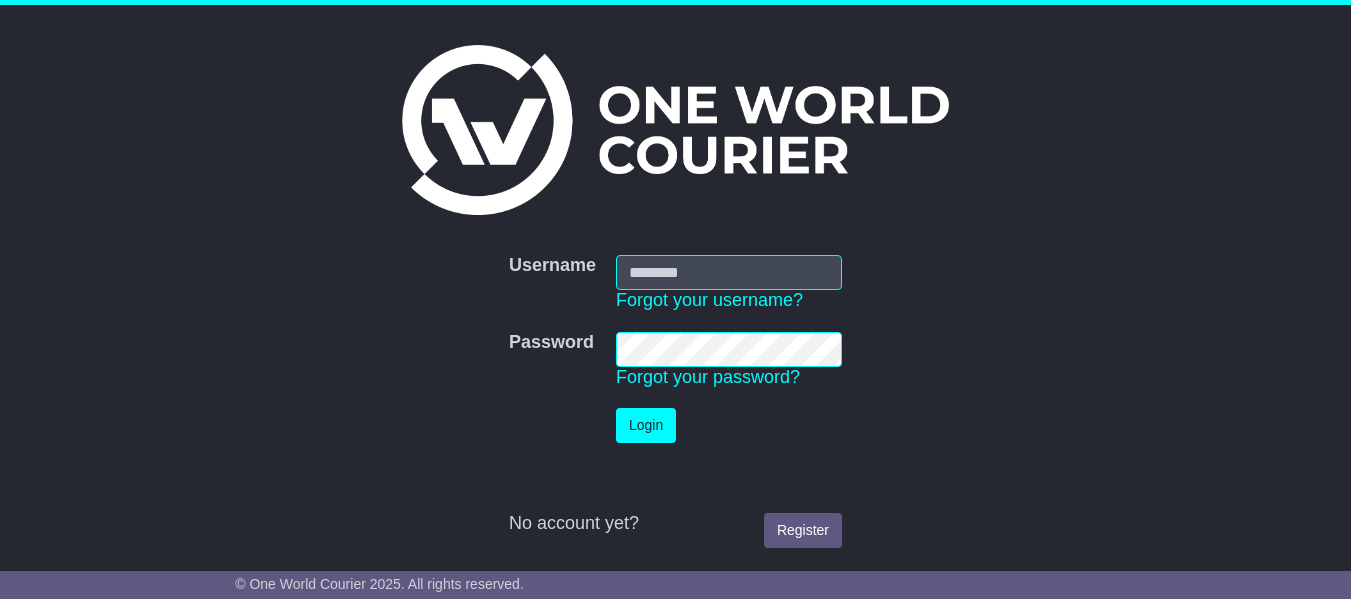 scroll, scrollTop: 0, scrollLeft: 0, axis: both 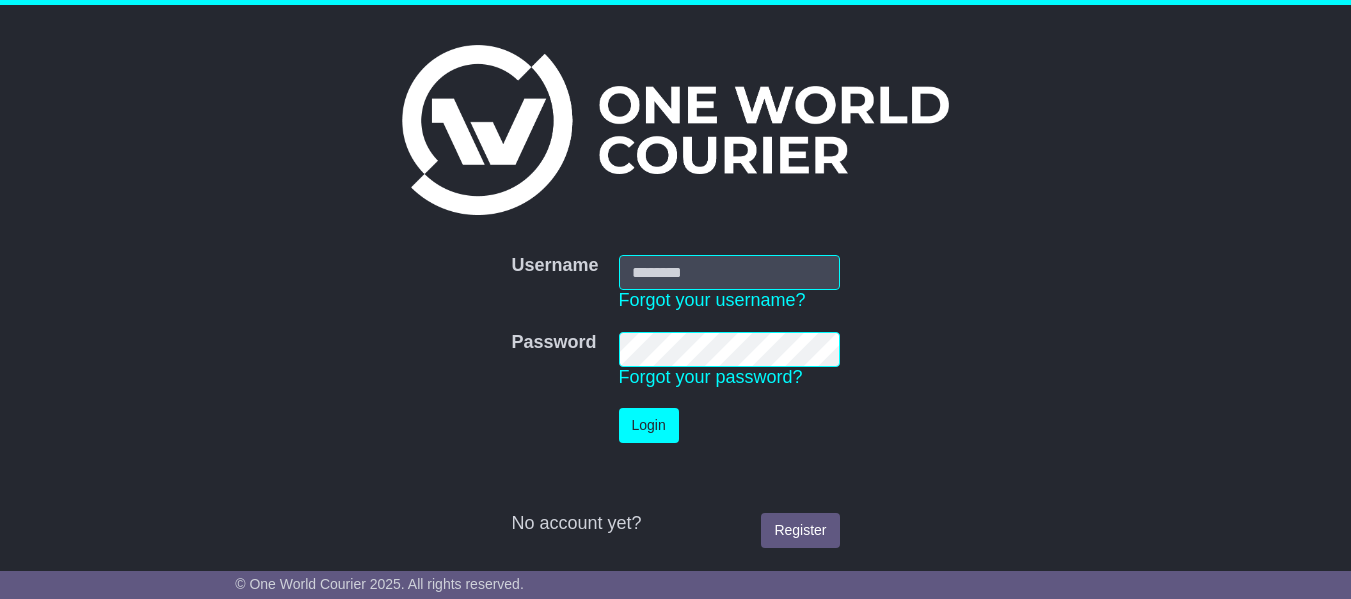 type on "**********" 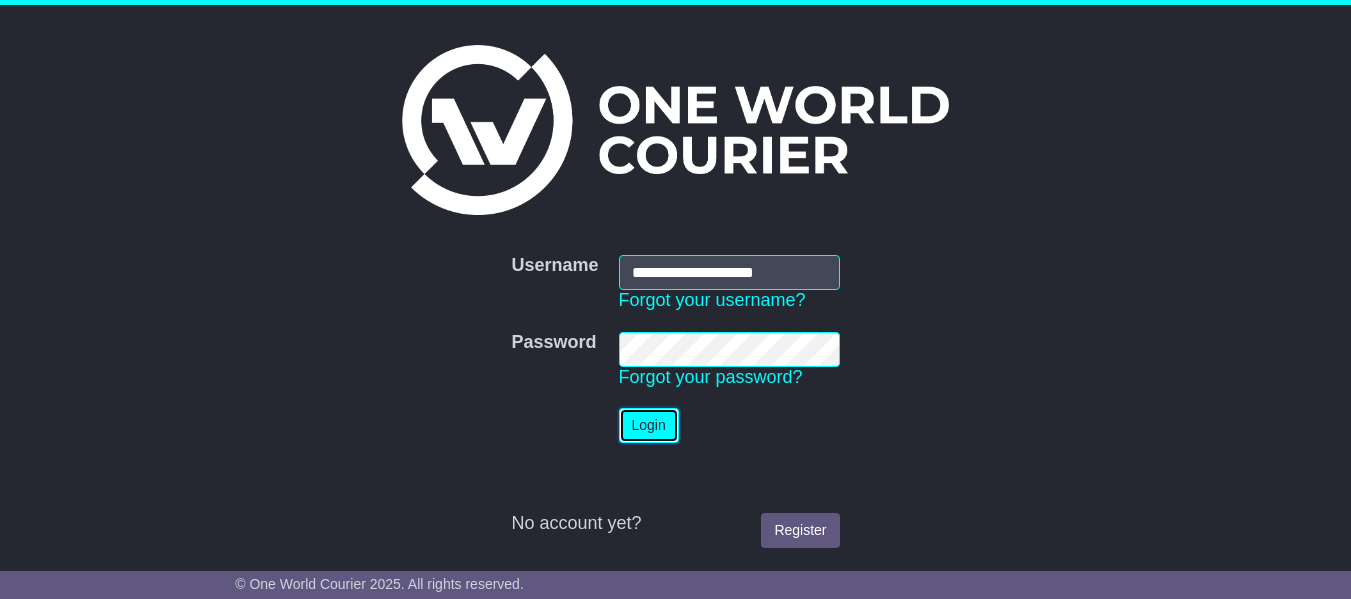 click on "Login" at bounding box center (649, 425) 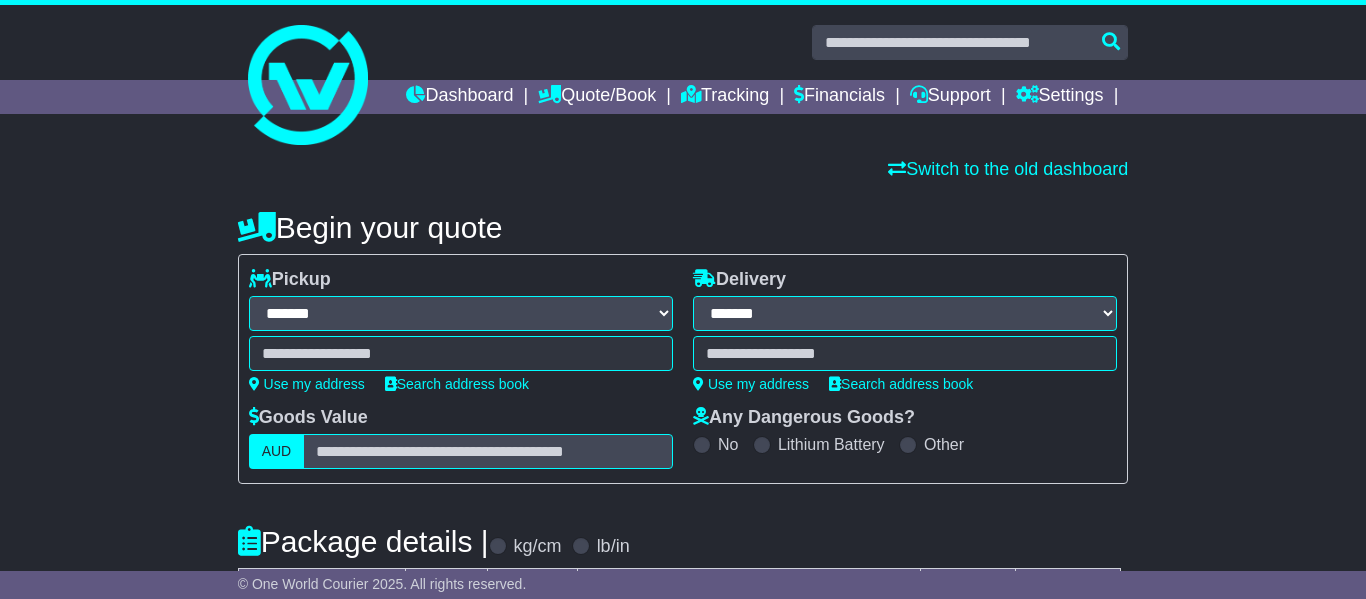 select on "**" 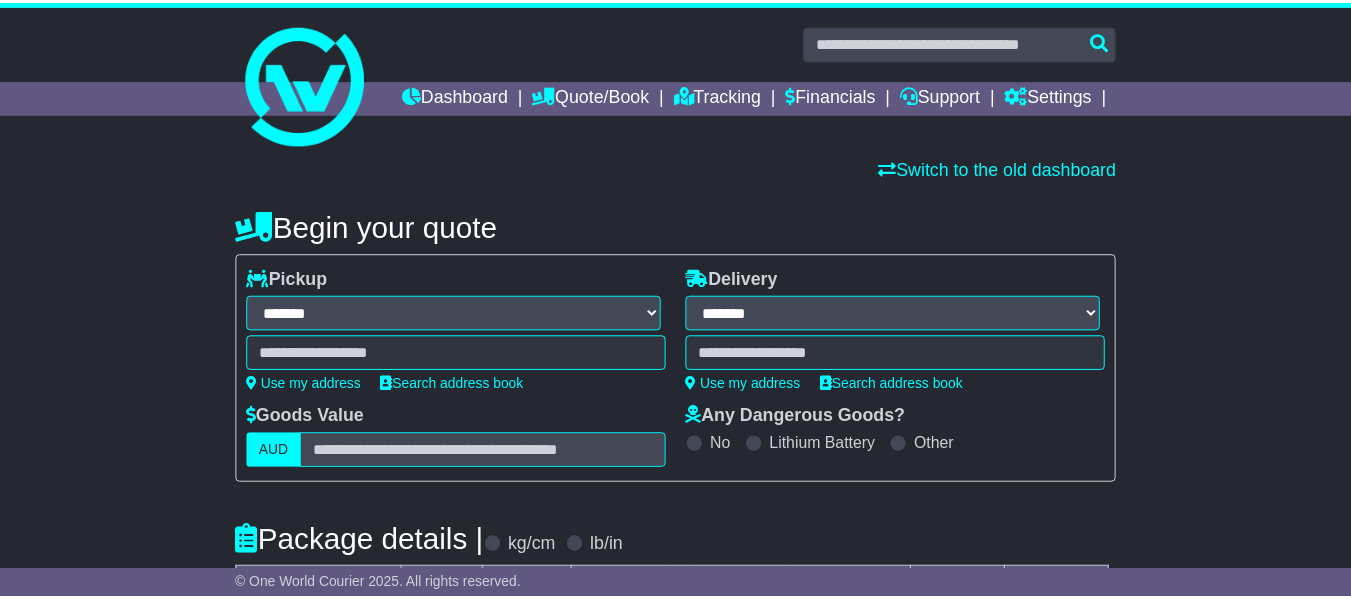 scroll, scrollTop: 0, scrollLeft: 0, axis: both 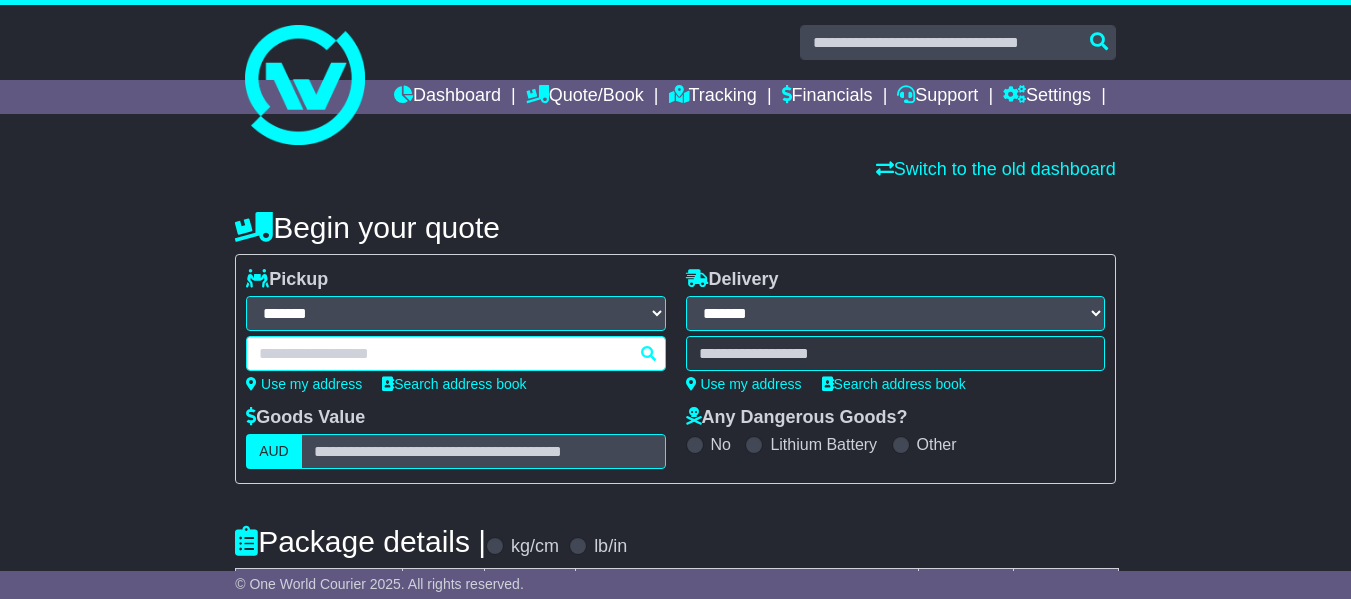 click at bounding box center (455, 353) 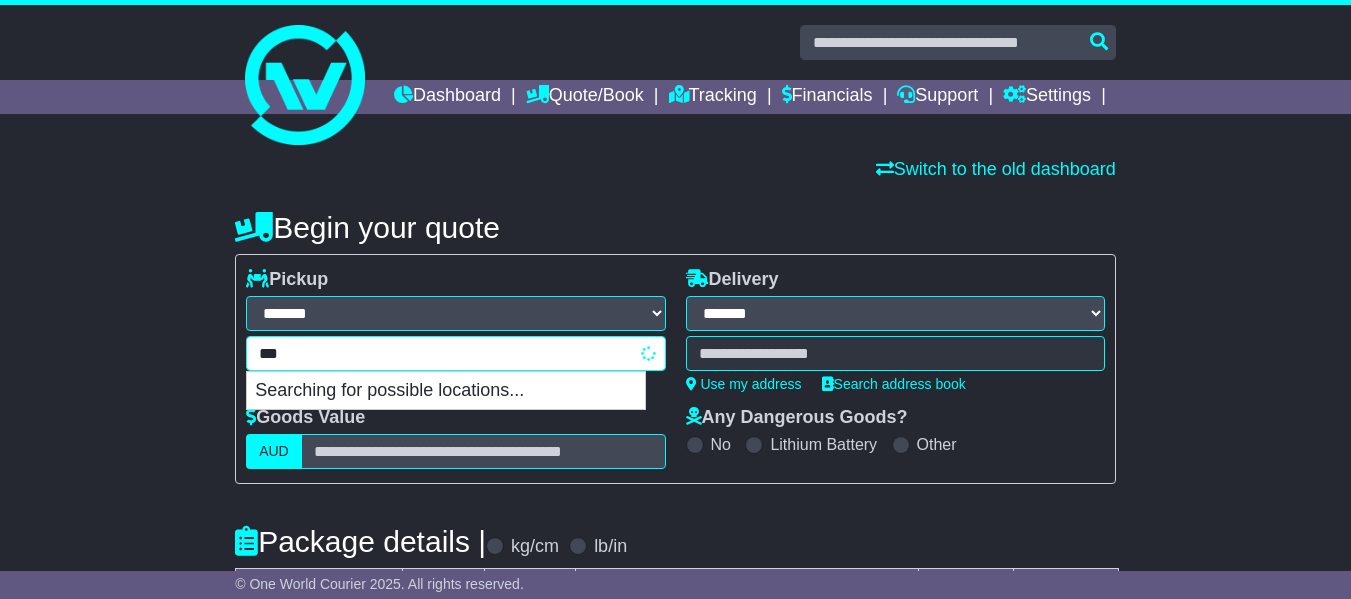 type on "****" 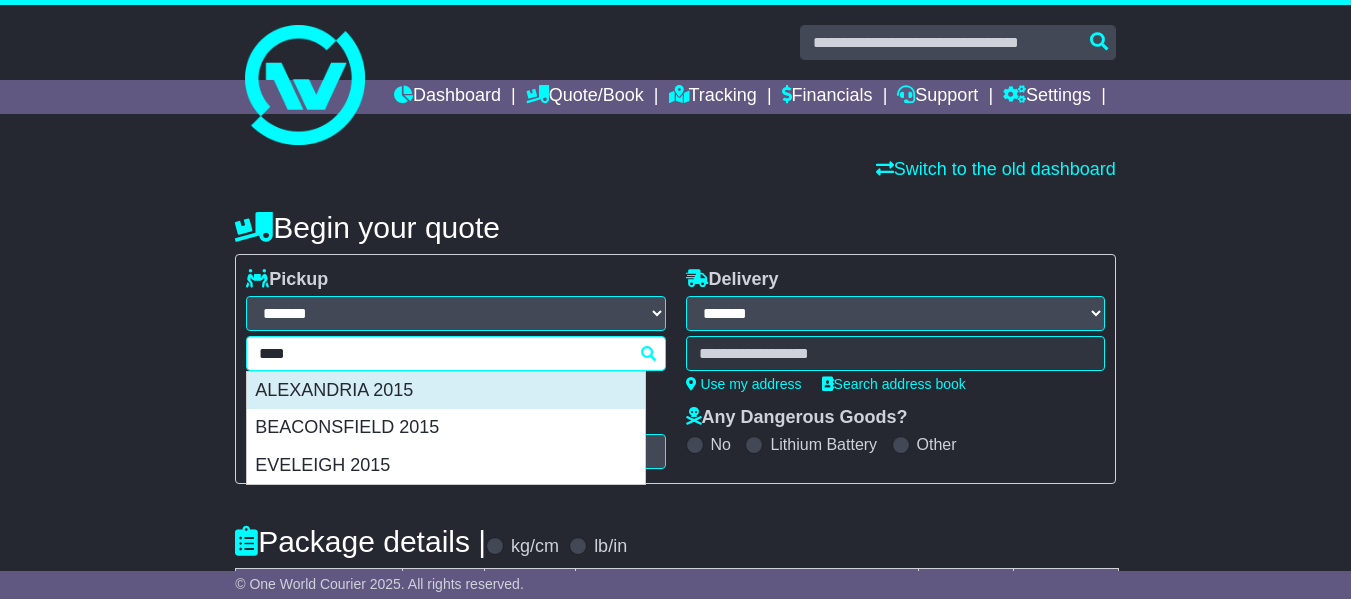 click on "ALEXANDRIA 2015" at bounding box center [446, 391] 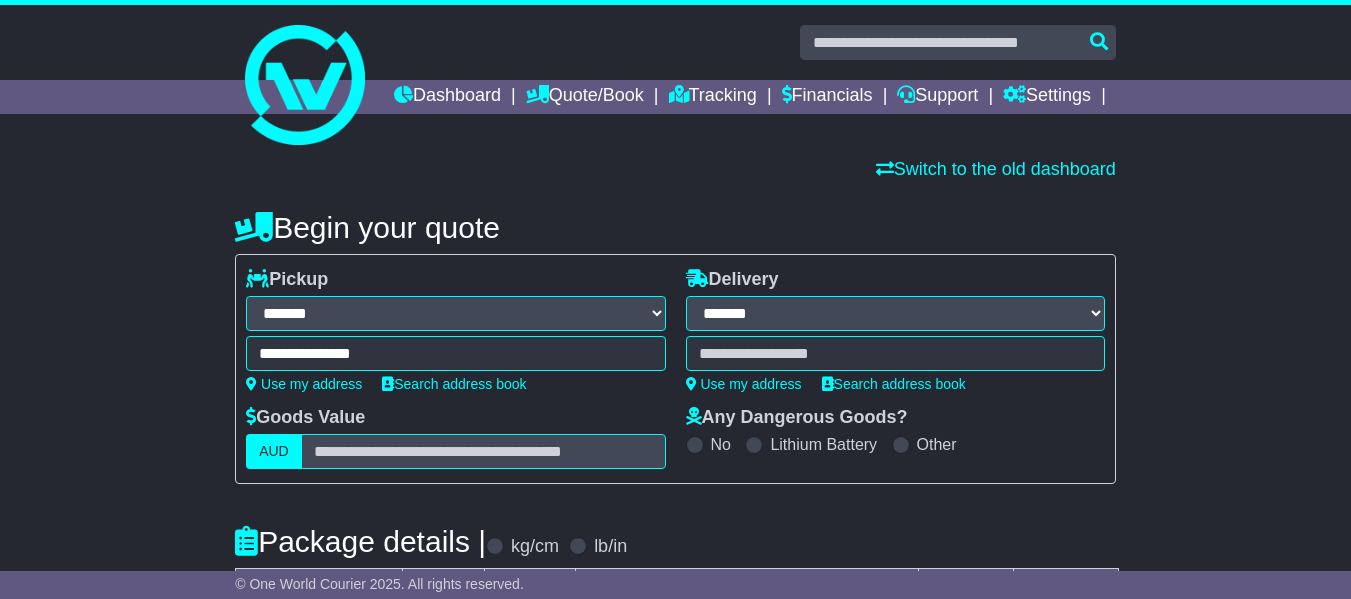 type on "**********" 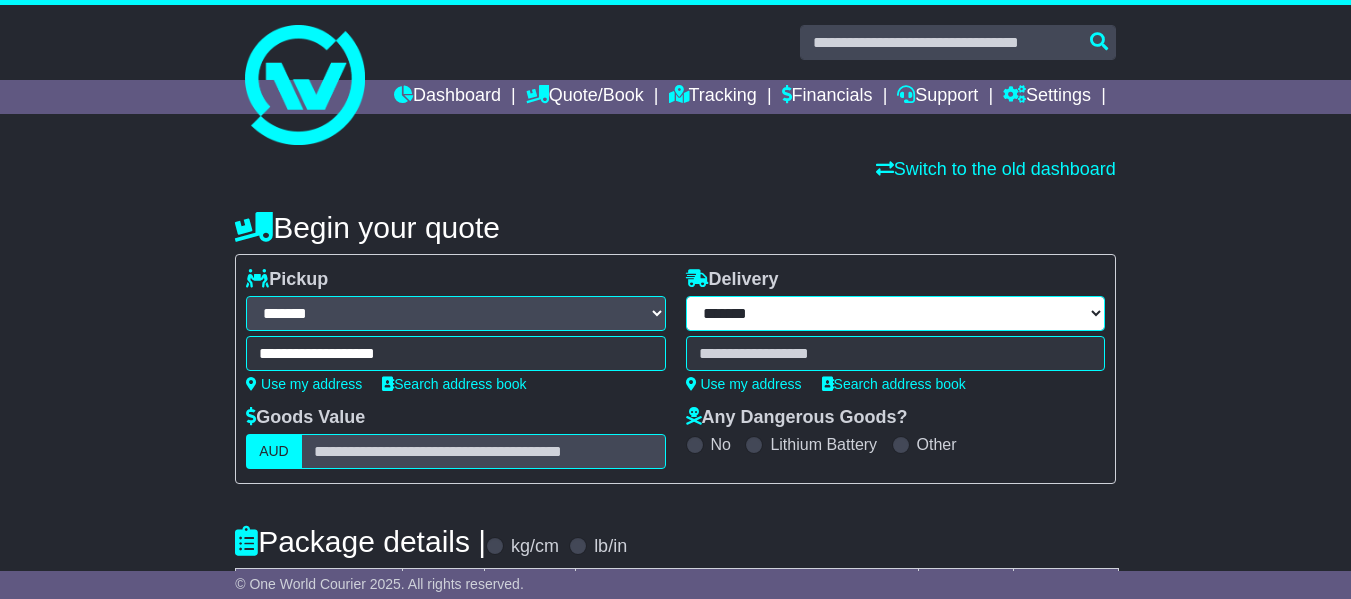 click on "**********" at bounding box center [895, 313] 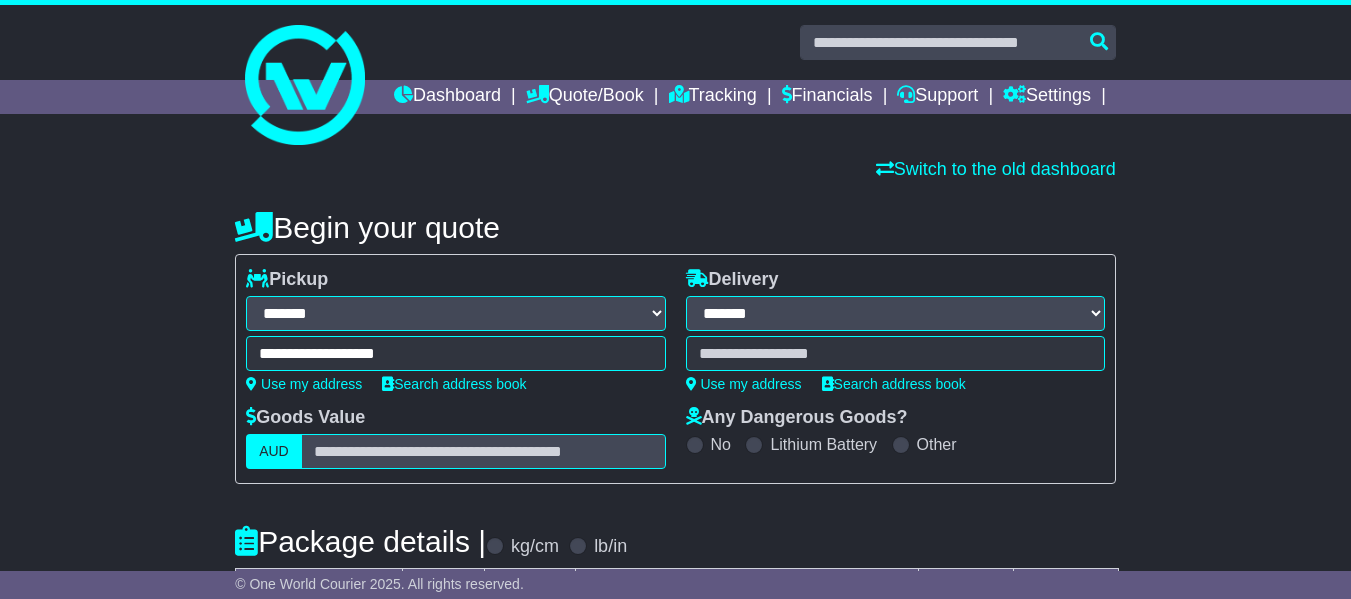 click on "**********" at bounding box center [895, 313] 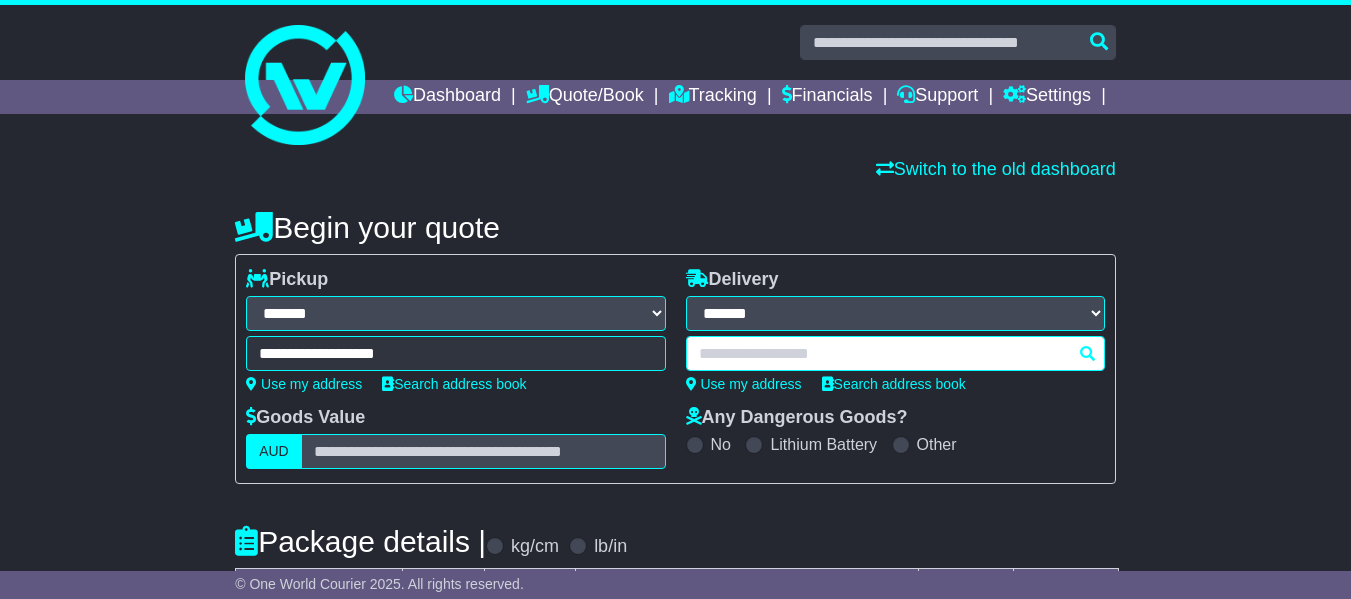 click at bounding box center [895, 353] 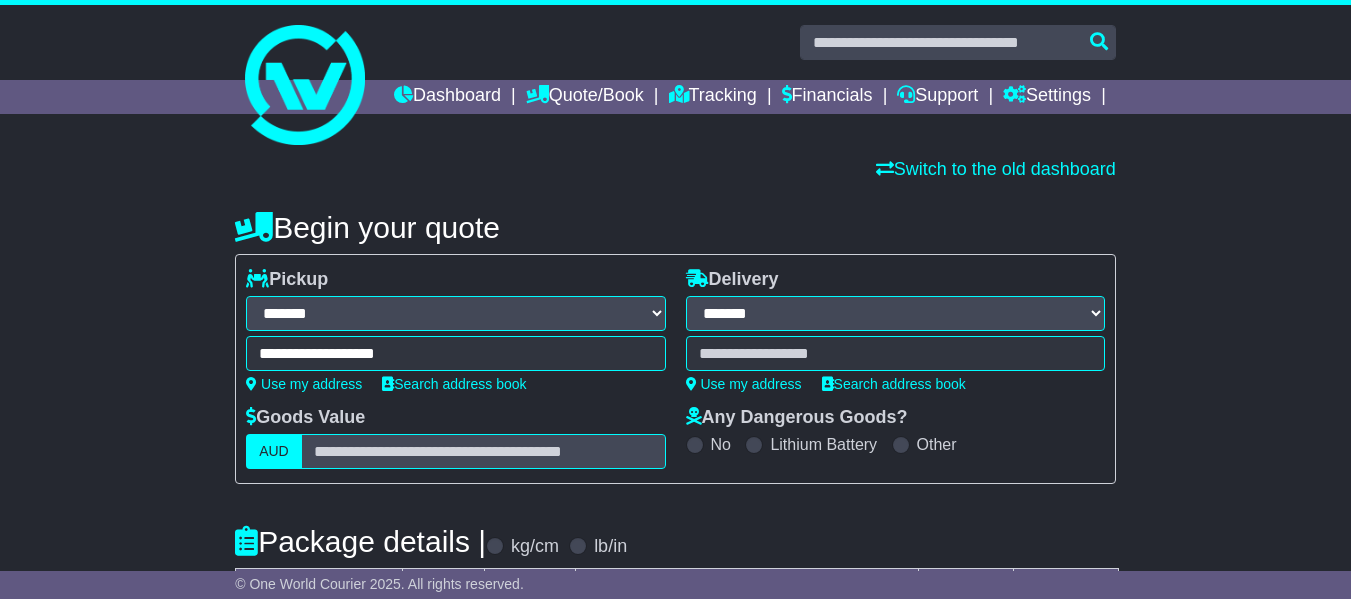 click on "**** [POSTCODE] [STREET] [POSTCODE] [STREET] [POSTCODE] [STREET] [POSTCODE] [STREET] [POSTCODE] [STREET] [POSTCODE] [STREET] [POSTCODE] [STREET] [POSTCODE] [STREET] [POSTCODE] [STREET] [POSTCODE] [STREET] [POSTCODE] [STREET] [POSTCODE] [STREET] [POSTCODE] [STREET] [POSTCODE] [STREET] [POSTCODE] [STREET] [POSTCODE] [STREET] [POSTCODE] [STREET] [POSTCODE] [STREET] [POSTCODE] [STREET] [POSTCODE] [STREET] [POSTCODE] [STREET] [POSTCODE] [STREET] [POSTCODE] [STREET] [POSTCODE] [STREET] [POSTCODE] [STREET] [POSTCODE] [STREET] [POSTCODE] [STREET] [POSTCODE] [STREET] [POSTCODE] [STREET] [POSTCODE] [STREET] [POSTCODE] [STREET] [POSTCODE] [STREET] [POSTCODE] [STREET] [POSTCODE] [STREET] [POSTCODE] [STREET] [POSTCODE] [STREET] [POSTCODE] [STREET] [POSTCODE] [STREET] [POSTCODE] [STREET] [POSTCODE] [STREET] [POSTCODE] [STREET] [POSTCODE] [STREET] [POSTCODE] [STREET] [POSTCODE] [STREET] [POSTCODE] [STREET] [POSTCODE] [STREET] [POSTCODE] [STREET] [POSTCODE]" at bounding box center [895, 353] 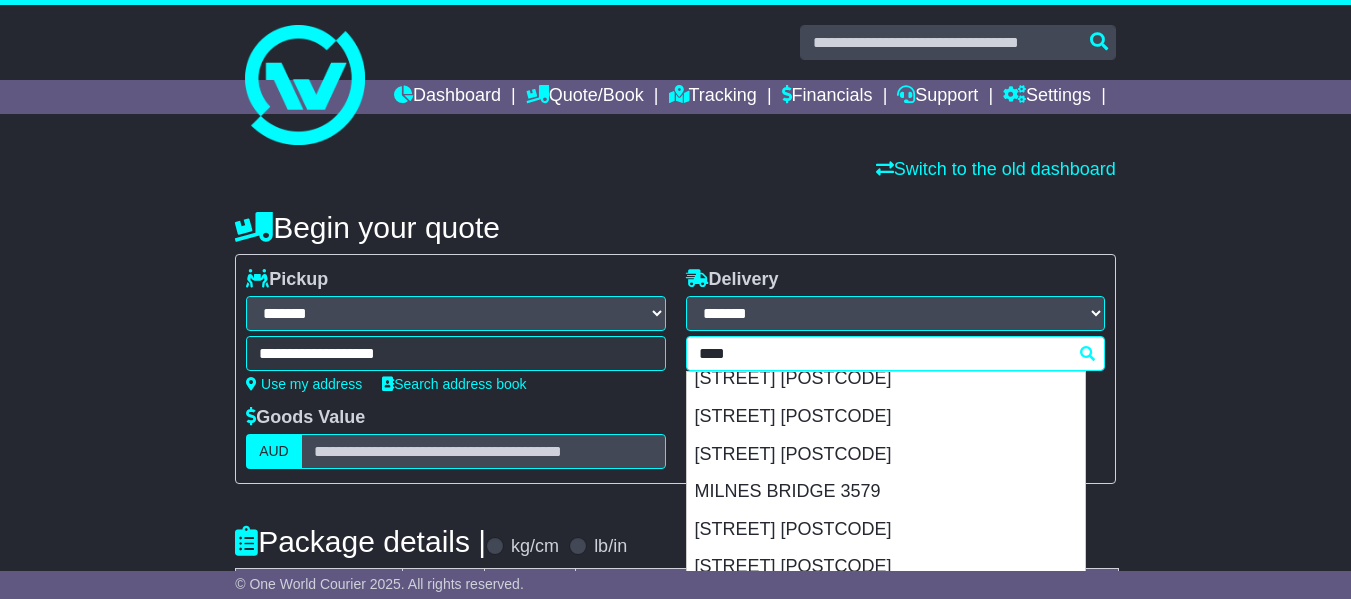 scroll, scrollTop: 592, scrollLeft: 0, axis: vertical 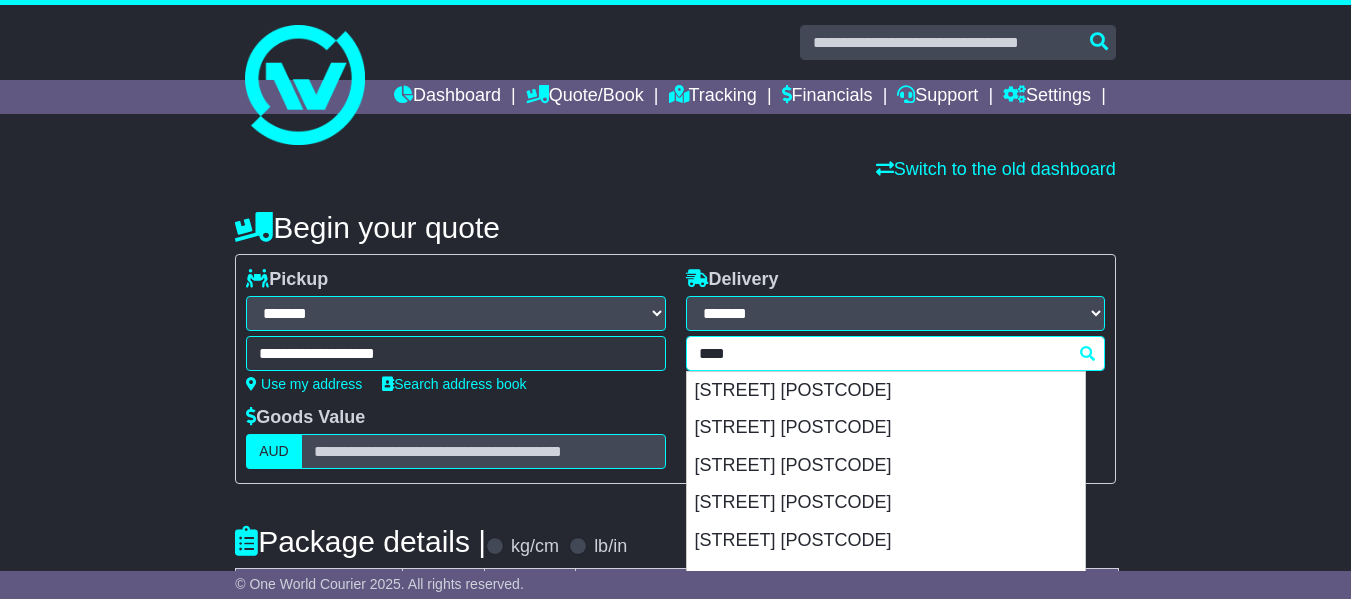 click on "**** 3579 APPIN 3579 APPIN SOUTH 3579 BAEL BAEL 3579 BEAUCHAMP 3579 BENJEROOP 3579 BUDGERUM EAST 3579 CAPELS CROSSING 3579 DINGWALL 3579 FAIRLEY 3579 GONN CROSSING 3579 KERANG 3579 KERANG EAST 3579 KOROOP 3579 LAKE MERAN 3579 MACORNA 3579 MEERING WEST 3579 MILNES BRIDGE 3579 MURRABIT 3579 MURRABIT WEST 3579 MYALL 3579 MYSTIC PARK 3579 NORMANVILLE 3579 PINE VIEW 3579 REEDY LAKE 3579 SANDHILL LAKE 3579 TEAL POINT 3579 TRAGOWEL 3579 WANDELLA 3579 WESTBY 3579" at bounding box center (895, 353) 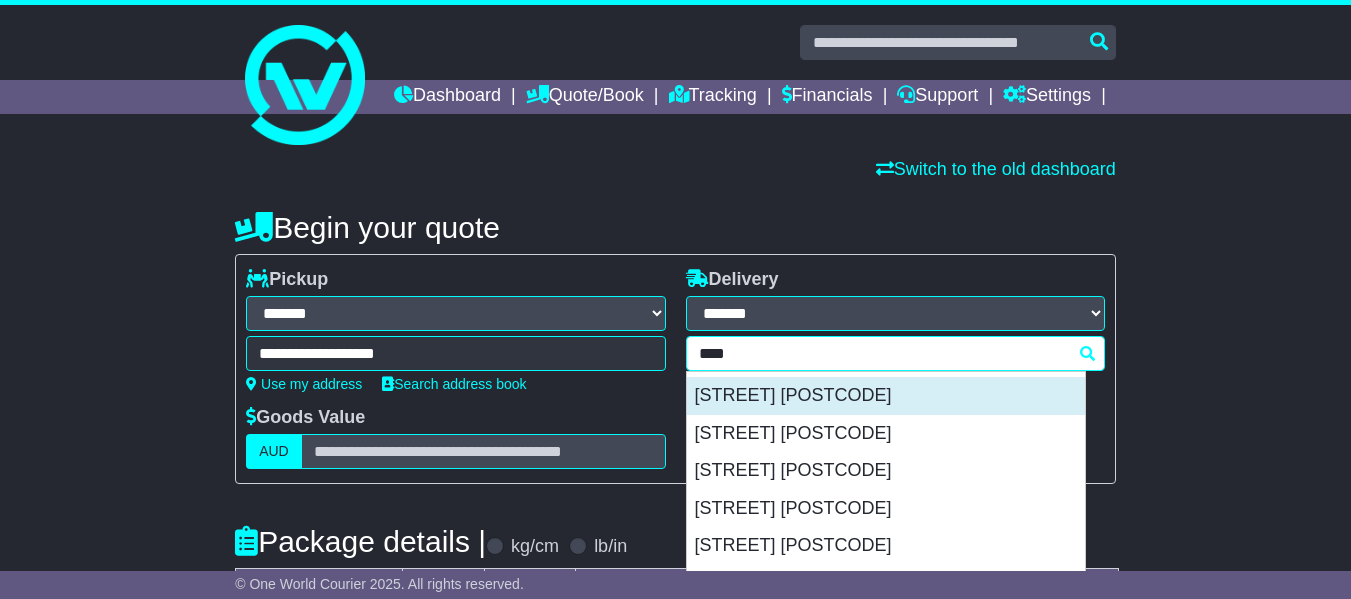 scroll, scrollTop: 300, scrollLeft: 0, axis: vertical 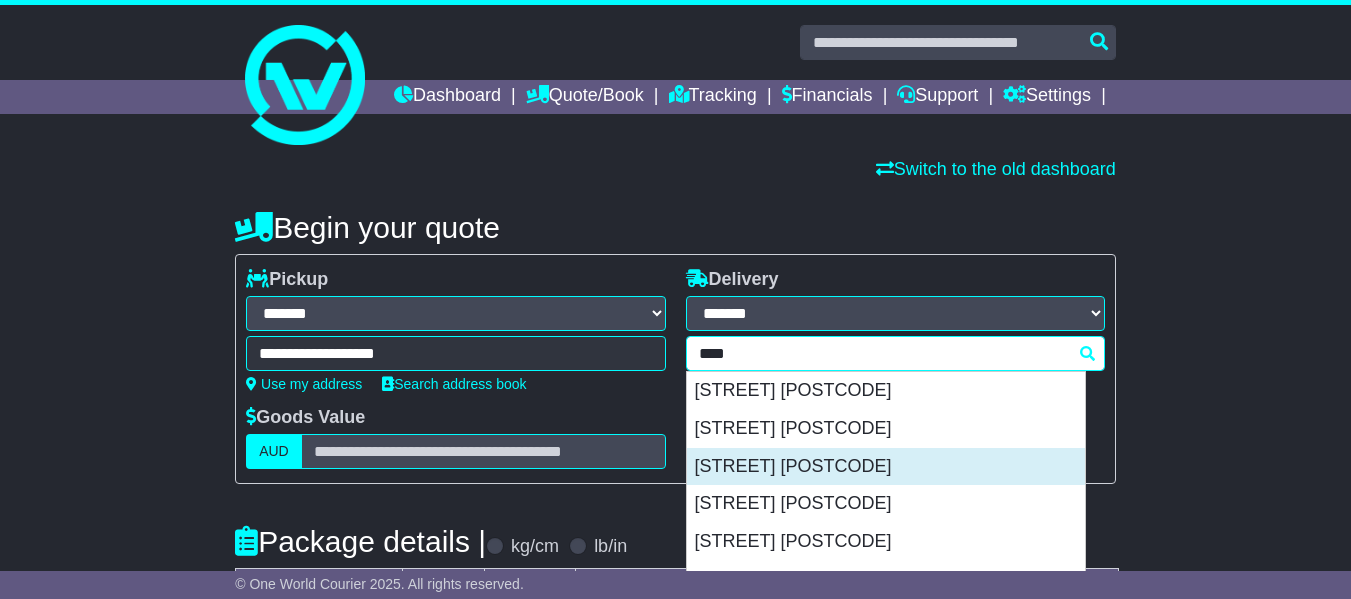 click on "KERANG 3579" at bounding box center (886, 467) 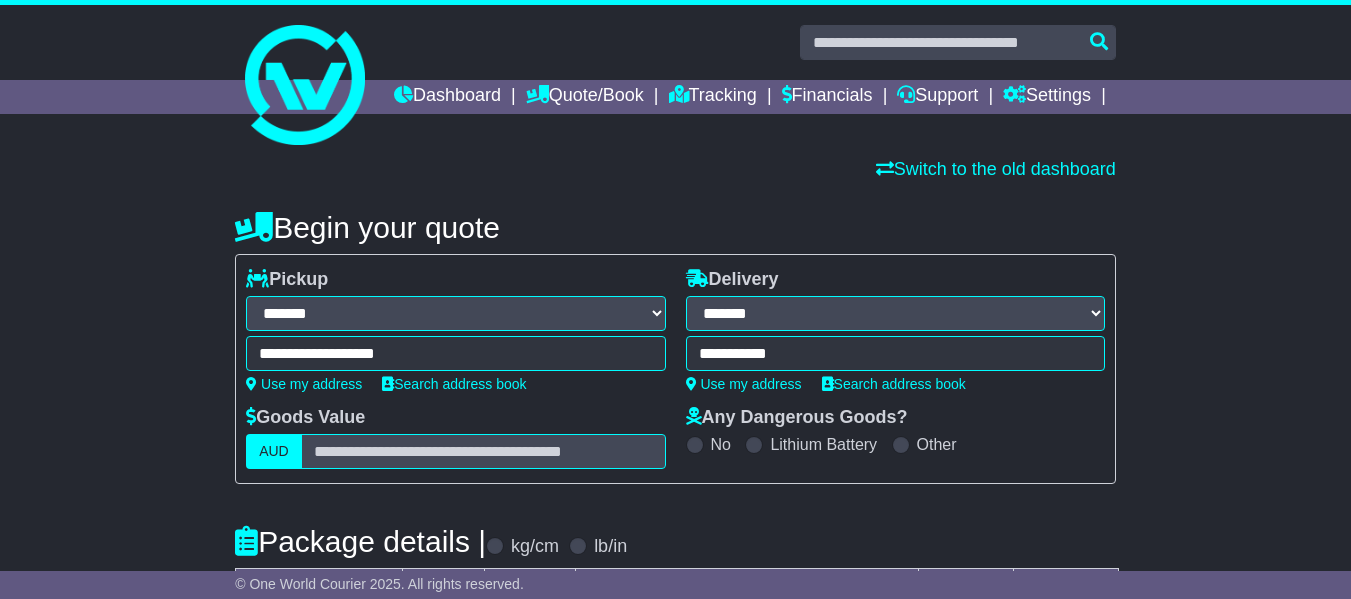 type on "**********" 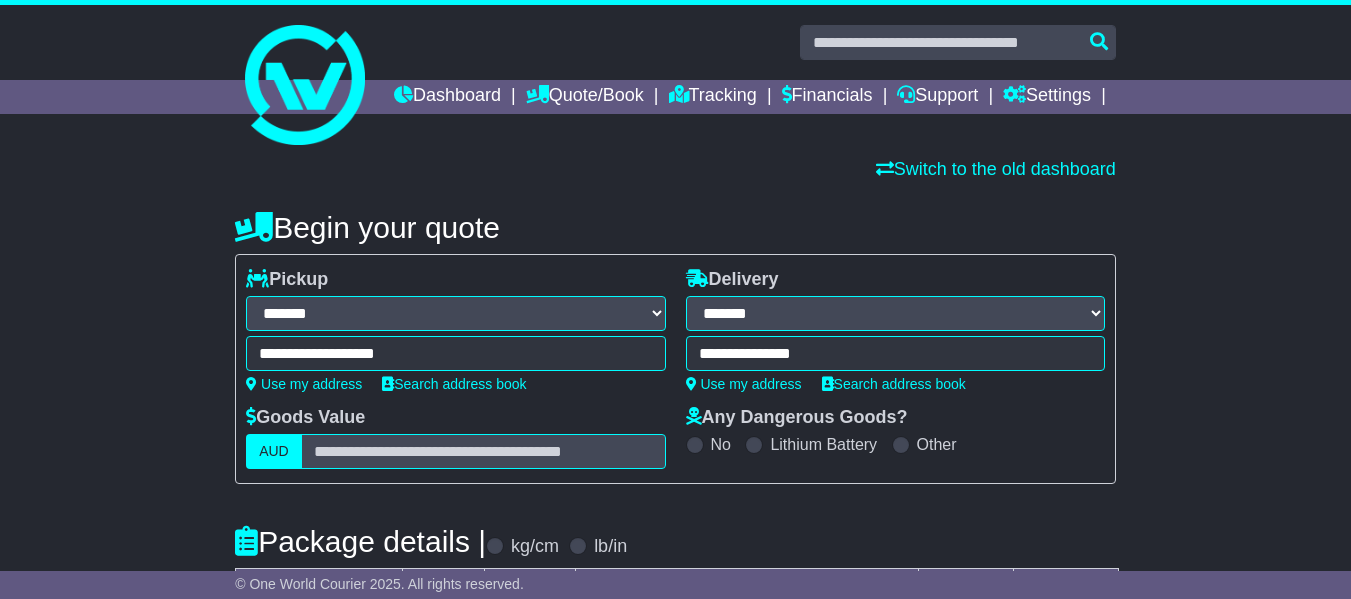 click on "Begin your quote" at bounding box center (675, 227) 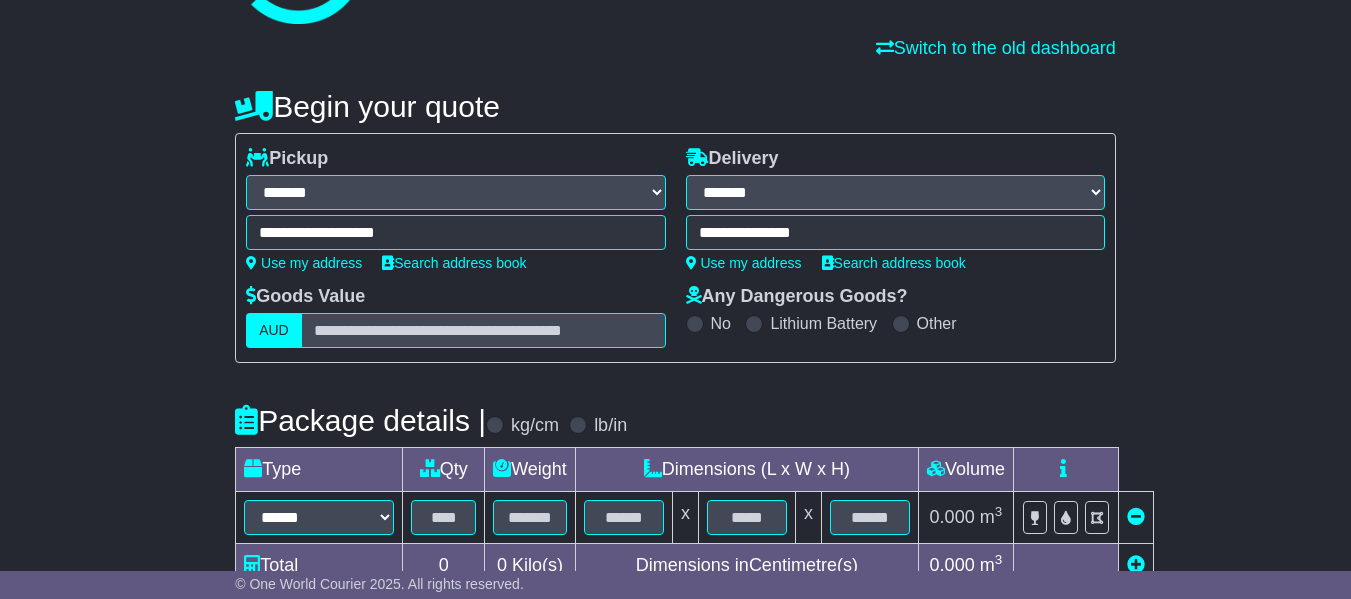 scroll, scrollTop: 200, scrollLeft: 0, axis: vertical 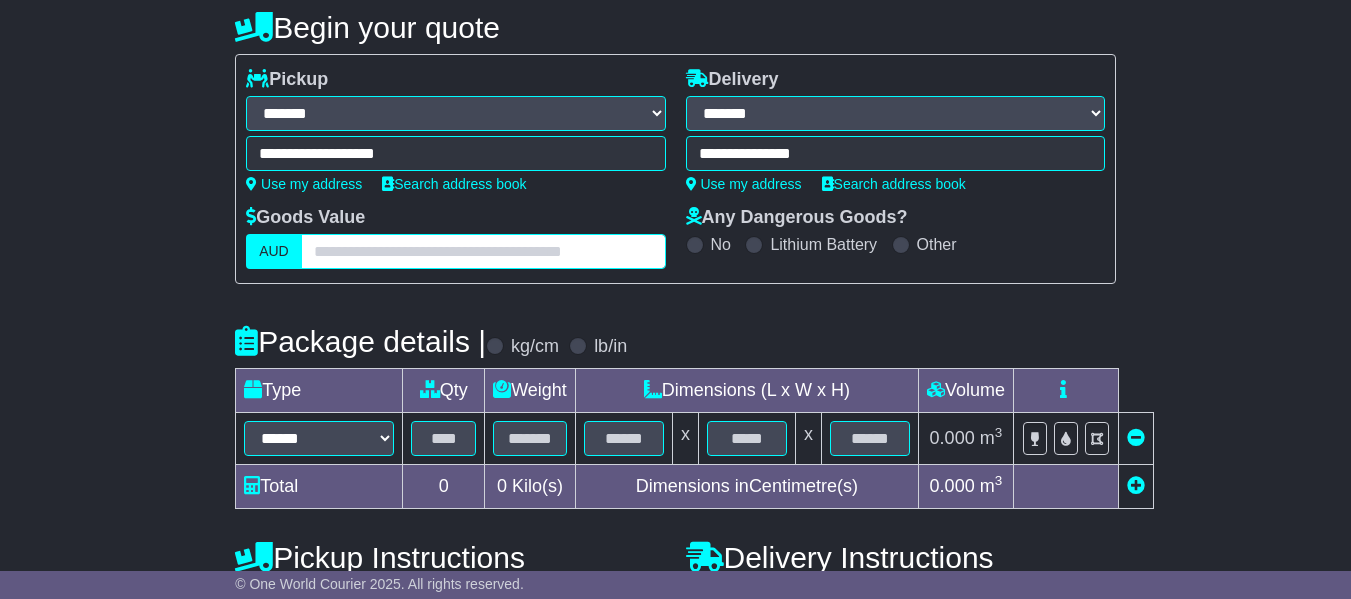 click at bounding box center [483, 251] 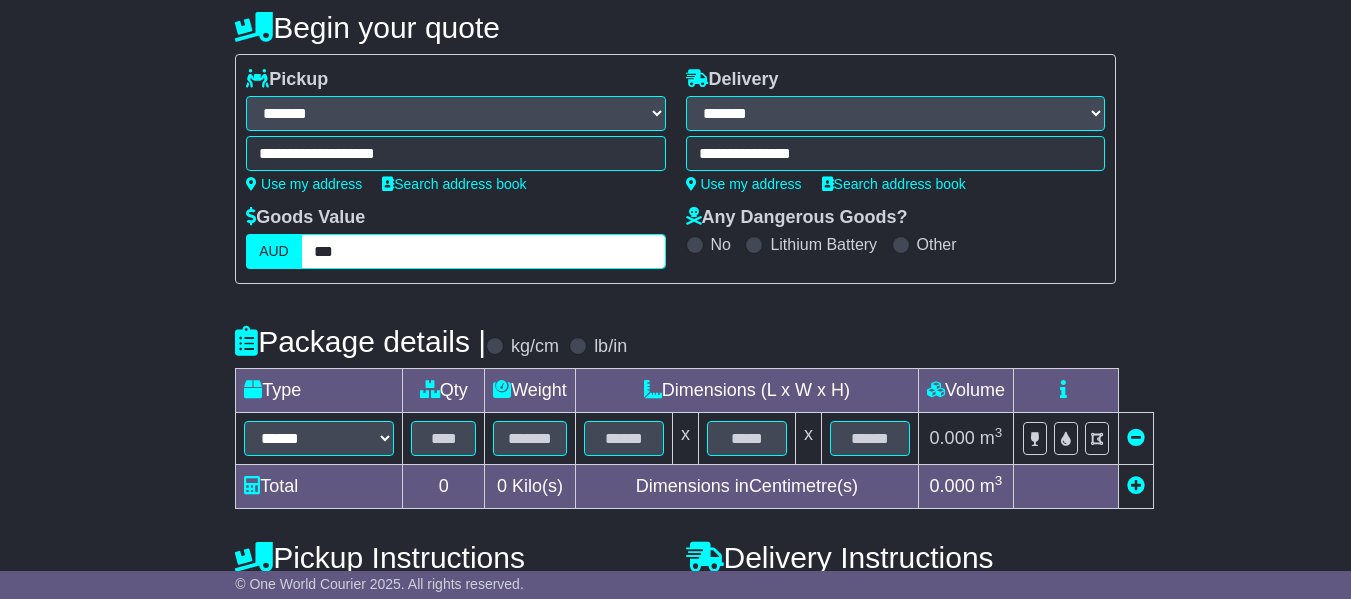 type on "***" 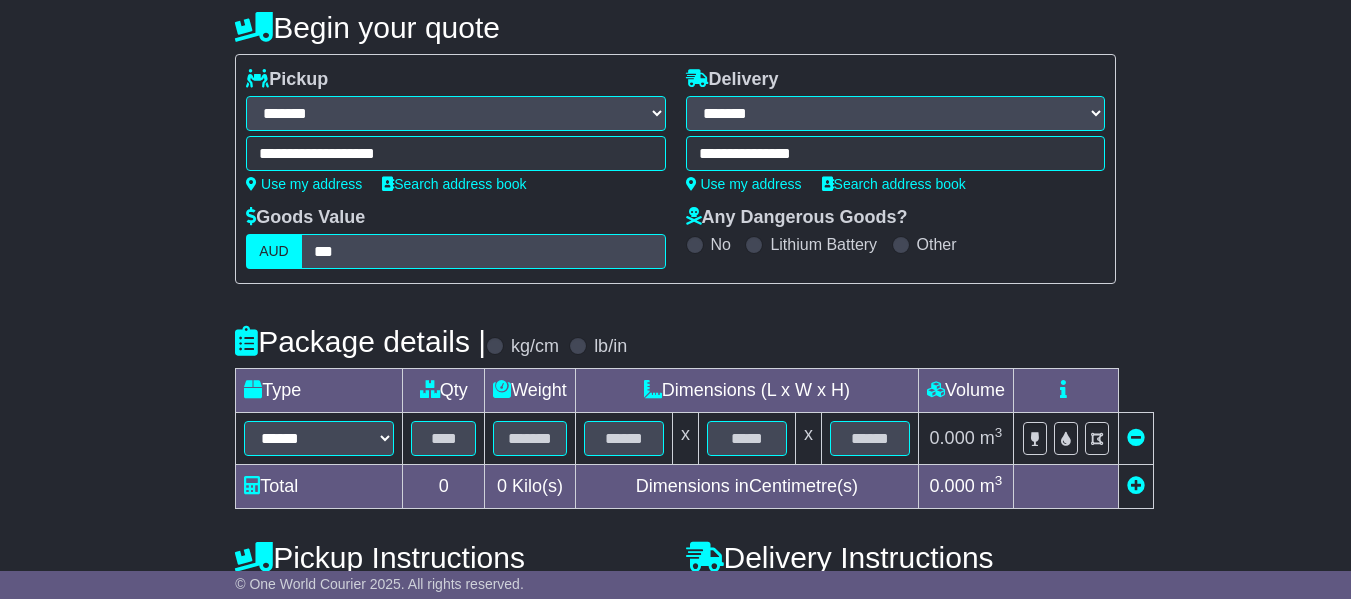 click on "Package details |
kg/cm
lb/in" at bounding box center (675, 341) 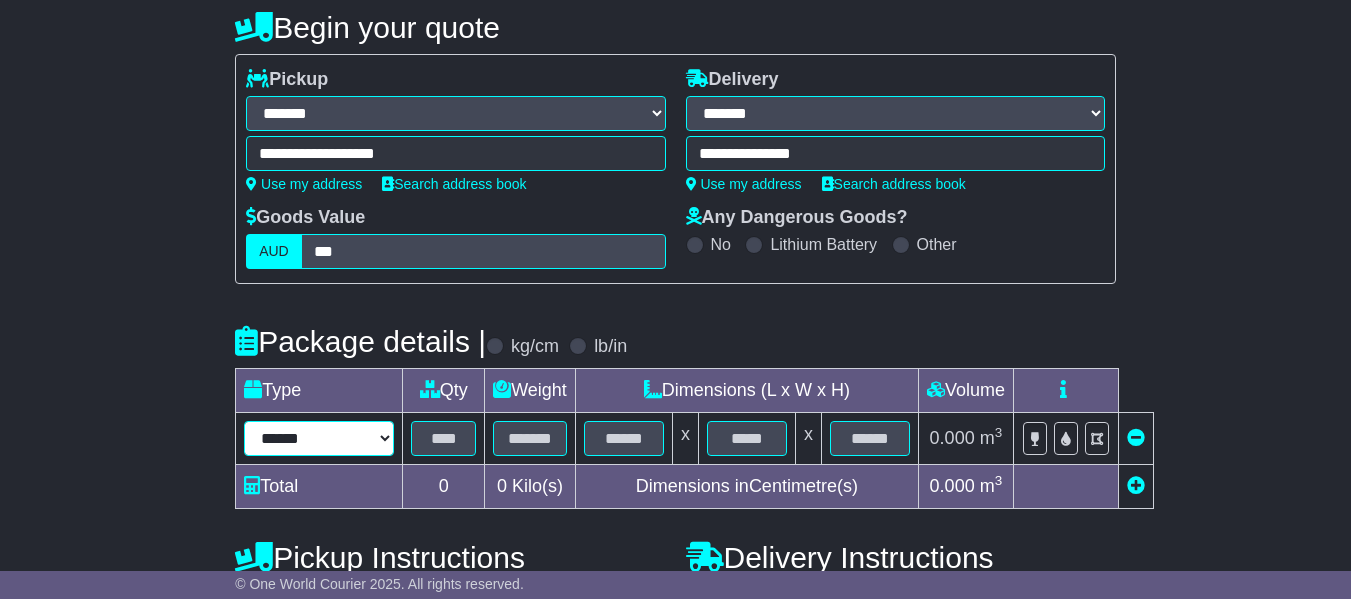 drag, startPoint x: 332, startPoint y: 482, endPoint x: 332, endPoint y: 457, distance: 25 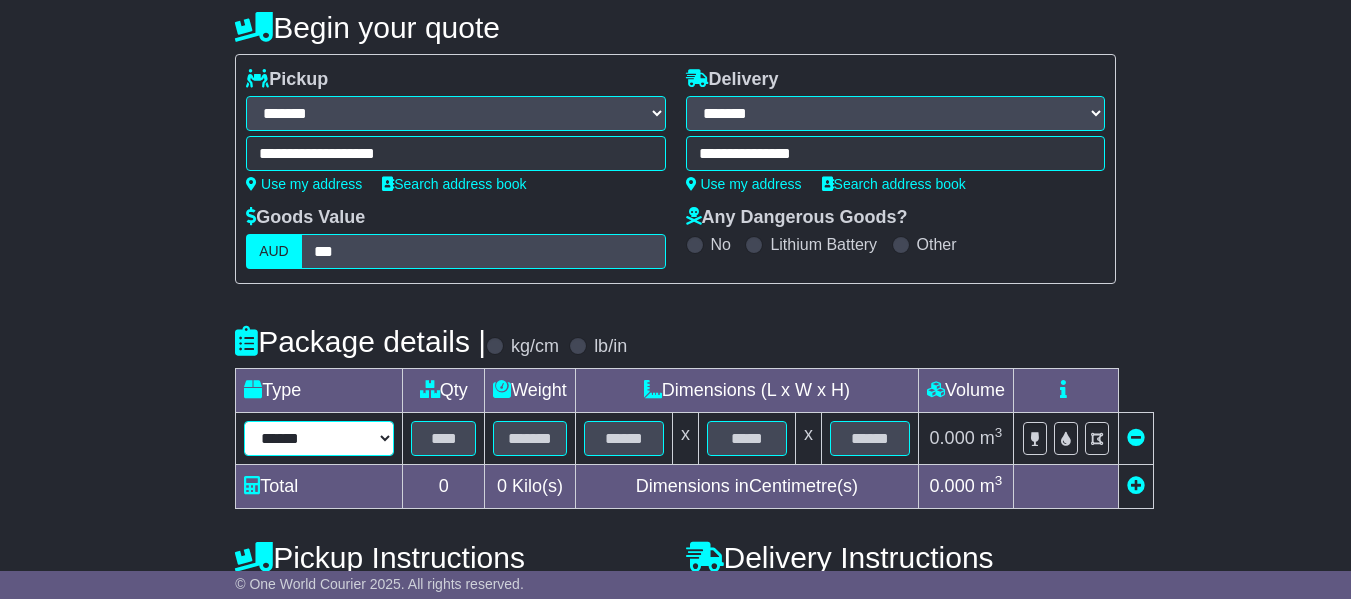 select on "*****" 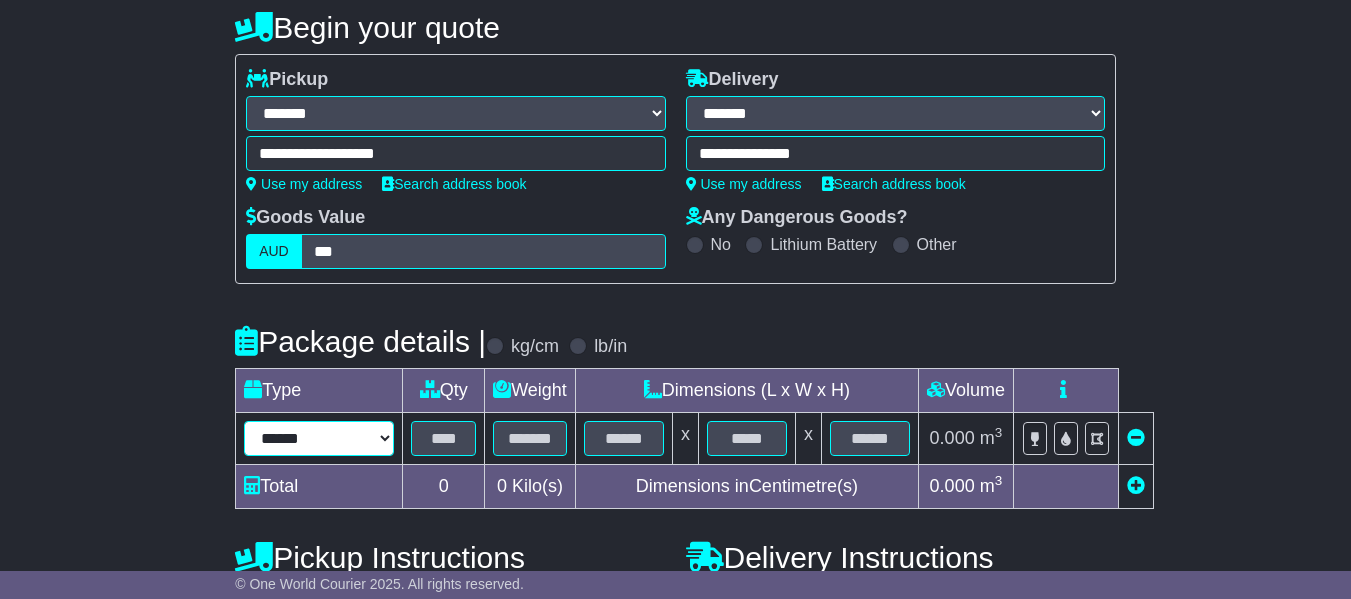 click on "****** ****** *** ******** ***** **** **** ****** *** *******" at bounding box center (319, 438) 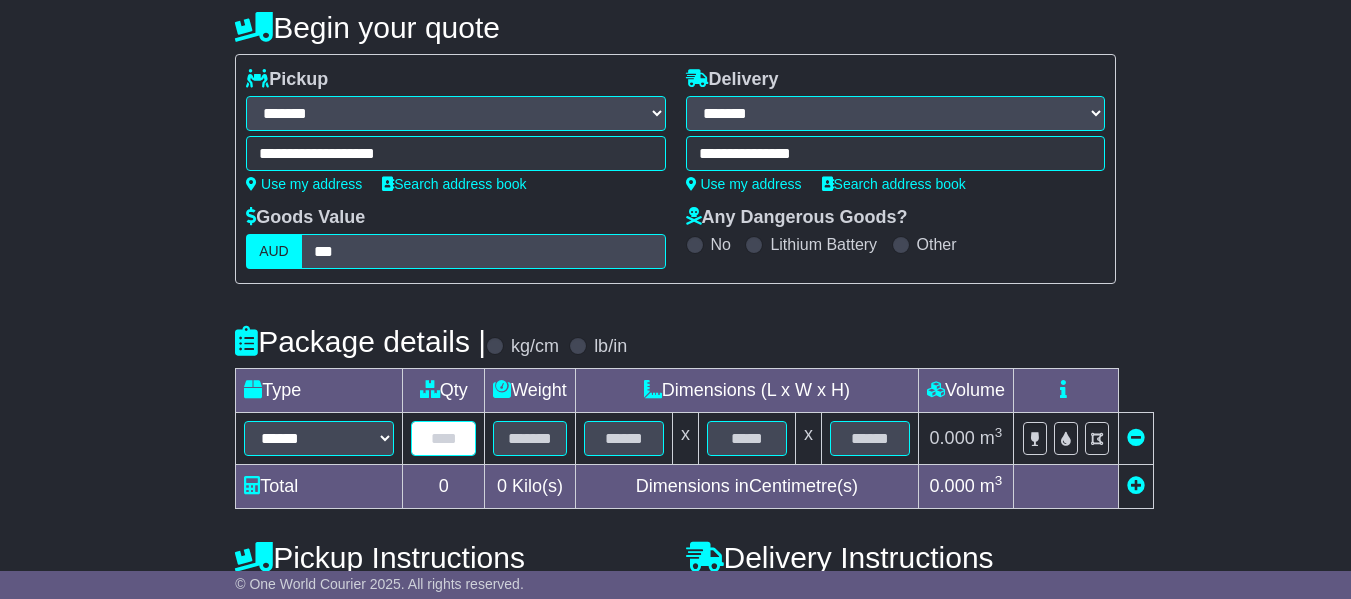 click at bounding box center (443, 438) 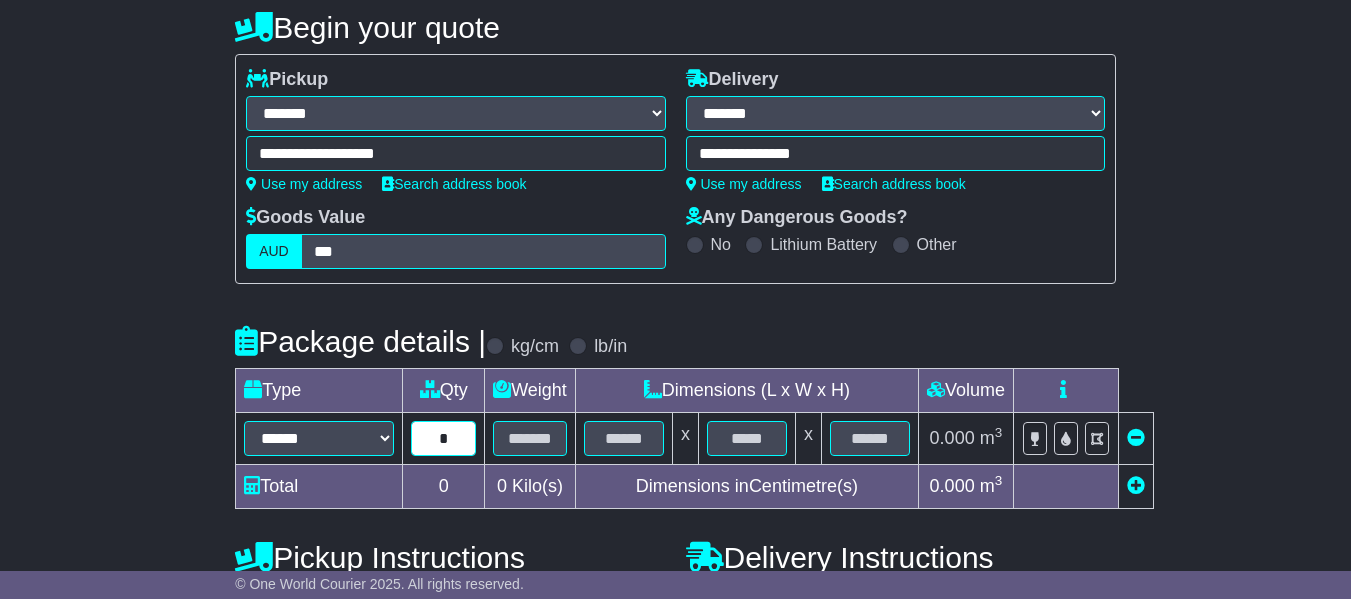 type on "*" 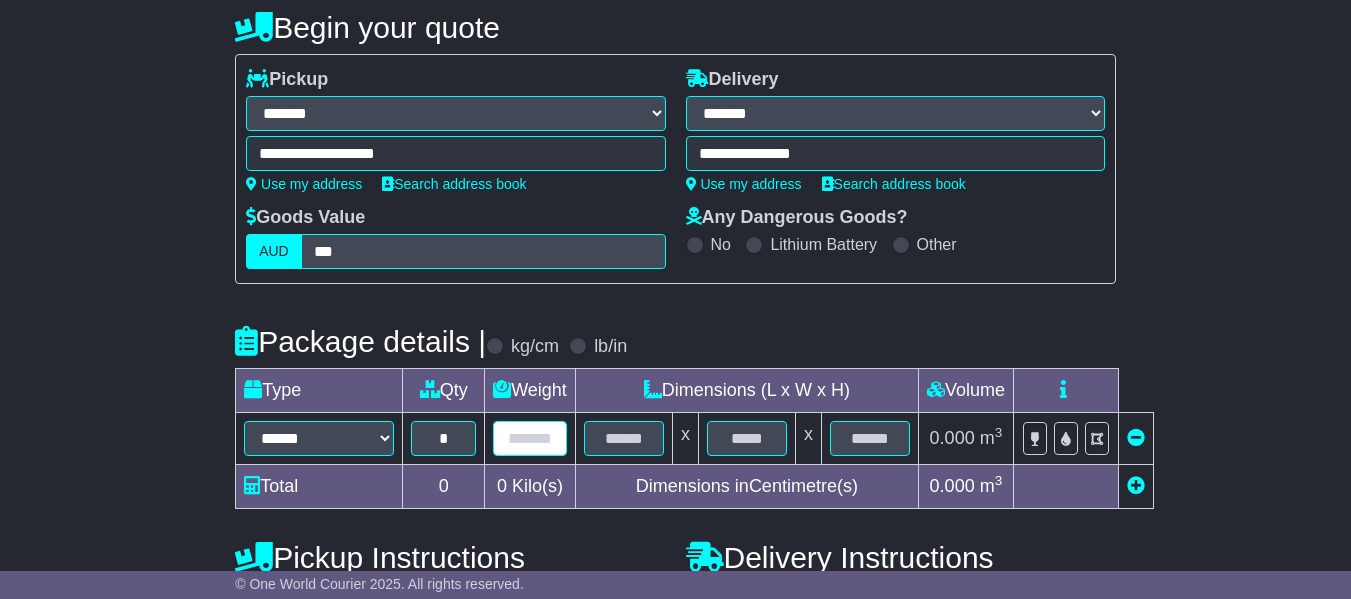 click at bounding box center [530, 438] 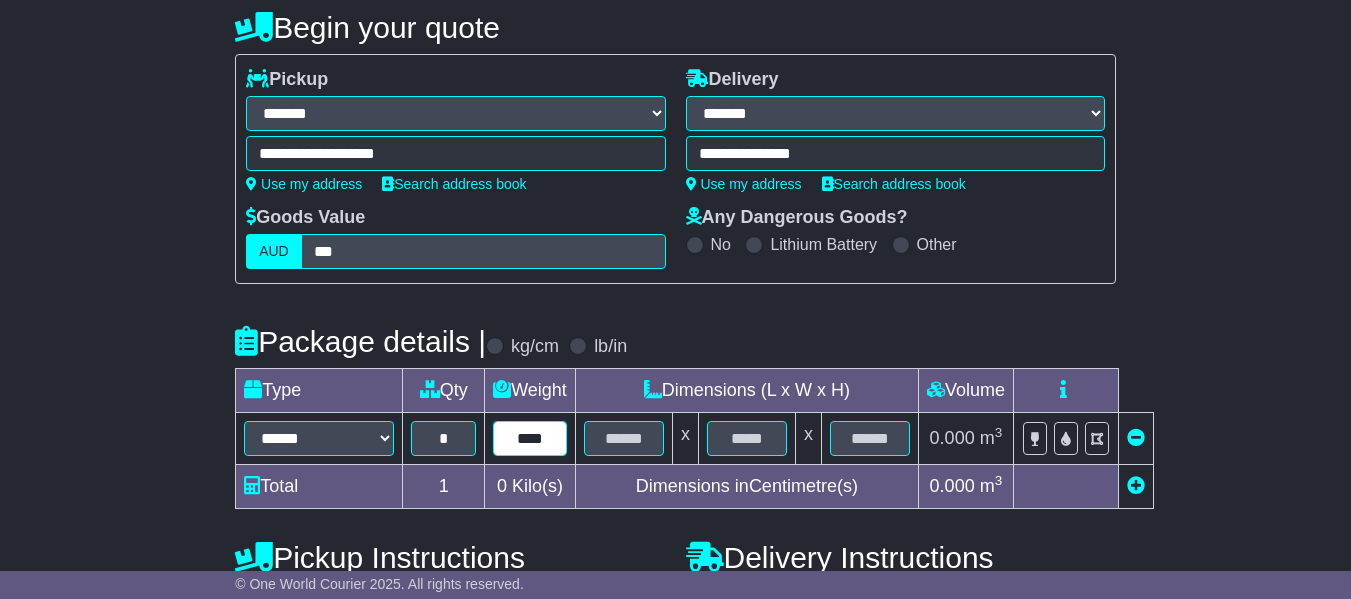 type on "****" 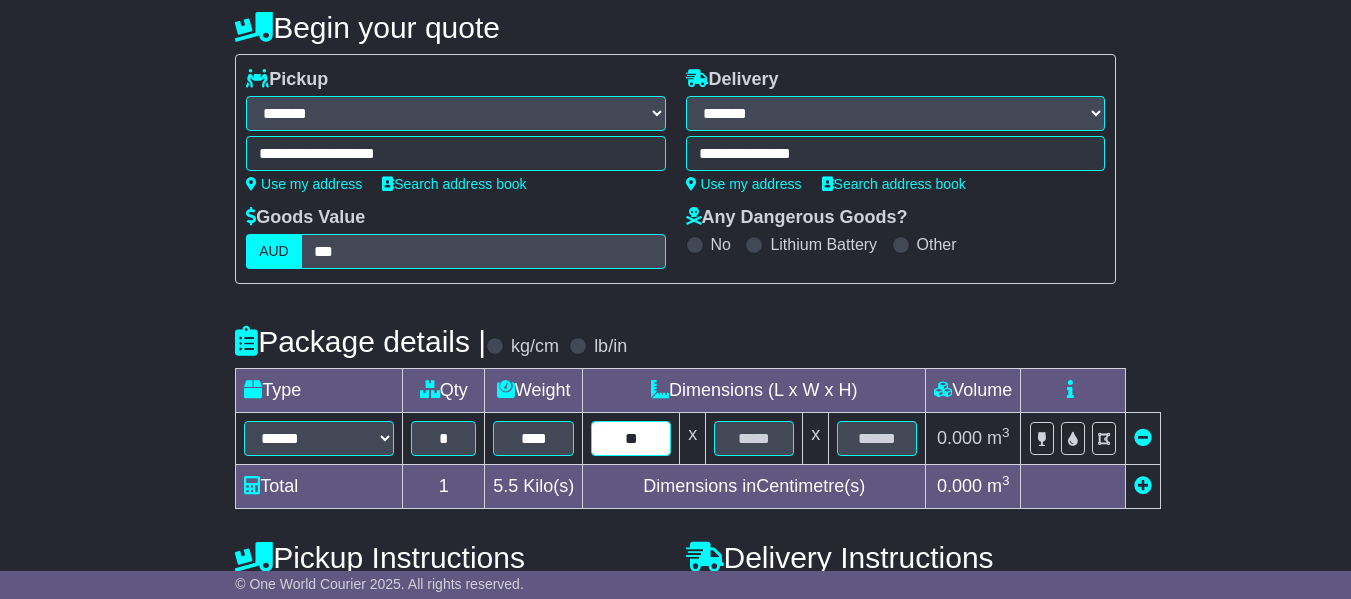 type on "**" 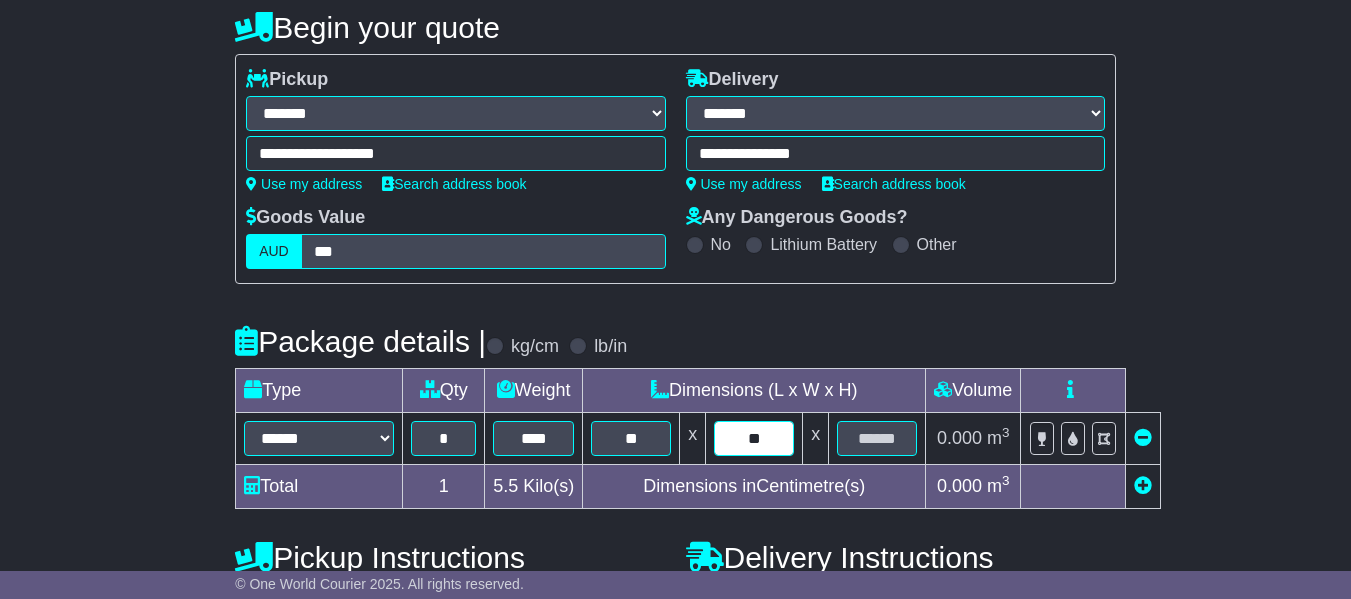 type on "**" 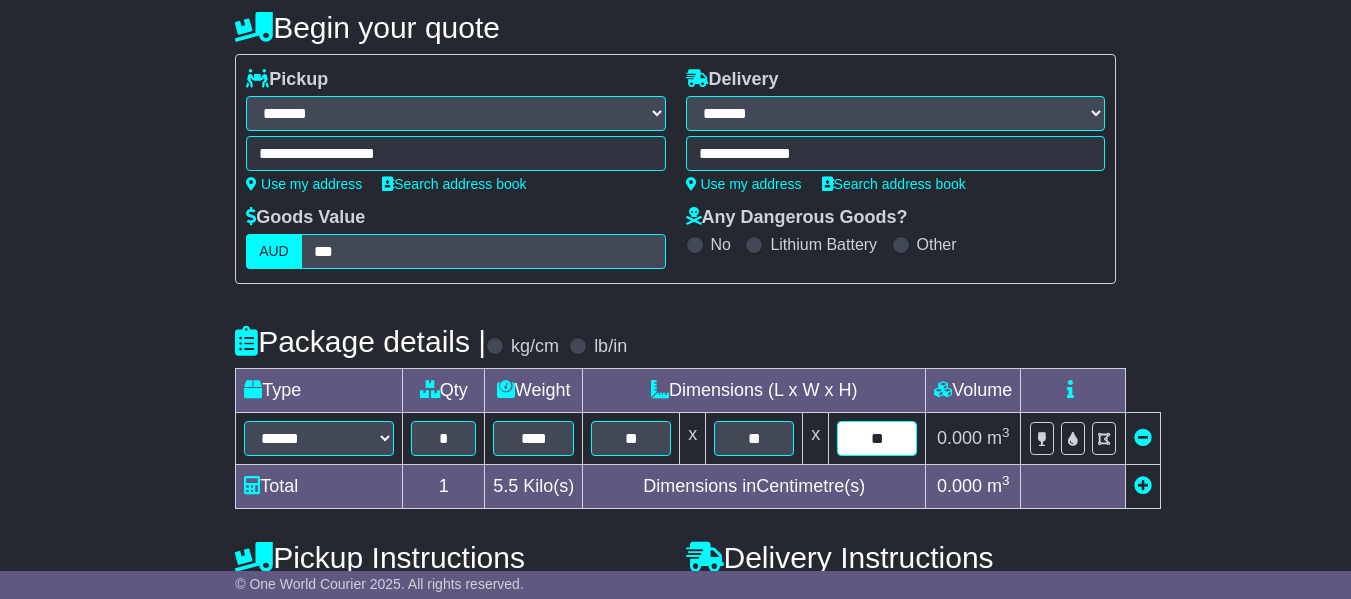 type on "**" 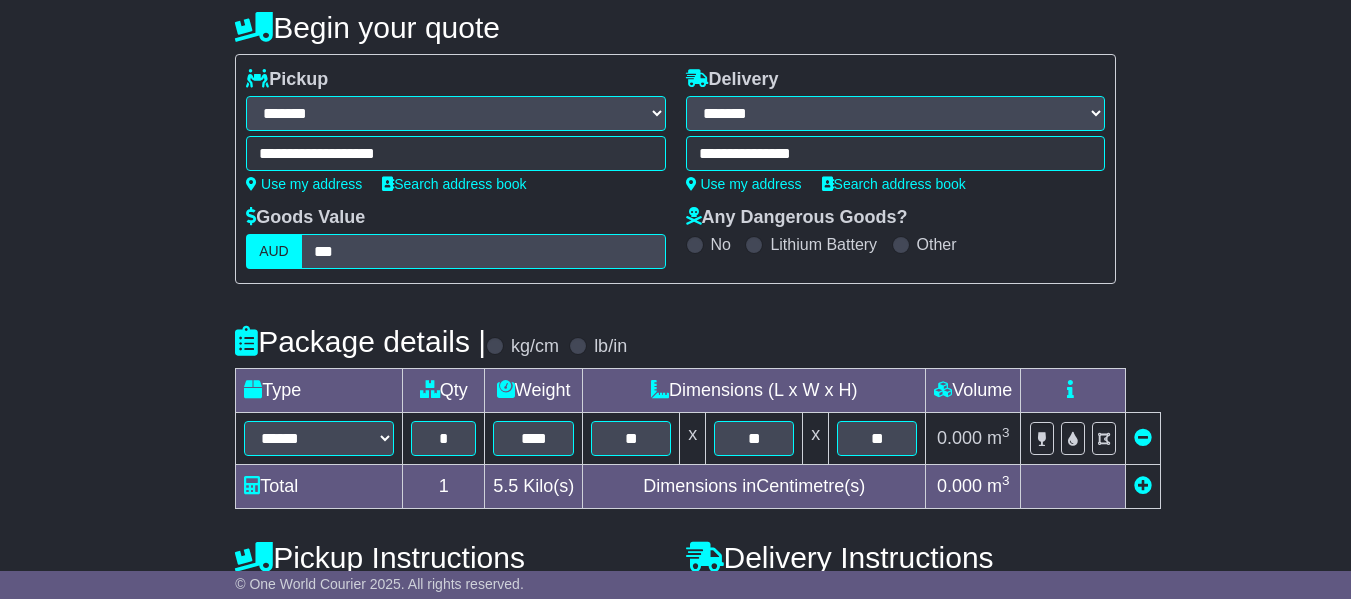 click on "**********" at bounding box center [675, 533] 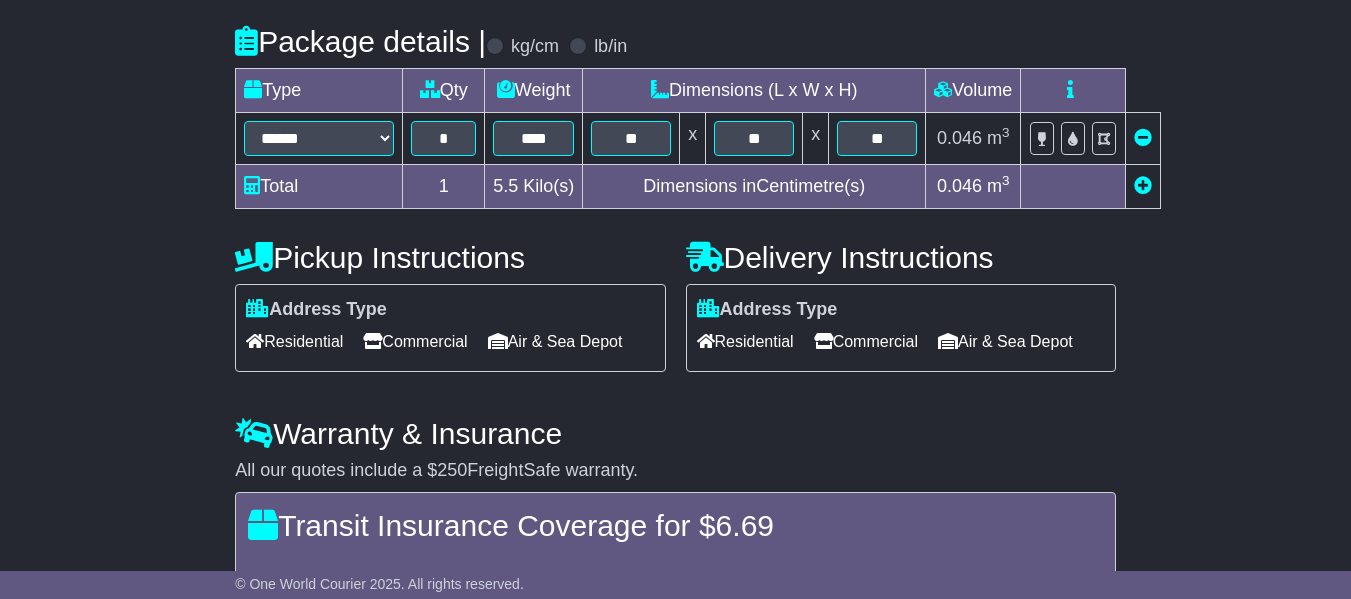 scroll, scrollTop: 700, scrollLeft: 0, axis: vertical 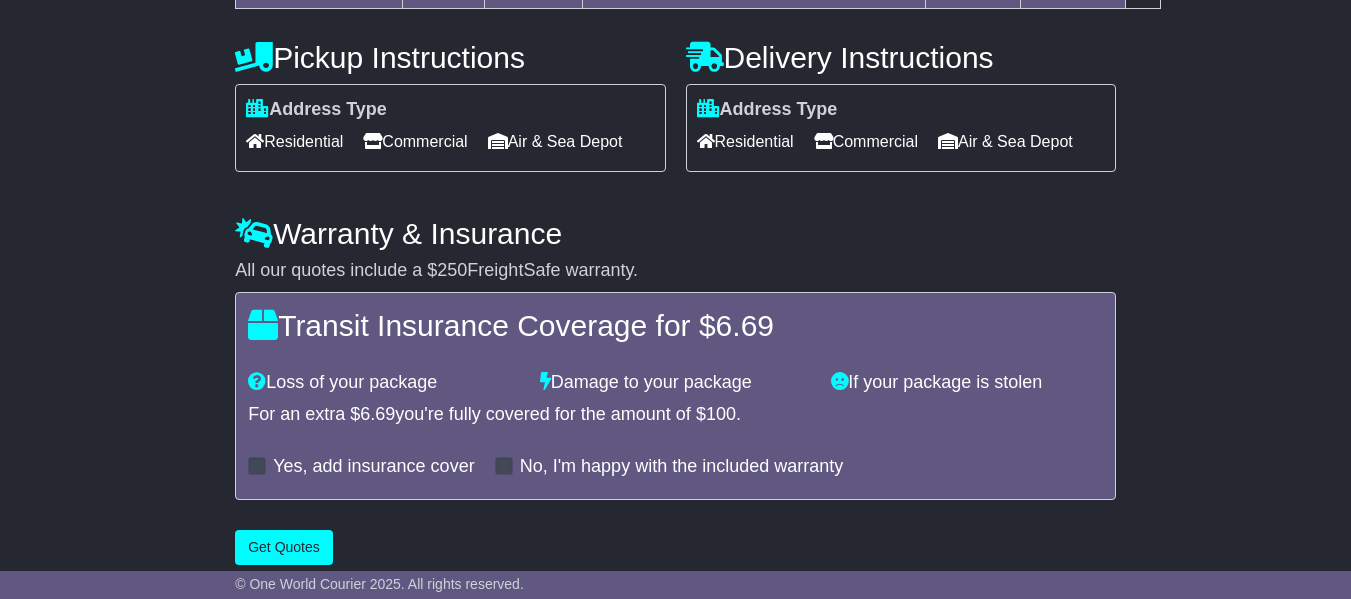 click on "Commercial" at bounding box center (415, 141) 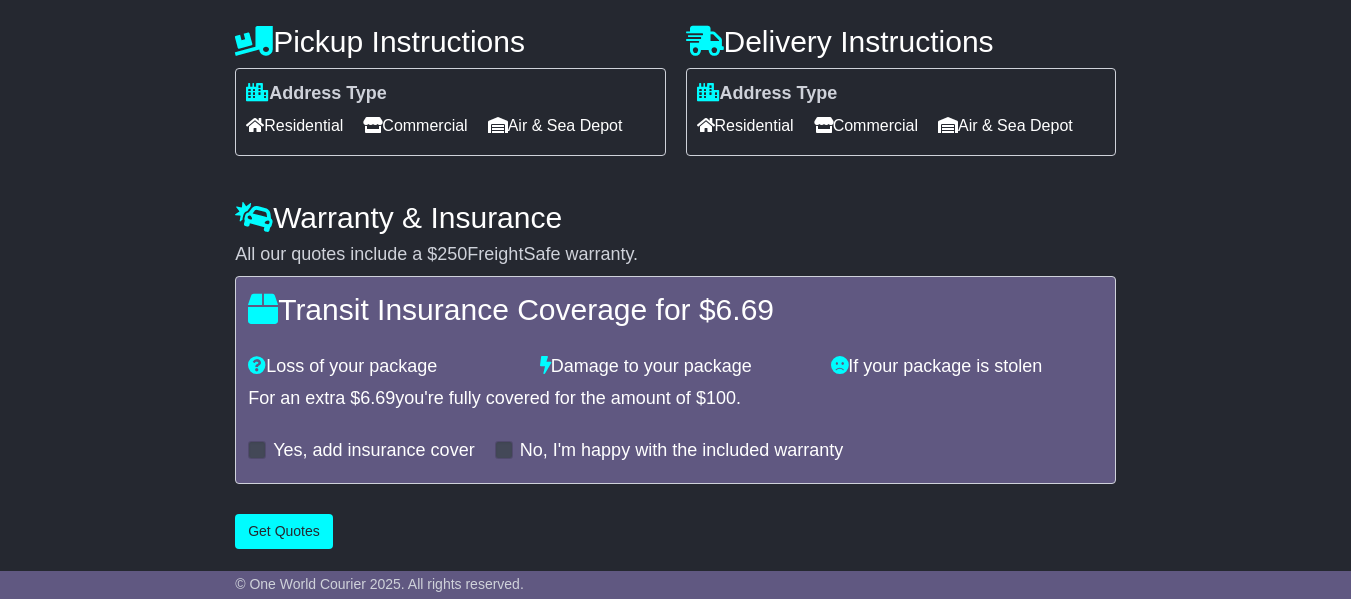 scroll, scrollTop: 783, scrollLeft: 0, axis: vertical 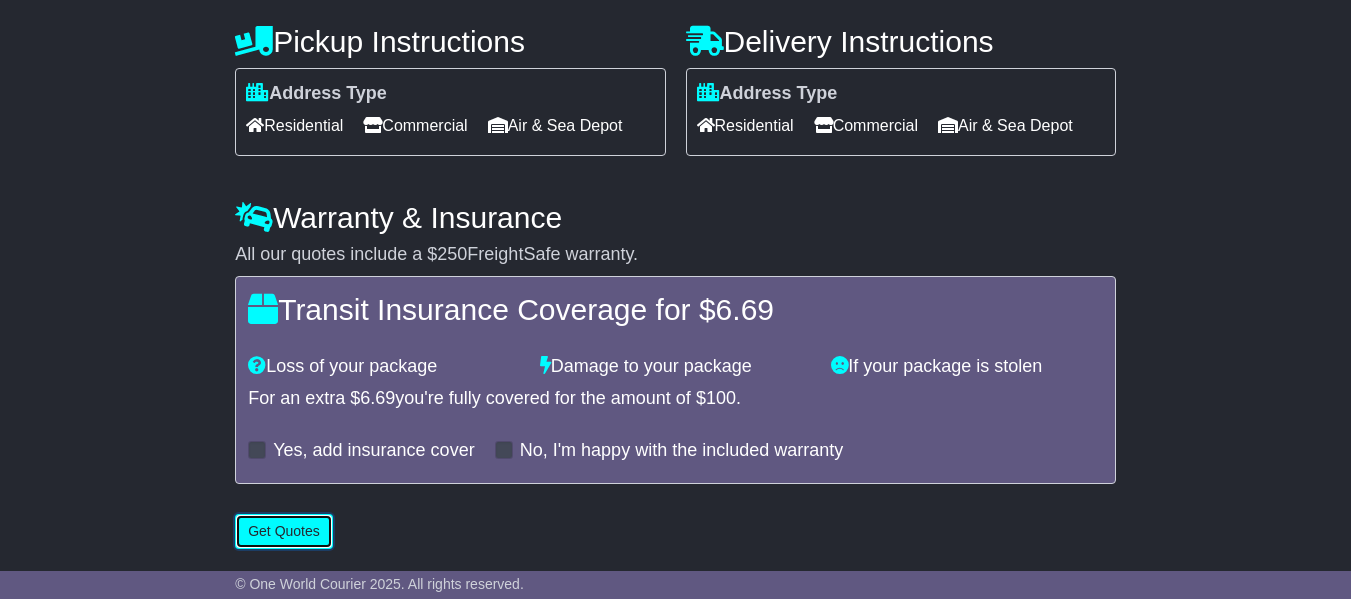 click on "Get Quotes" at bounding box center [284, 531] 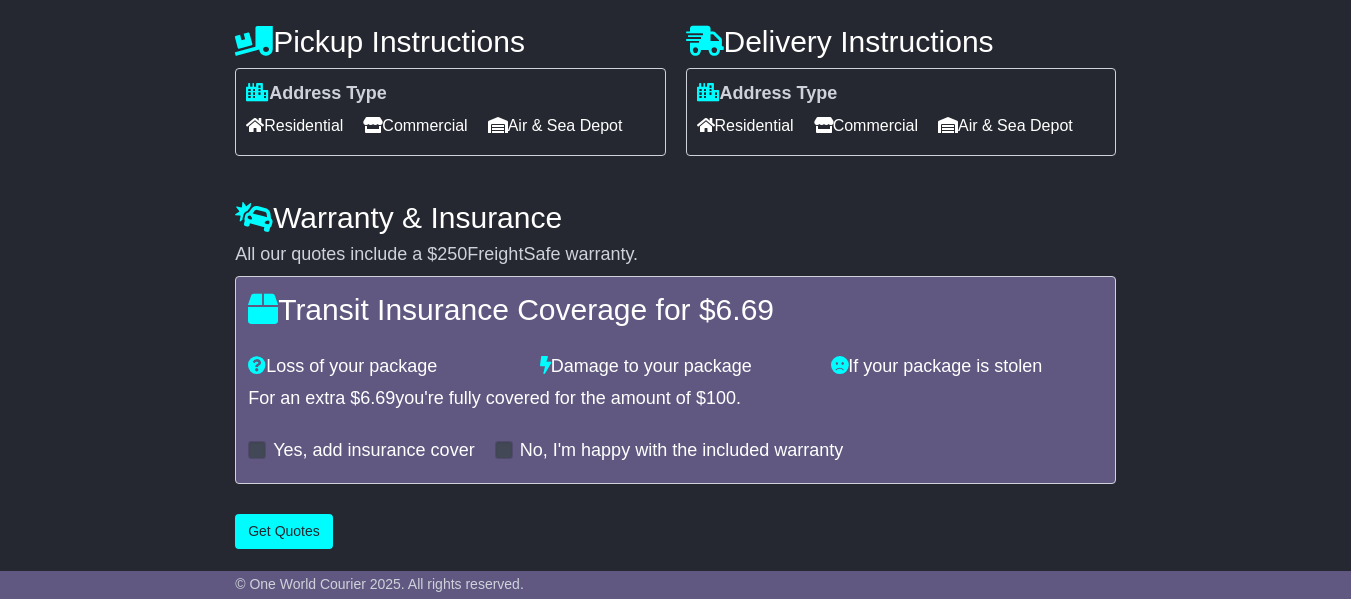 scroll, scrollTop: 0, scrollLeft: 0, axis: both 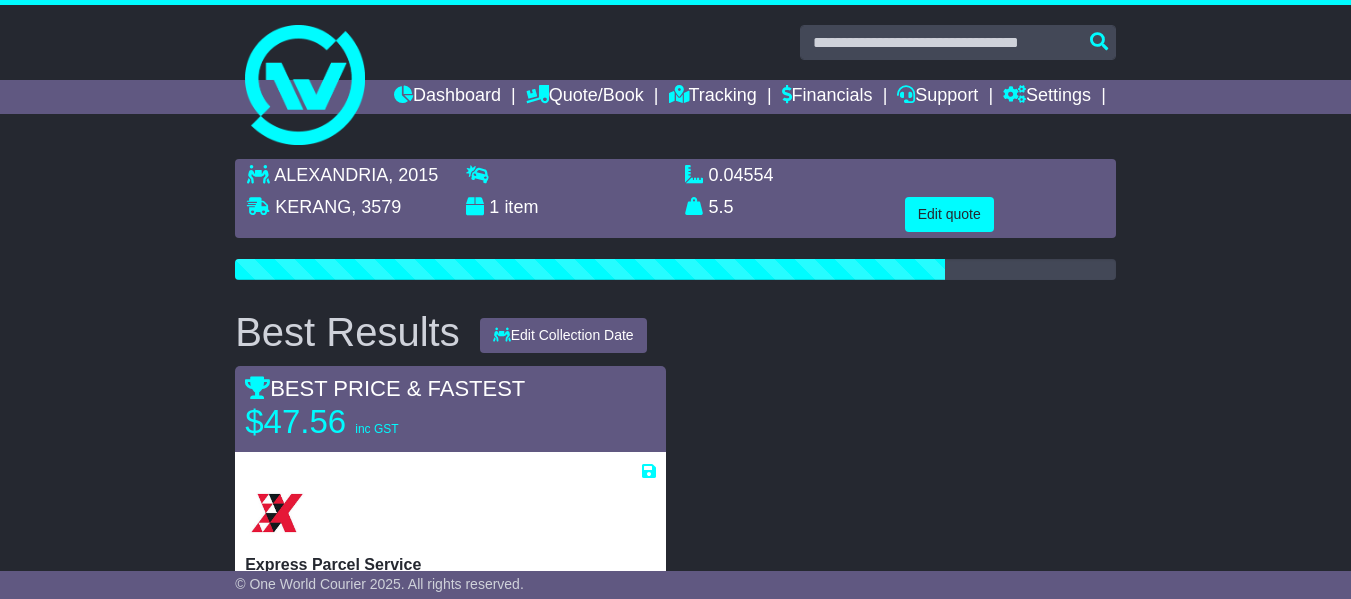 click at bounding box center (901, 536) 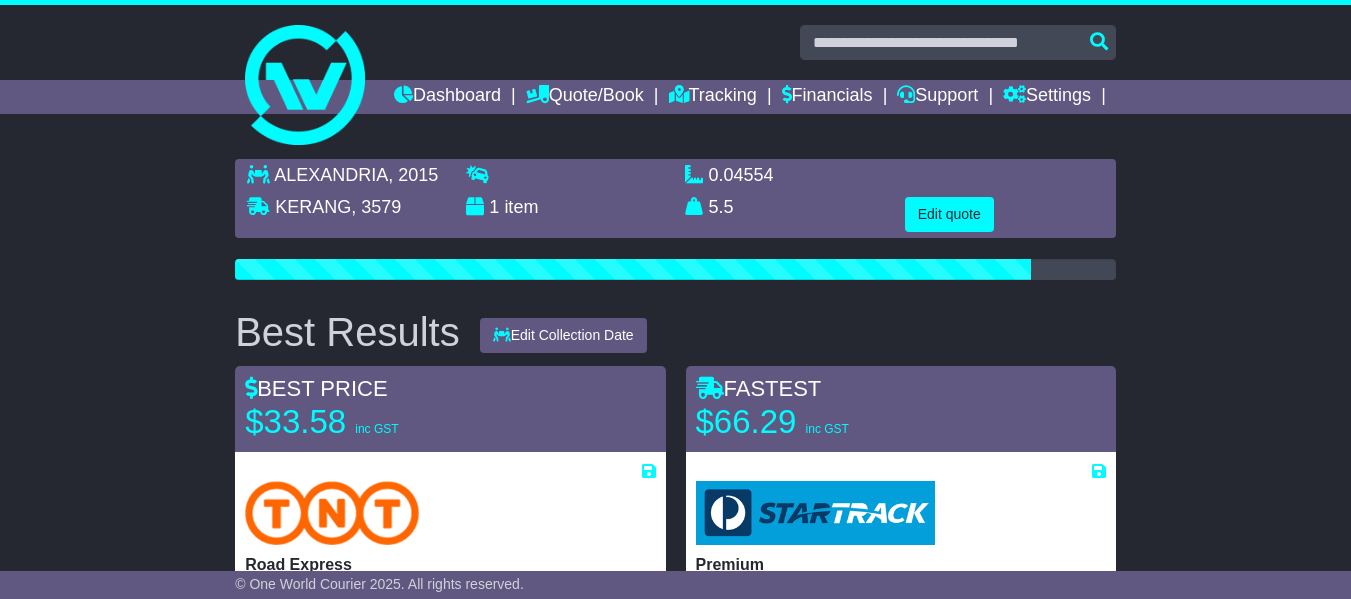 scroll, scrollTop: 100, scrollLeft: 0, axis: vertical 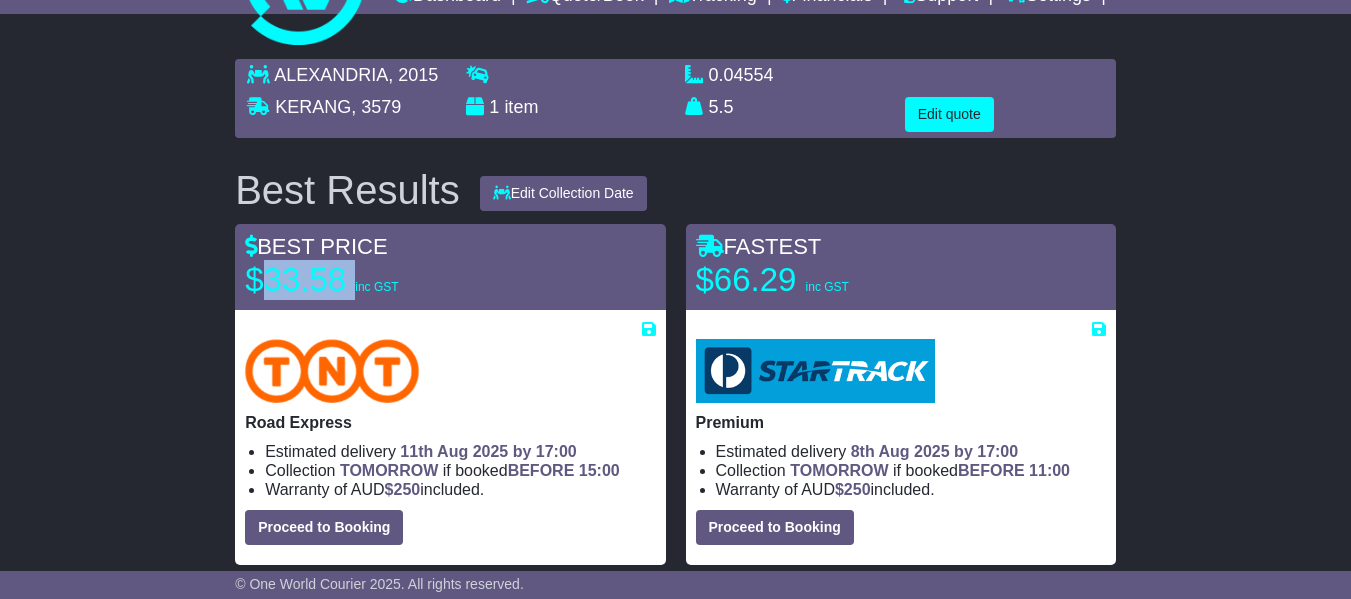 drag, startPoint x: 354, startPoint y: 314, endPoint x: 267, endPoint y: 315, distance: 87.005745 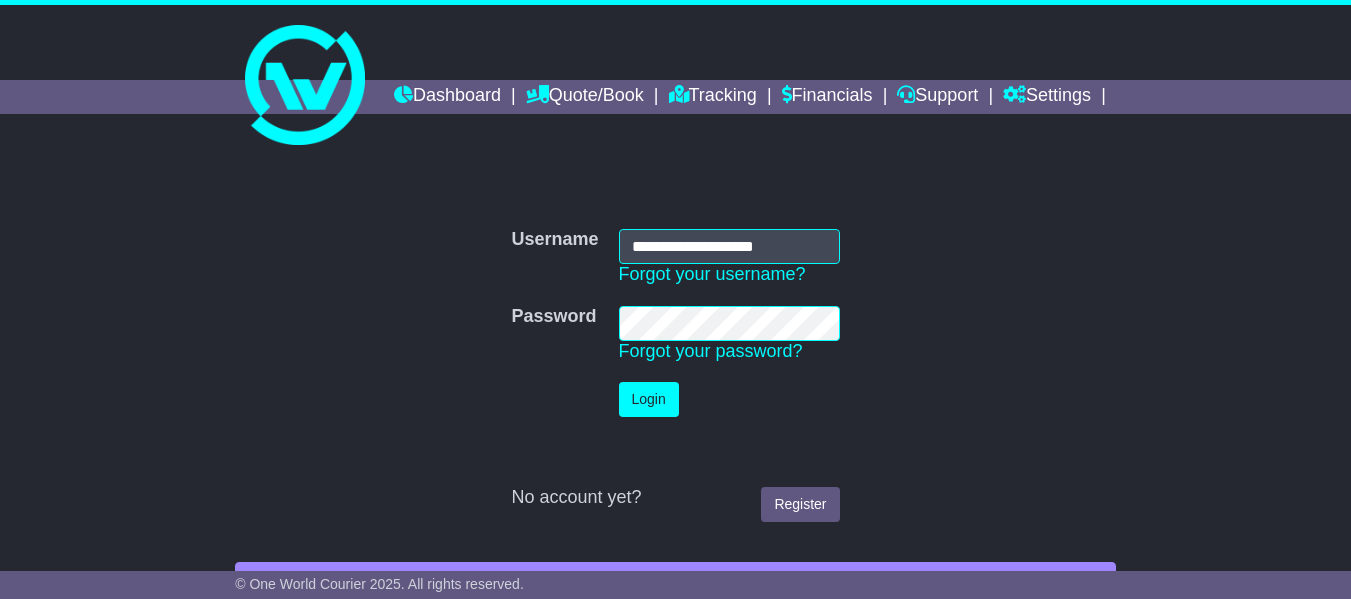 scroll, scrollTop: 0, scrollLeft: 0, axis: both 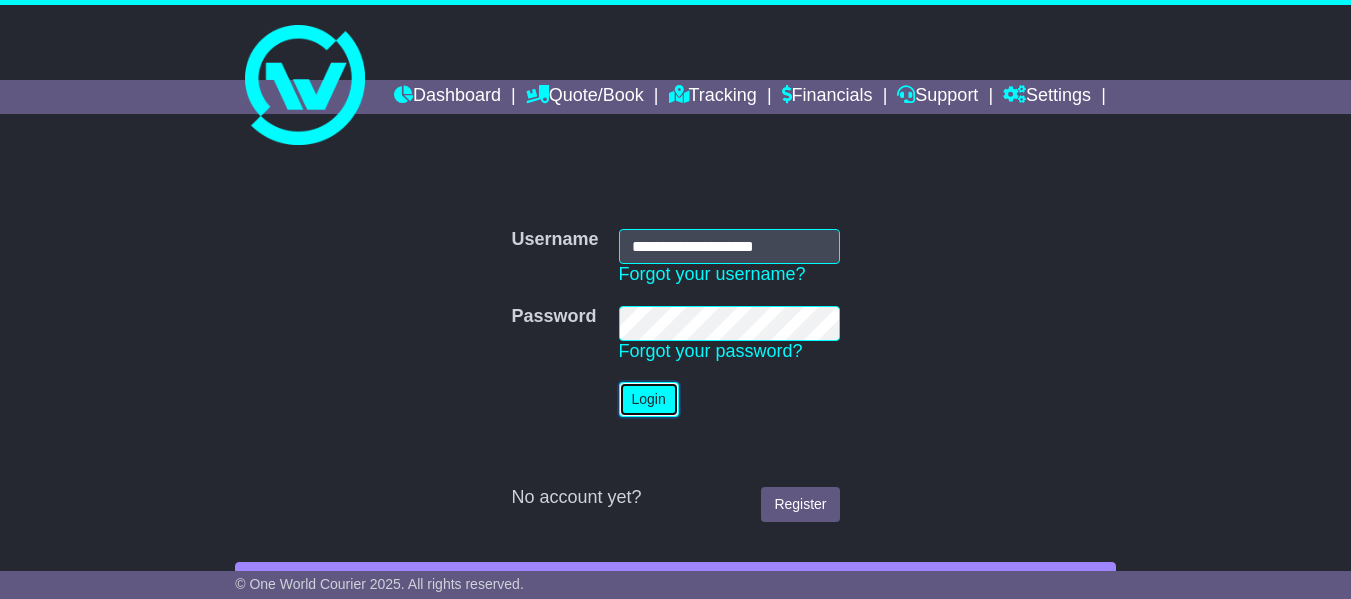 click on "Login" at bounding box center (649, 399) 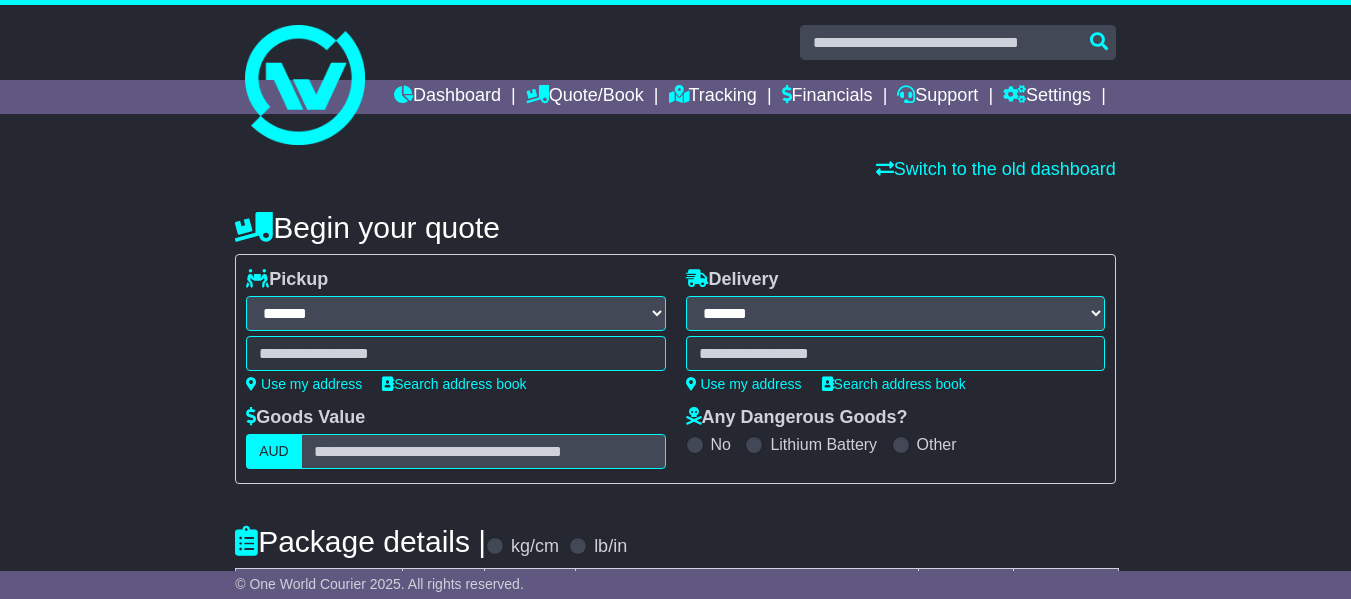 select on "**" 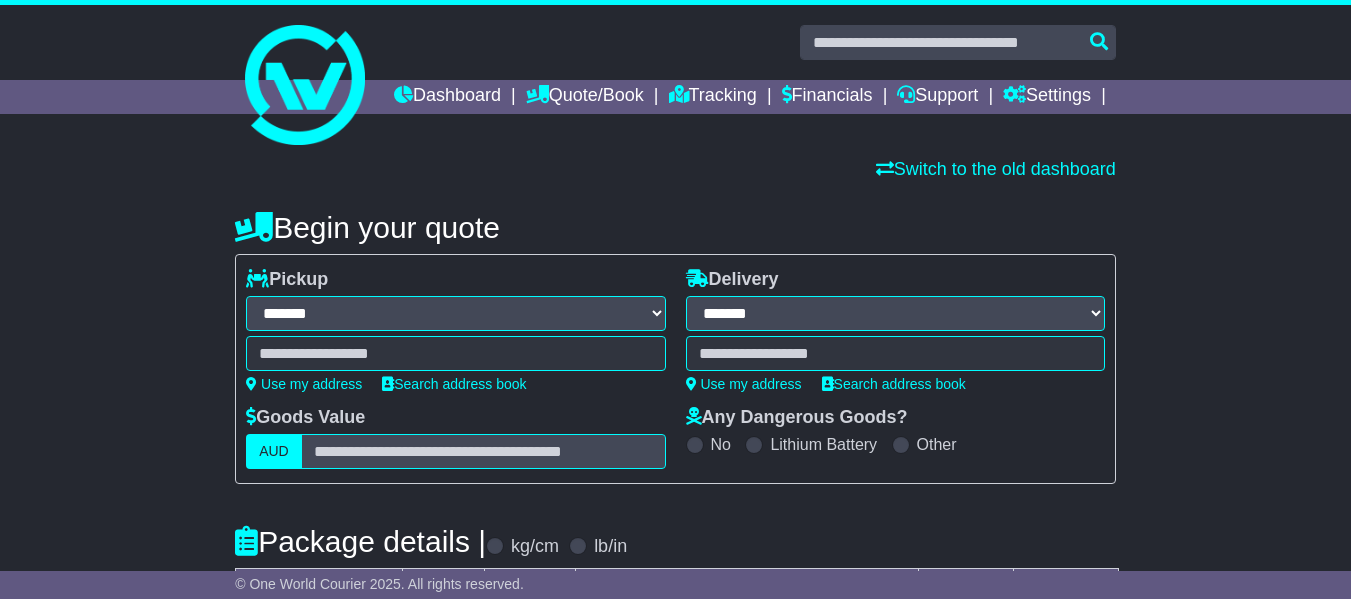 scroll, scrollTop: 0, scrollLeft: 0, axis: both 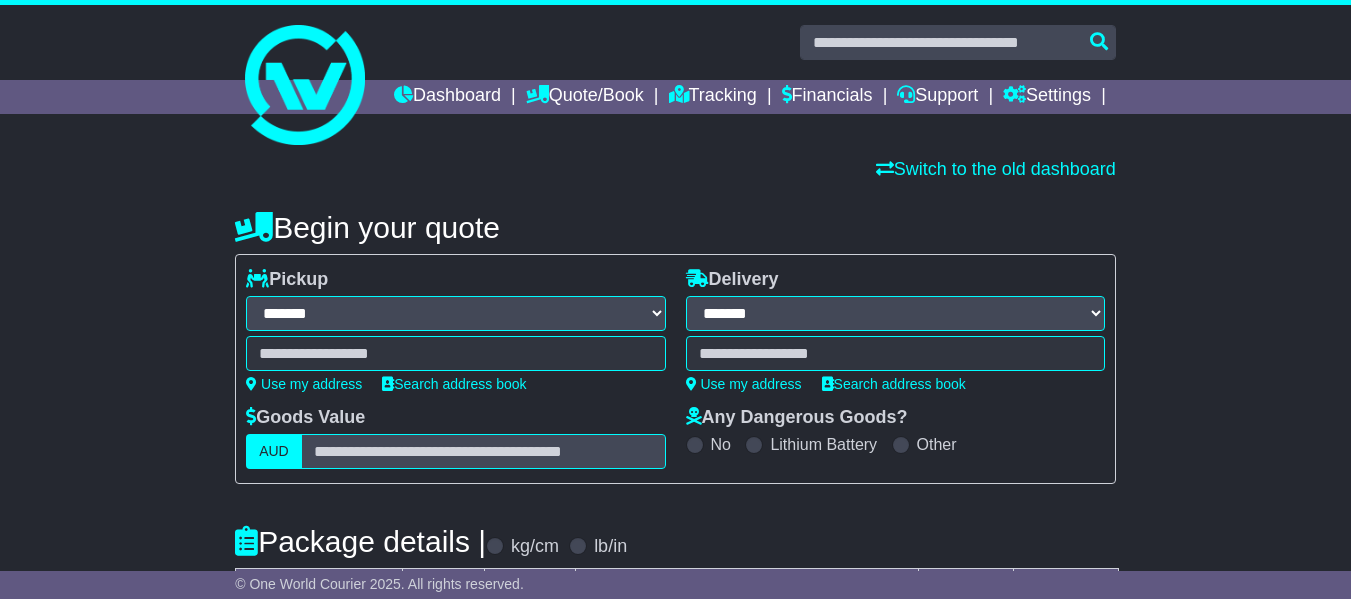 click at bounding box center [455, 353] 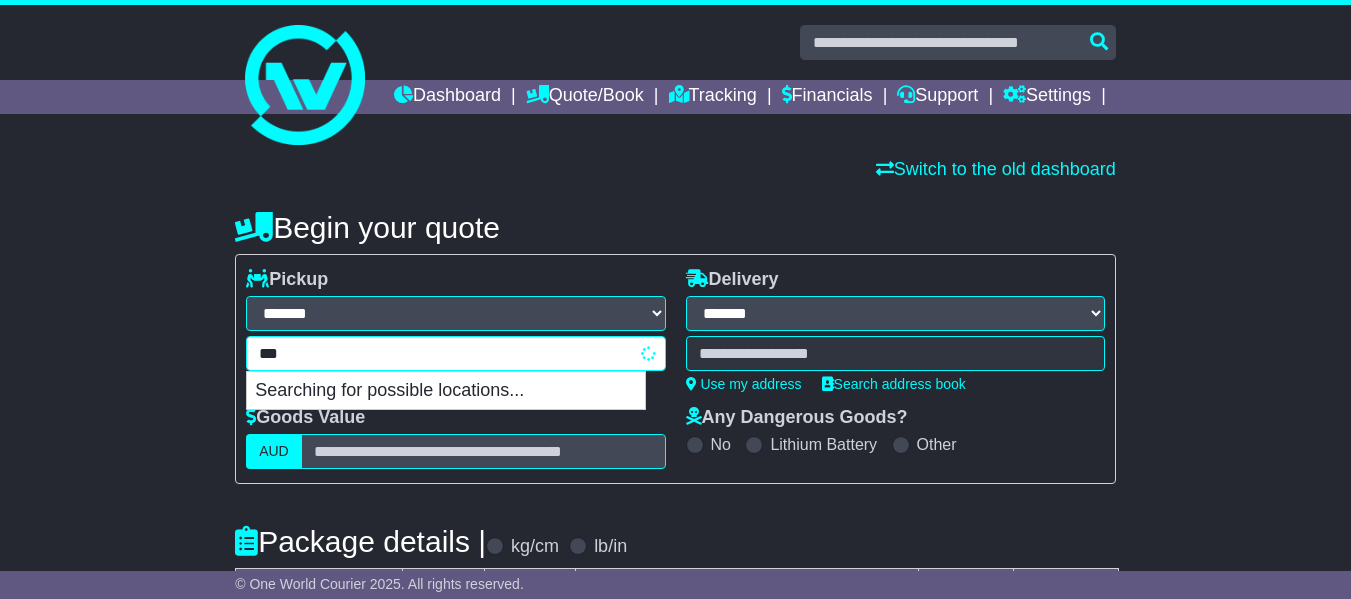 type on "****" 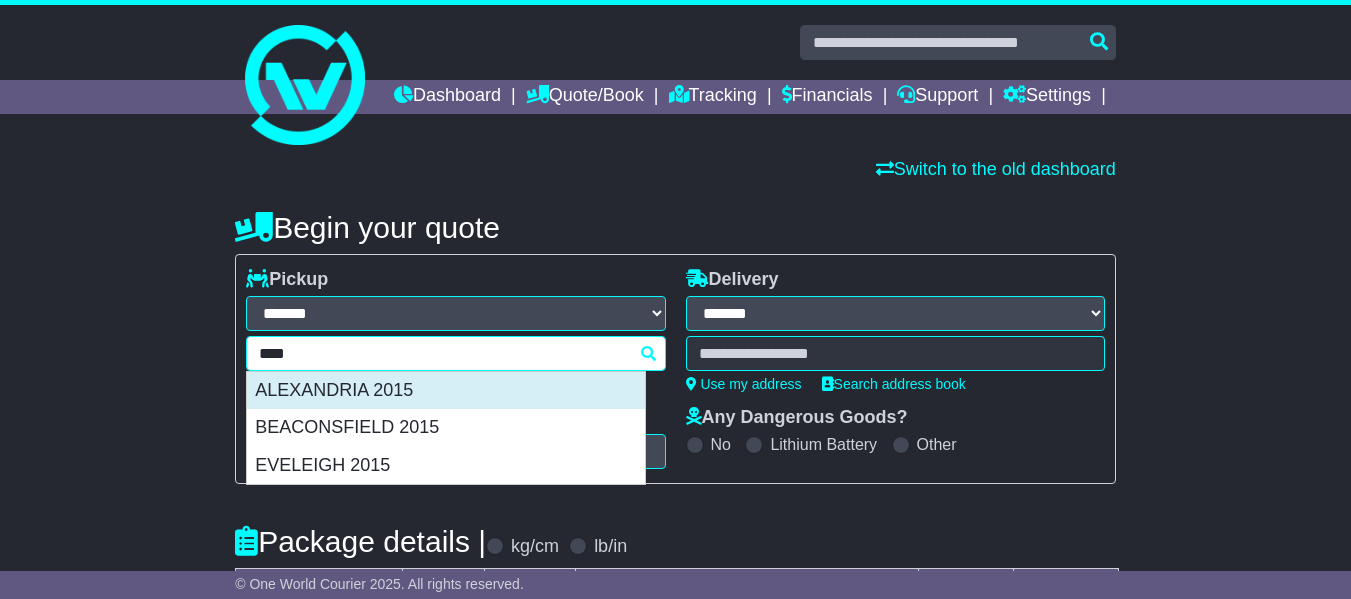 click on "ALEXANDRIA 2015" at bounding box center [446, 391] 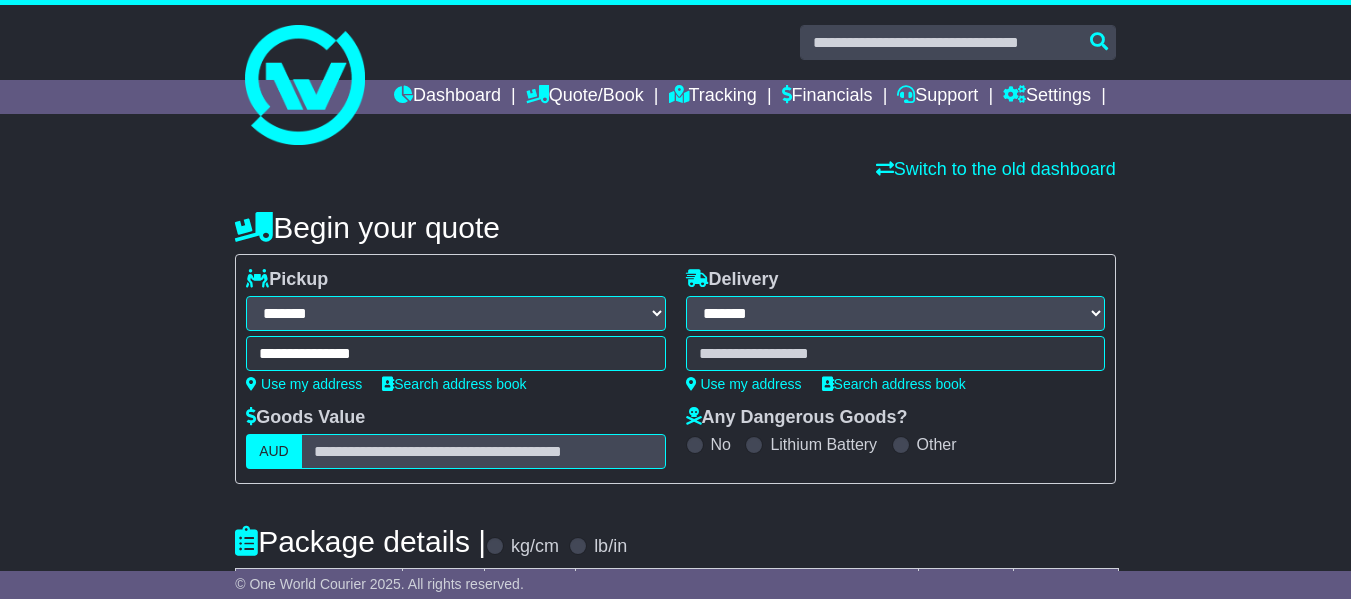 type on "**********" 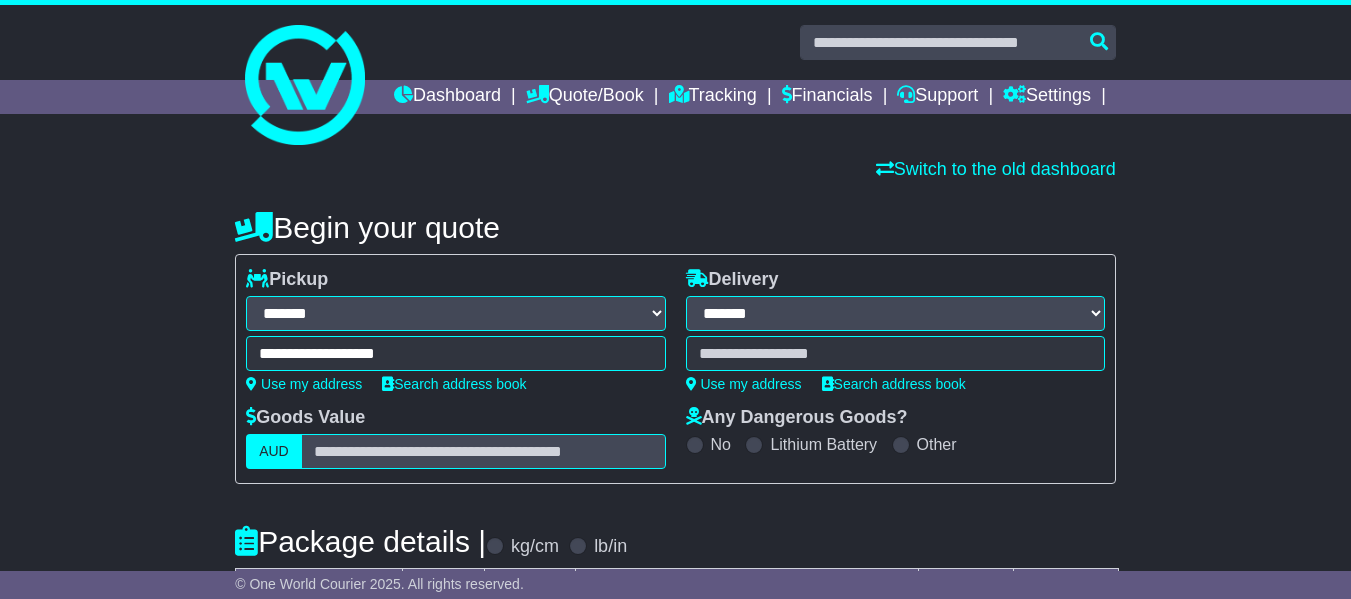 click at bounding box center [895, 353] 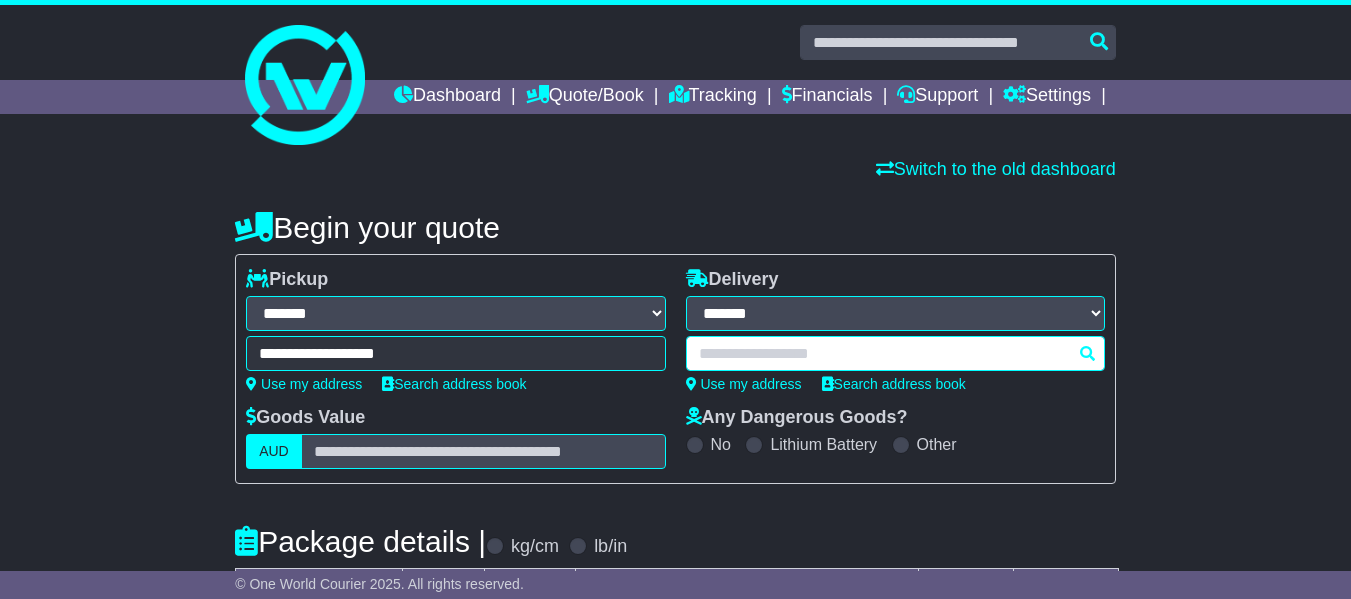 paste on "****" 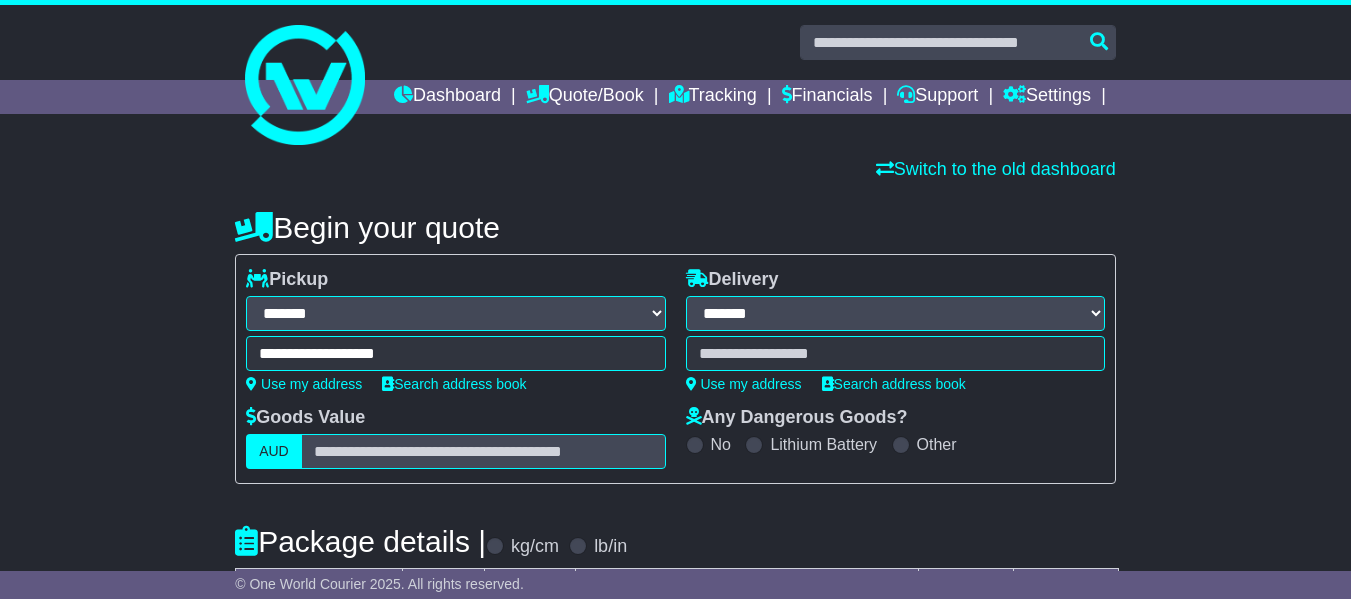 click on "**** 2213 EAST HILLS 2213 PANANIA 2213 PICNIC POINT 2213" at bounding box center (895, 353) 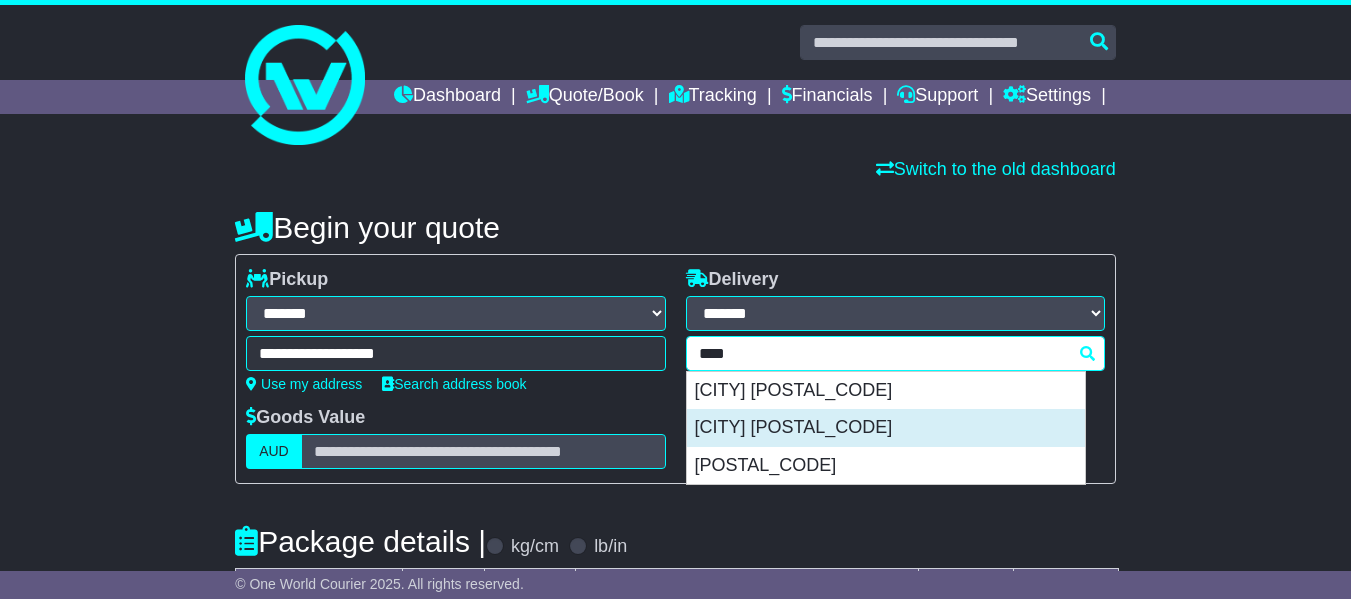 click on "PANANIA 2213" at bounding box center (886, 428) 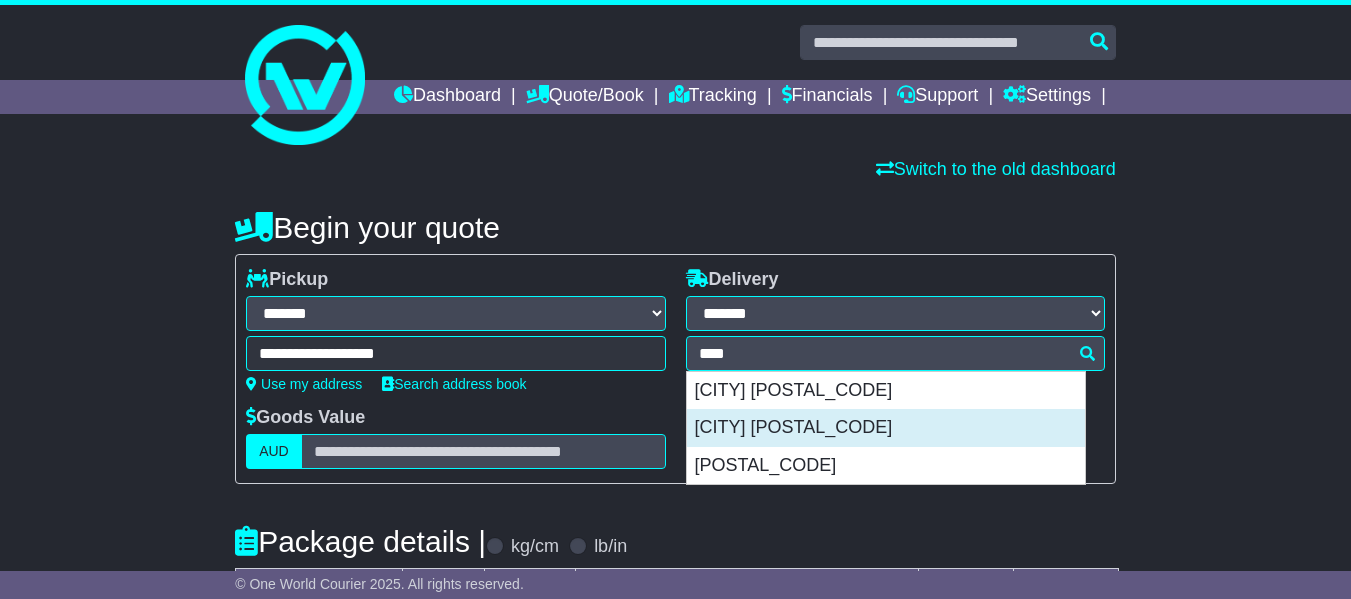 type on "**********" 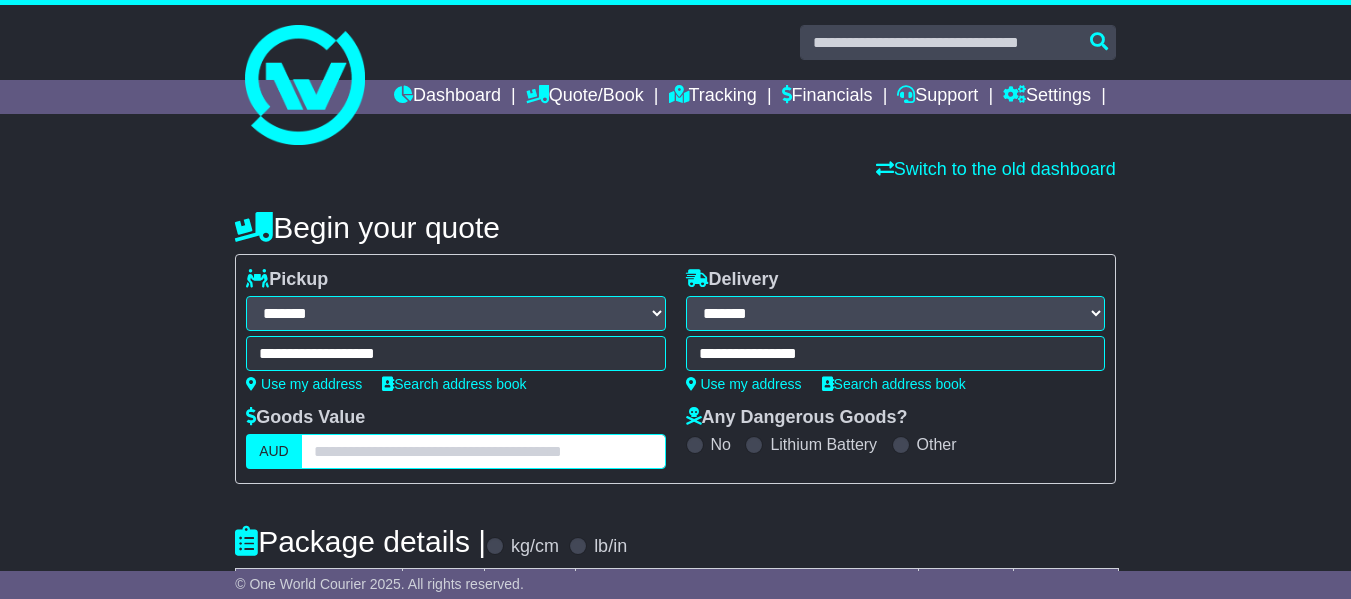 click at bounding box center (483, 451) 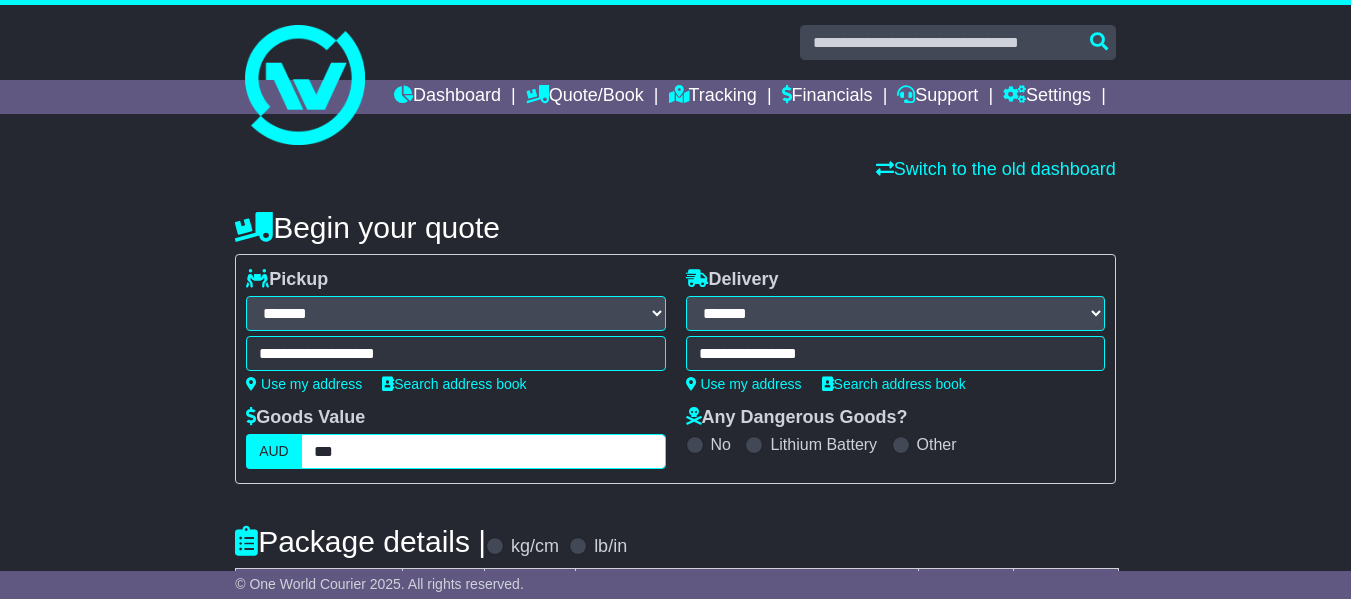 scroll, scrollTop: 300, scrollLeft: 0, axis: vertical 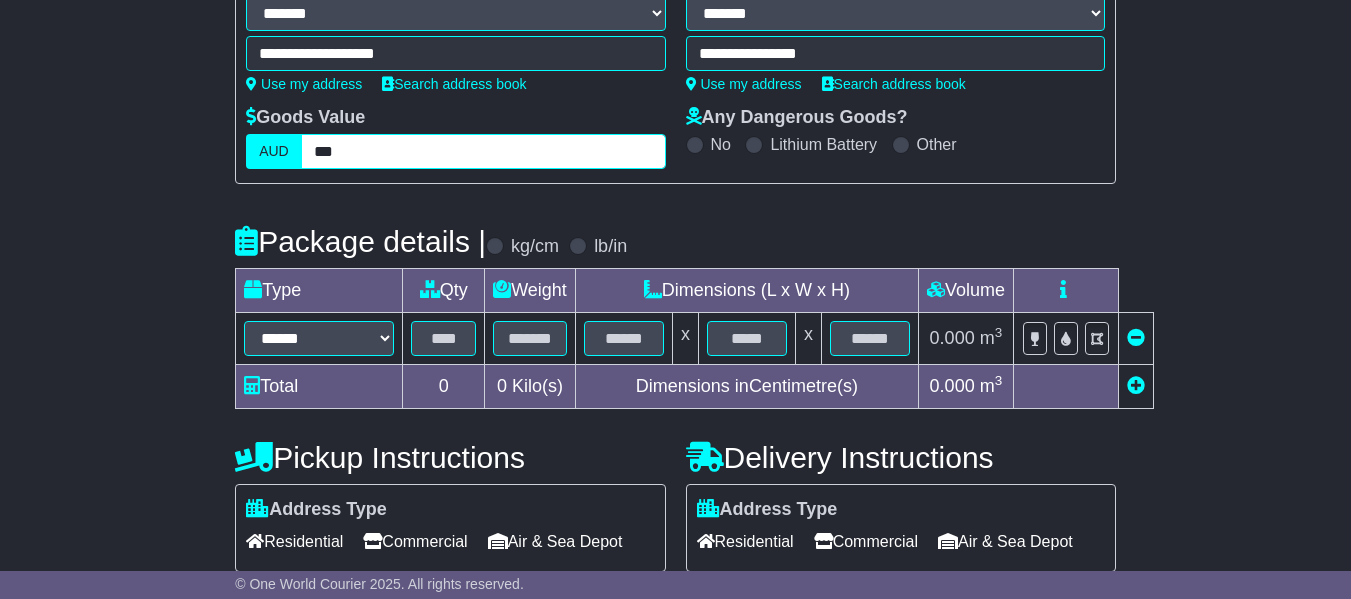 type on "***" 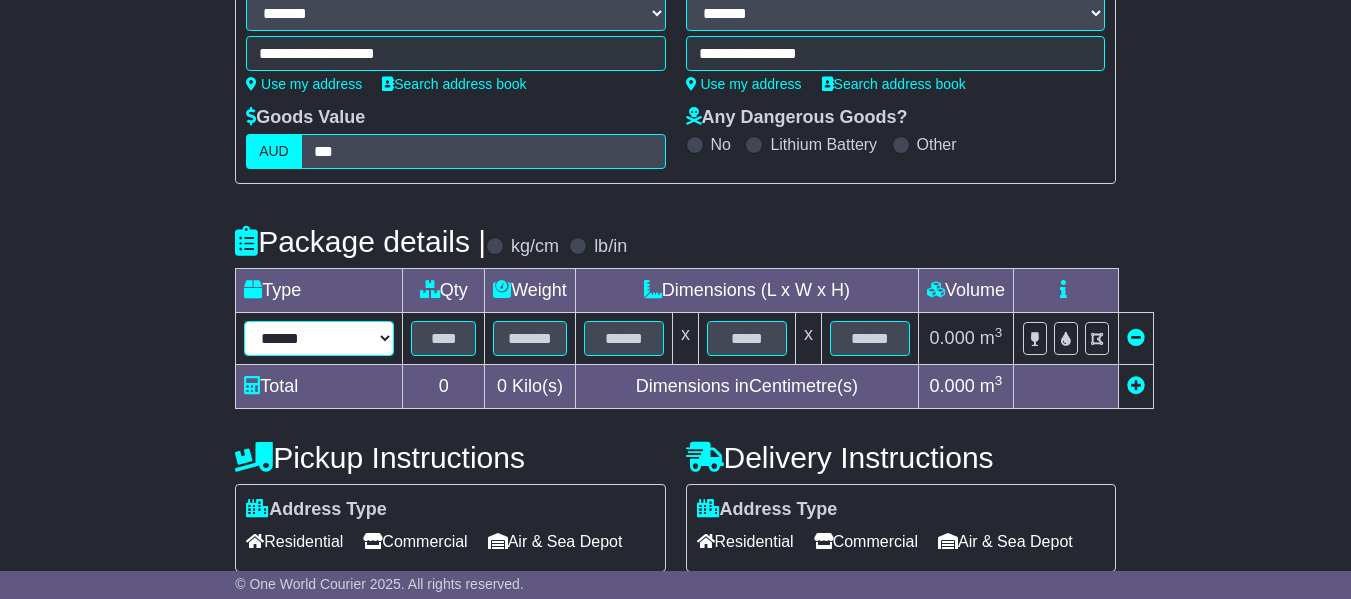 click on "****** ****** *** ******** ***** **** **** ****** *** *******" at bounding box center [319, 338] 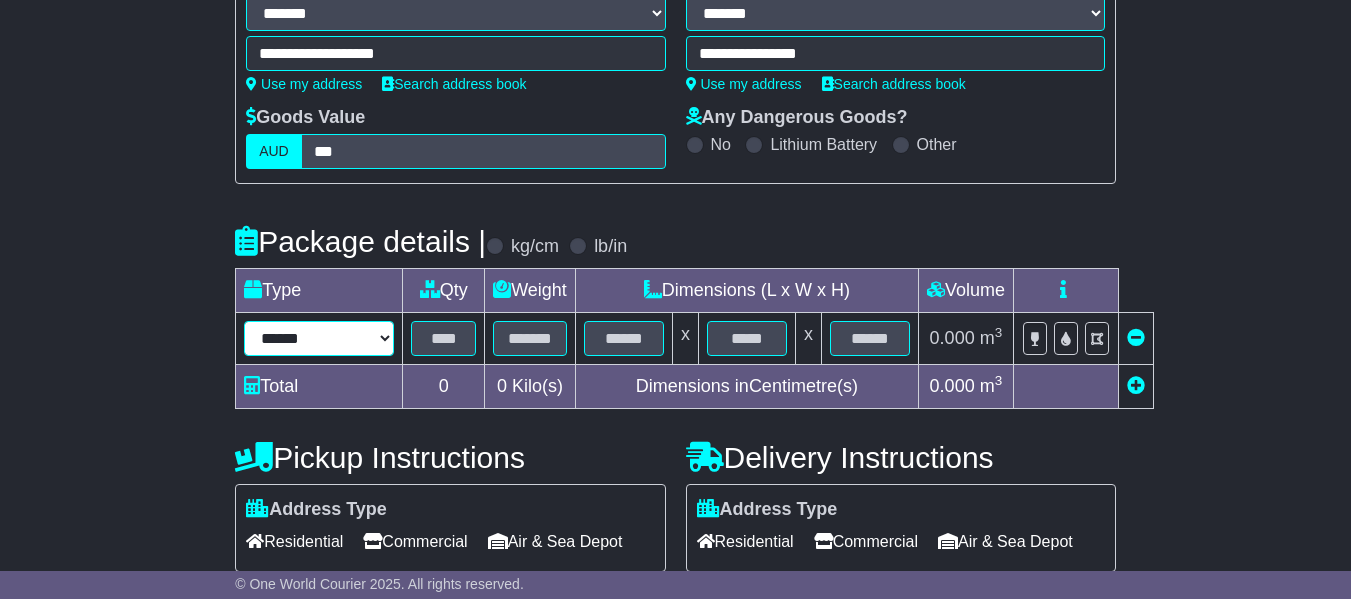 select on "*****" 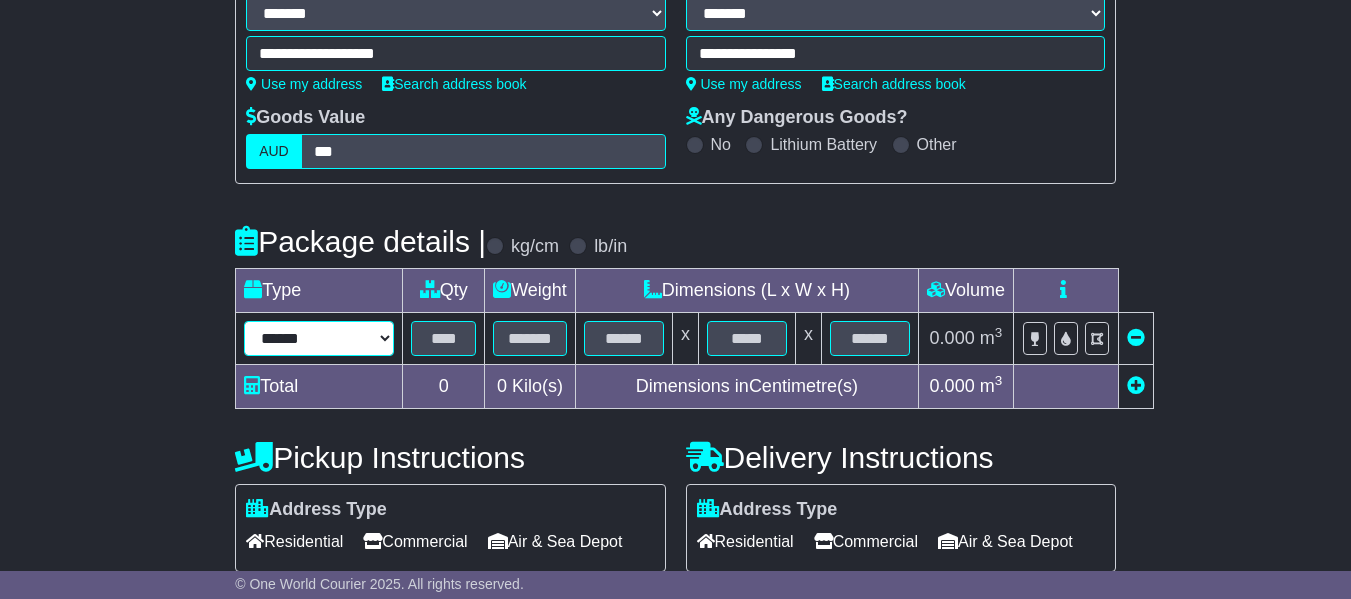 click on "****** ****** *** ******** ***** **** **** ****** *** *******" at bounding box center (319, 338) 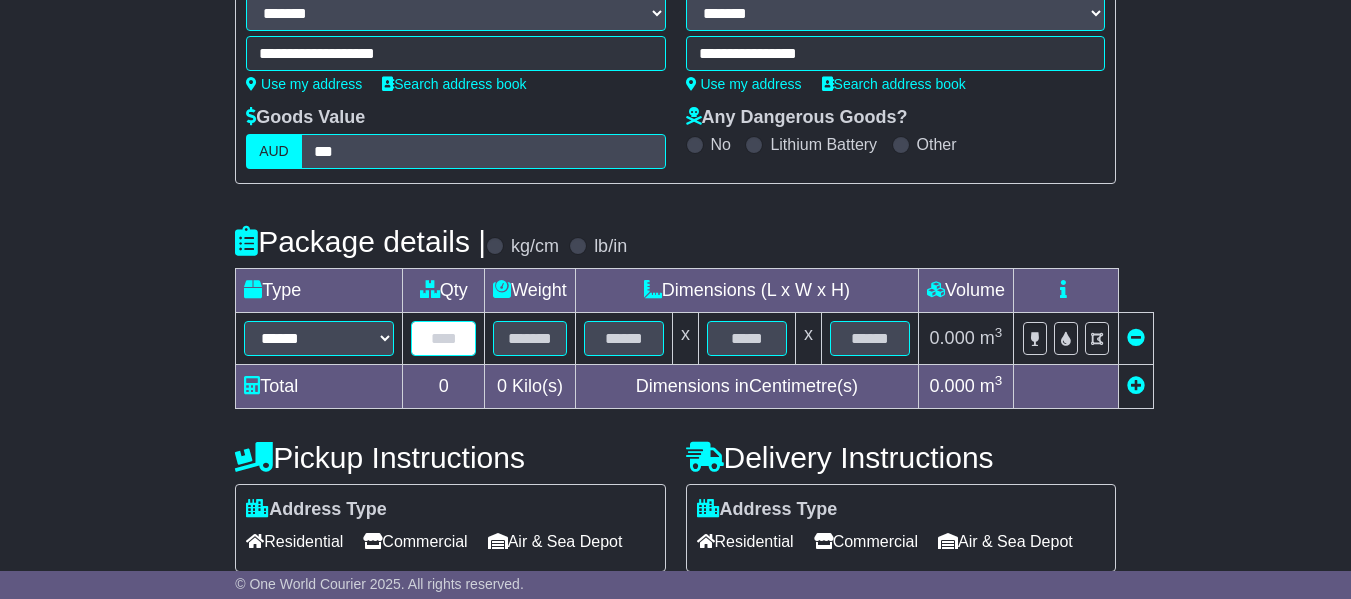 click at bounding box center [443, 338] 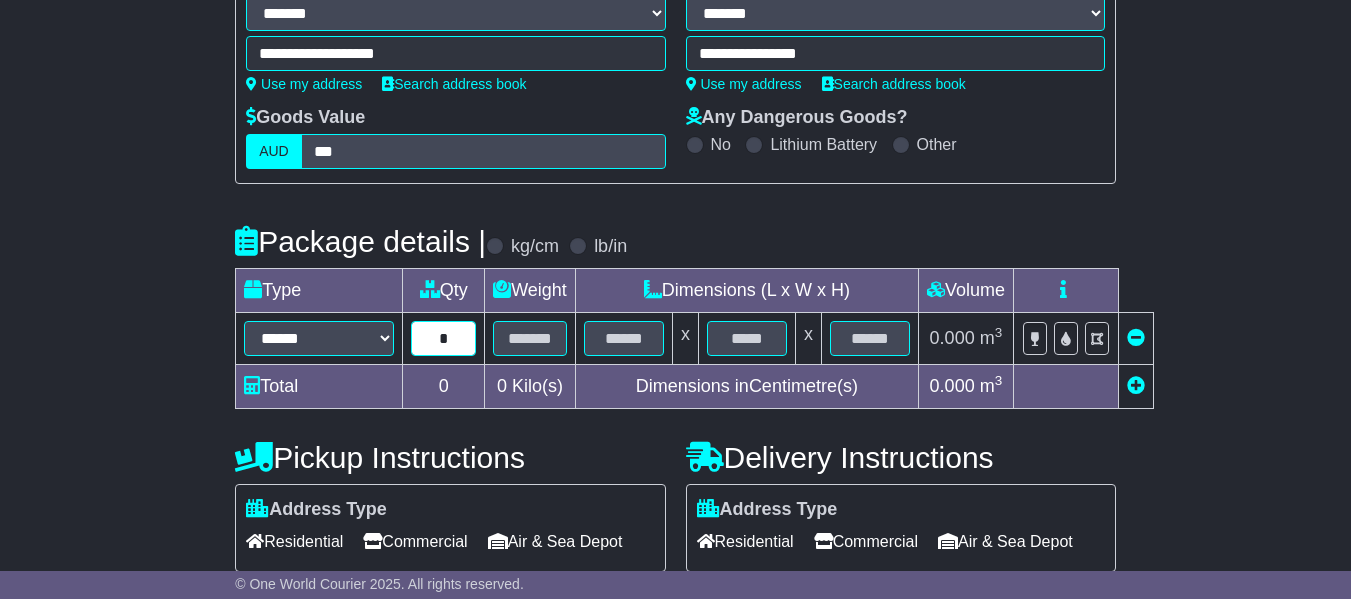 type on "*" 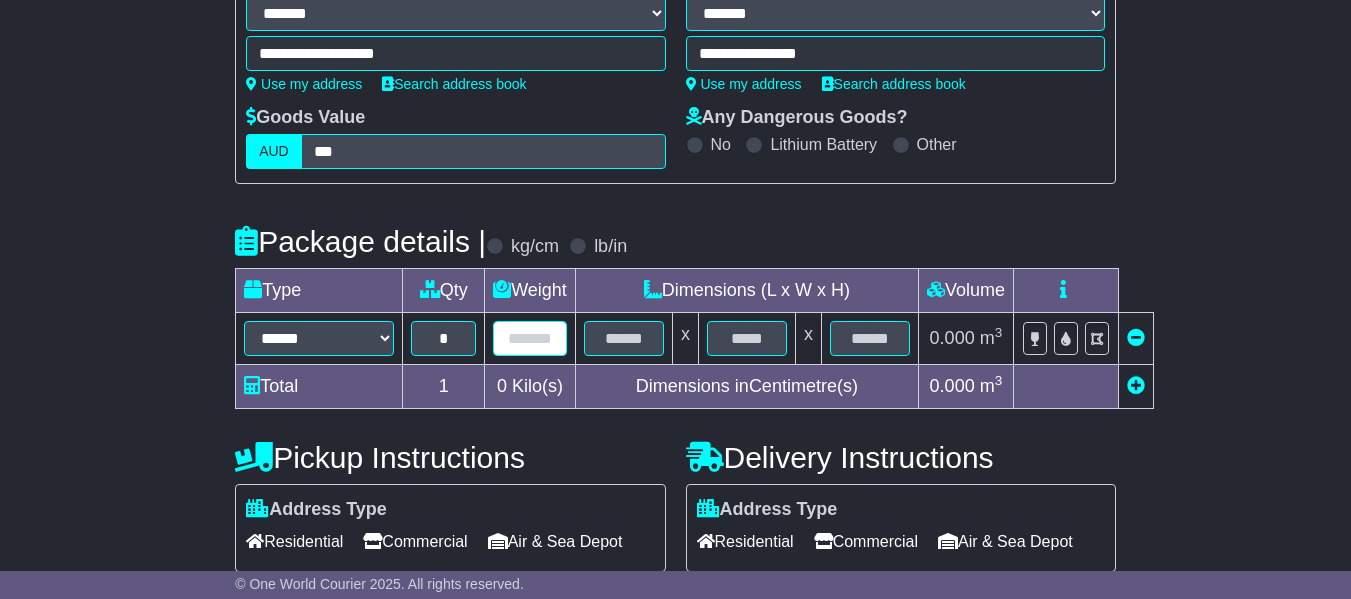 click at bounding box center [530, 338] 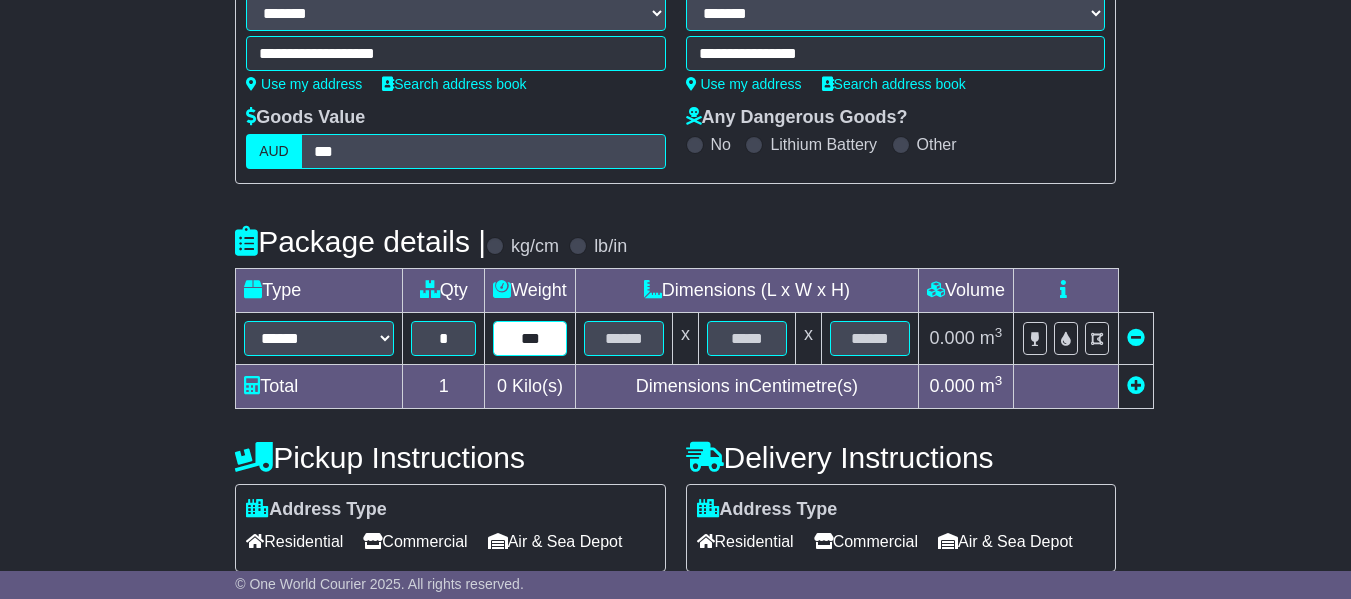type on "***" 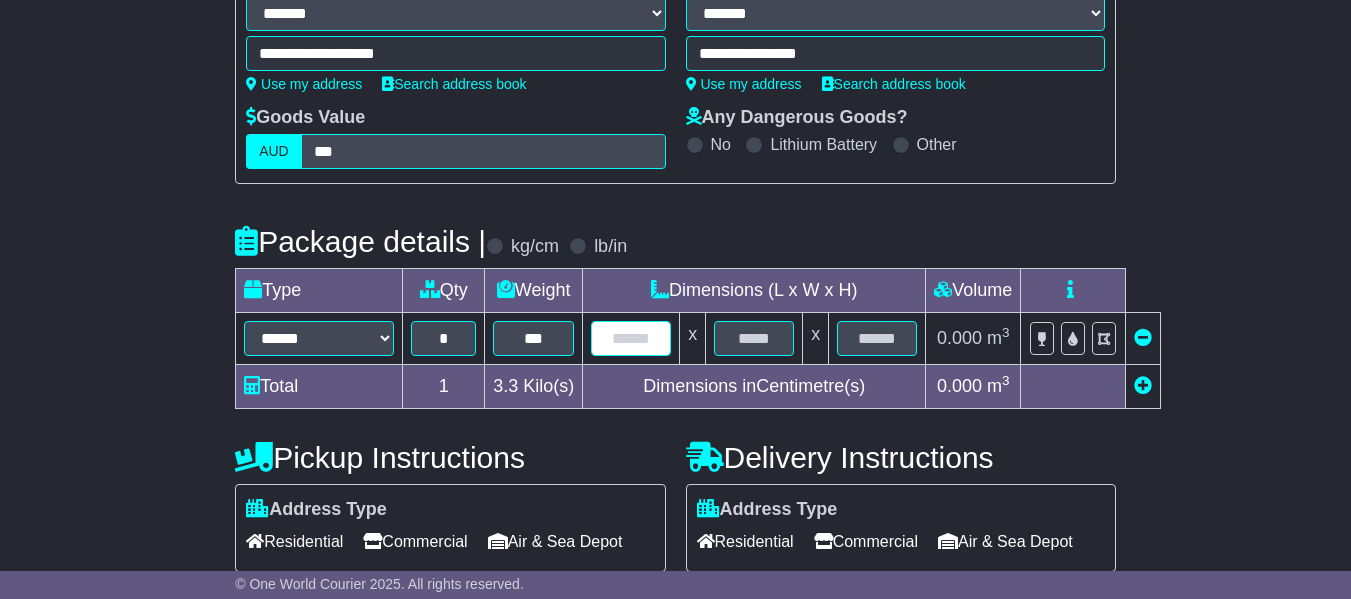 click at bounding box center [631, 338] 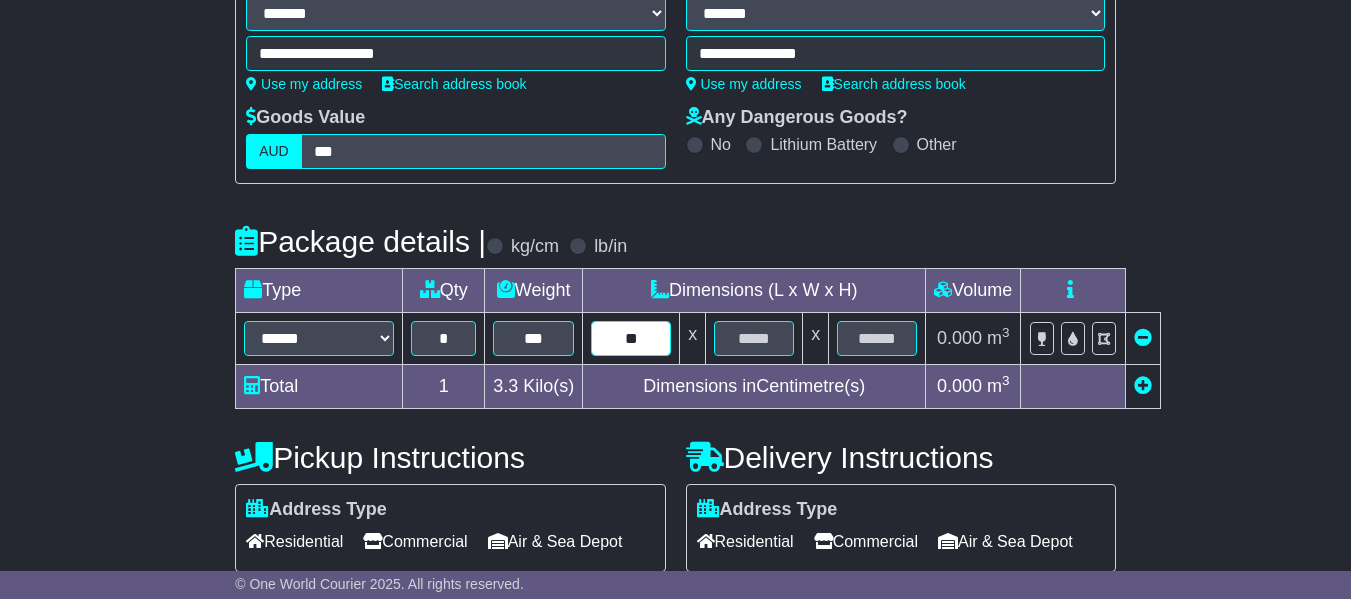 type on "**" 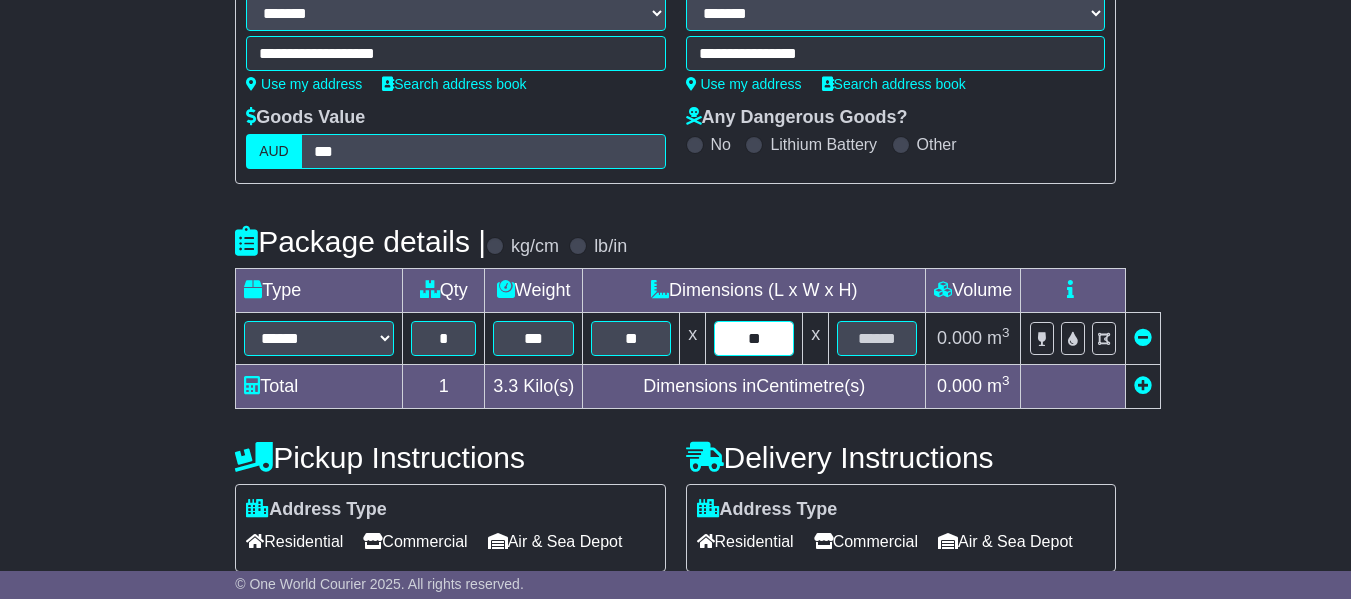 type on "**" 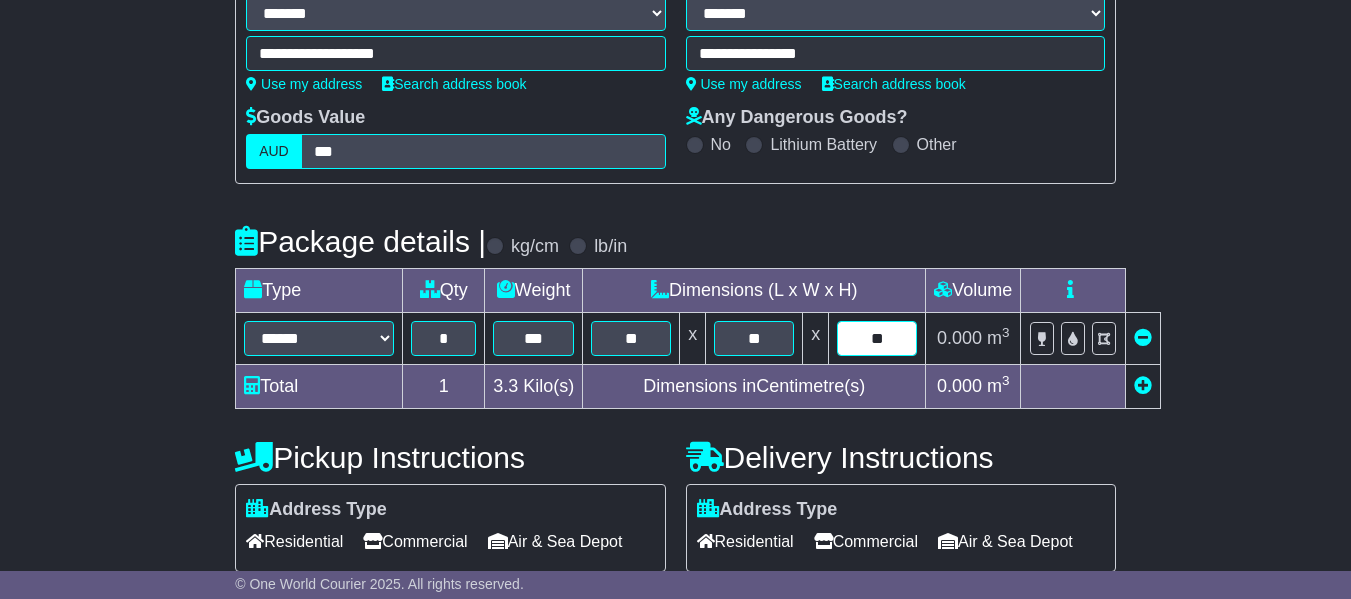 type on "**" 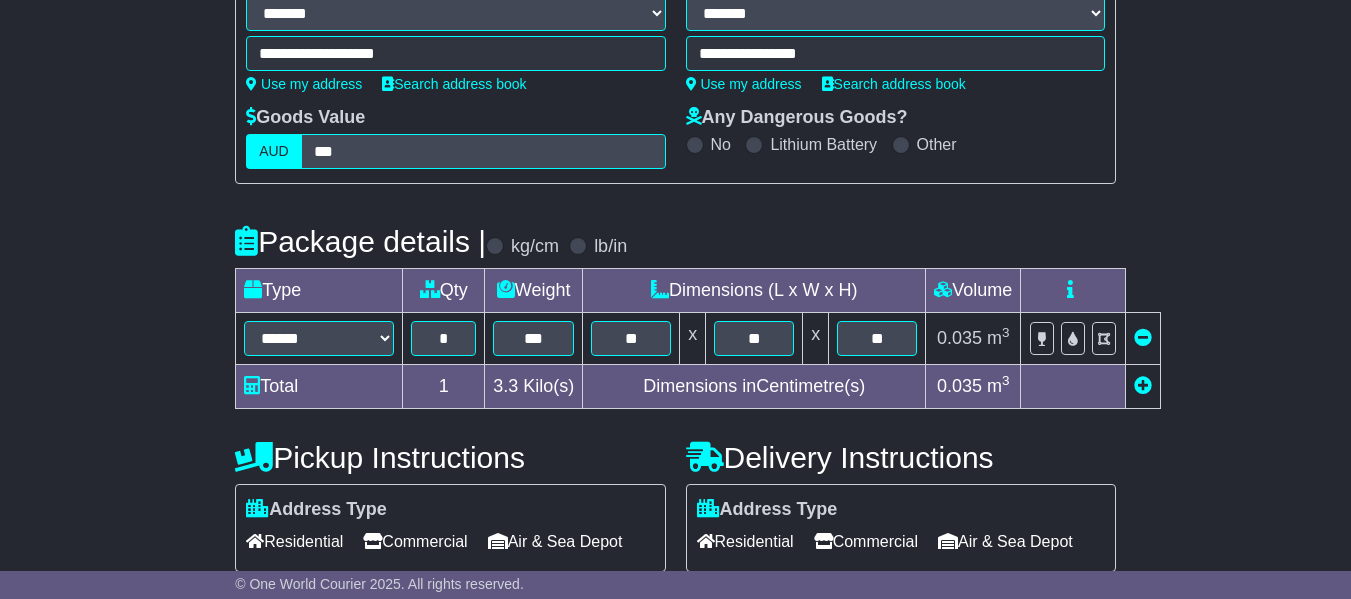 click on "**********" at bounding box center (675, 433) 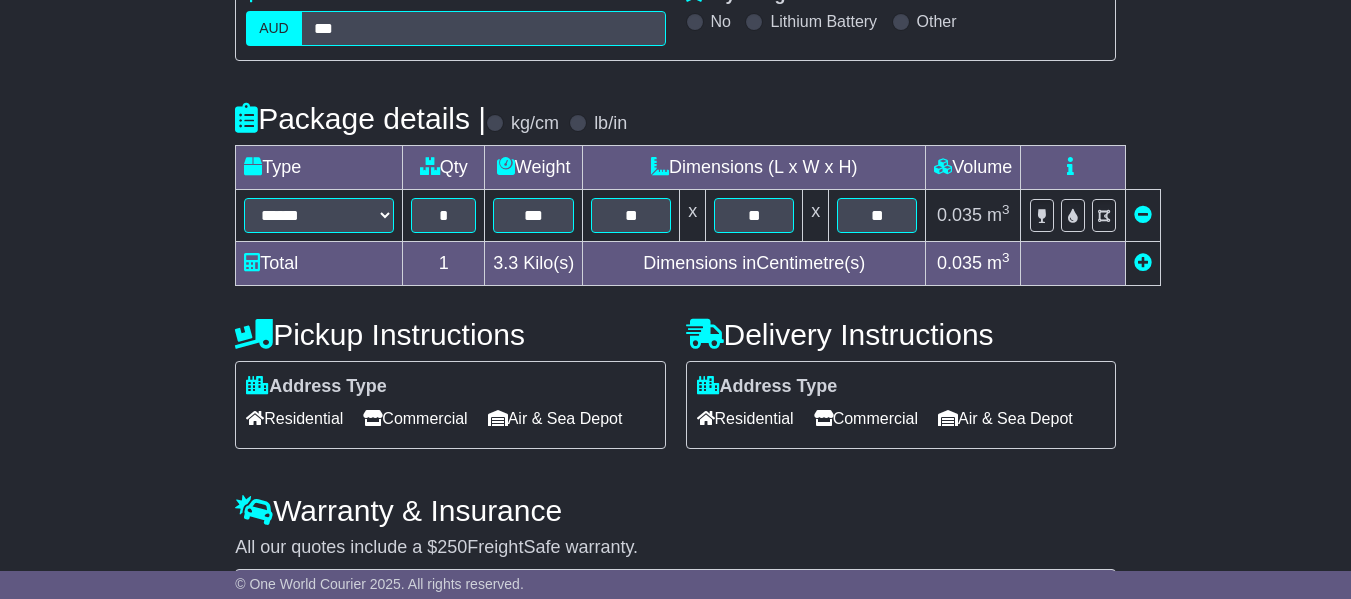 scroll, scrollTop: 700, scrollLeft: 0, axis: vertical 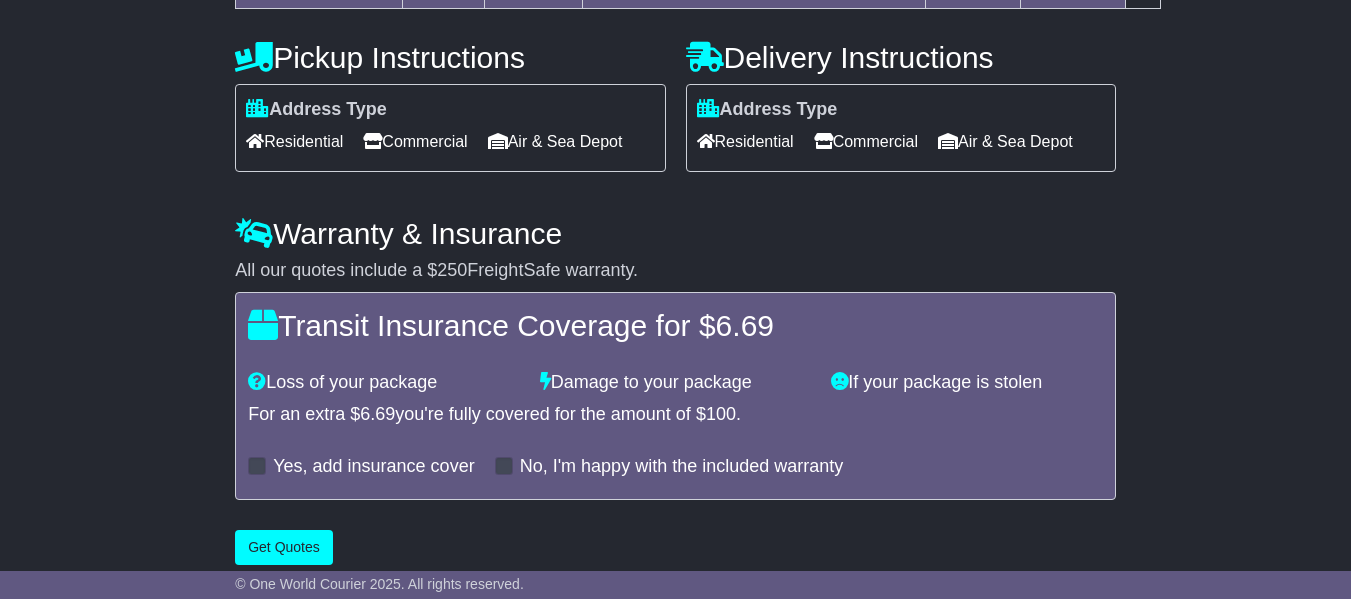 click on "Commercial" at bounding box center (415, 141) 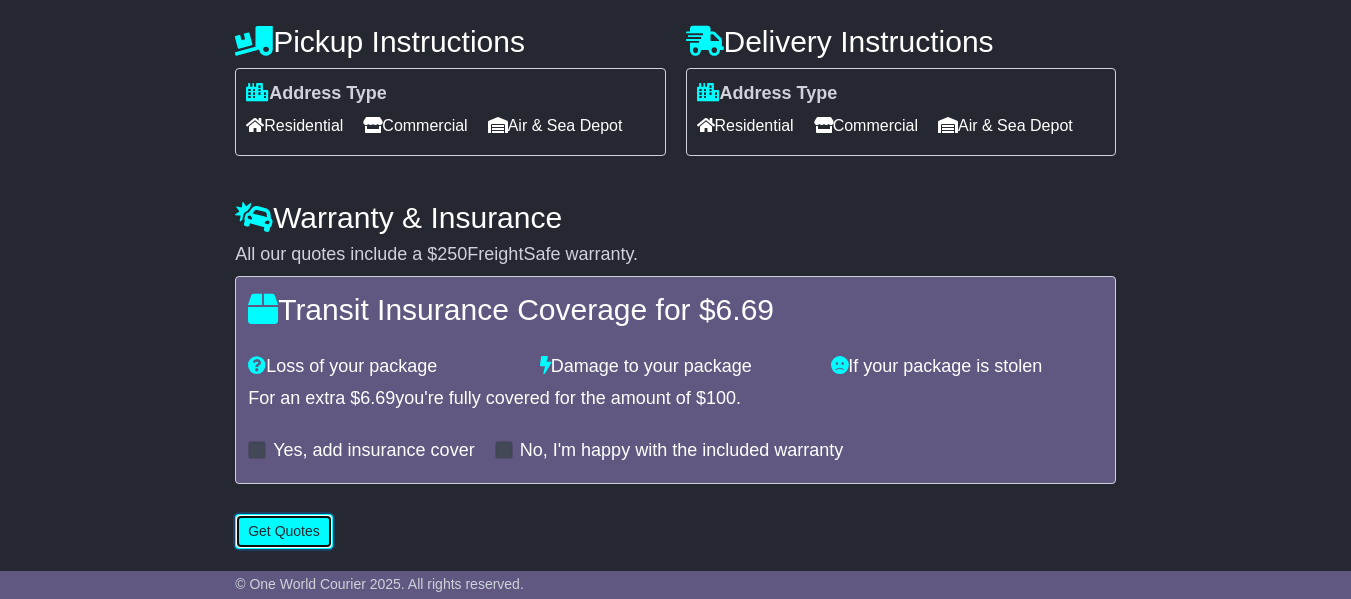 click on "Get Quotes" at bounding box center [284, 531] 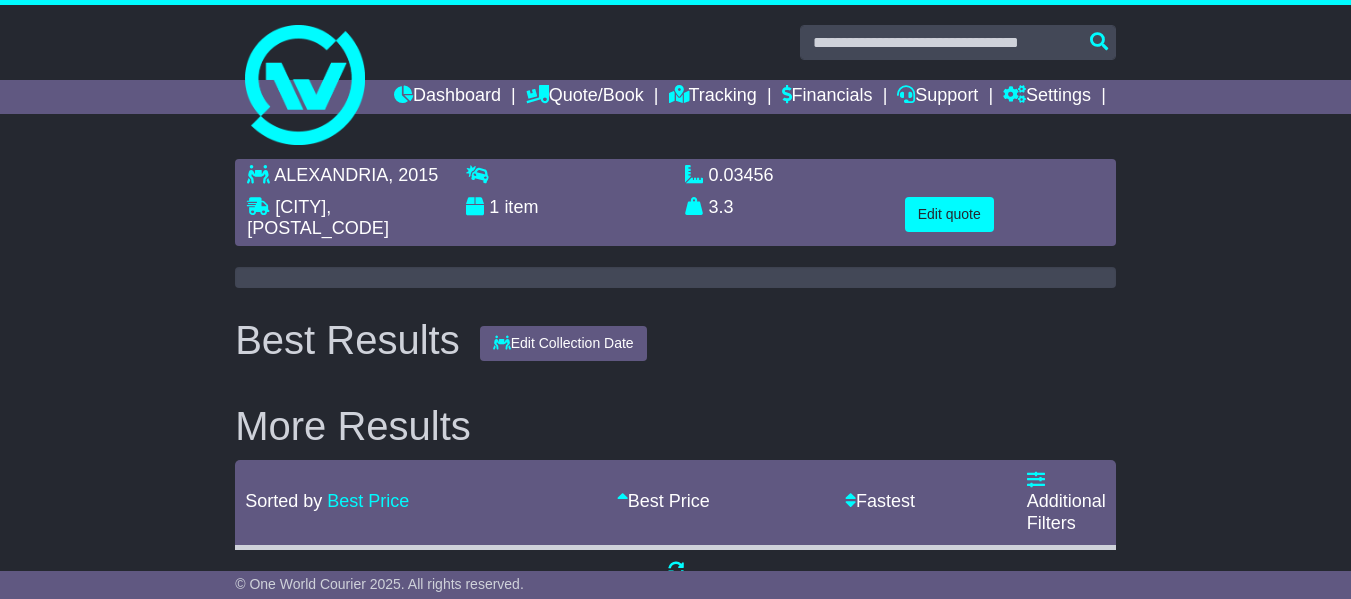 scroll, scrollTop: 2, scrollLeft: 0, axis: vertical 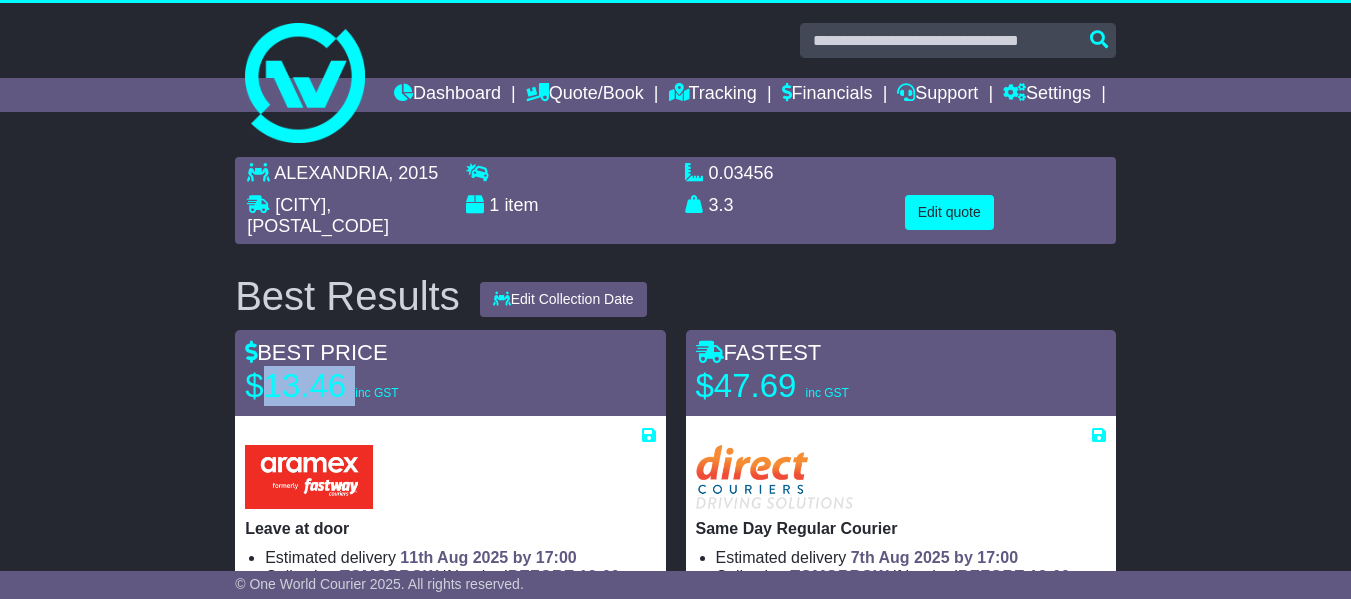 drag, startPoint x: 268, startPoint y: 414, endPoint x: 352, endPoint y: 407, distance: 84.29116 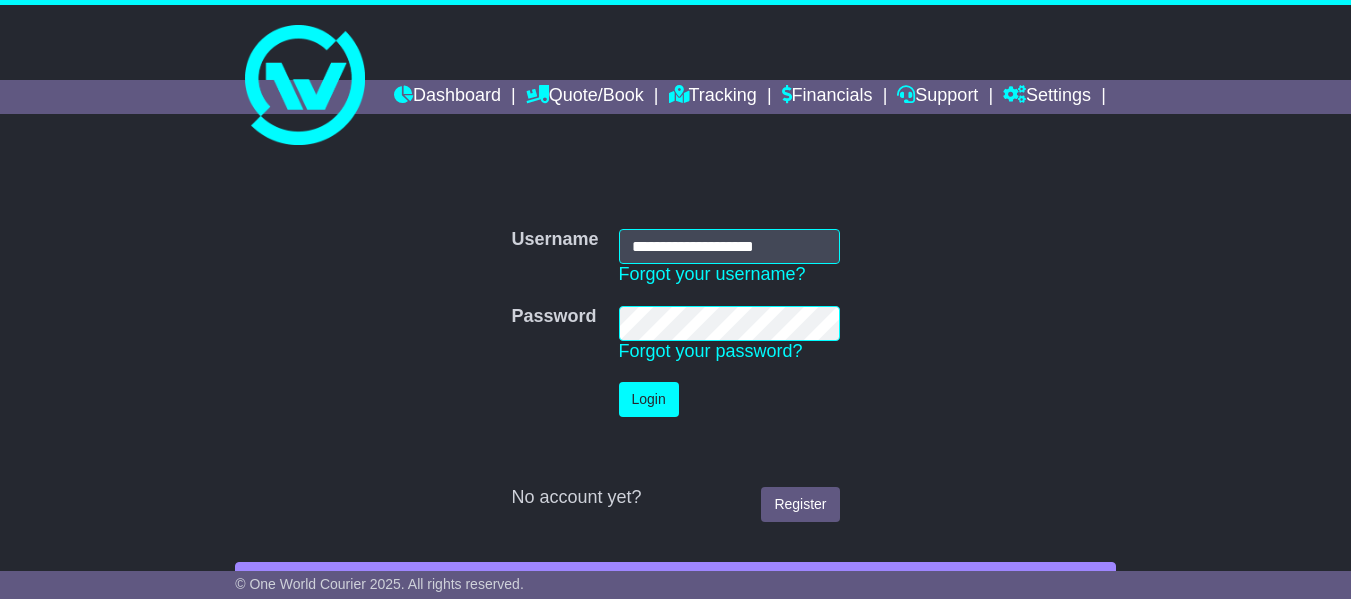 scroll, scrollTop: 0, scrollLeft: 0, axis: both 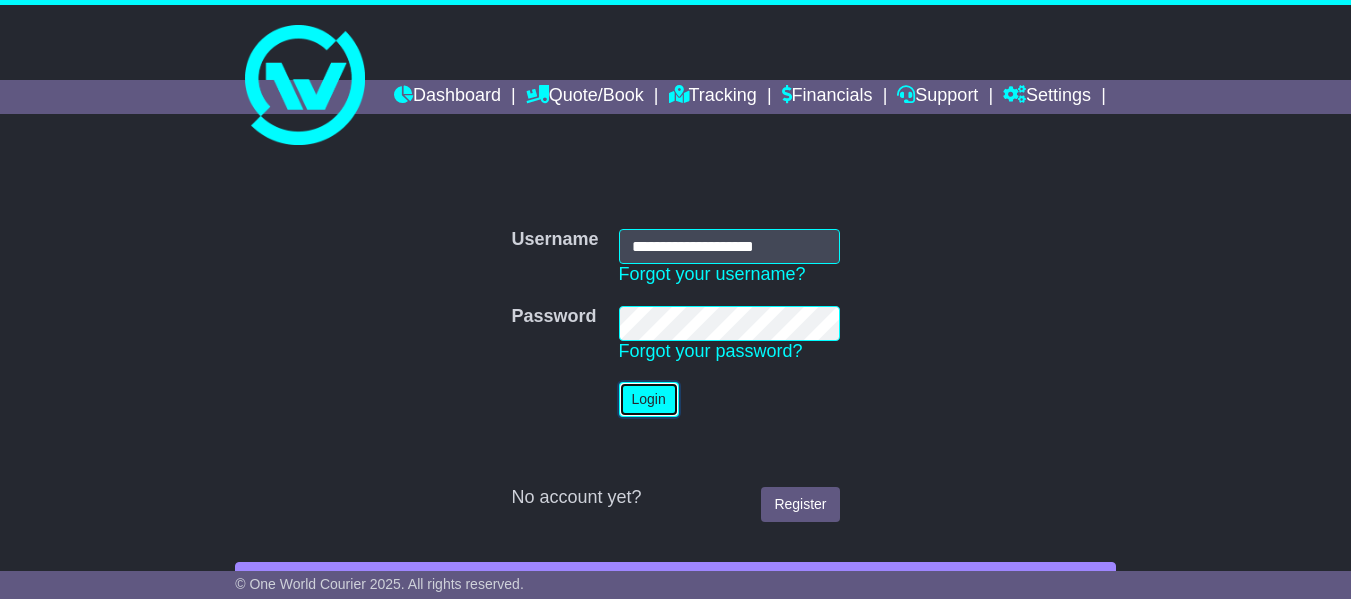 click on "Login" at bounding box center (649, 399) 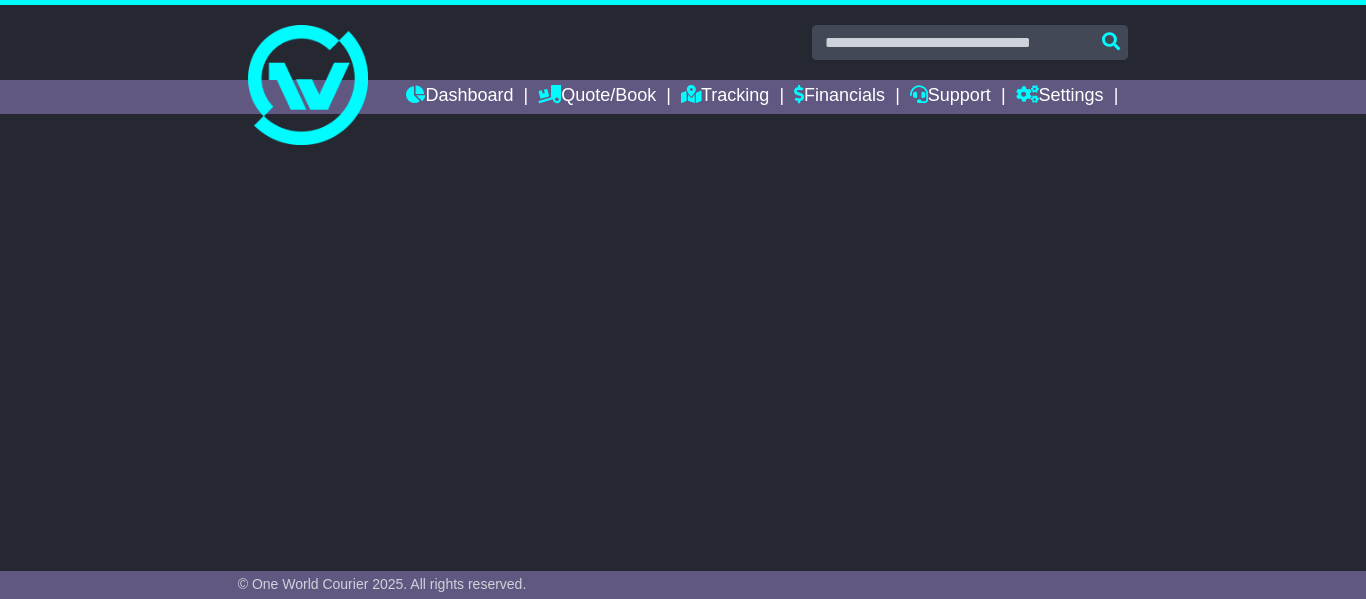 select on "**" 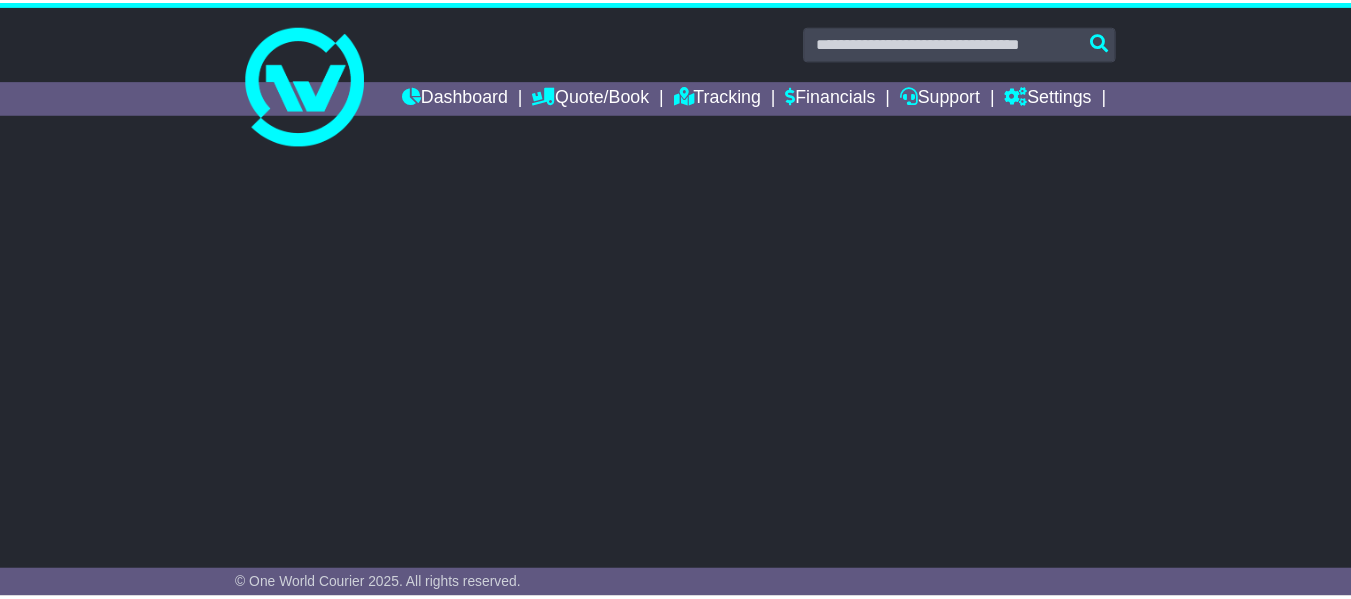 scroll, scrollTop: 0, scrollLeft: 0, axis: both 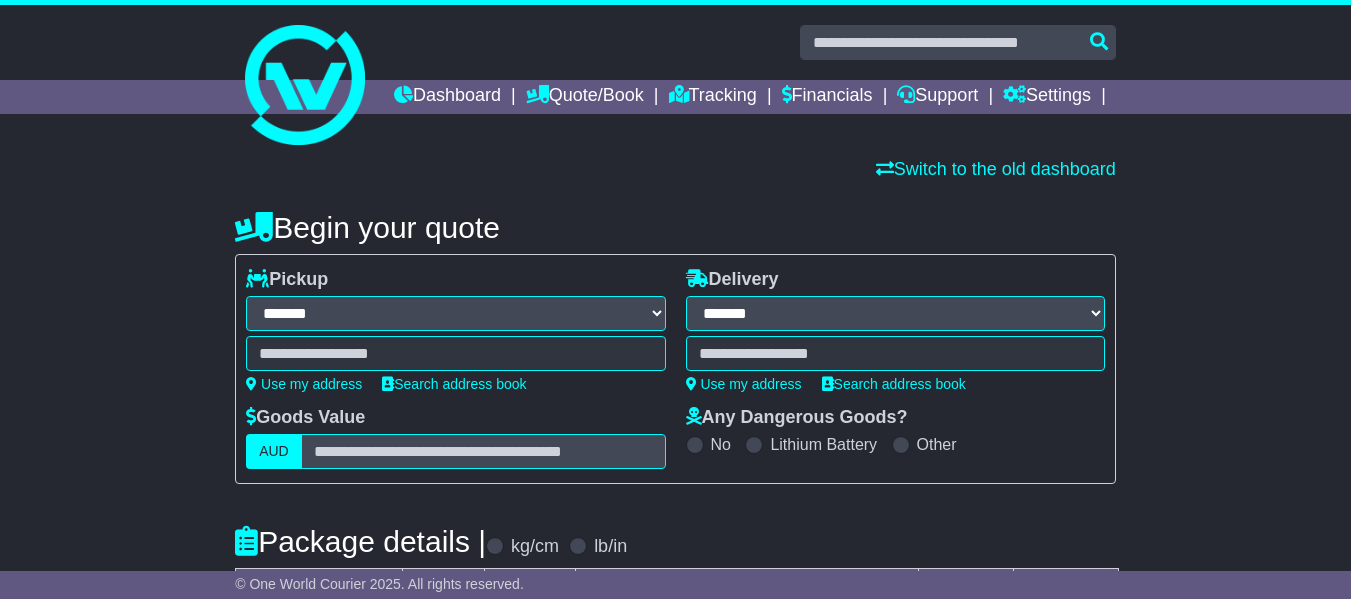 click at bounding box center [455, 353] 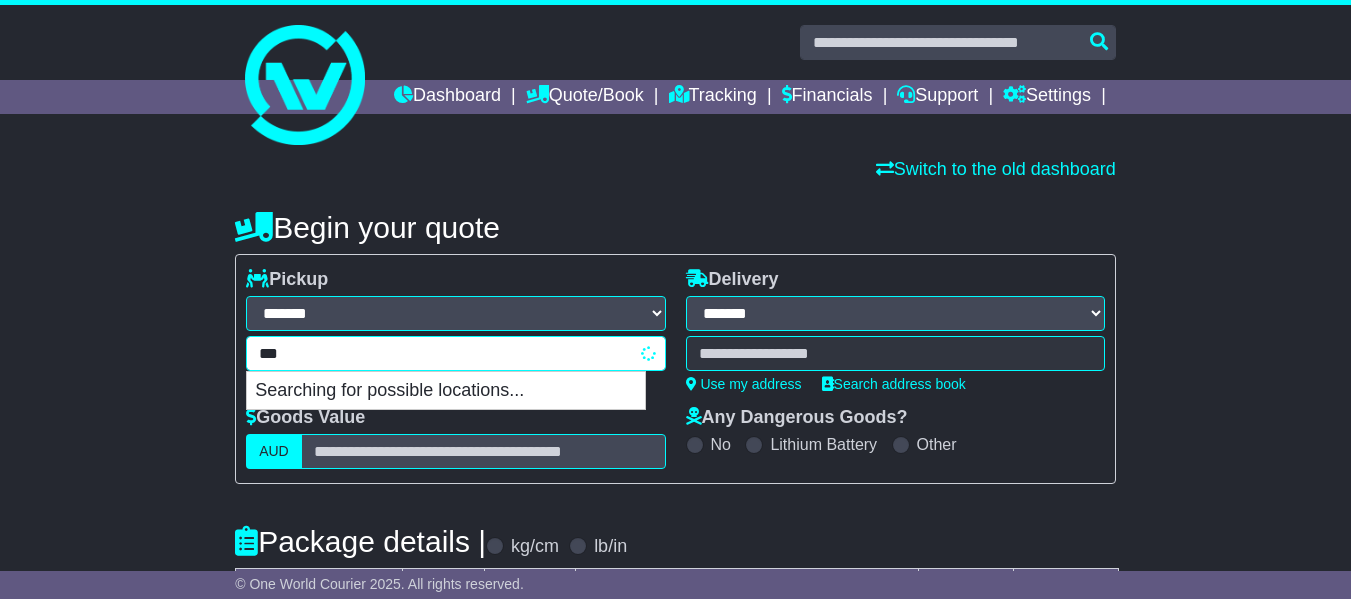 type on "****" 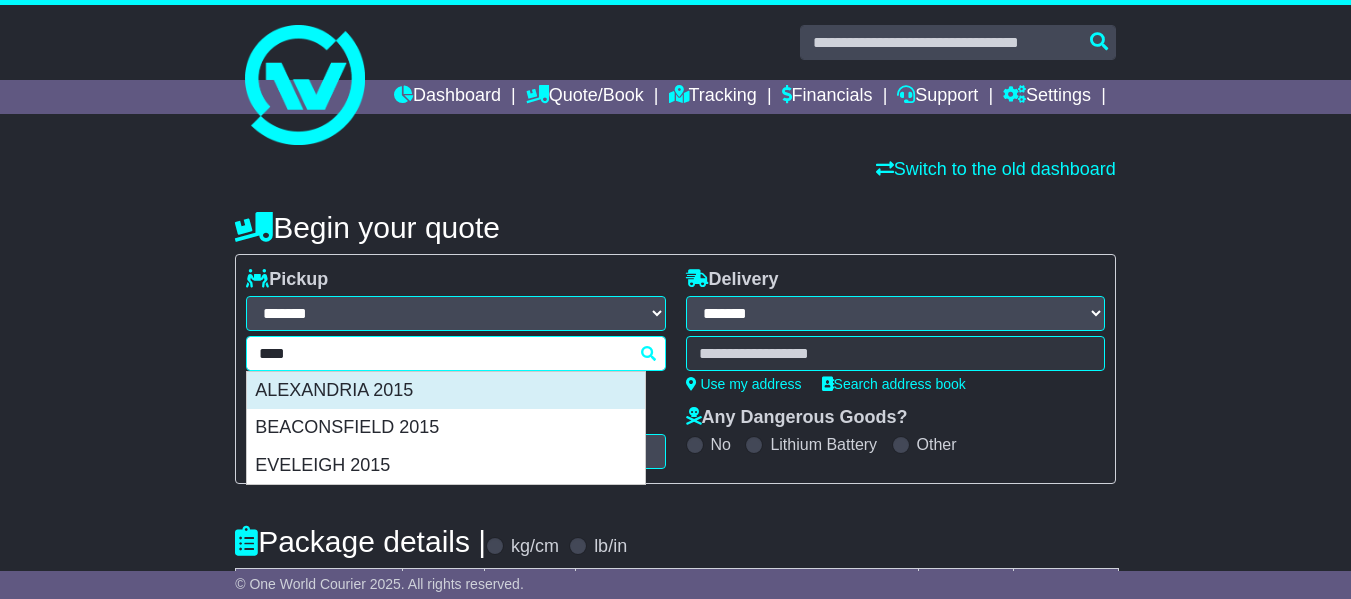 click on "ALEXANDRIA 2015" at bounding box center [446, 391] 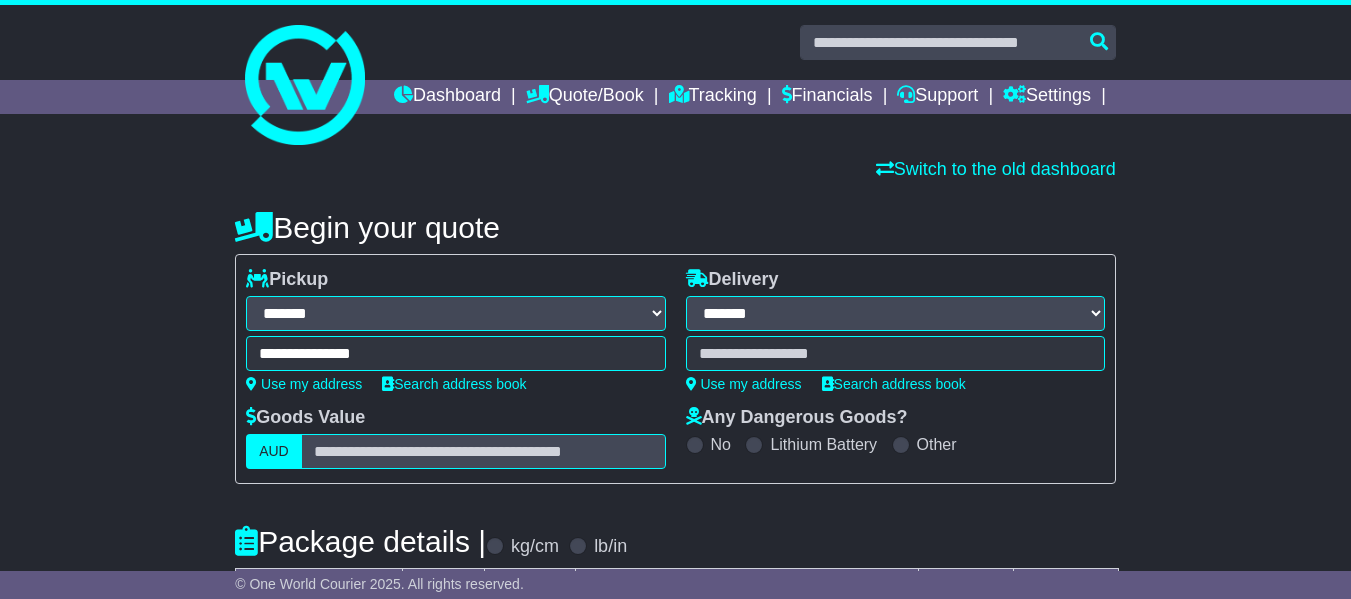 type on "**********" 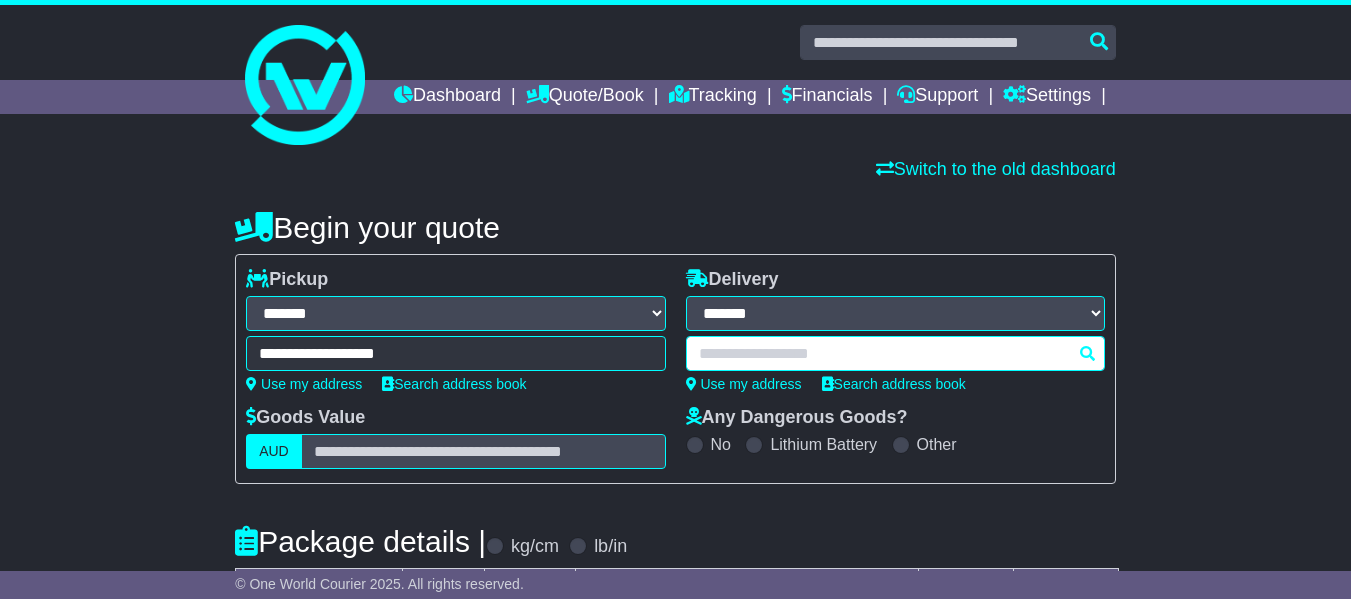 click at bounding box center (895, 353) 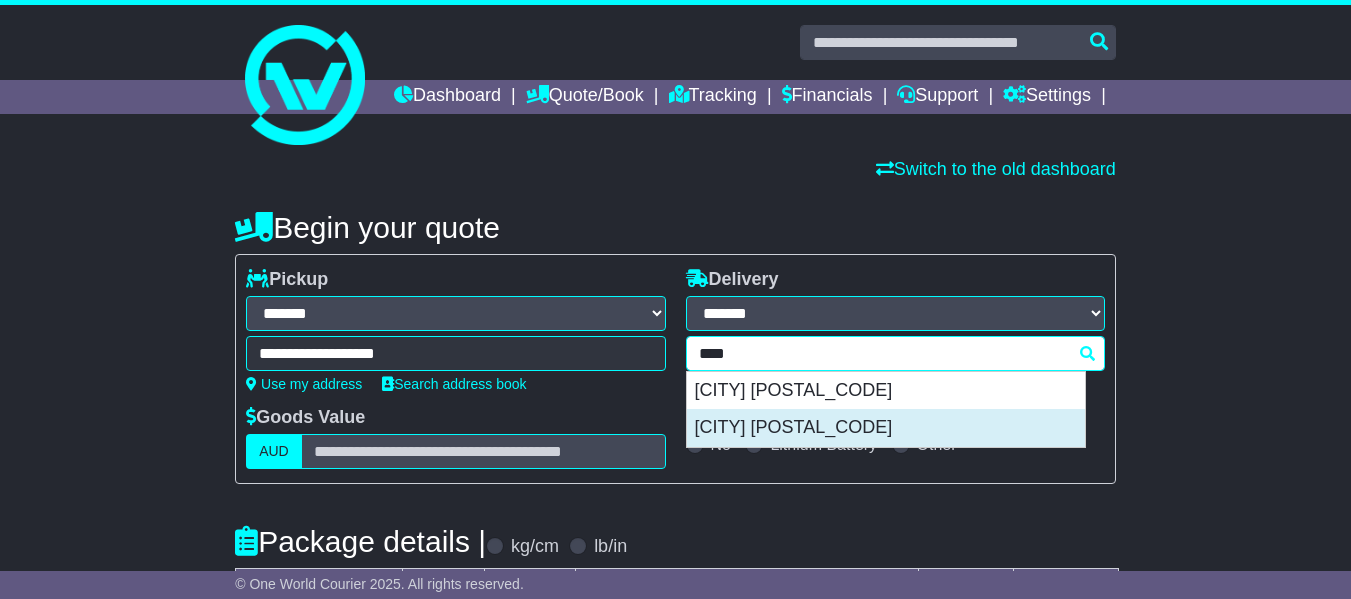 click on "FITZROY NORTH 3068" at bounding box center [886, 428] 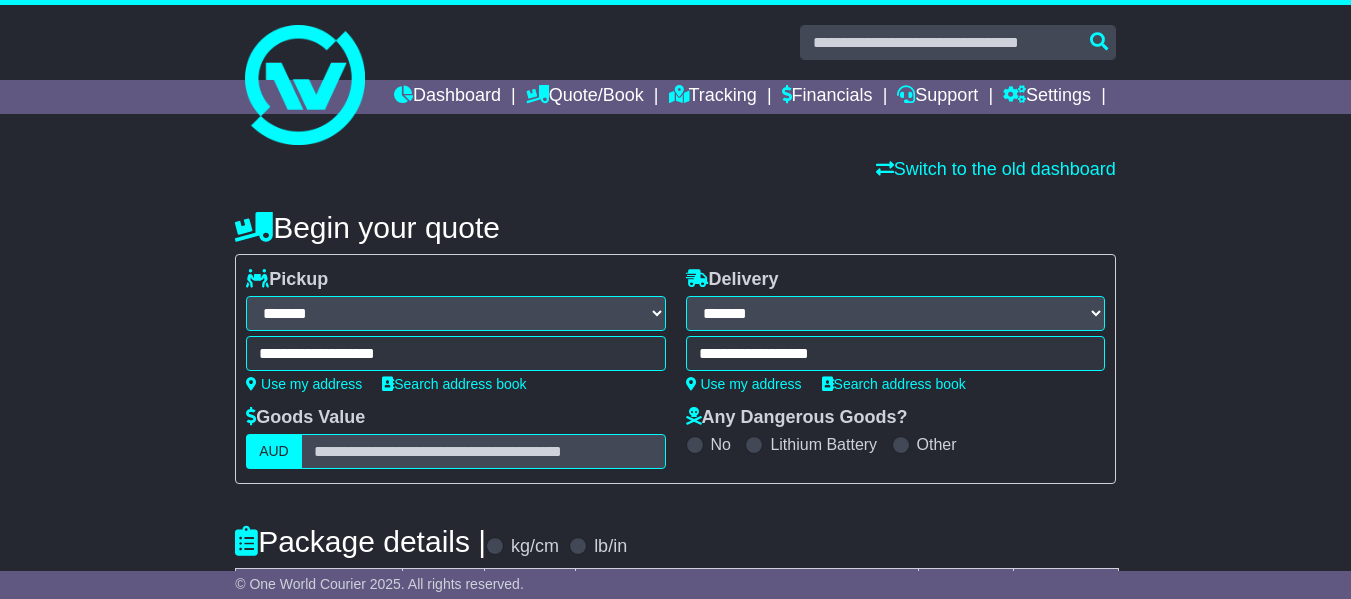 type on "**********" 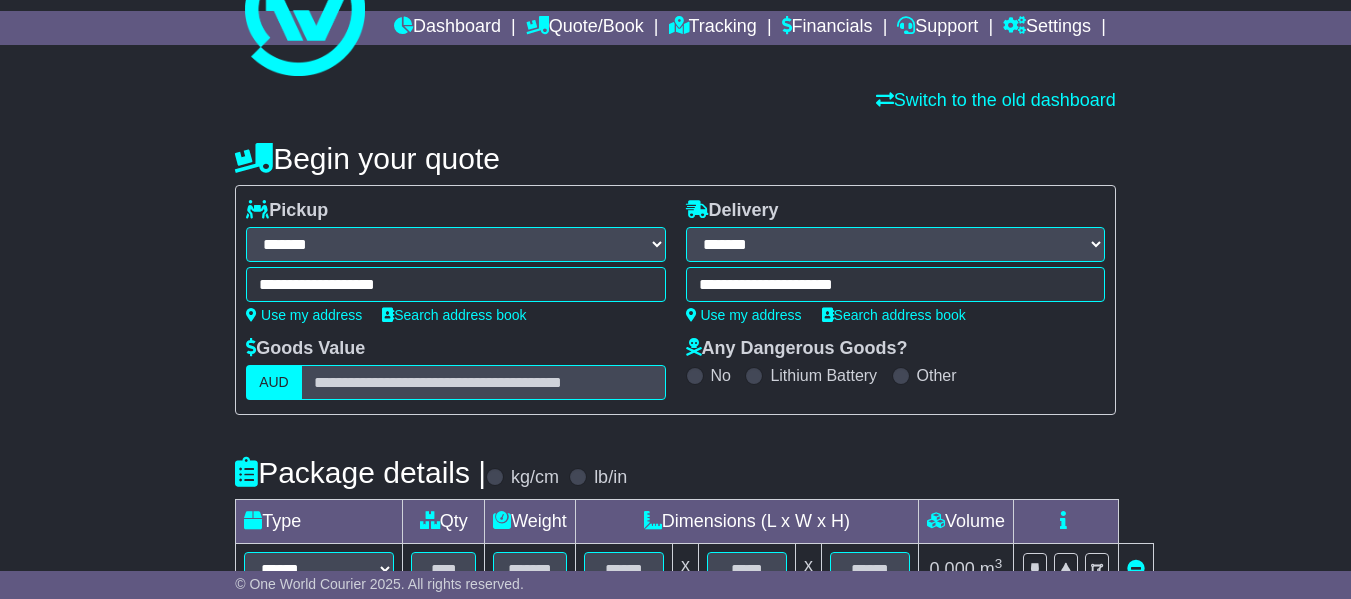 scroll, scrollTop: 100, scrollLeft: 0, axis: vertical 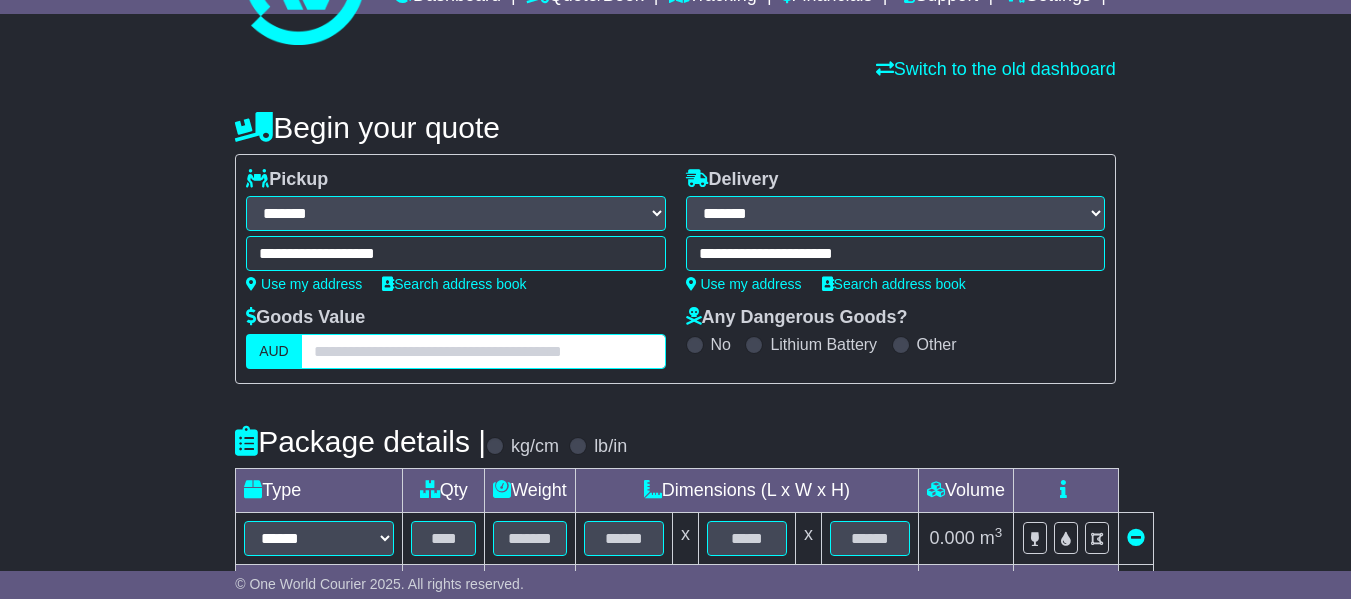 click at bounding box center (483, 351) 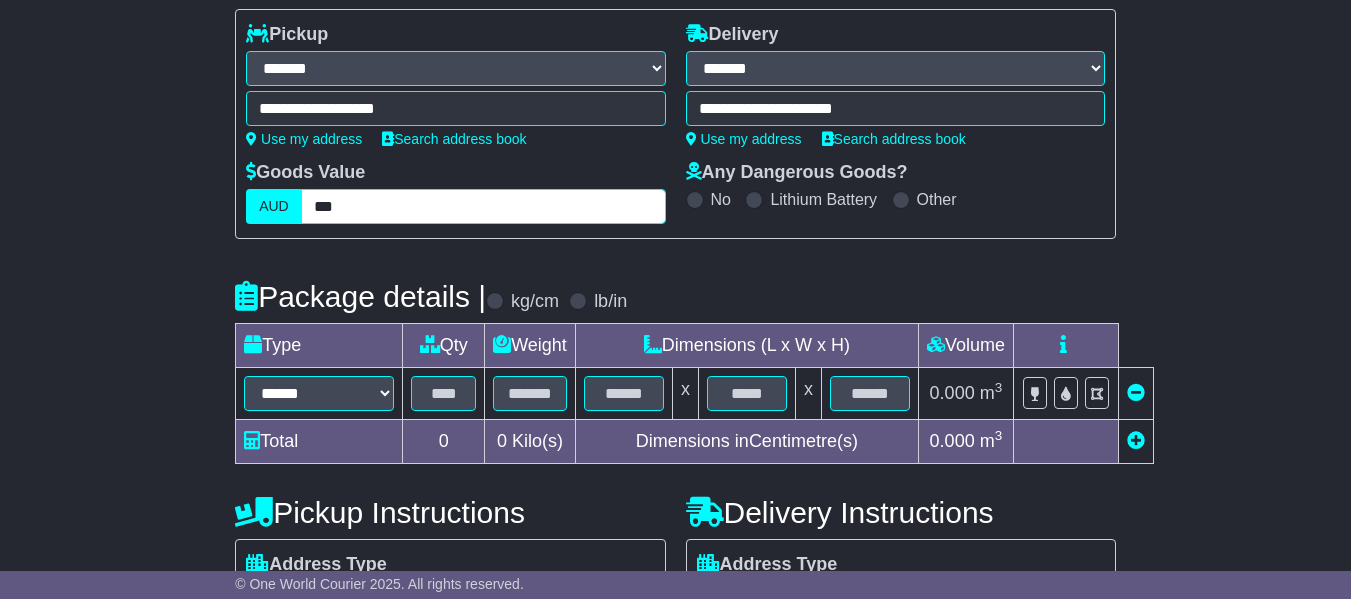 scroll, scrollTop: 400, scrollLeft: 0, axis: vertical 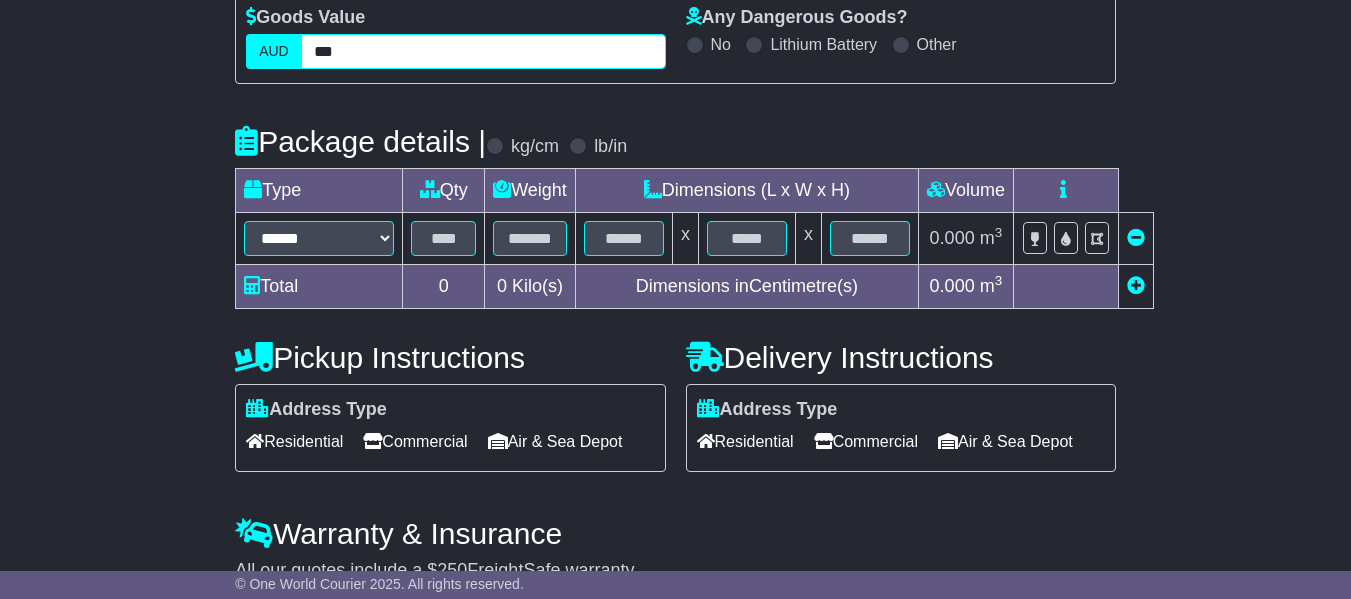 type on "***" 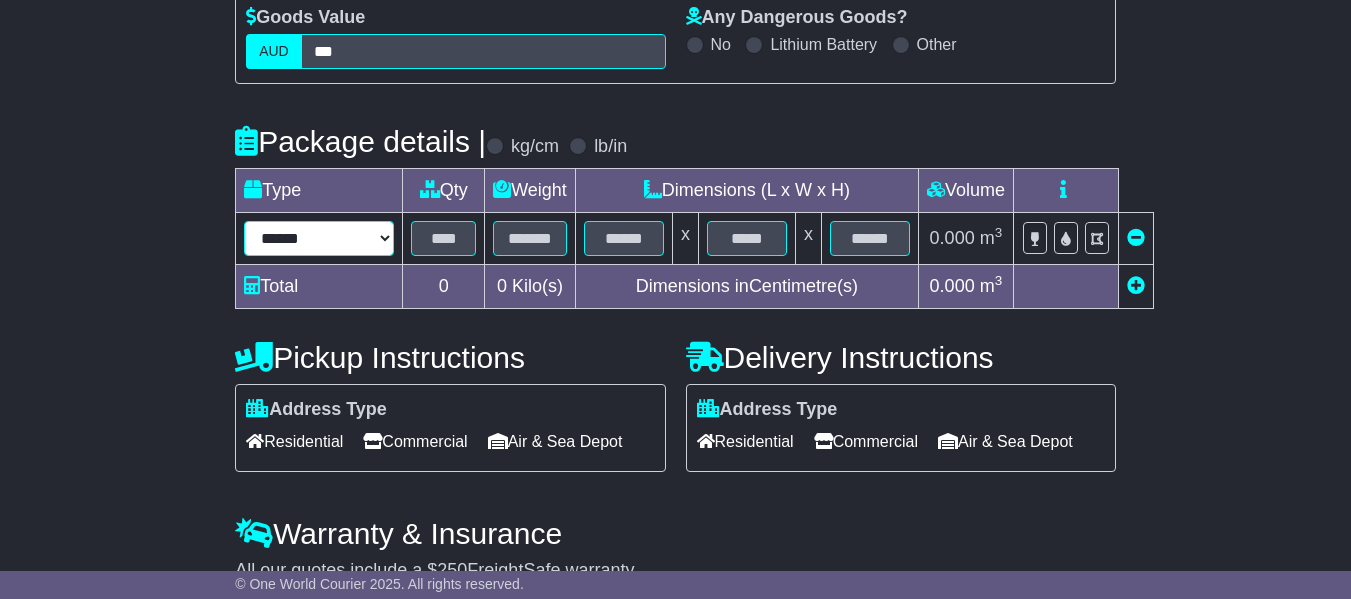 click on "****** ****** *** ******** ***** **** **** ****** *** *******" at bounding box center [319, 238] 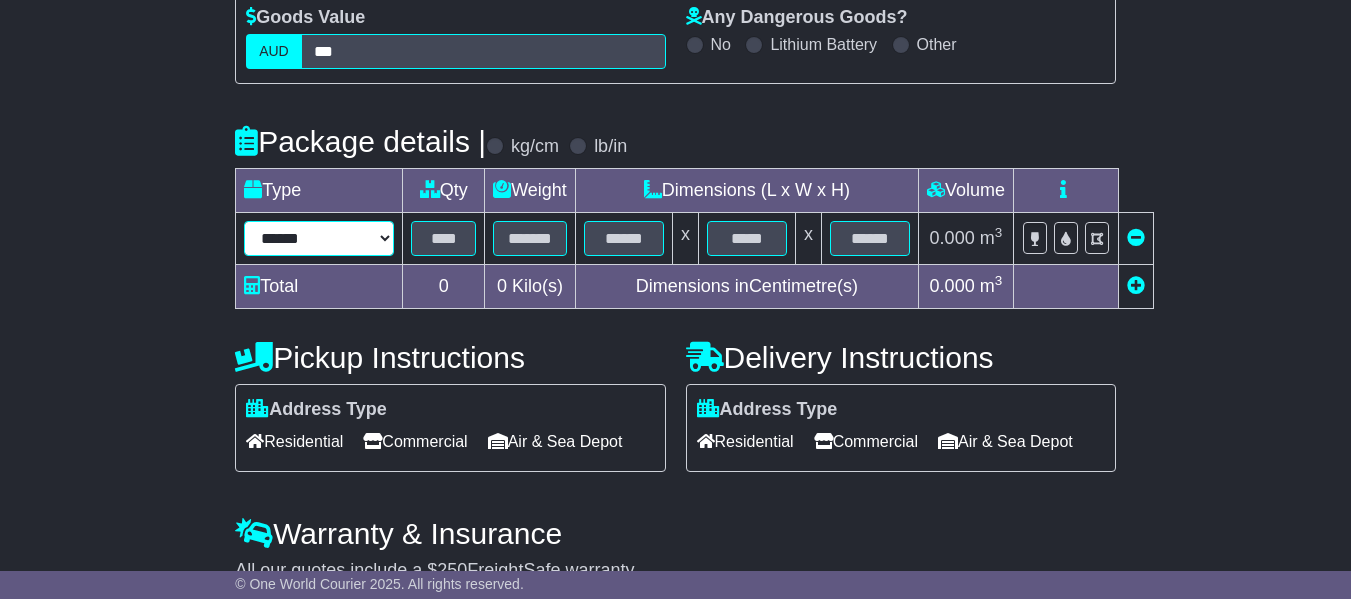 select on "*****" 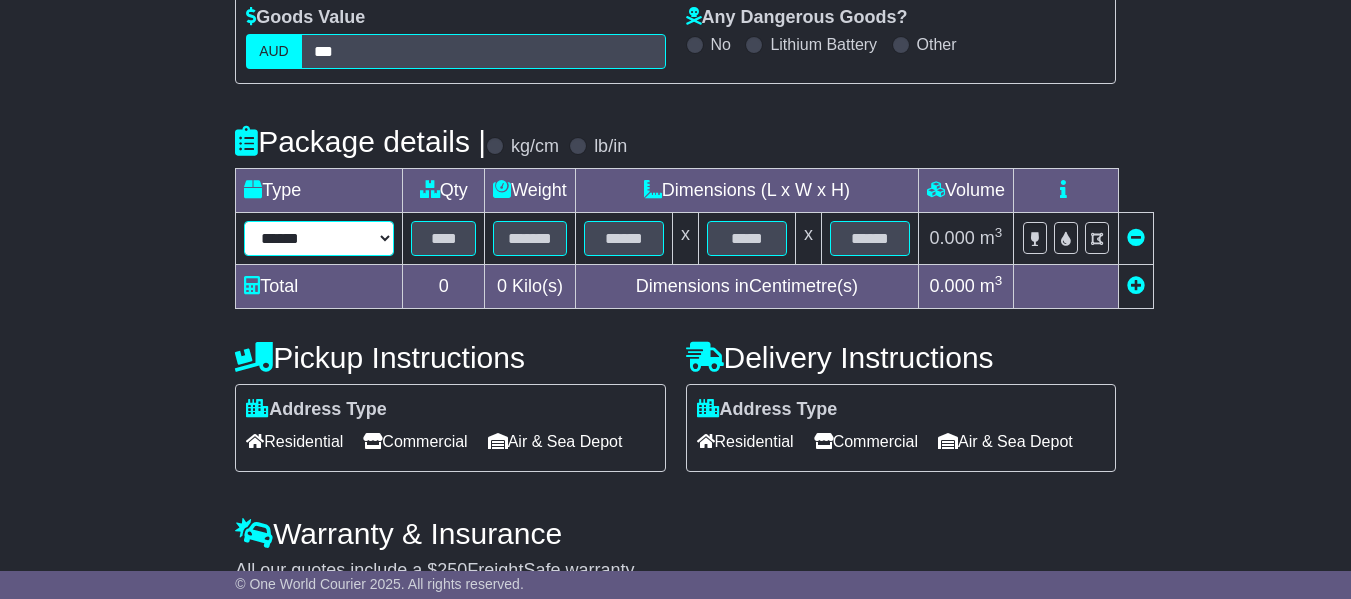 click on "****** ****** *** ******** ***** **** **** ****** *** *******" at bounding box center [319, 238] 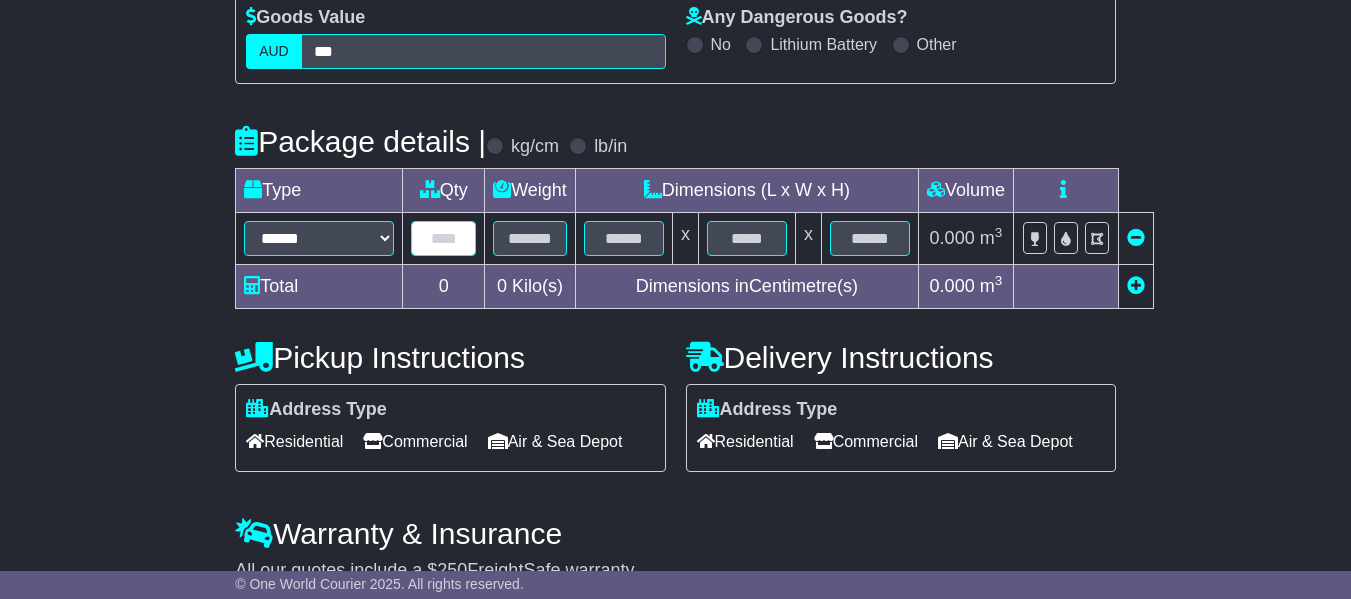 click at bounding box center [443, 238] 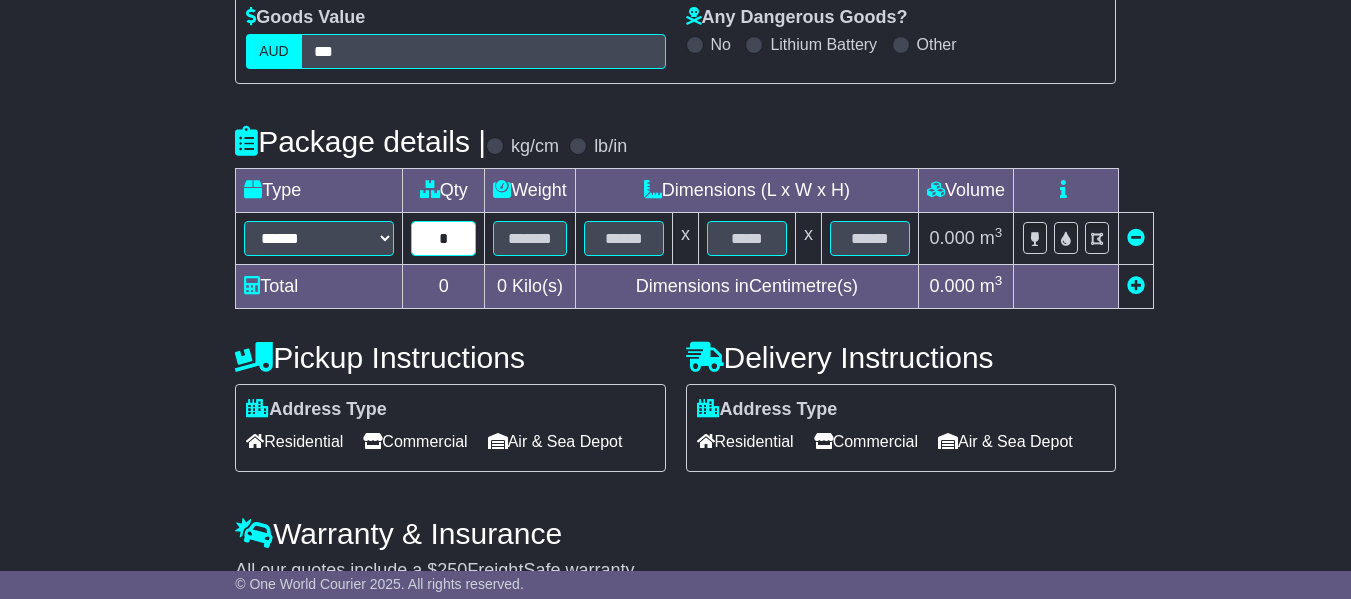 type on "*" 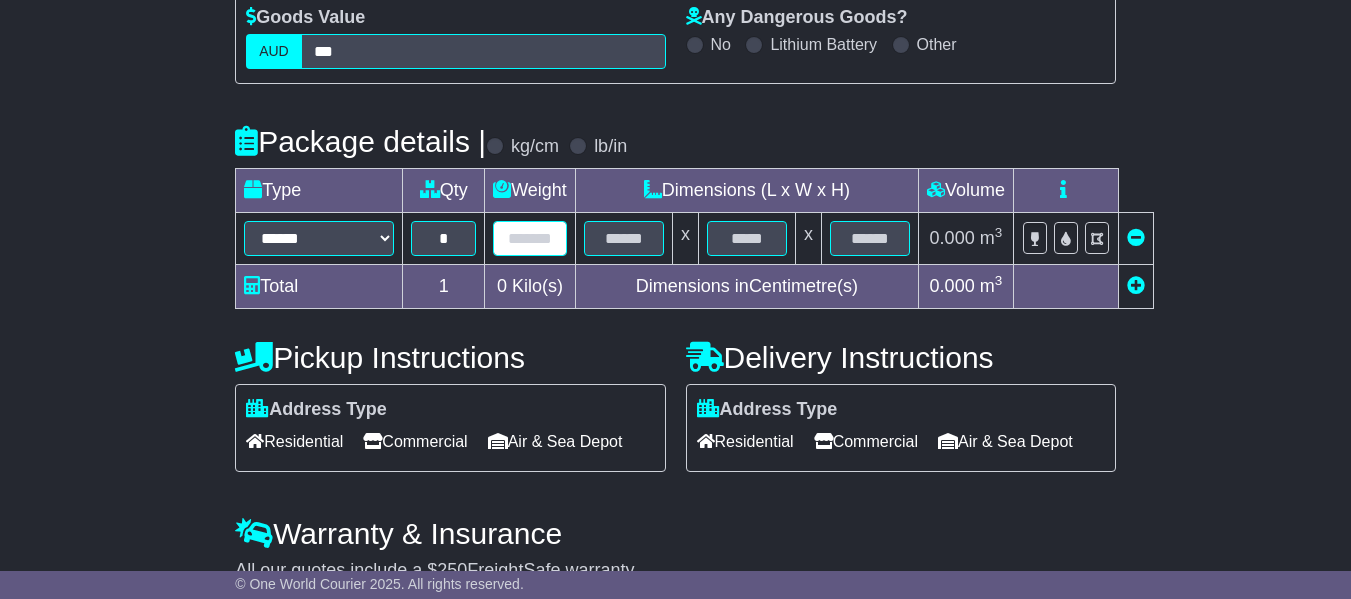 click at bounding box center [530, 238] 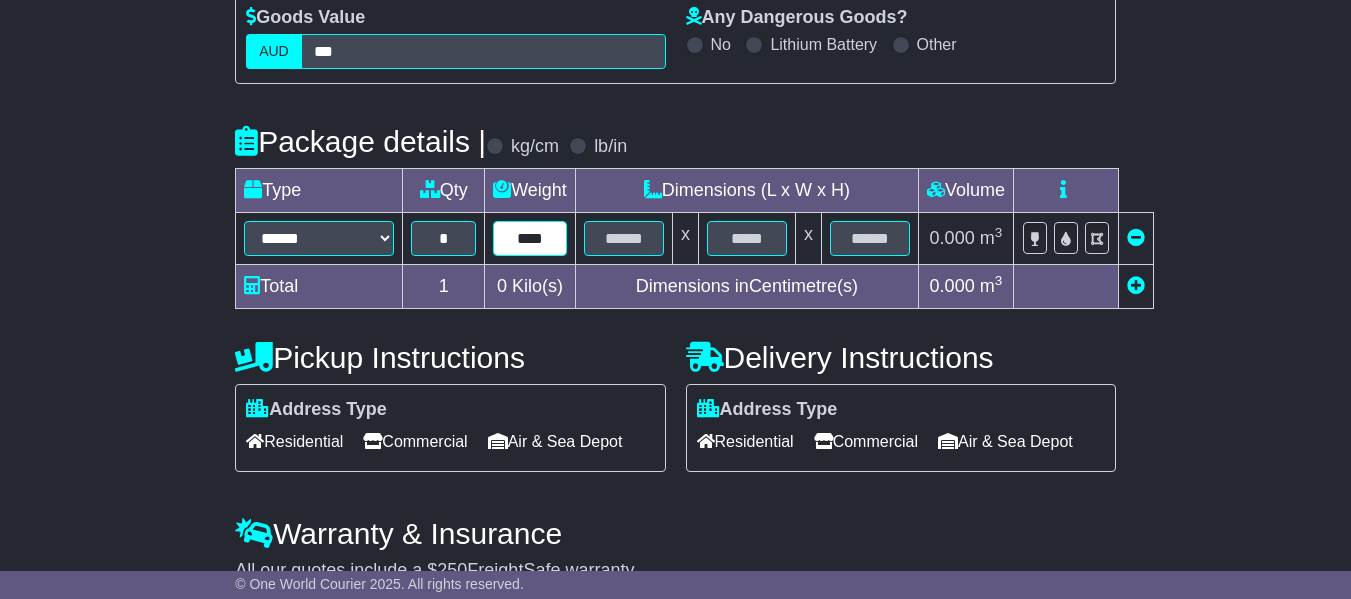 type on "****" 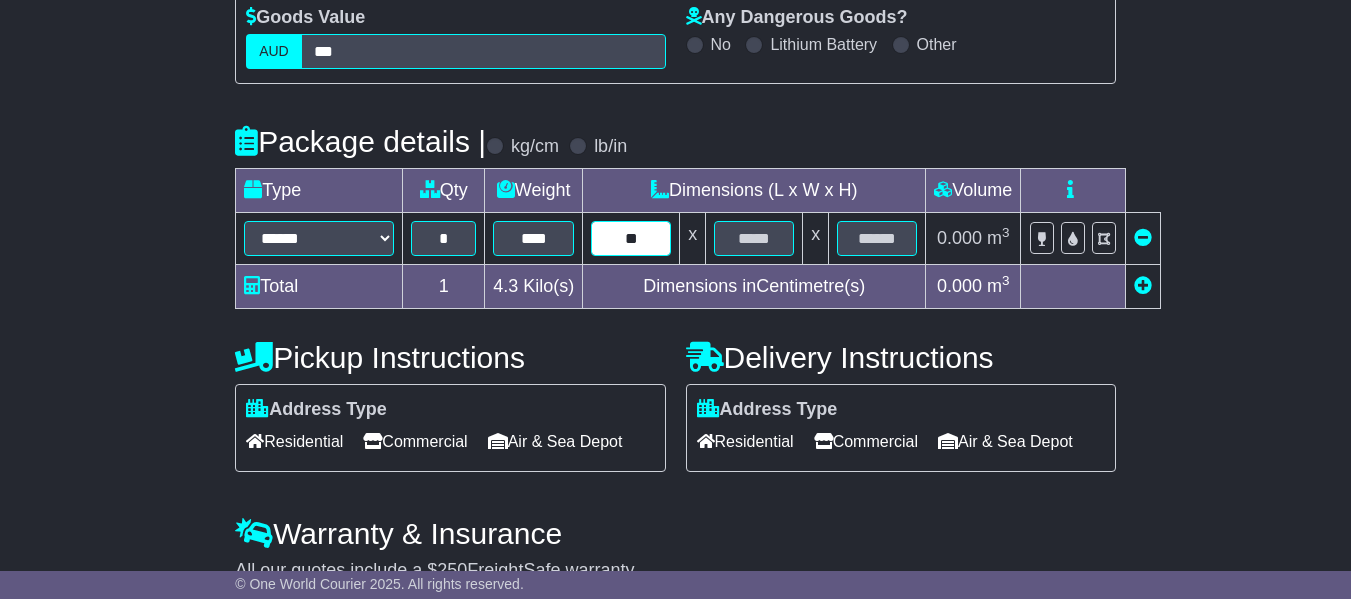 type on "**" 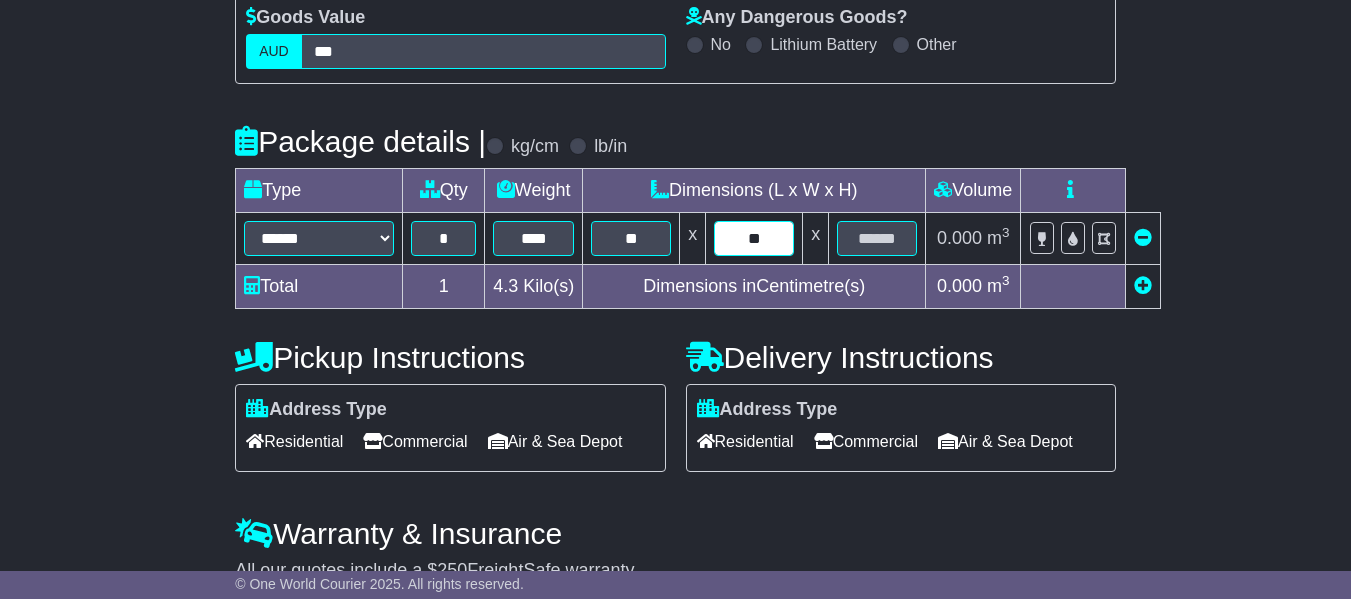 type on "**" 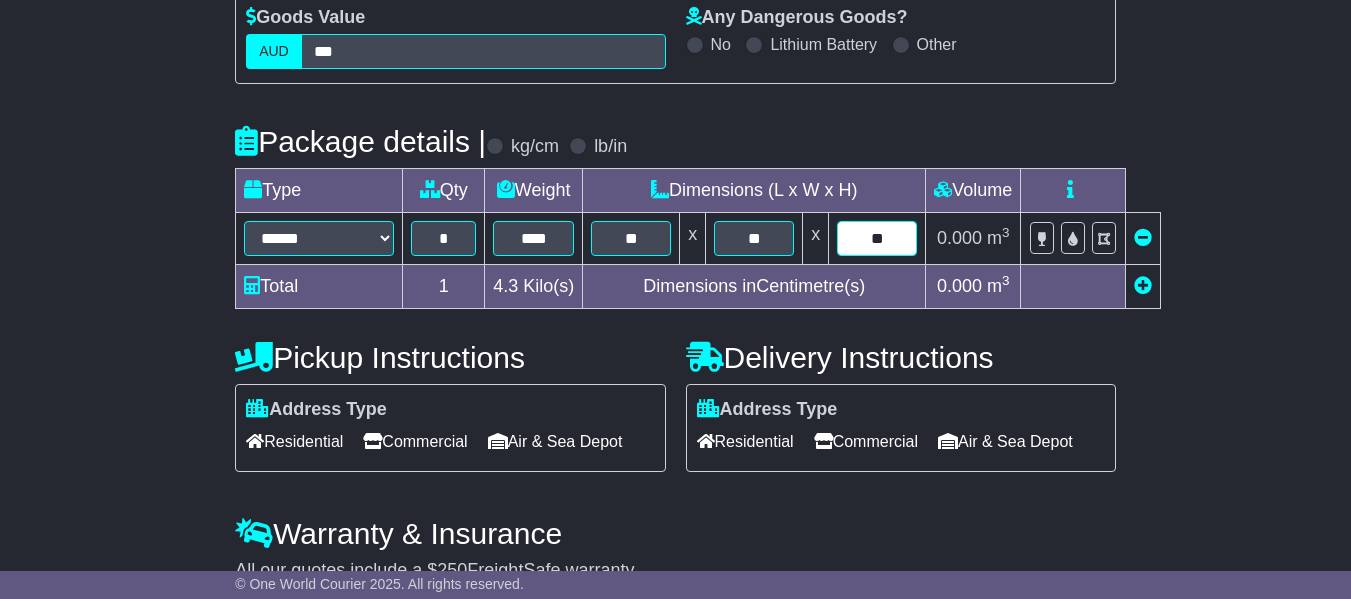 type on "**" 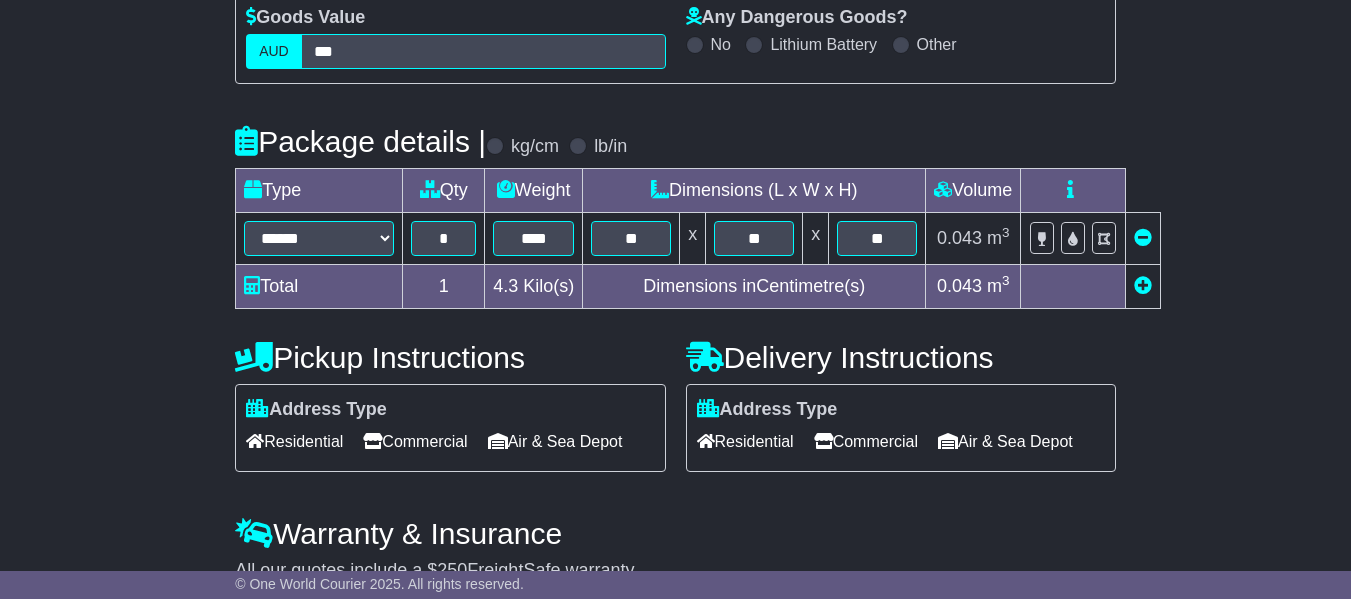 click on "**********" at bounding box center [675, 333] 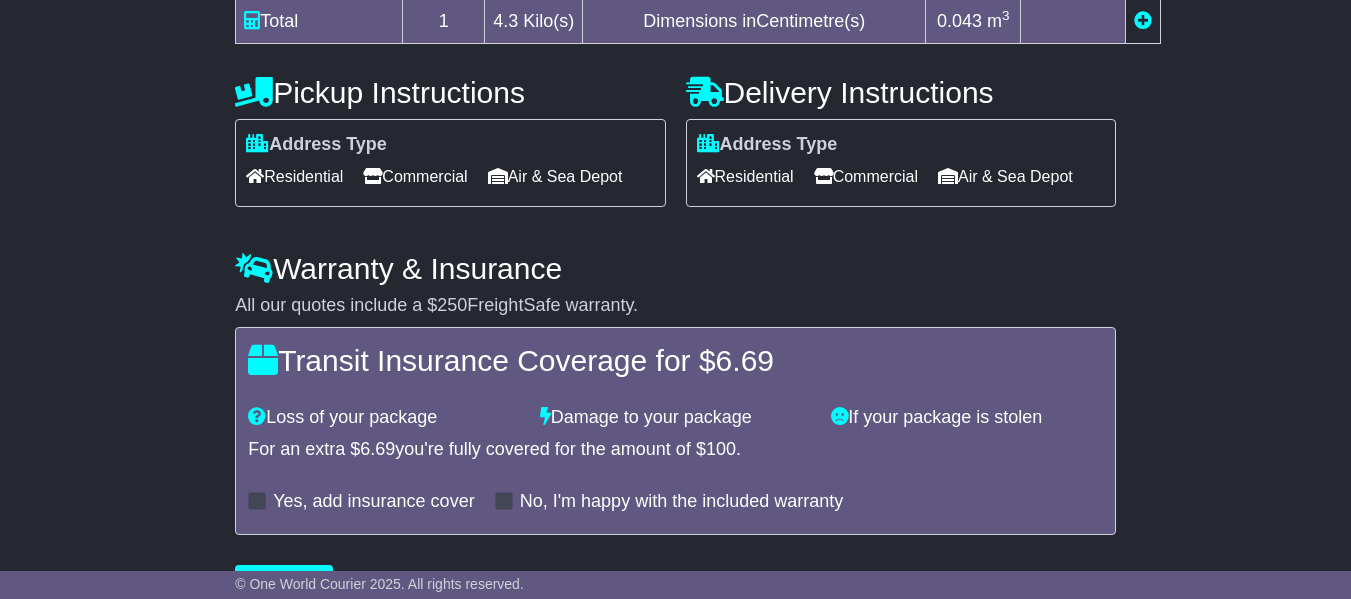 scroll, scrollTop: 700, scrollLeft: 0, axis: vertical 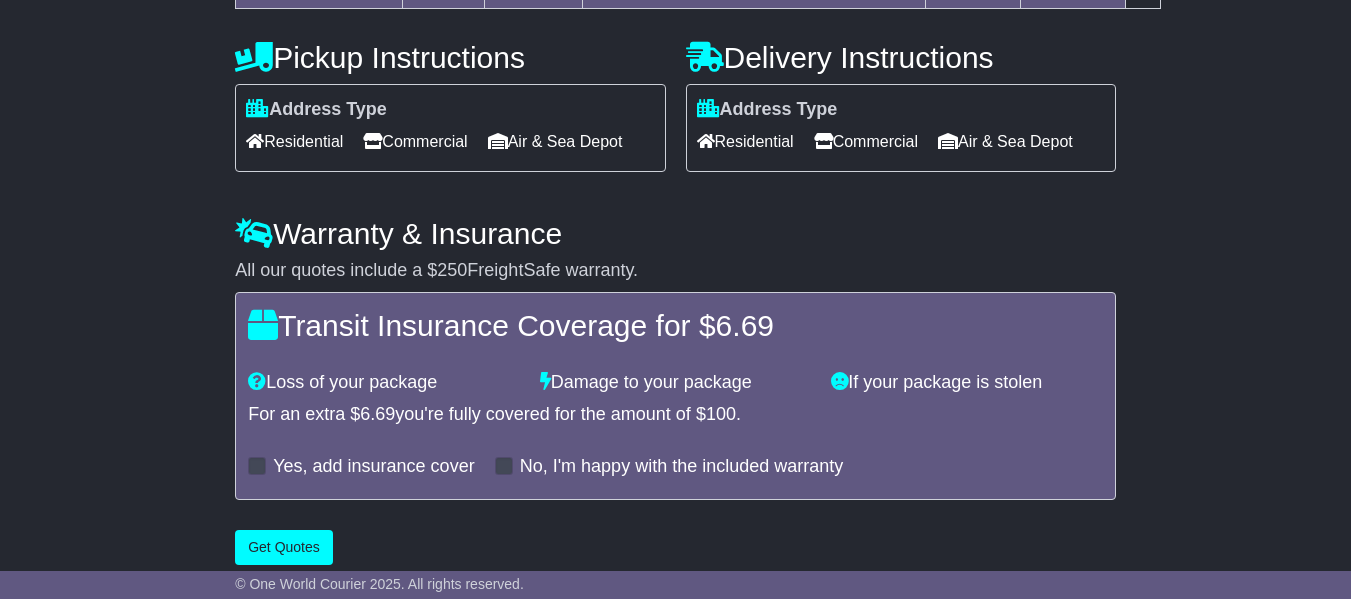 click on "Commercial" at bounding box center (415, 141) 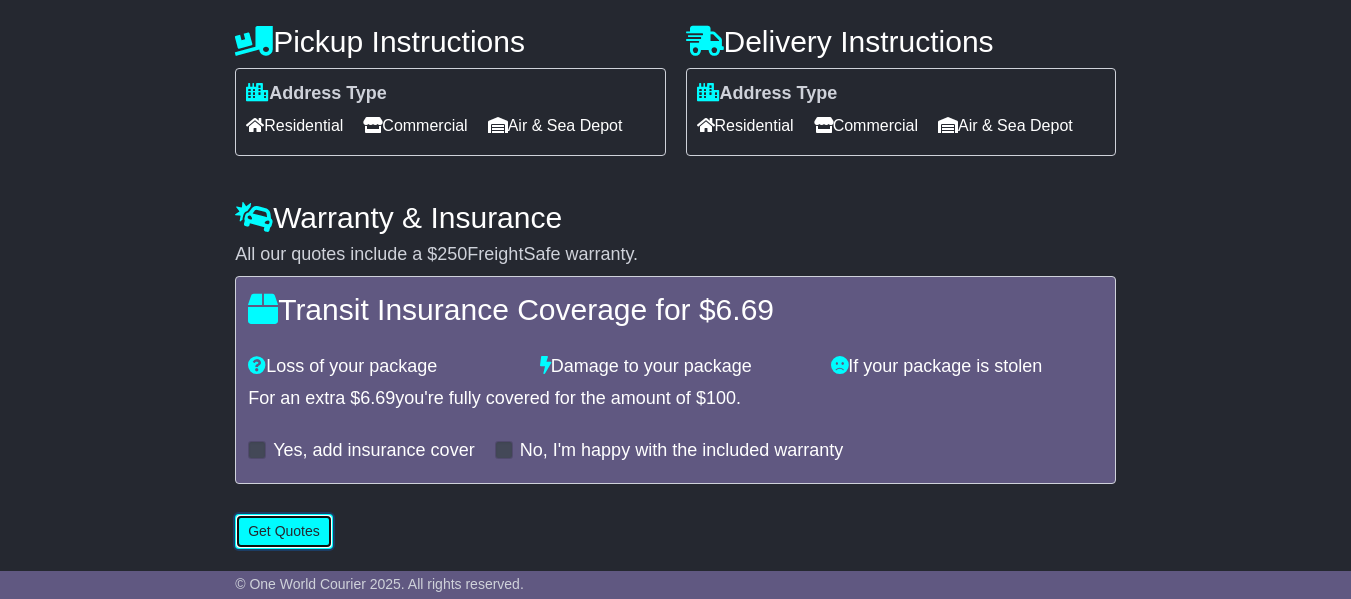 click on "Get Quotes" at bounding box center [284, 531] 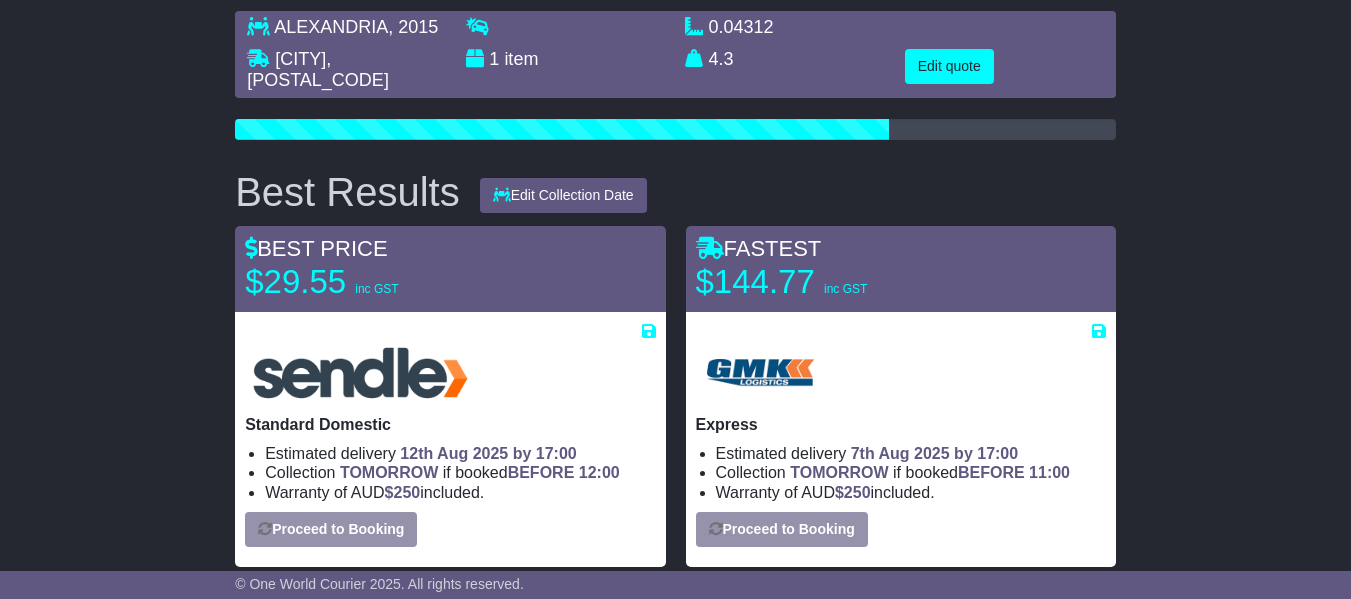 scroll, scrollTop: 200, scrollLeft: 0, axis: vertical 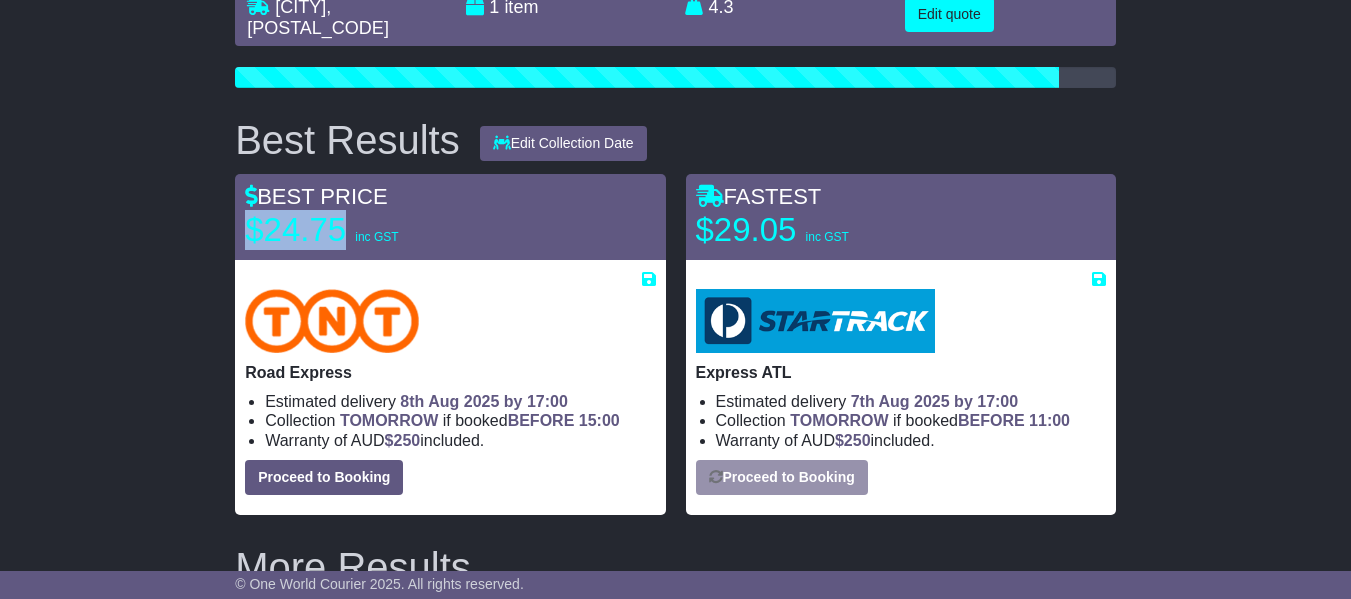 drag, startPoint x: 266, startPoint y: 262, endPoint x: 349, endPoint y: 264, distance: 83.02409 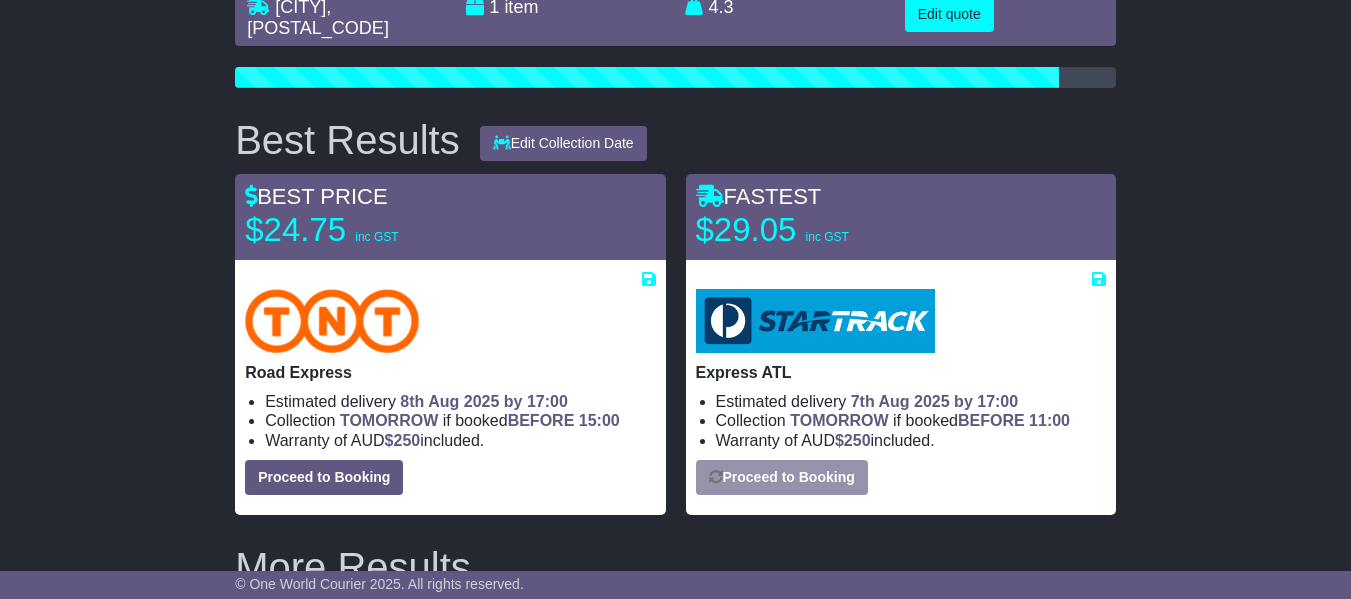 click on "$24.75
inc GST" at bounding box center (370, 230) 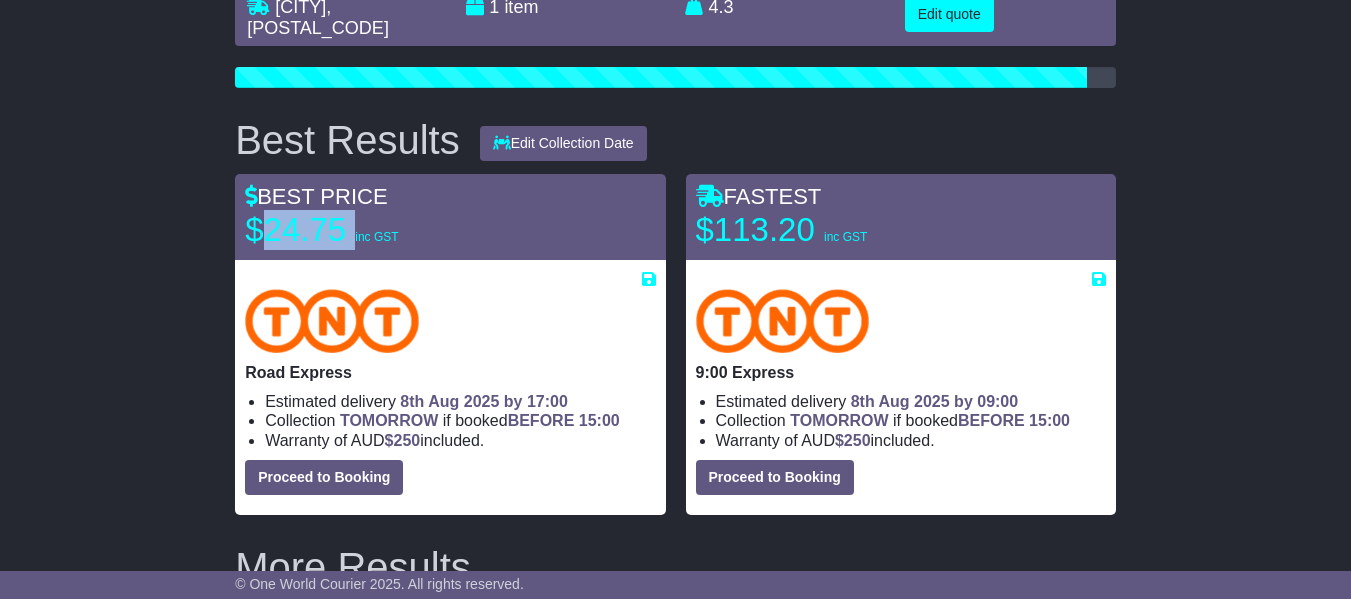 drag, startPoint x: 349, startPoint y: 264, endPoint x: 290, endPoint y: 268, distance: 59.135437 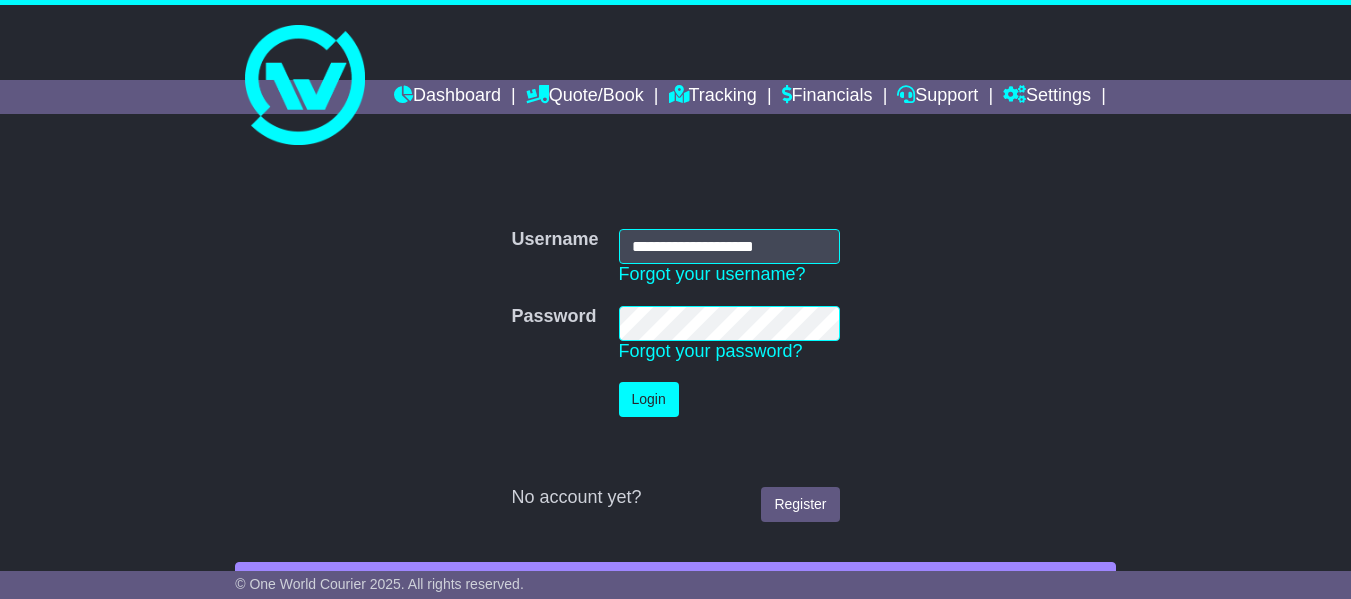 scroll, scrollTop: 0, scrollLeft: 0, axis: both 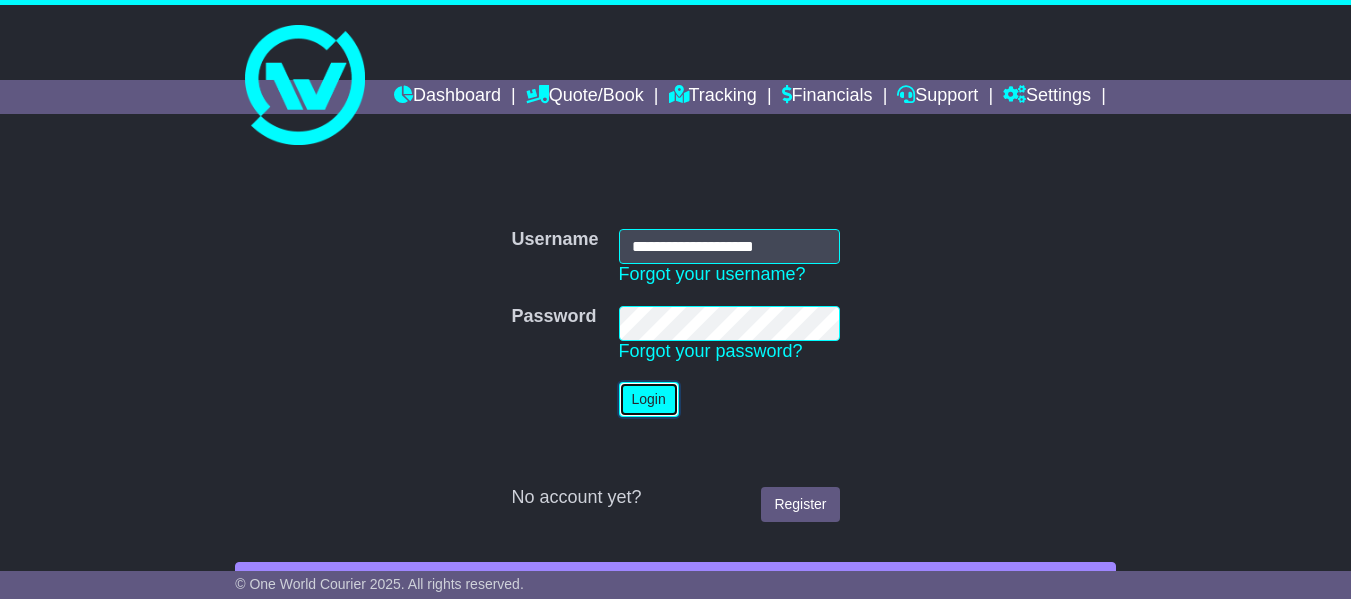 click on "Login" at bounding box center (649, 399) 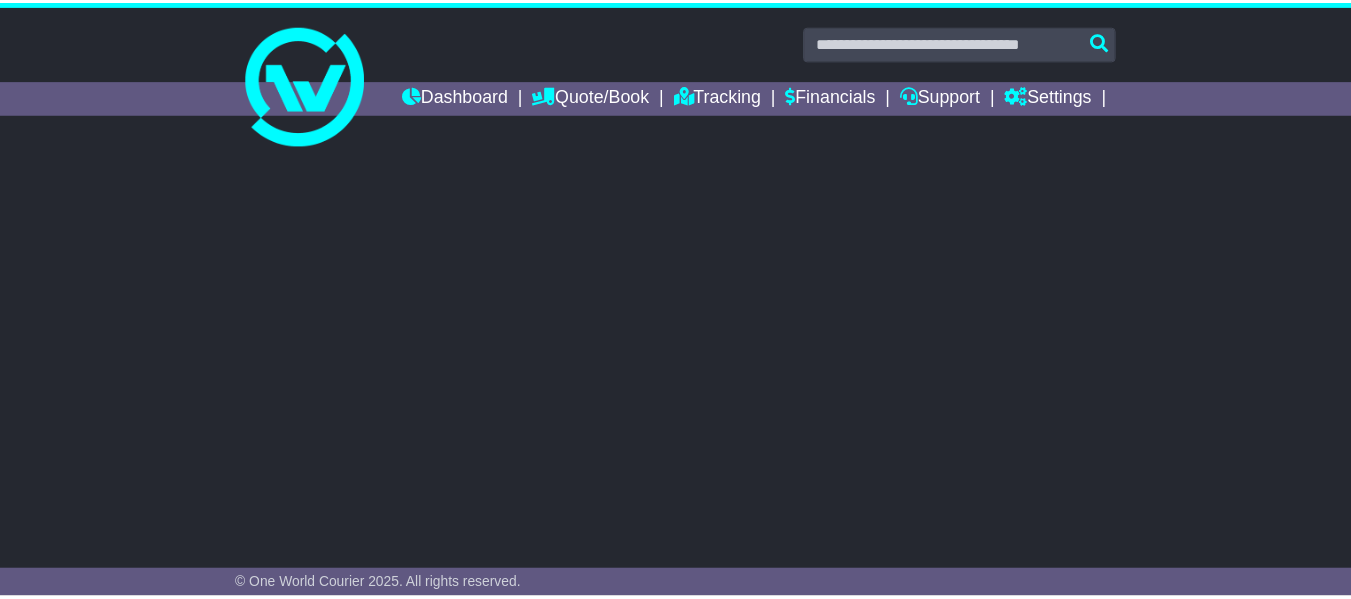 scroll, scrollTop: 0, scrollLeft: 0, axis: both 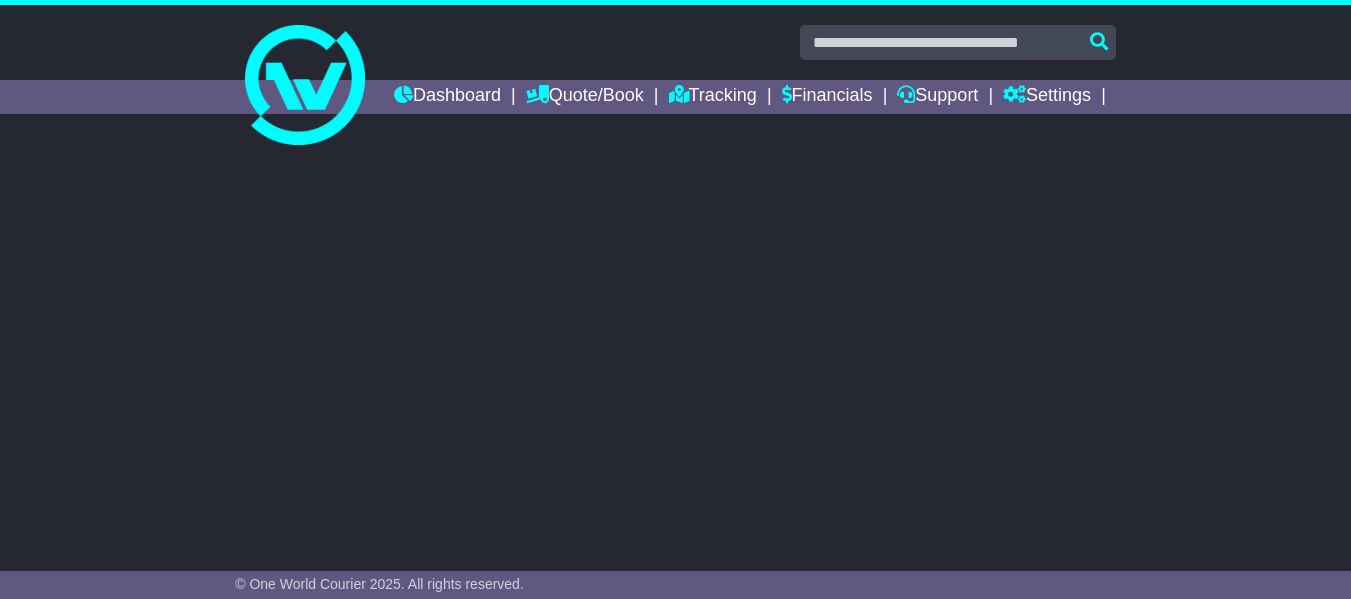 select on "**" 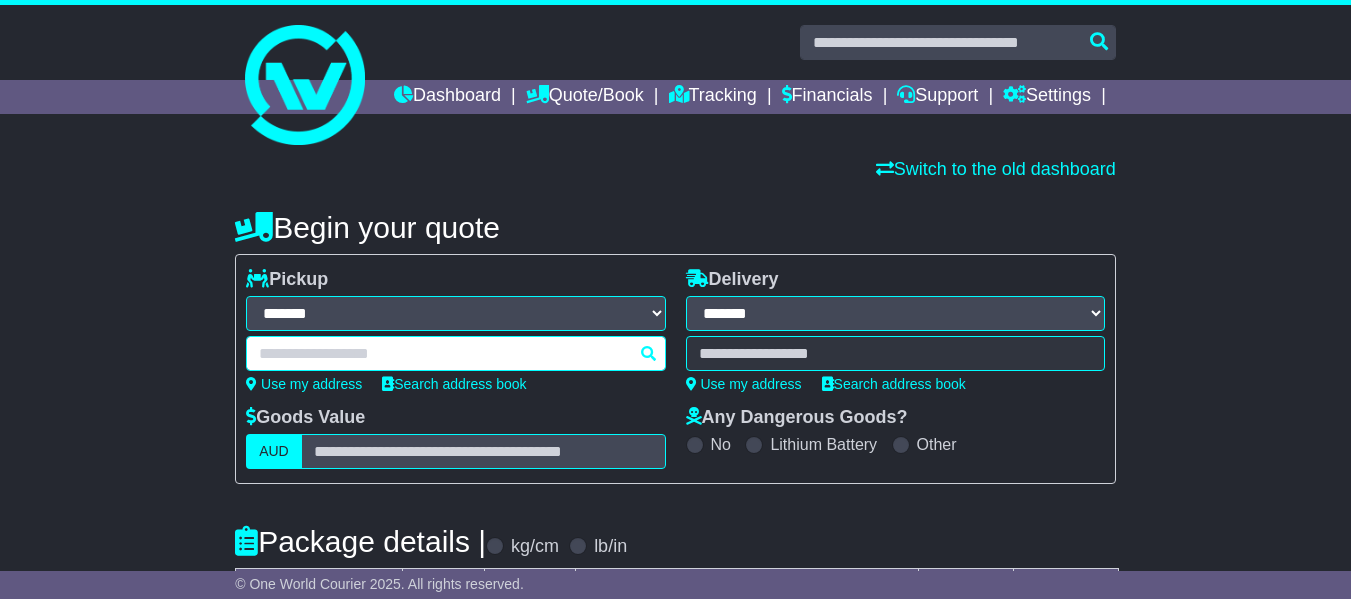 click at bounding box center [455, 353] 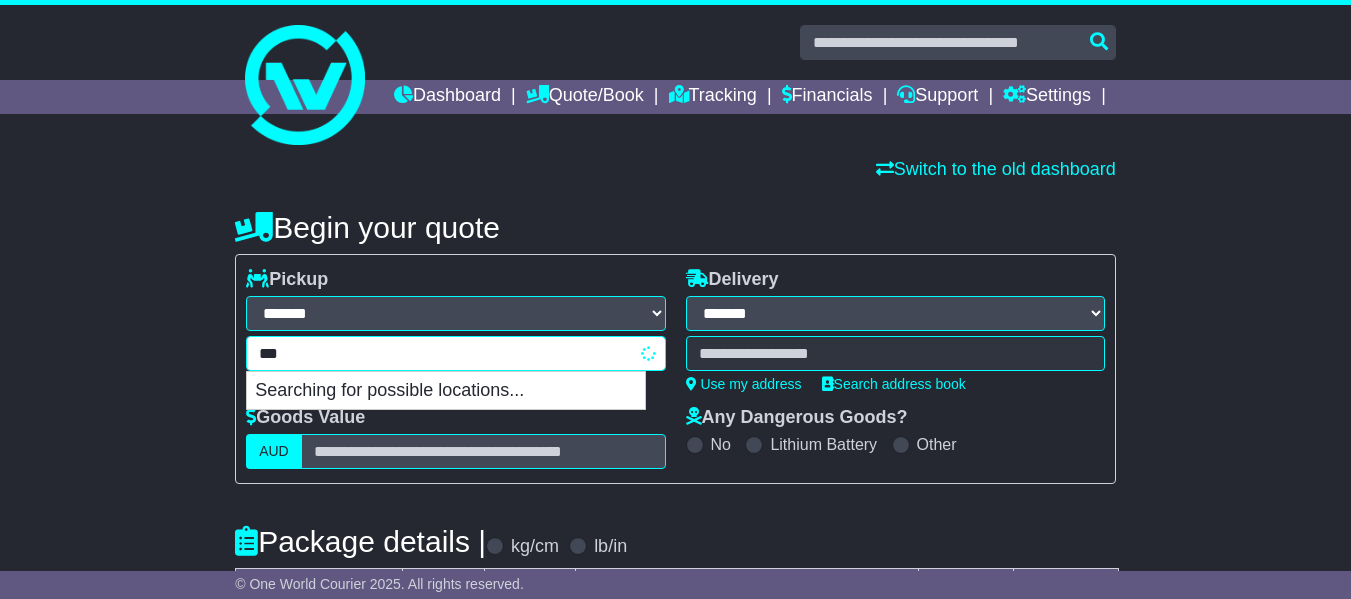 type on "****" 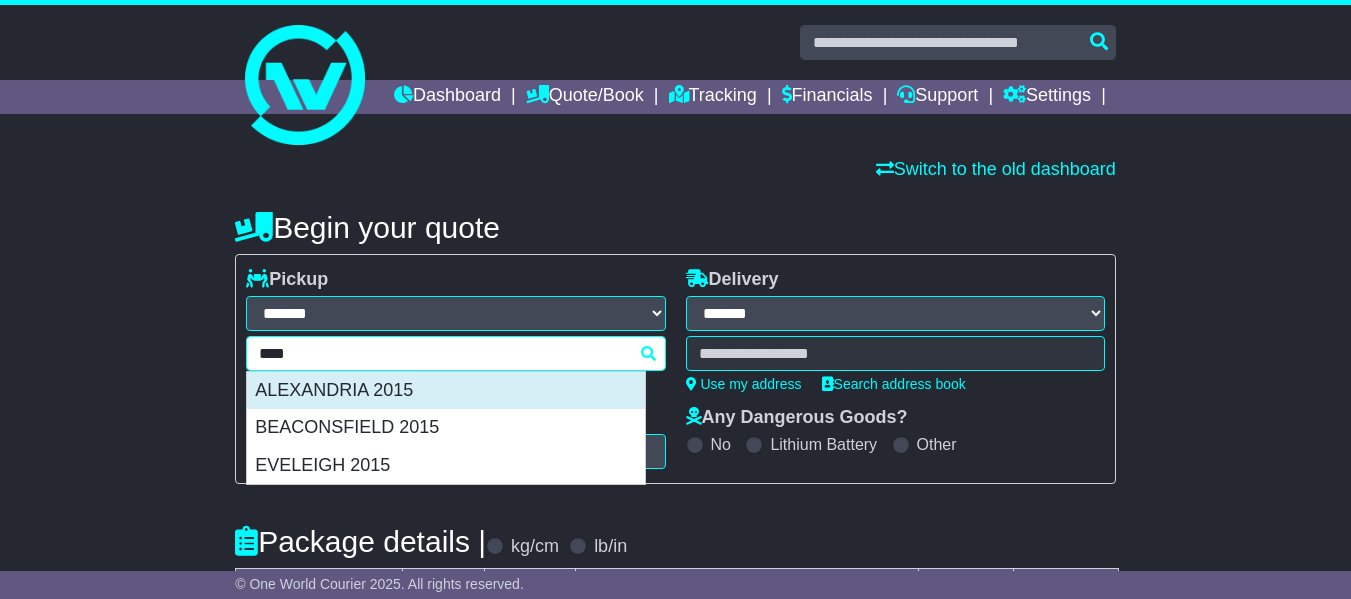 click on "ALEXANDRIA 2015" at bounding box center (446, 391) 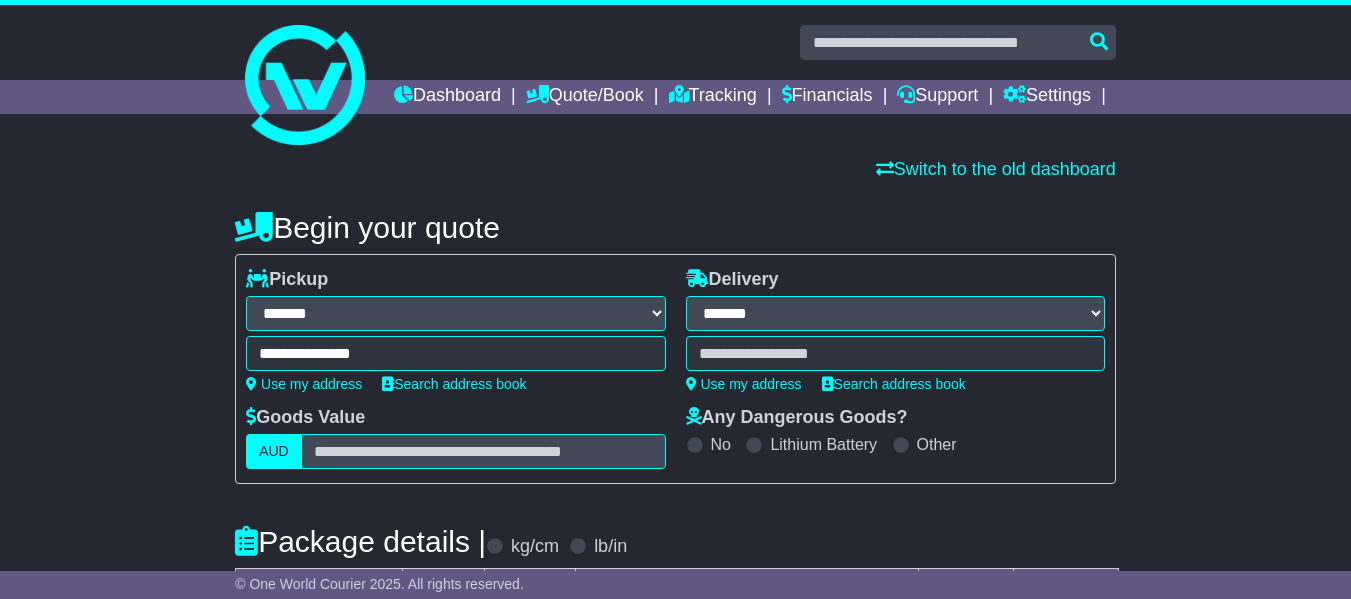 type on "**********" 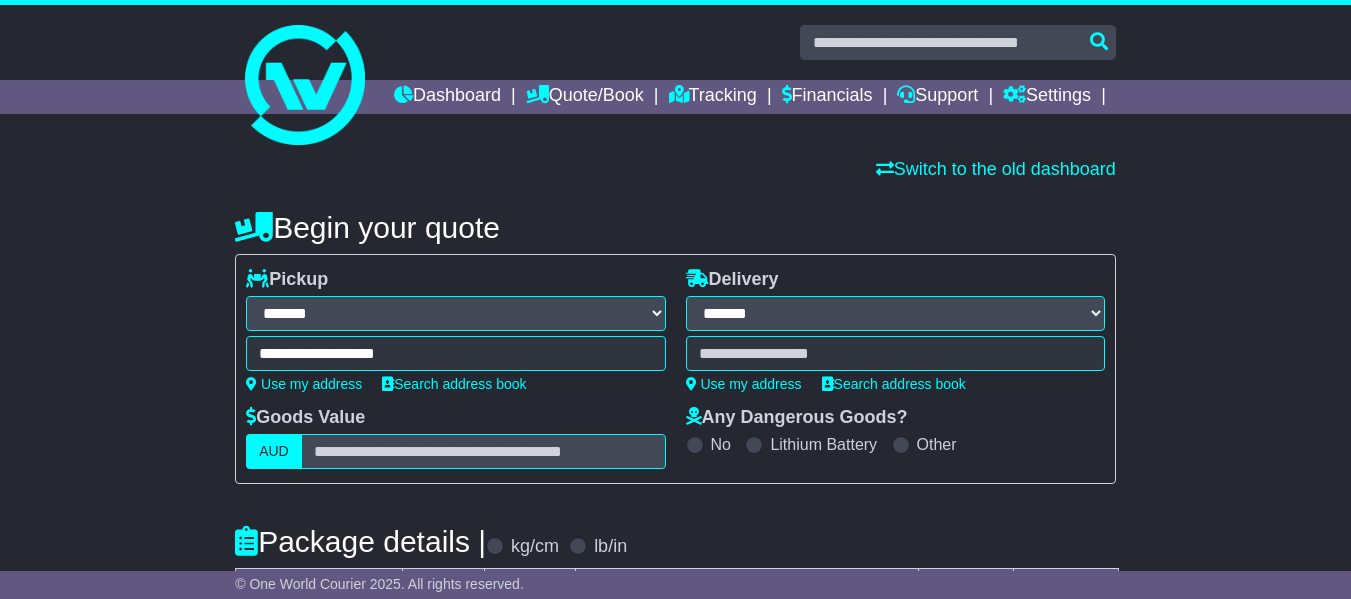 click at bounding box center (895, 353) 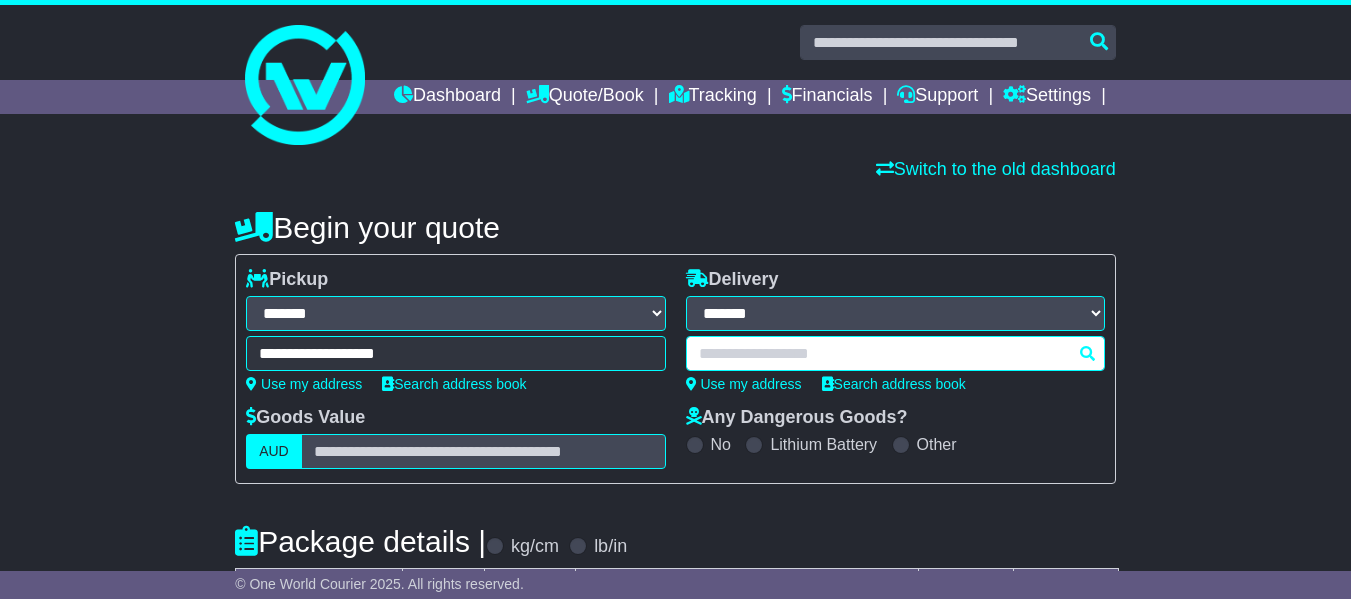 paste on "****" 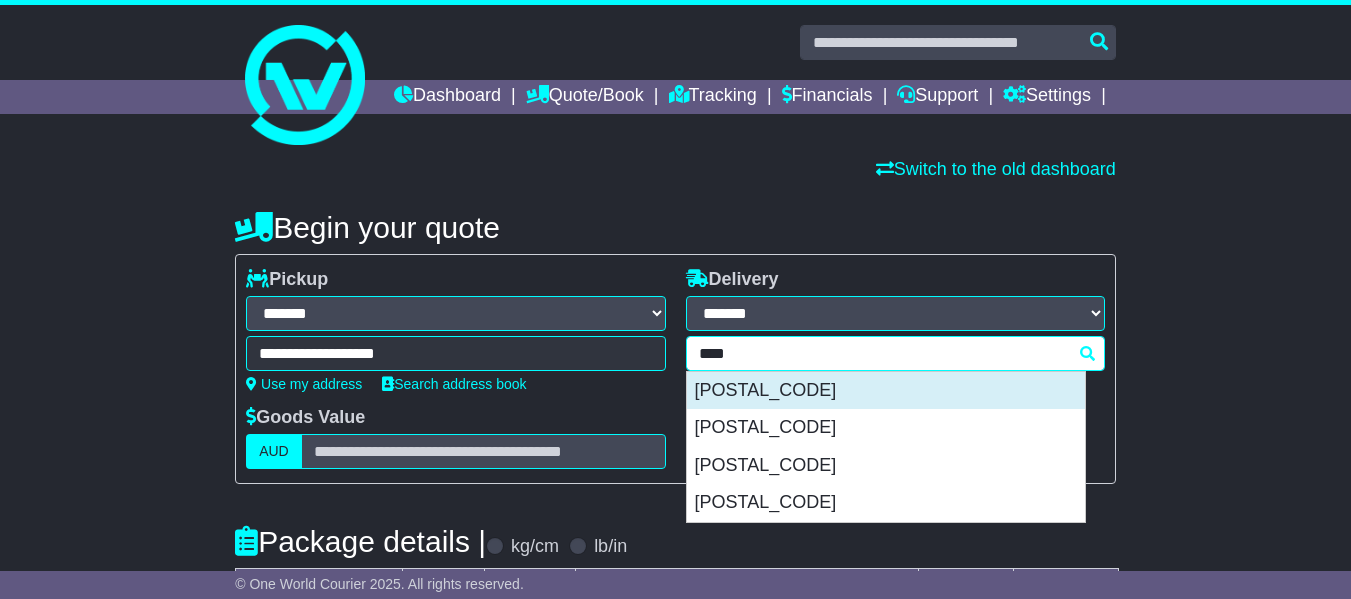 click on "CORLETTE 2315" at bounding box center [886, 391] 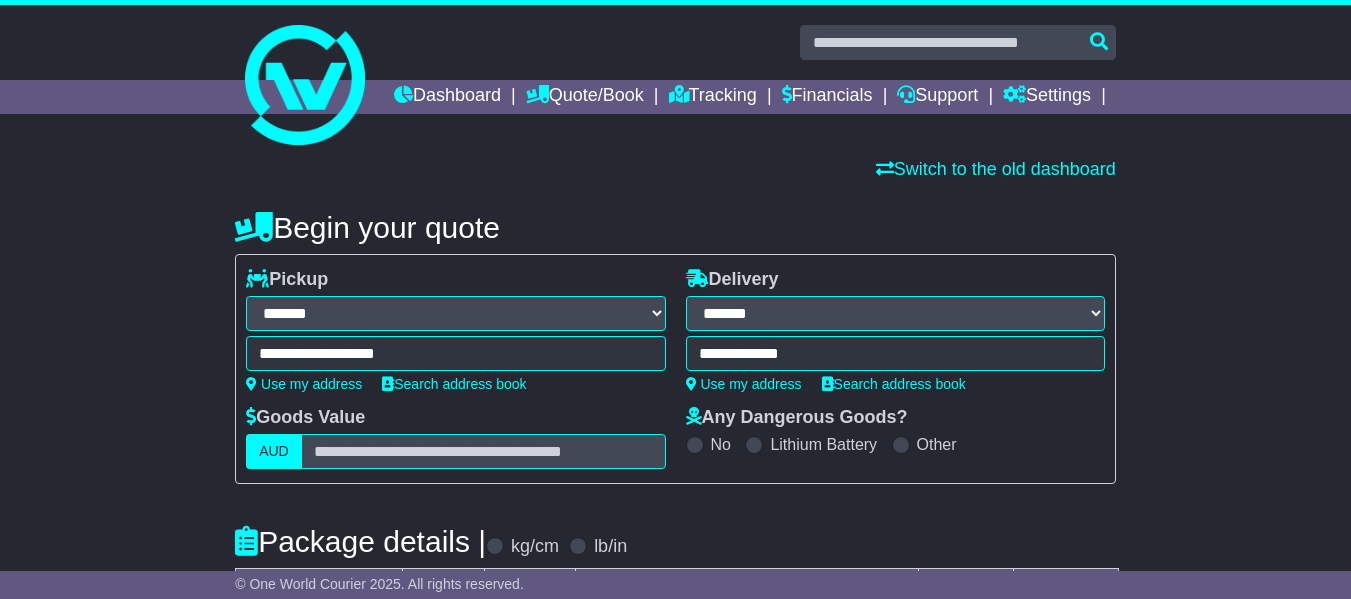type on "**********" 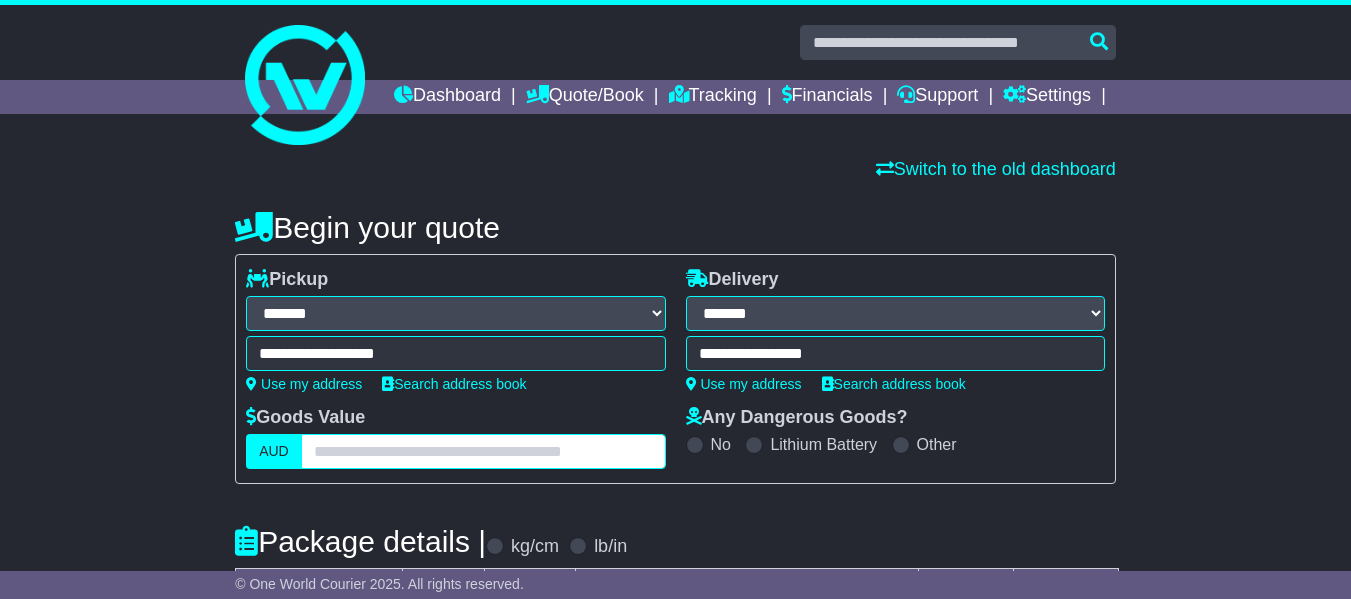 click at bounding box center [483, 451] 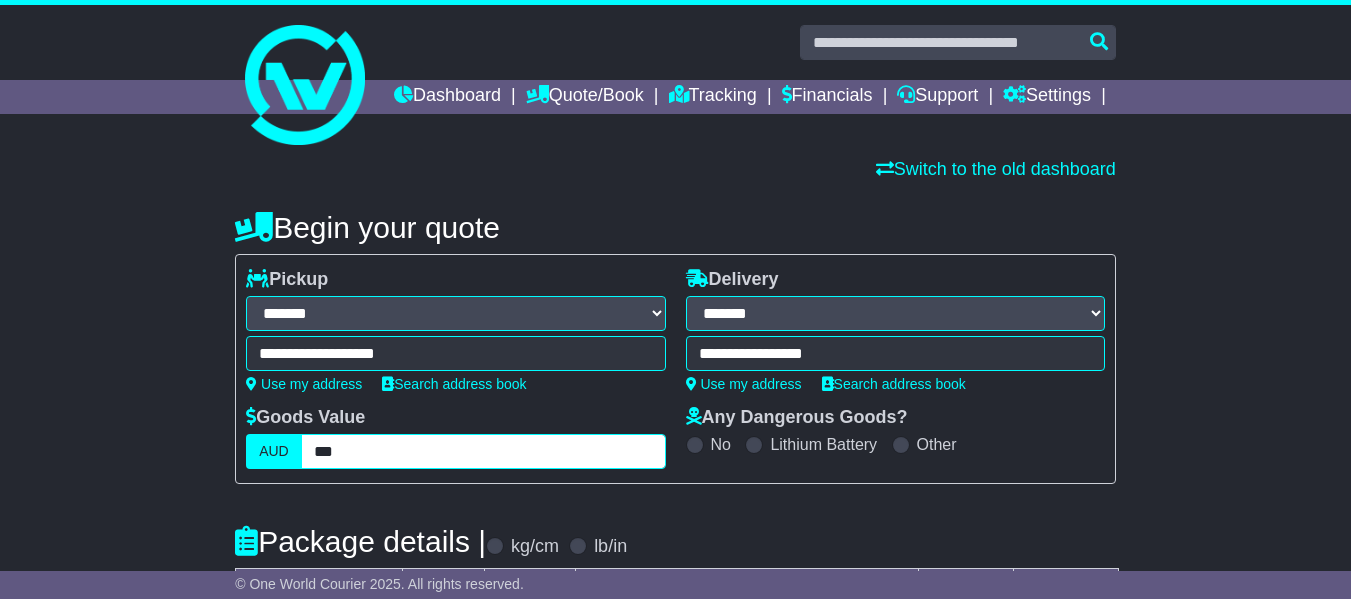 type on "***" 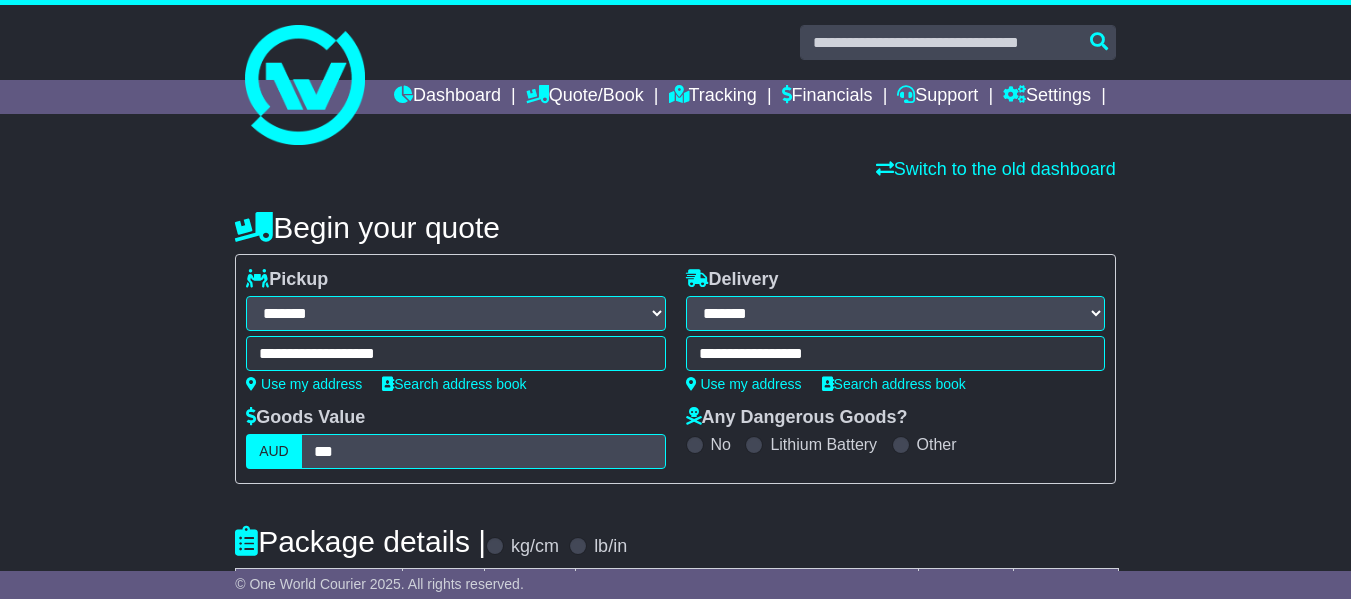click on "Goods Value
AUD
***" at bounding box center [455, 438] 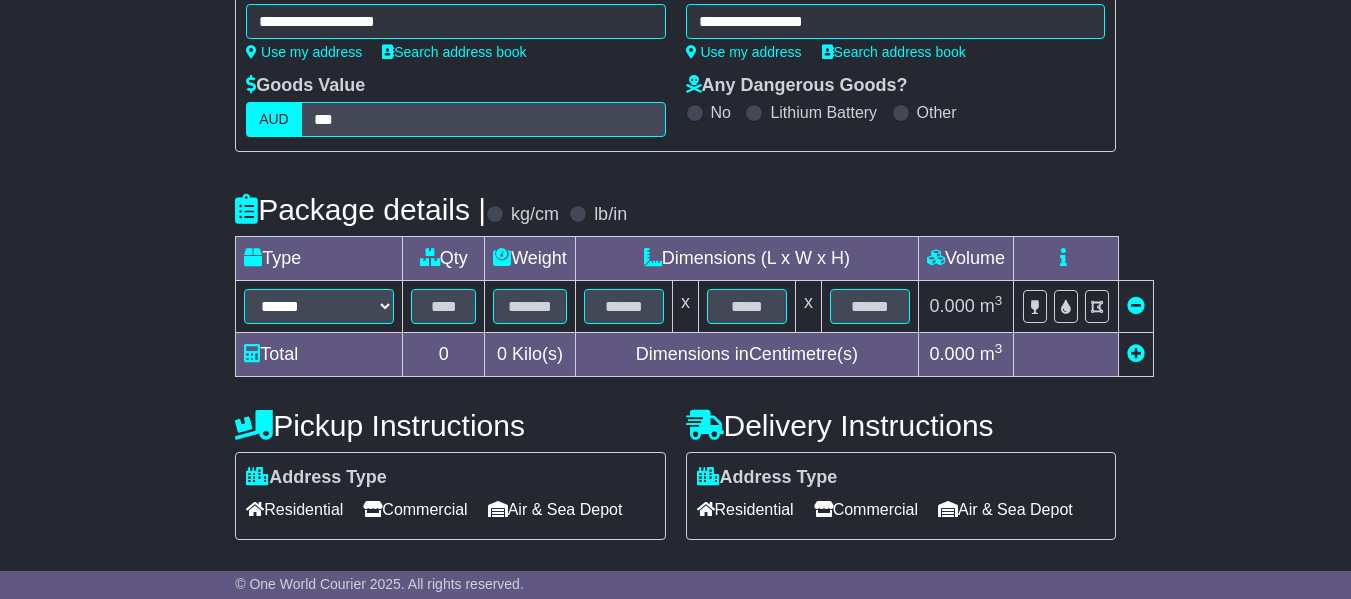 scroll, scrollTop: 400, scrollLeft: 0, axis: vertical 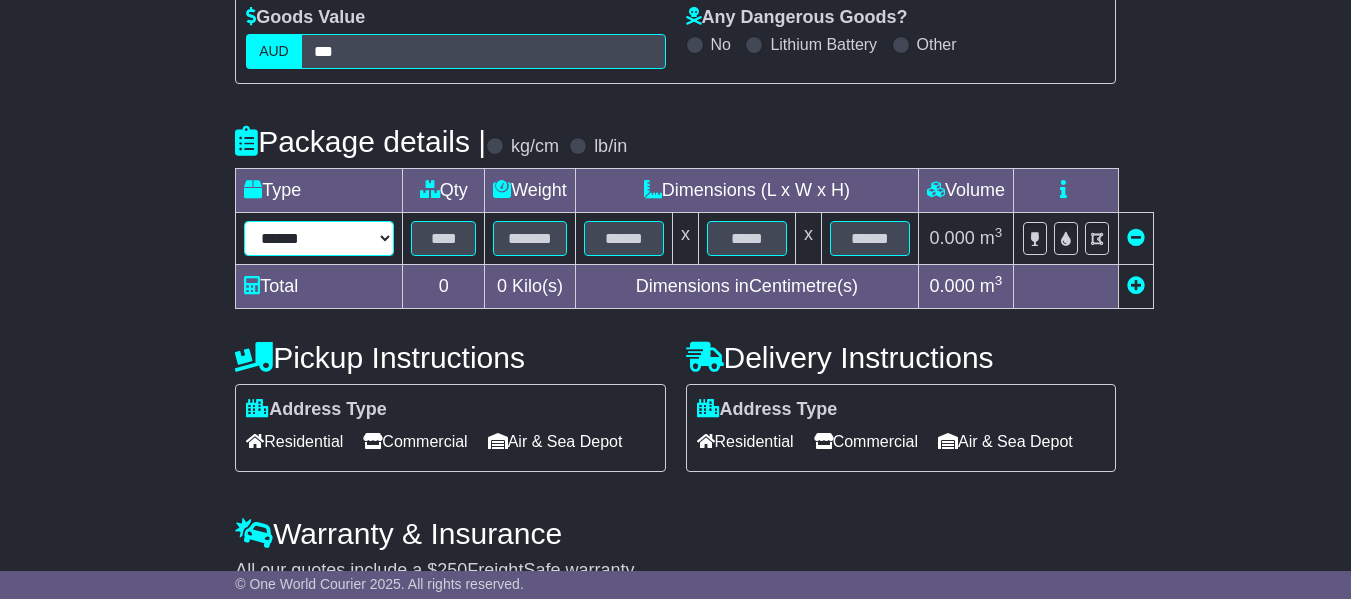 click on "****** ****** *** ******** ***** **** **** ****** *** *******" at bounding box center (319, 238) 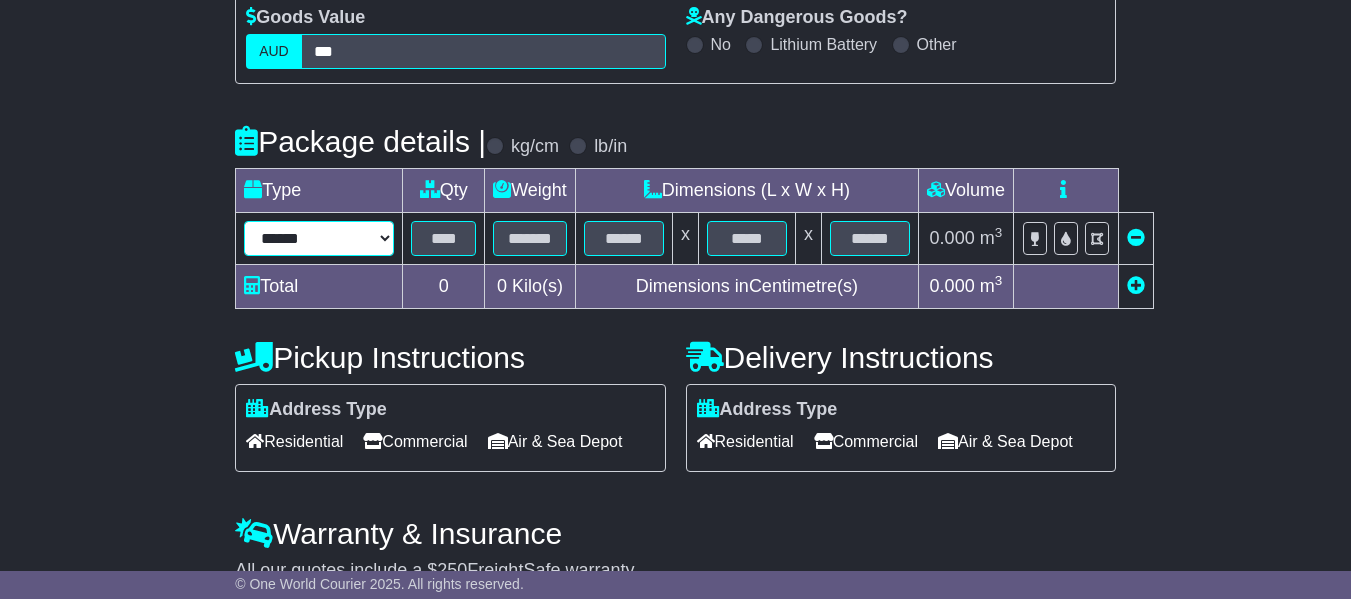 select on "*****" 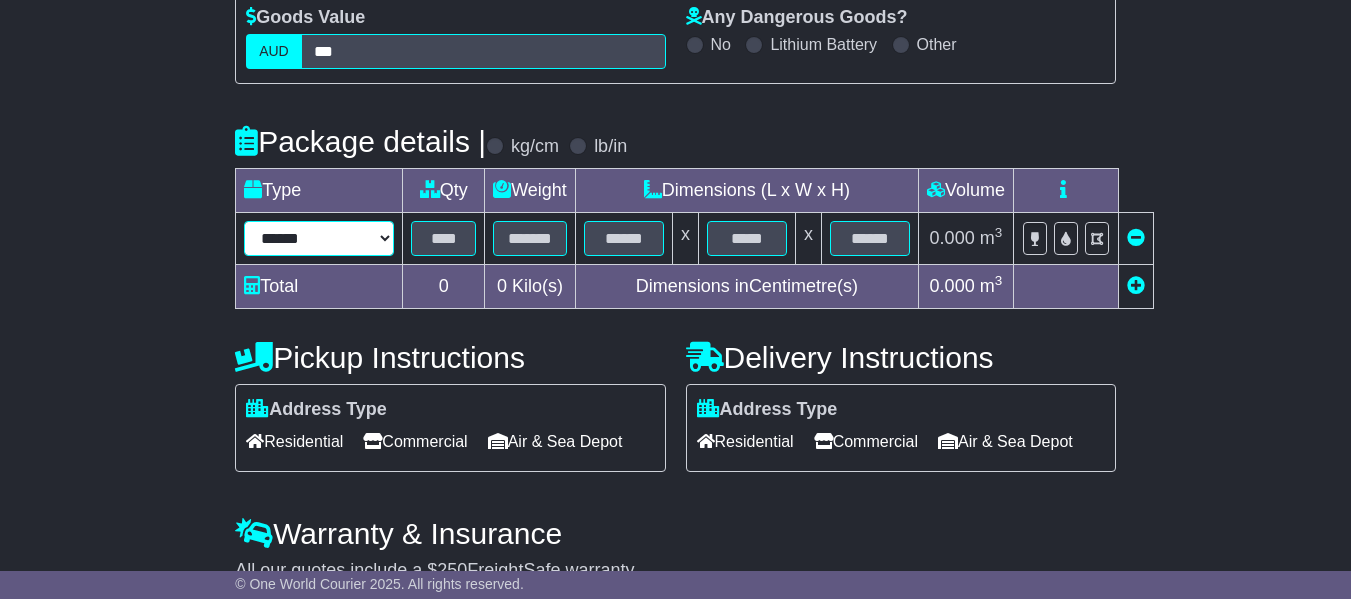 click on "****** ****** *** ******** ***** **** **** ****** *** *******" at bounding box center [319, 238] 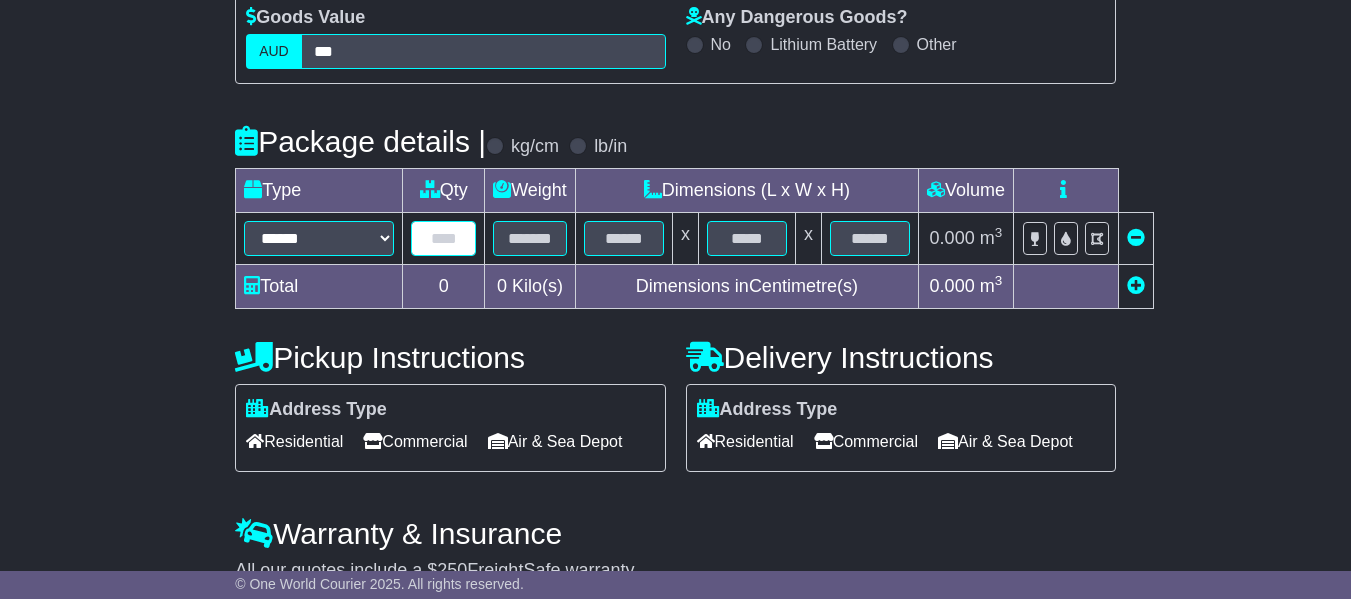 click at bounding box center (443, 238) 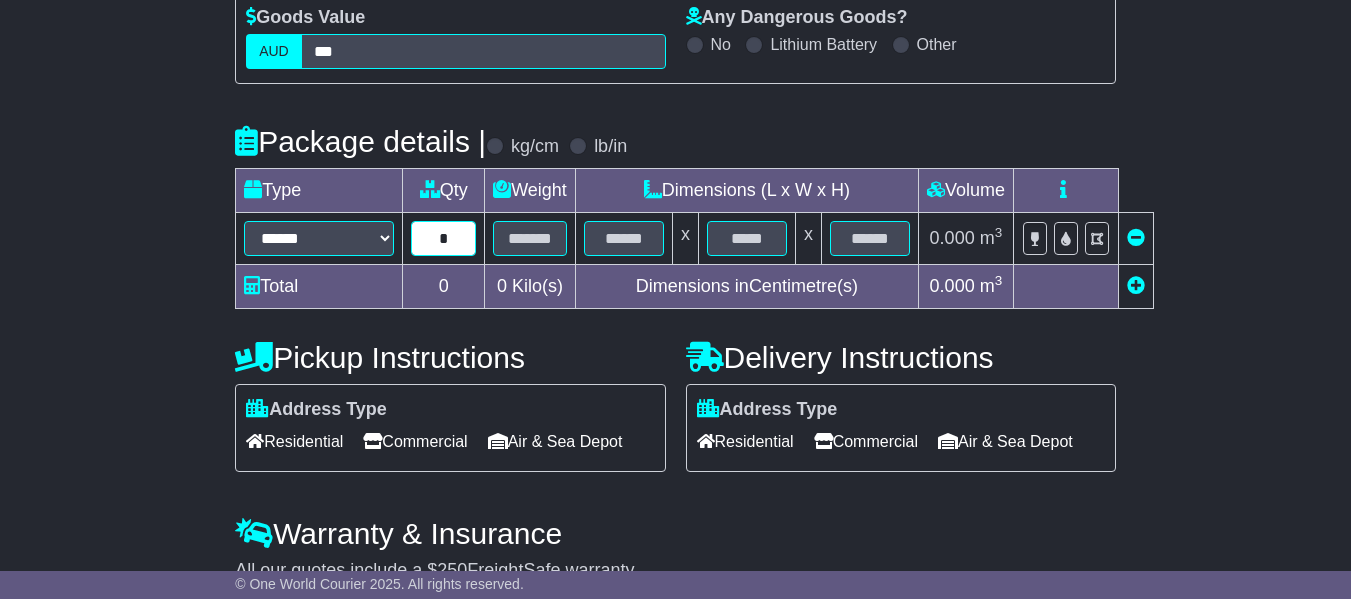 type on "*" 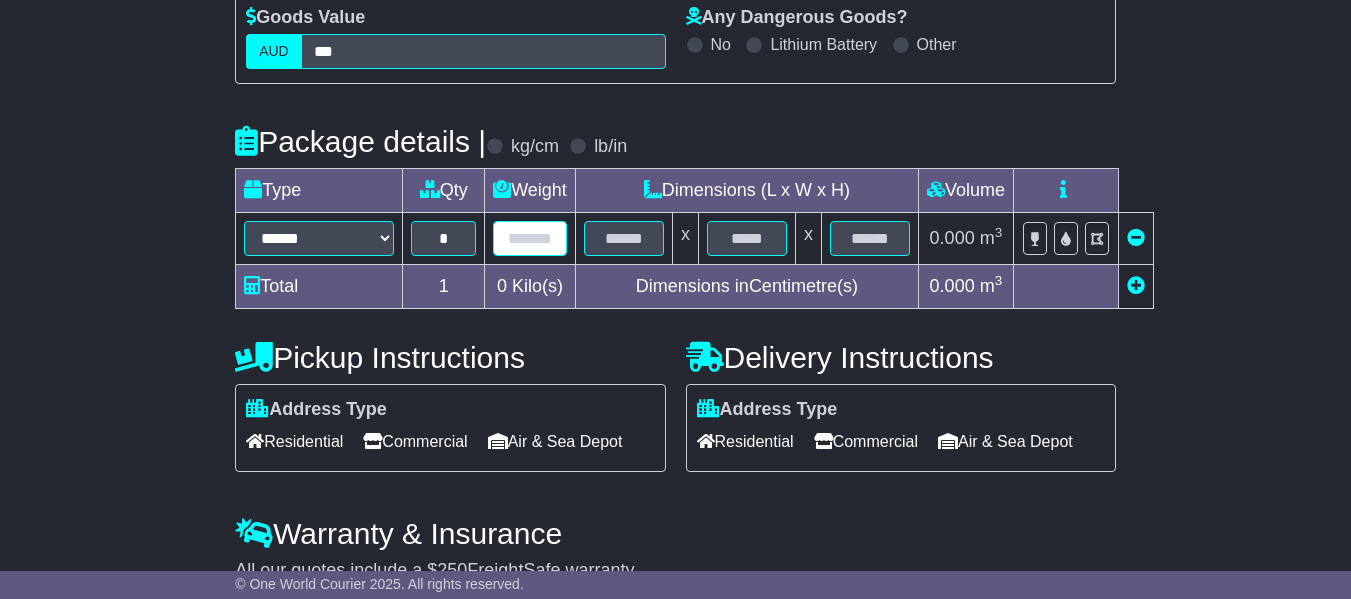 click at bounding box center (530, 238) 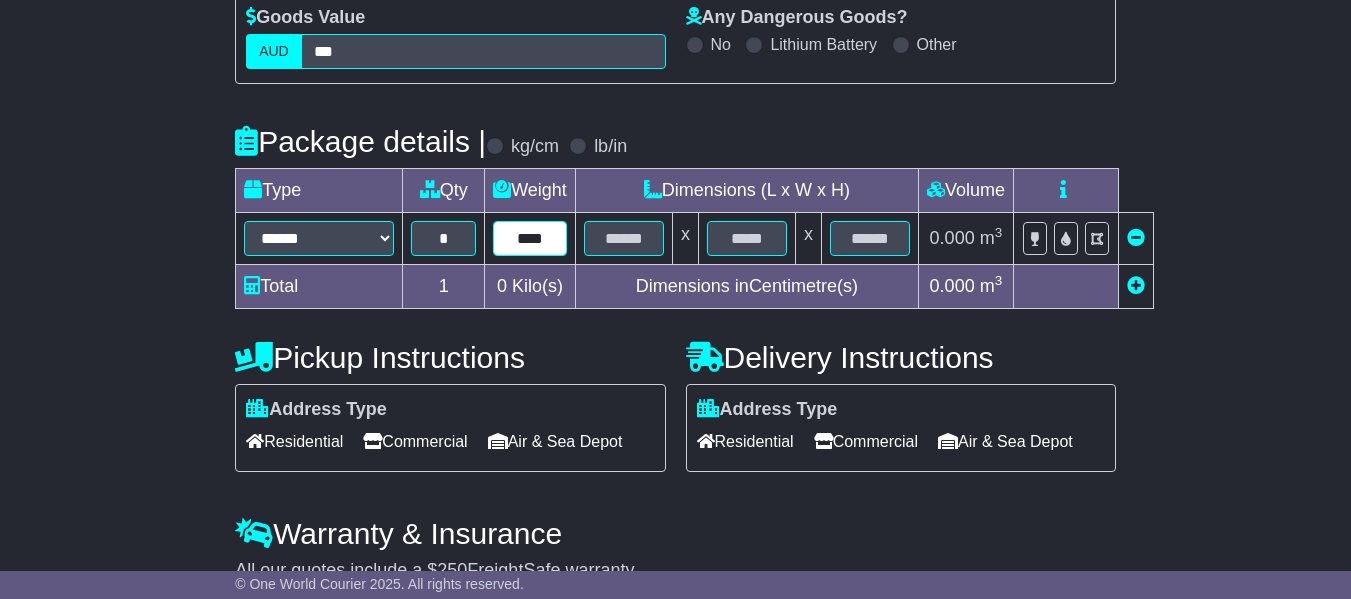 type on "****" 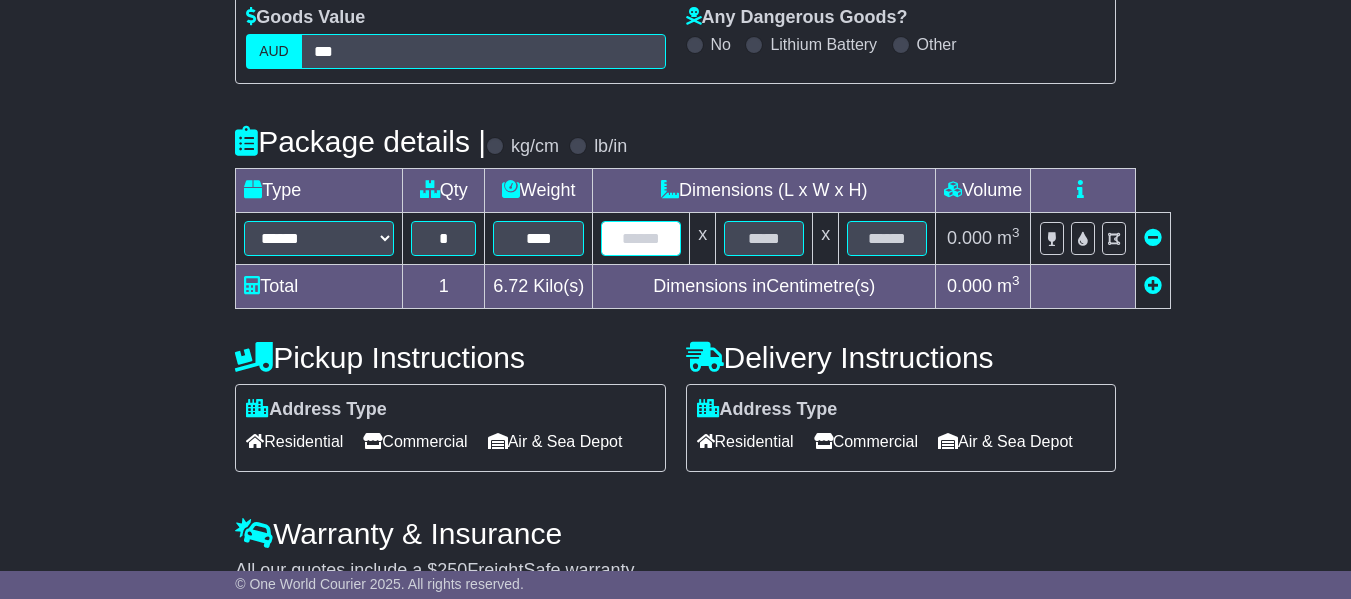 click at bounding box center [641, 238] 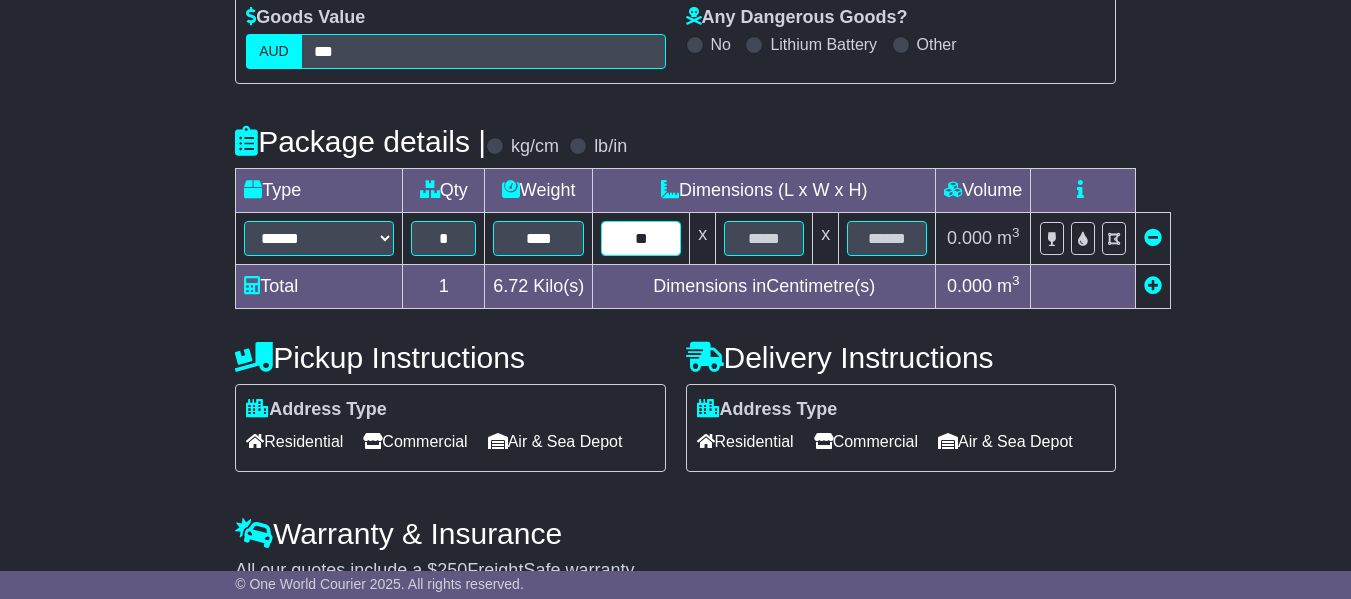 type on "**" 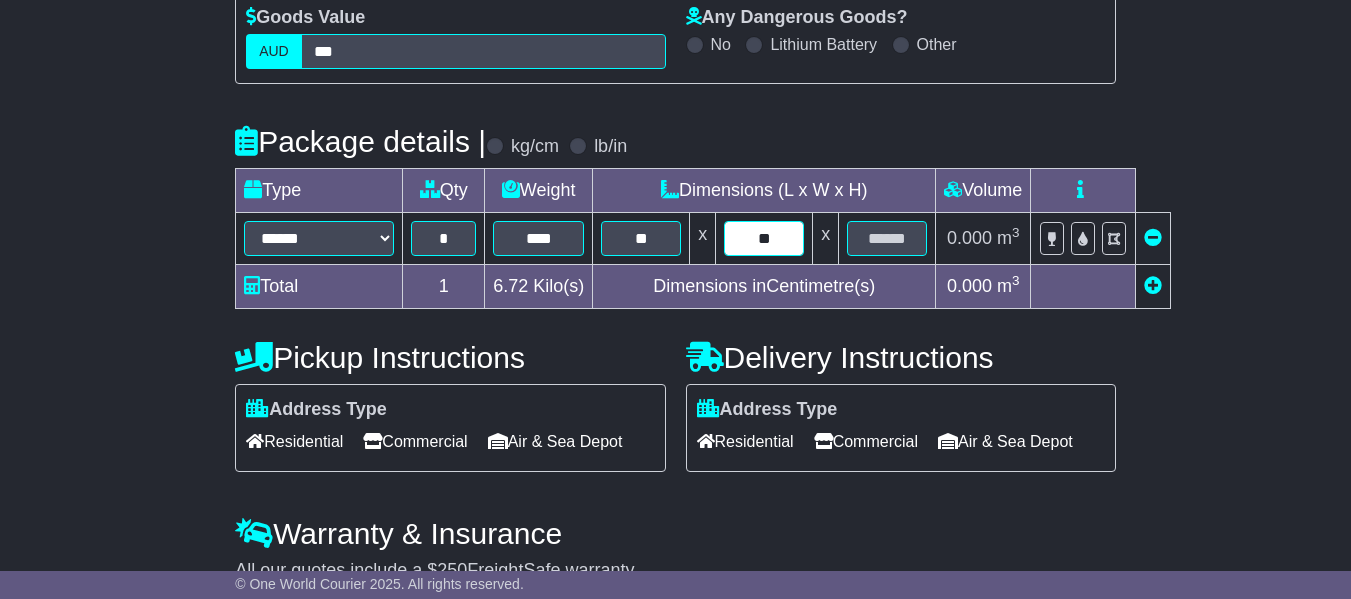 type on "**" 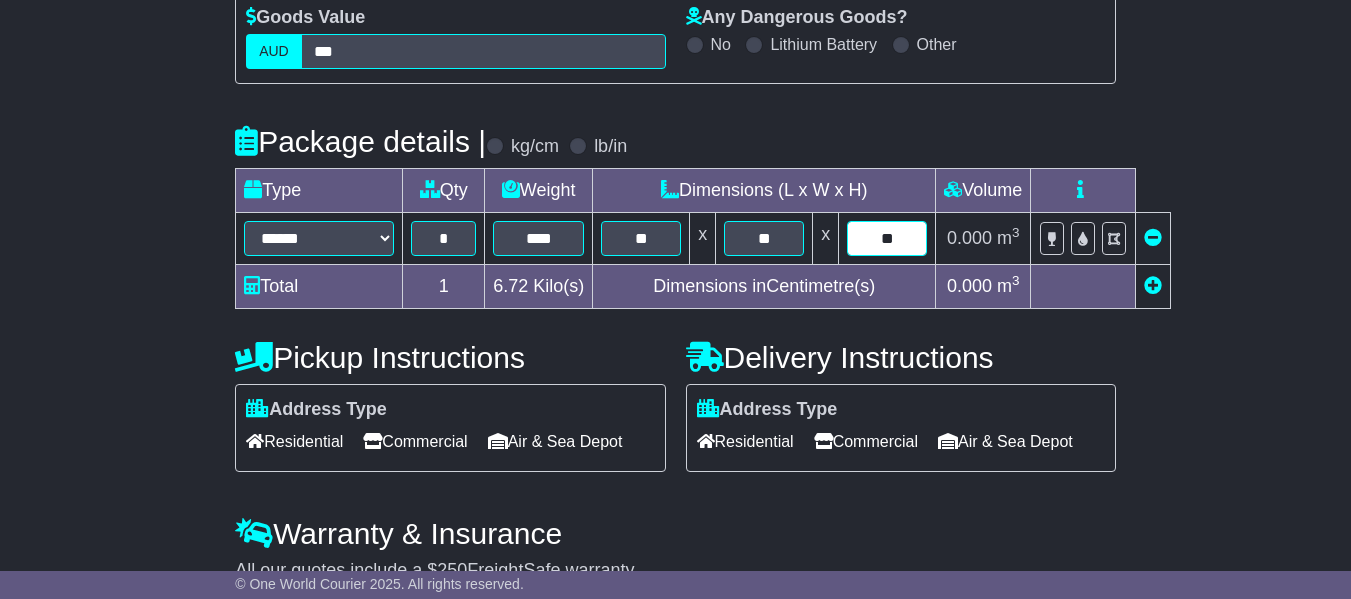 type on "**" 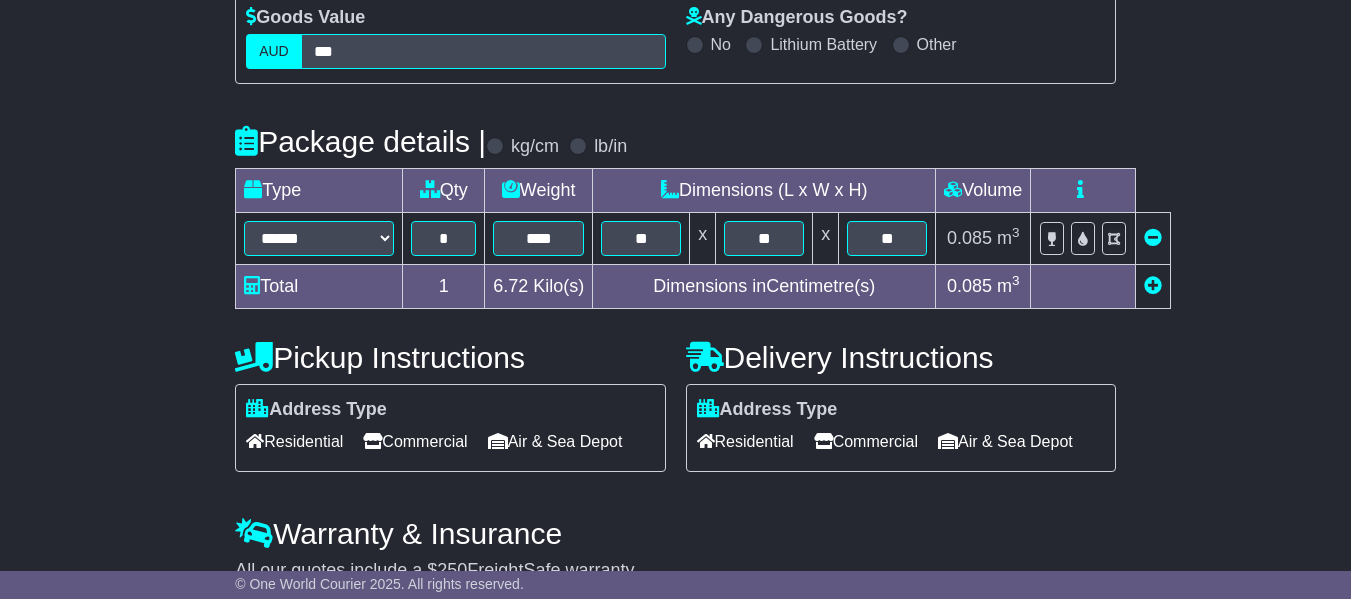 click on "**********" at bounding box center [675, 333] 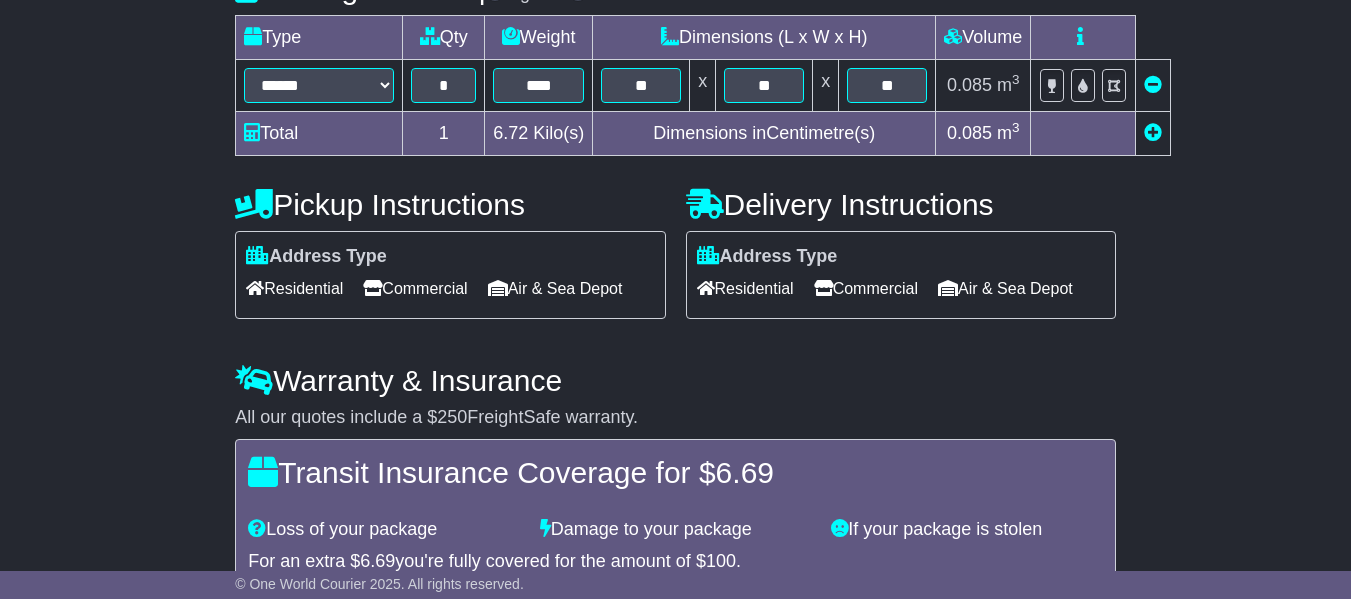 scroll, scrollTop: 700, scrollLeft: 0, axis: vertical 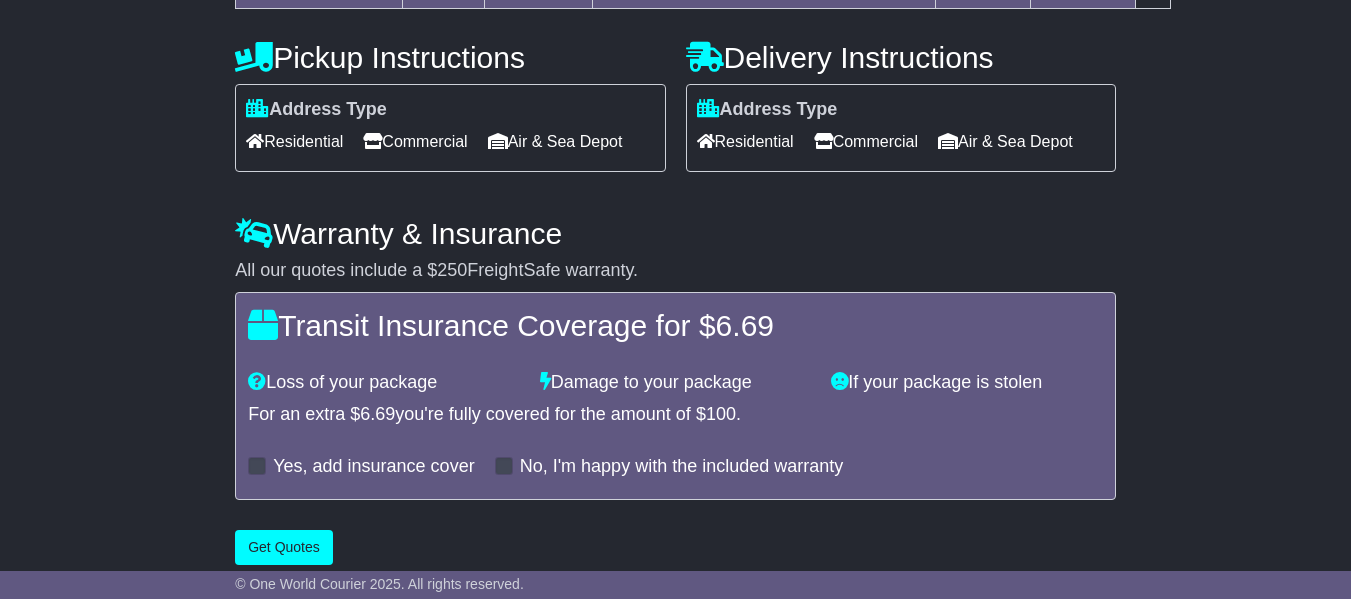 click on "Commercial" at bounding box center (415, 141) 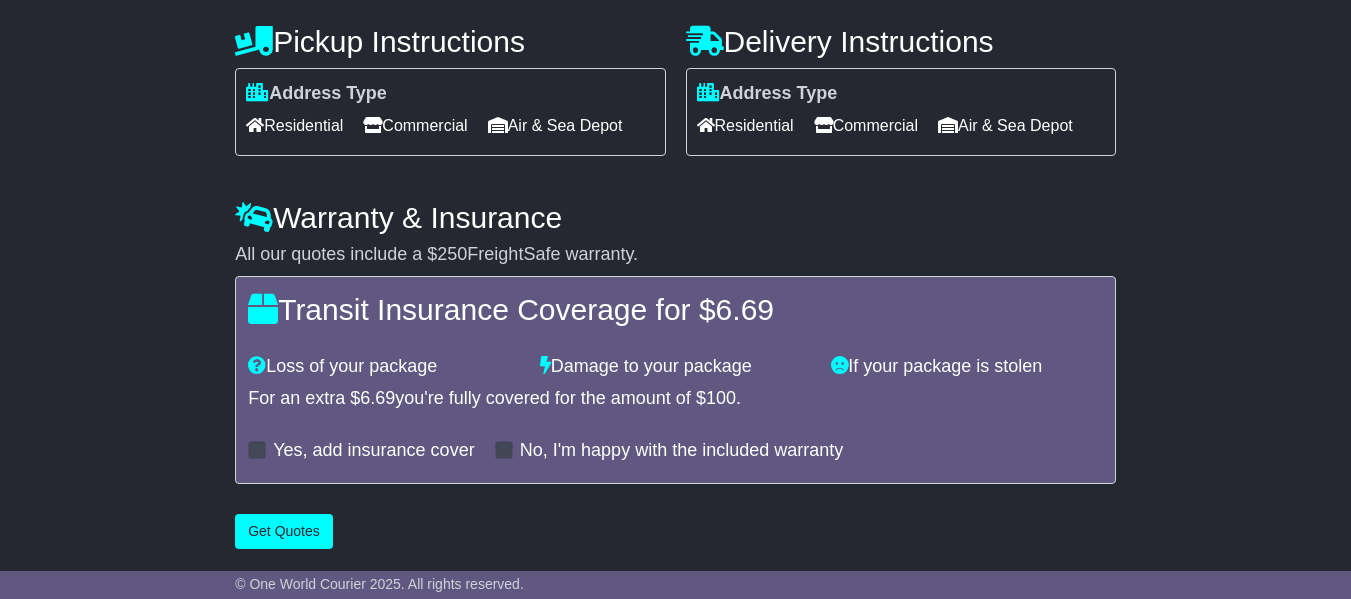 scroll, scrollTop: 783, scrollLeft: 0, axis: vertical 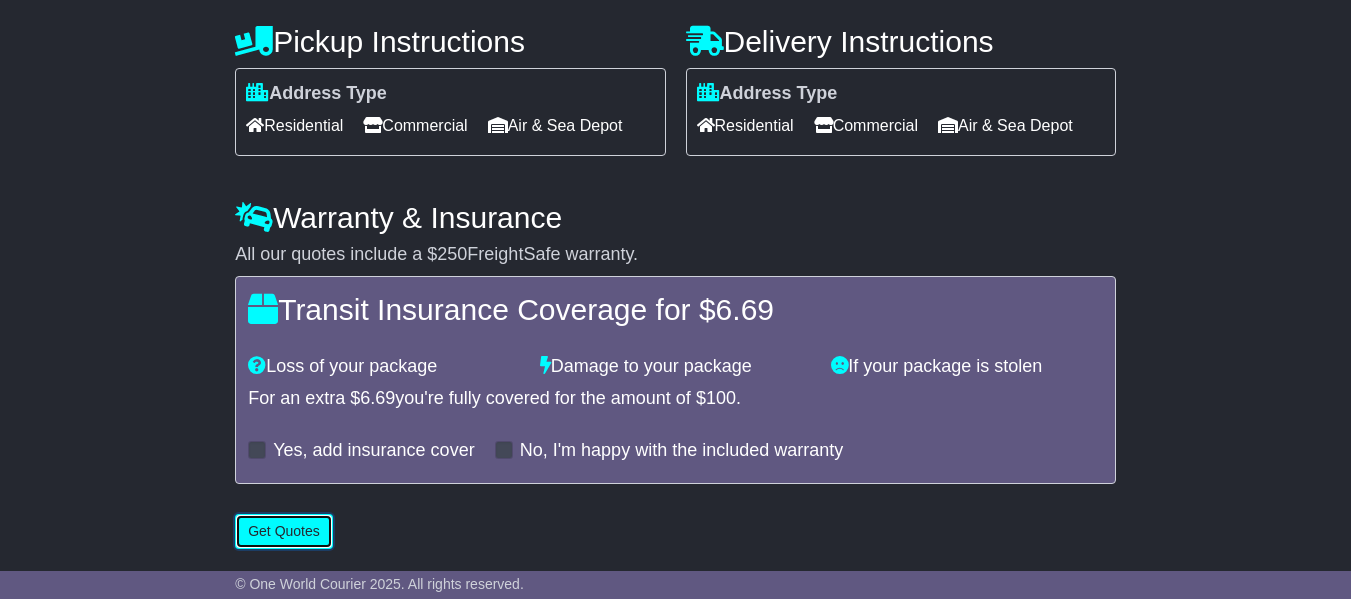 click on "Get Quotes" at bounding box center (284, 531) 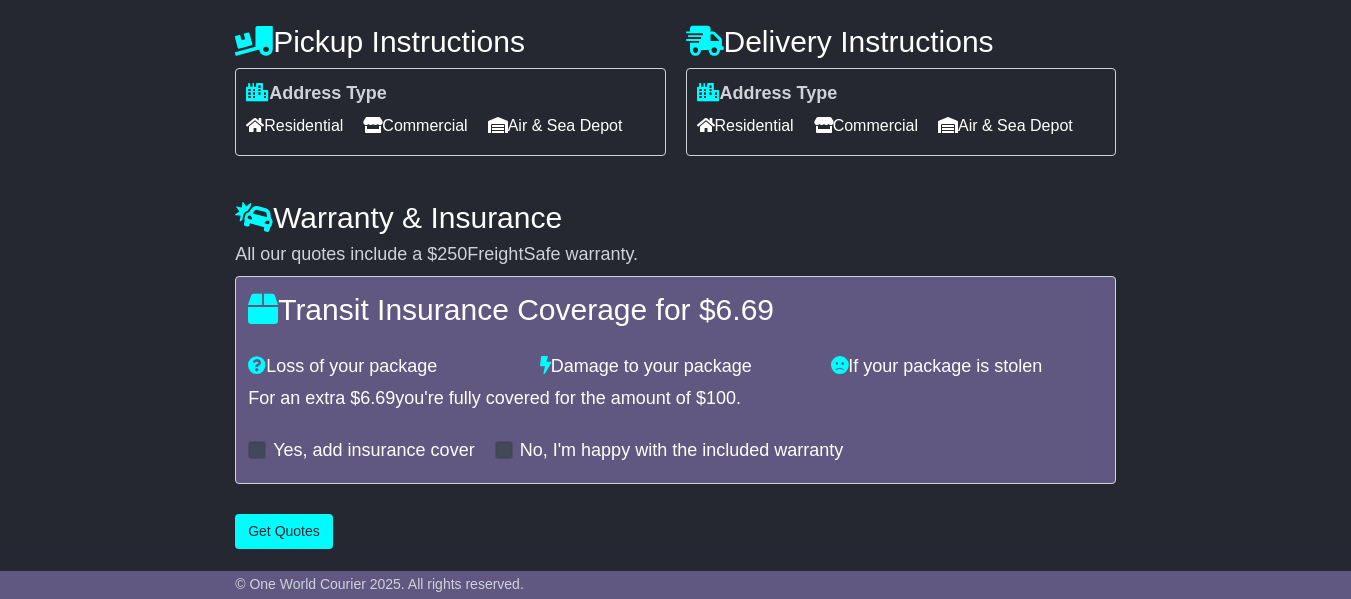 scroll, scrollTop: 0, scrollLeft: 0, axis: both 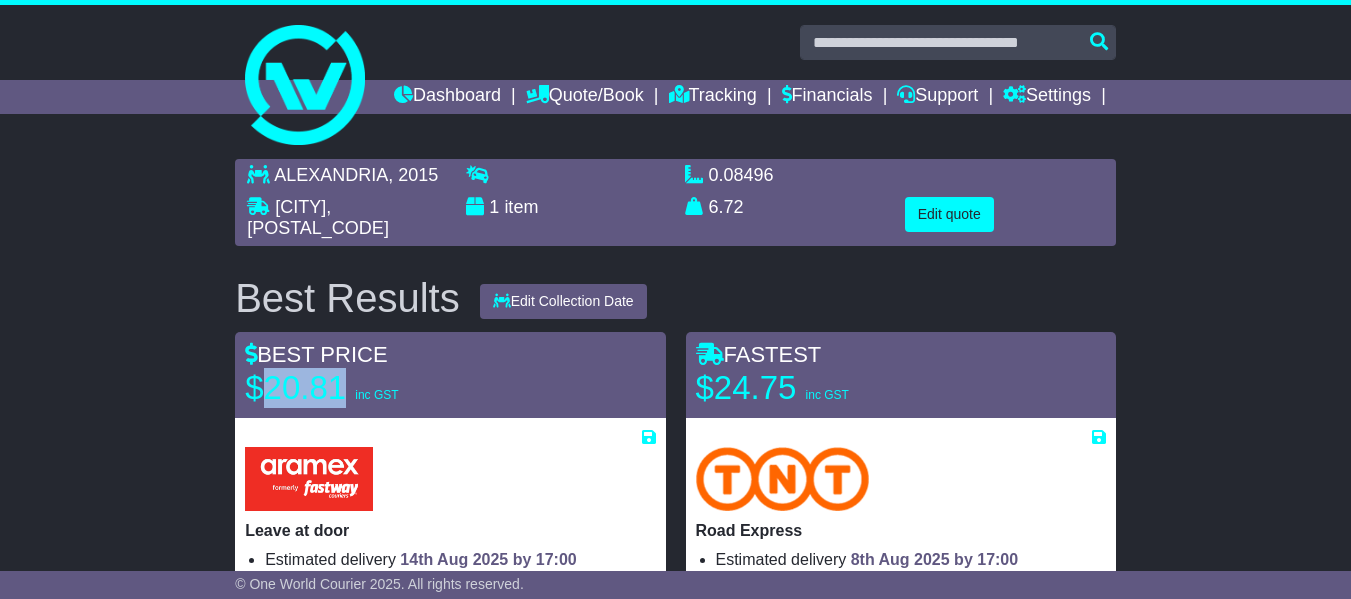 drag, startPoint x: 346, startPoint y: 415, endPoint x: 271, endPoint y: 414, distance: 75.00667 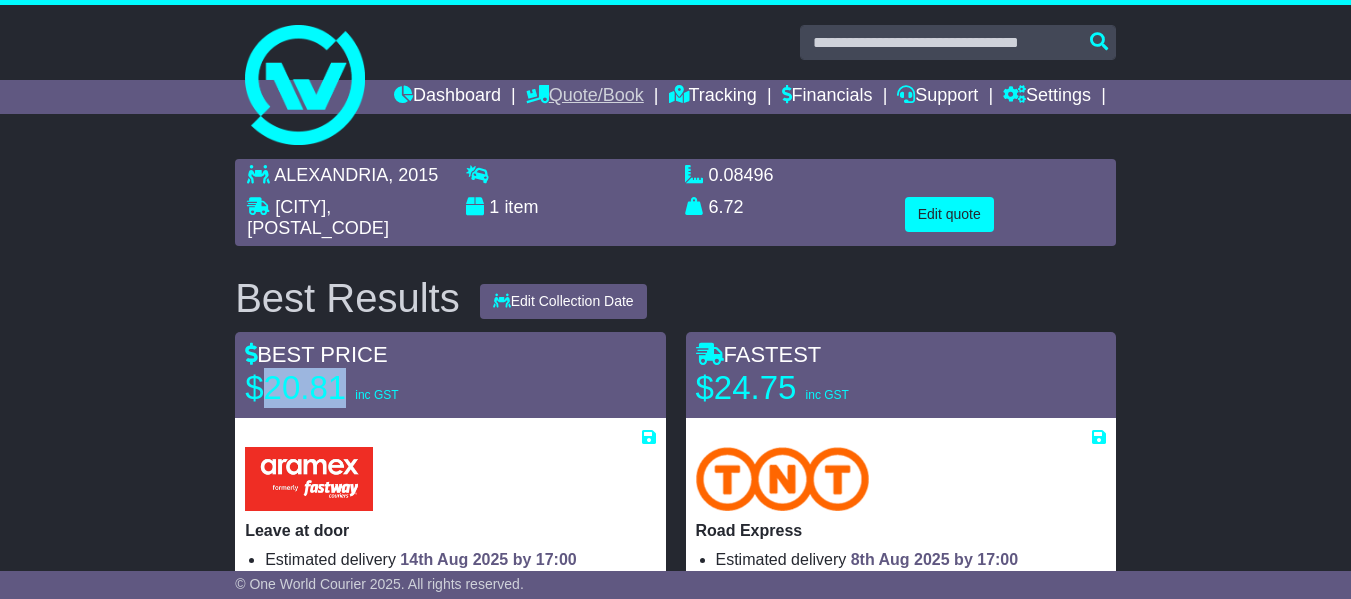 click on "Quote/Book" at bounding box center [585, 97] 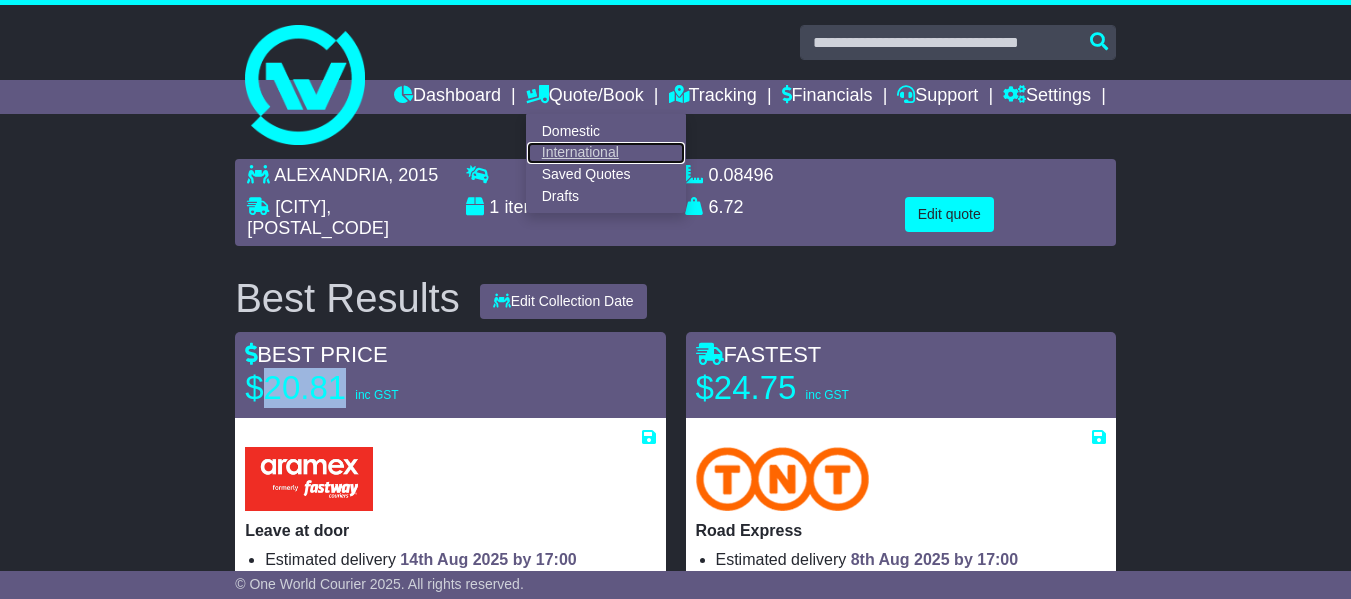 click on "International" at bounding box center [606, 153] 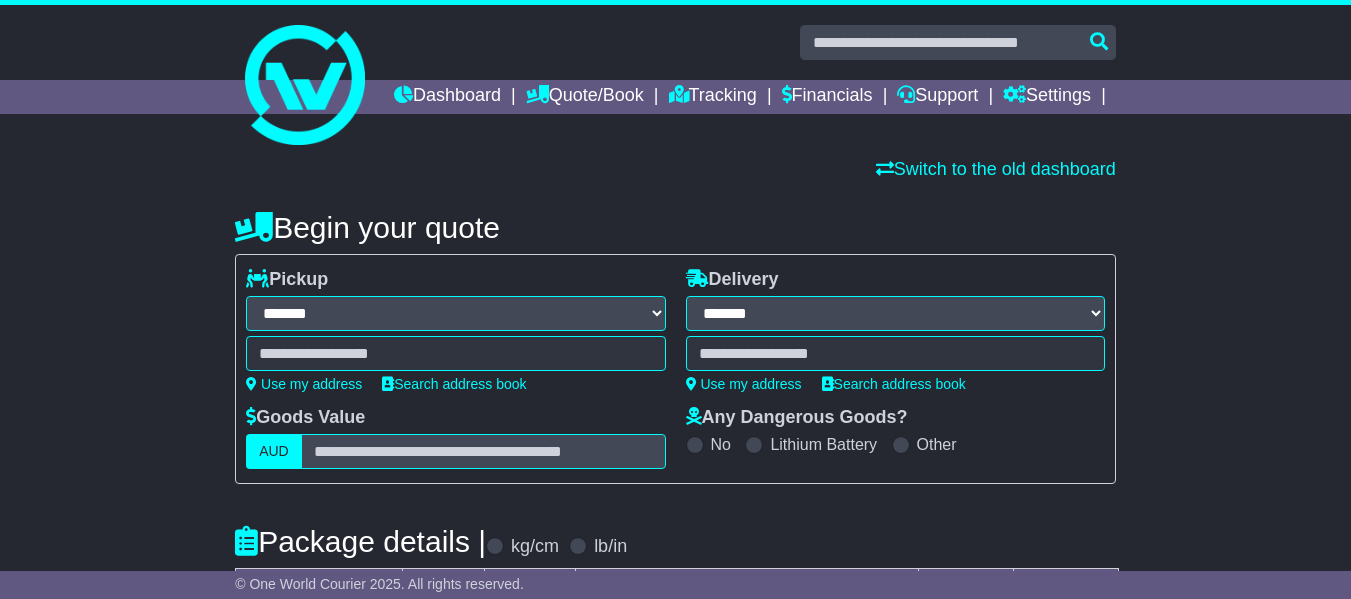 select on "**" 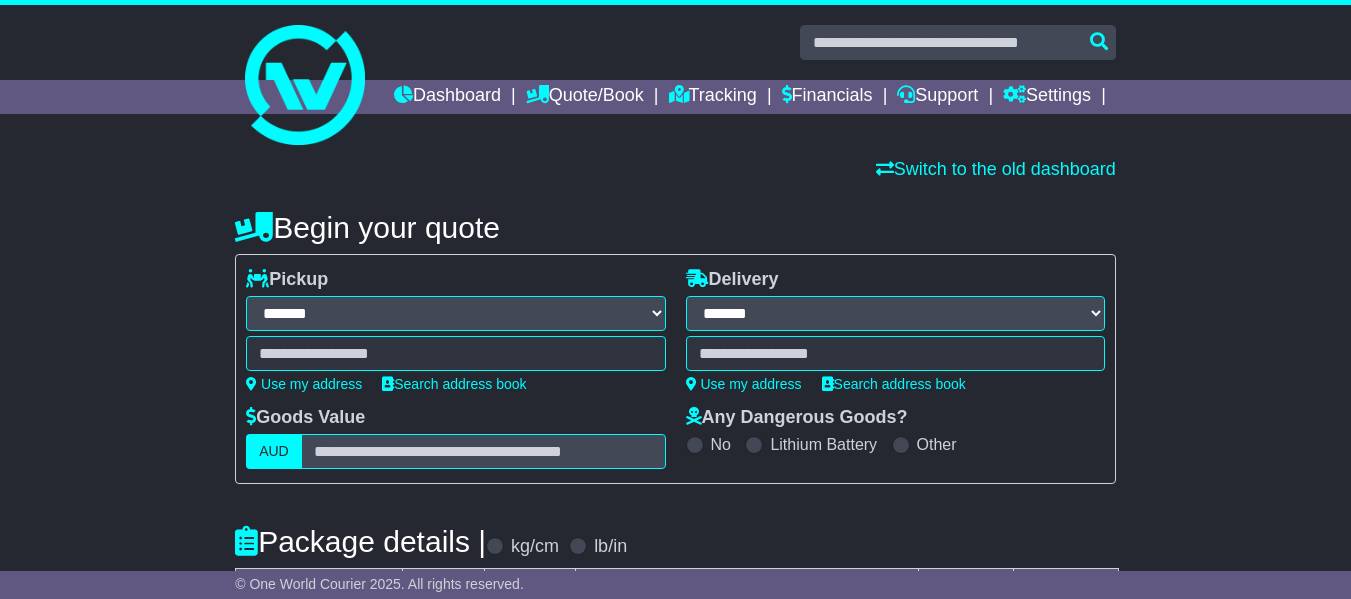 scroll, scrollTop: 0, scrollLeft: 0, axis: both 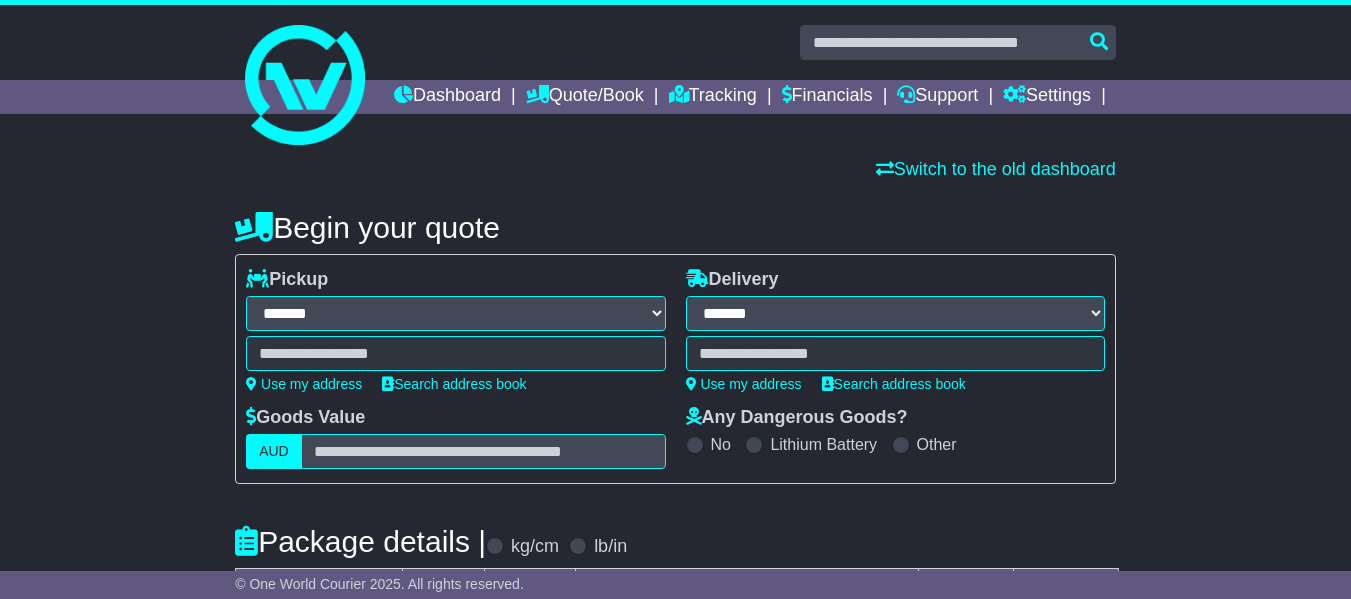 click at bounding box center (455, 353) 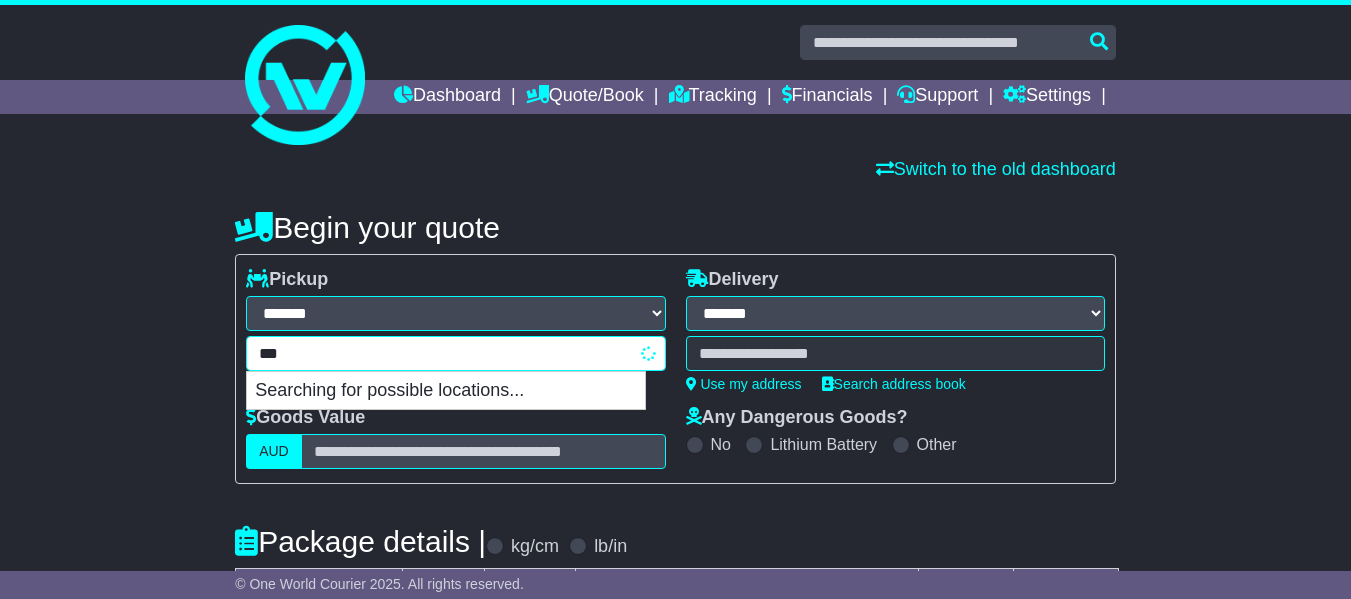 type on "****" 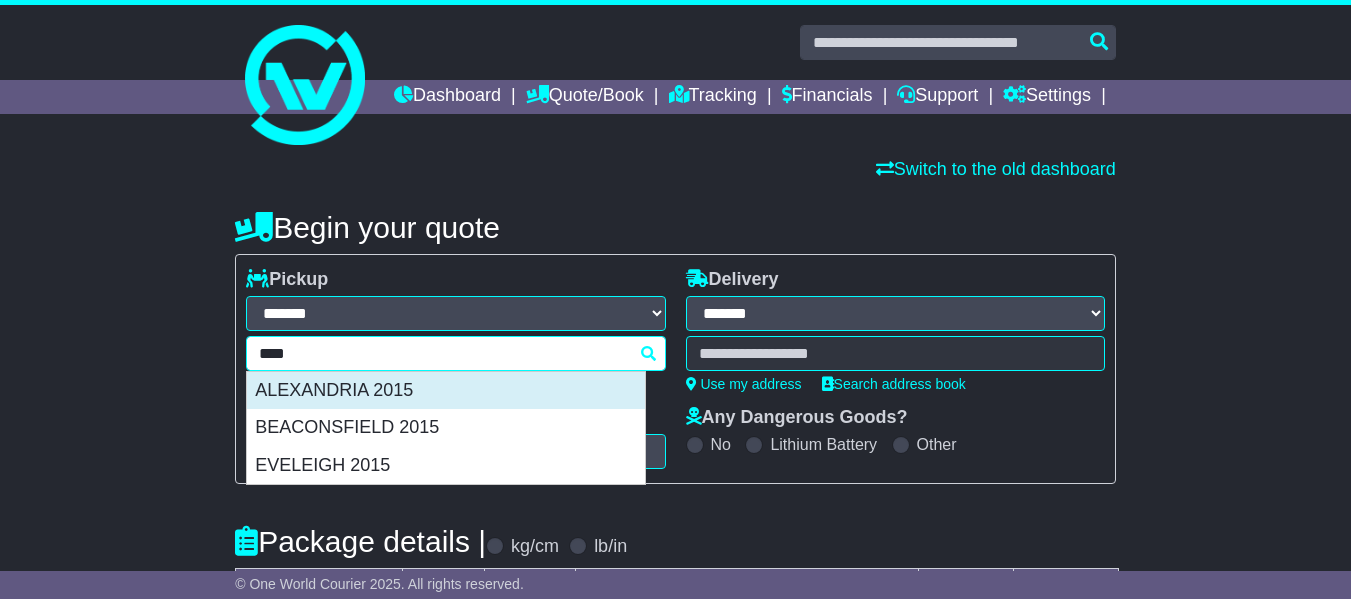 click on "ALEXANDRIA 2015" at bounding box center [446, 391] 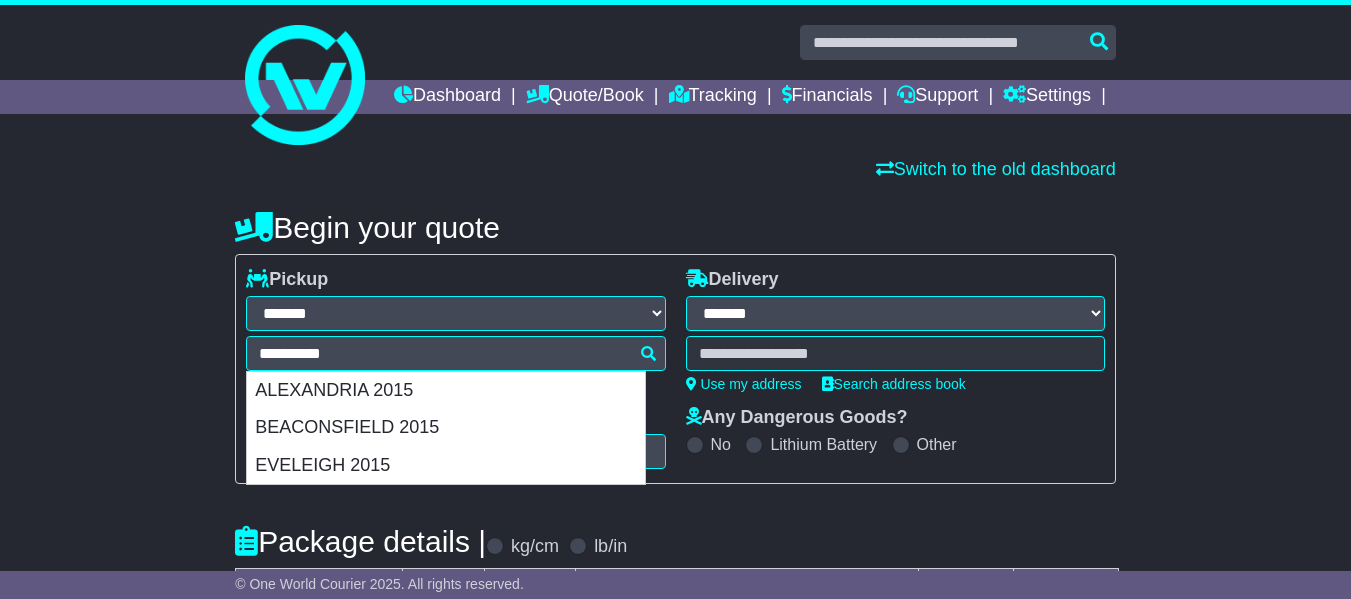 type on "**********" 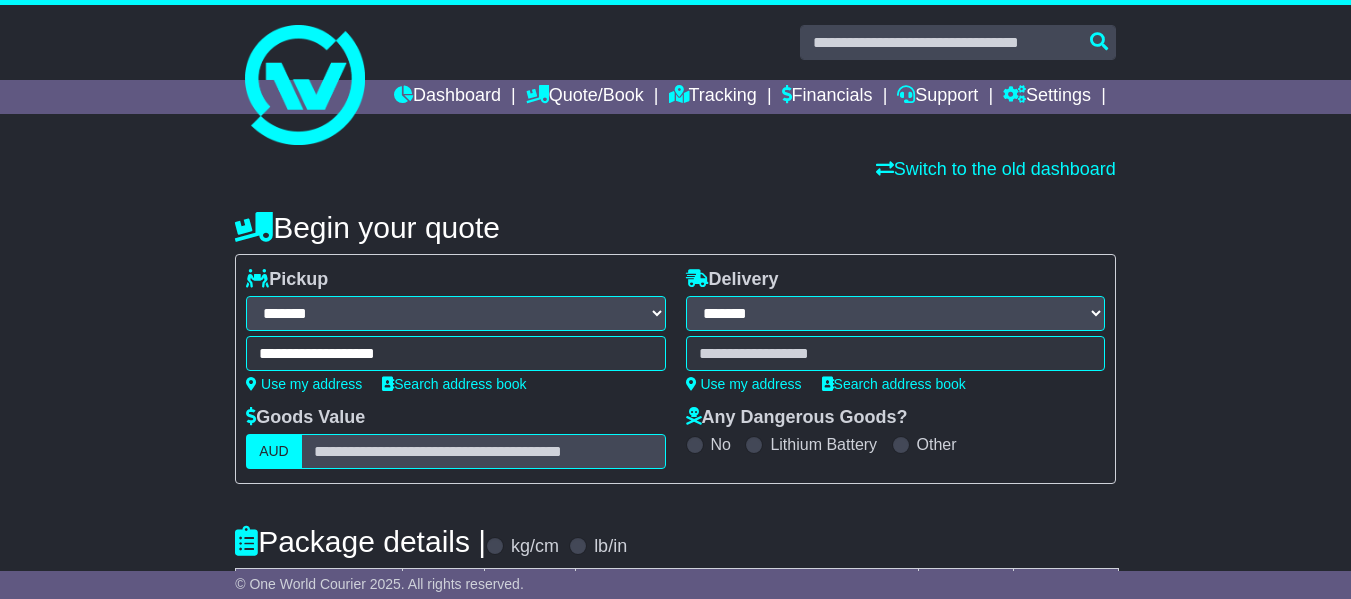 click at bounding box center (895, 353) 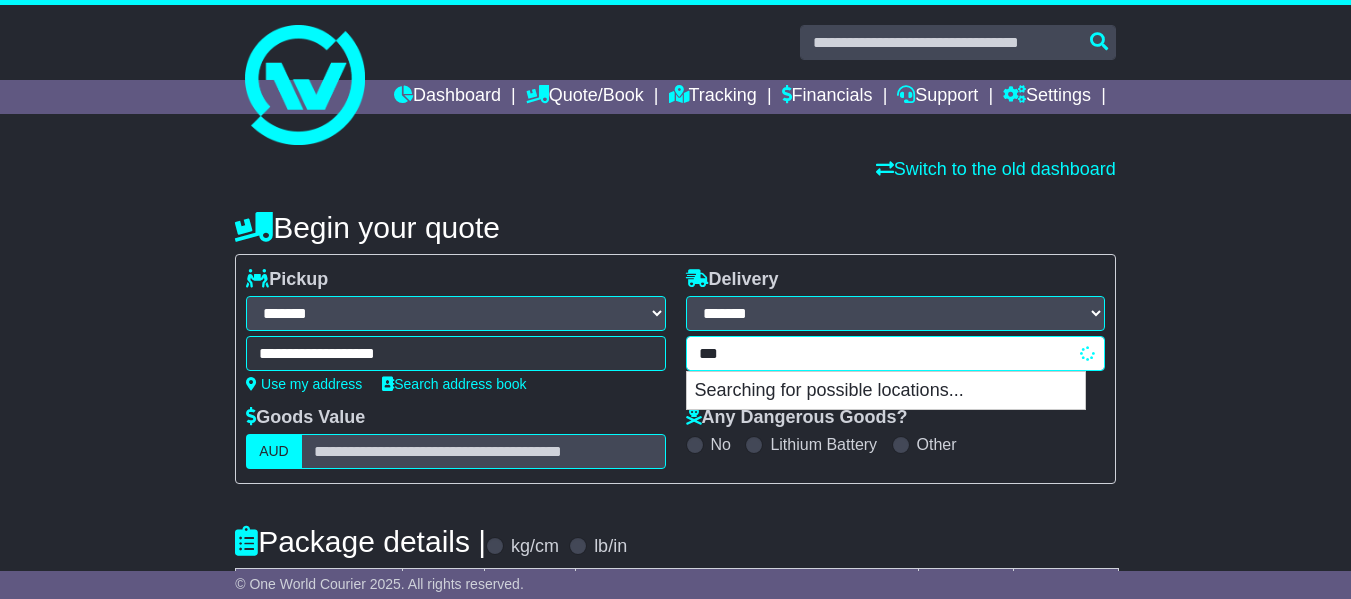 type on "****" 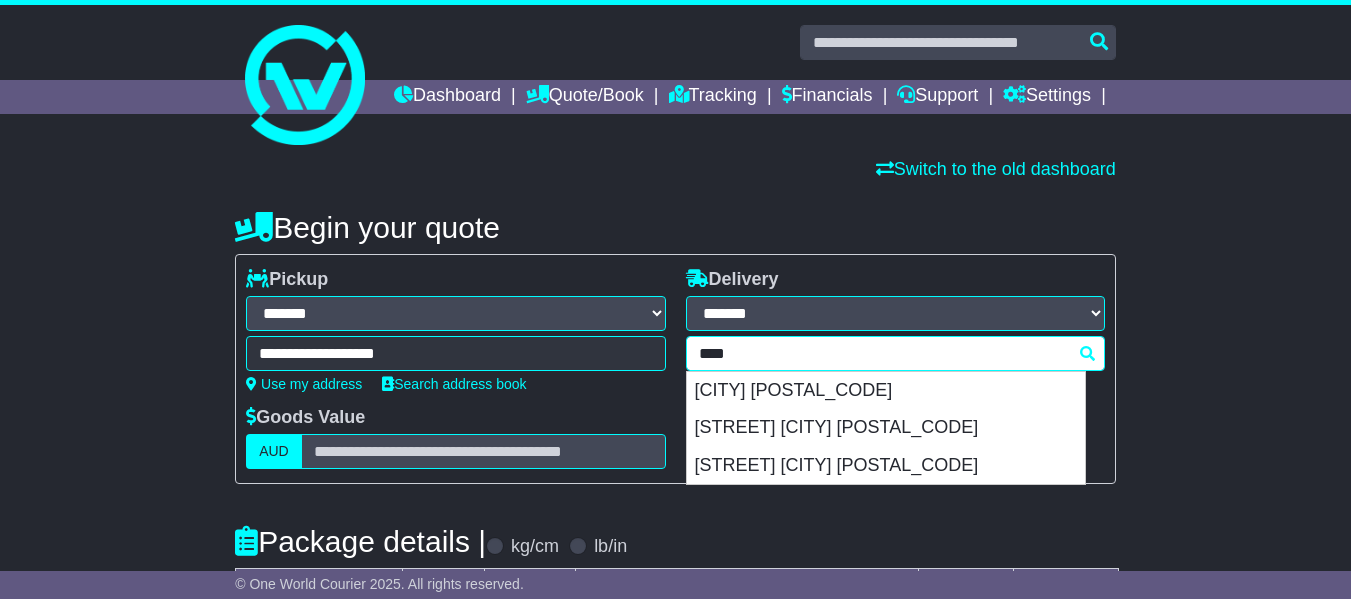 click on "**** [POSTAL_CODE] [CITY] [POSTAL_CODE] [STREET] [POSTAL_CODE] [STREET] [CITY] [POSTAL_CODE]" at bounding box center (895, 353) 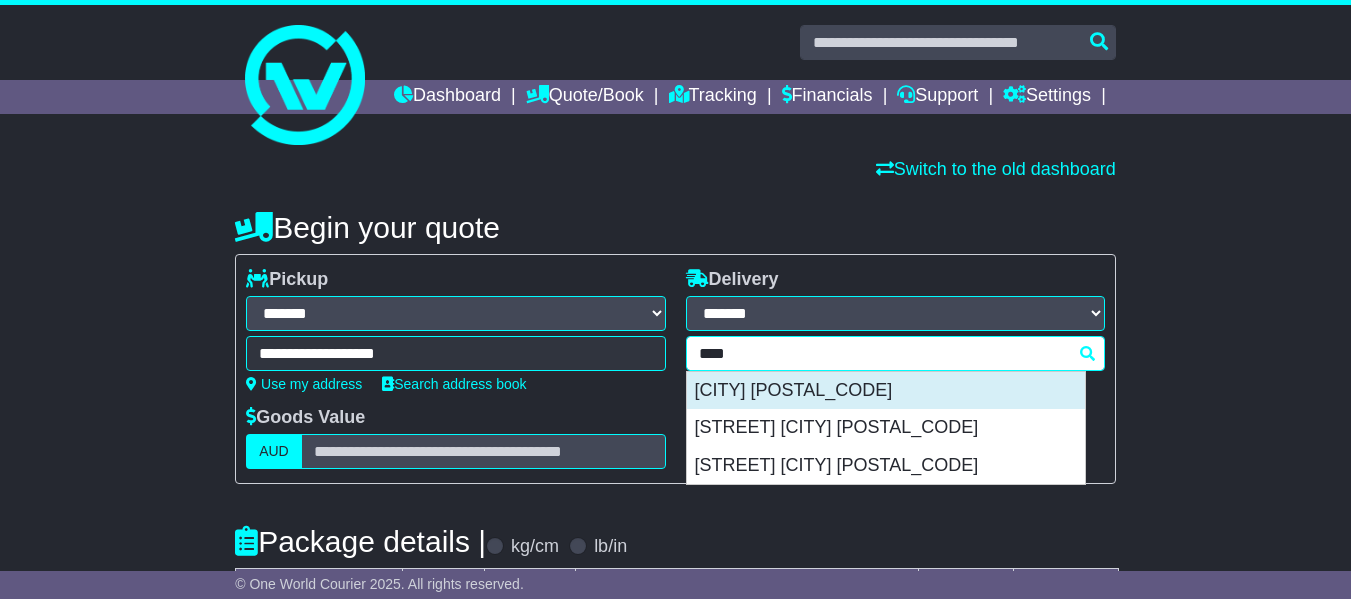 click on "[CITY] [POSTAL_CODE]" at bounding box center [886, 391] 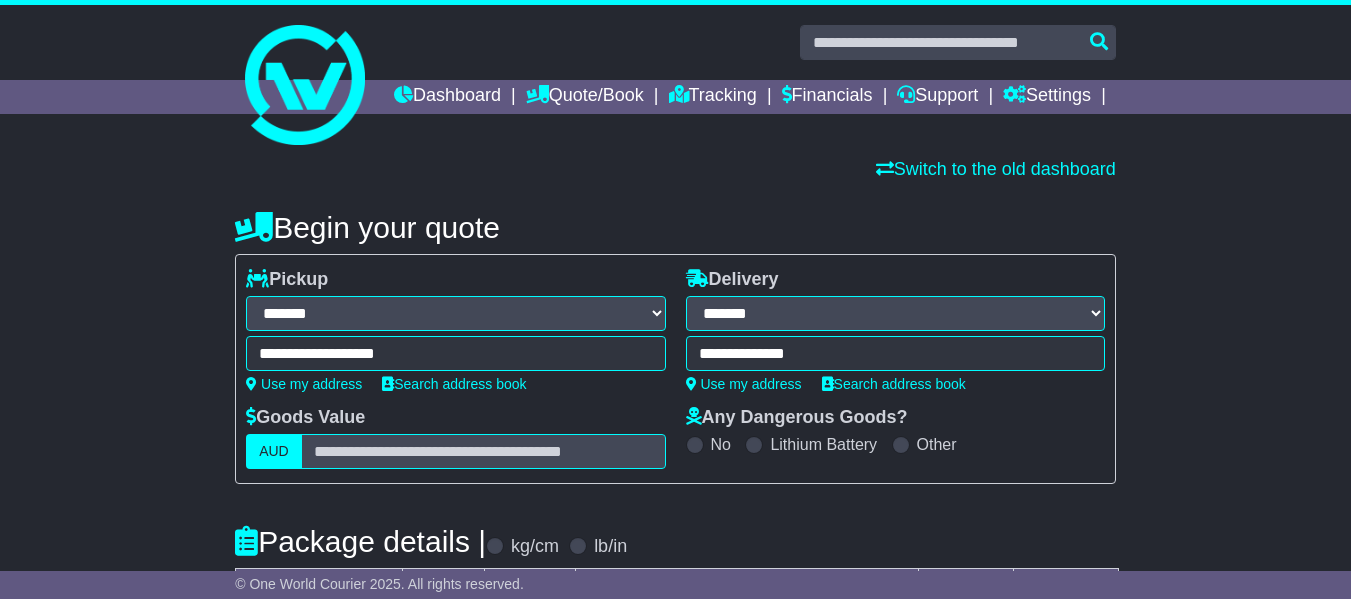 type on "**********" 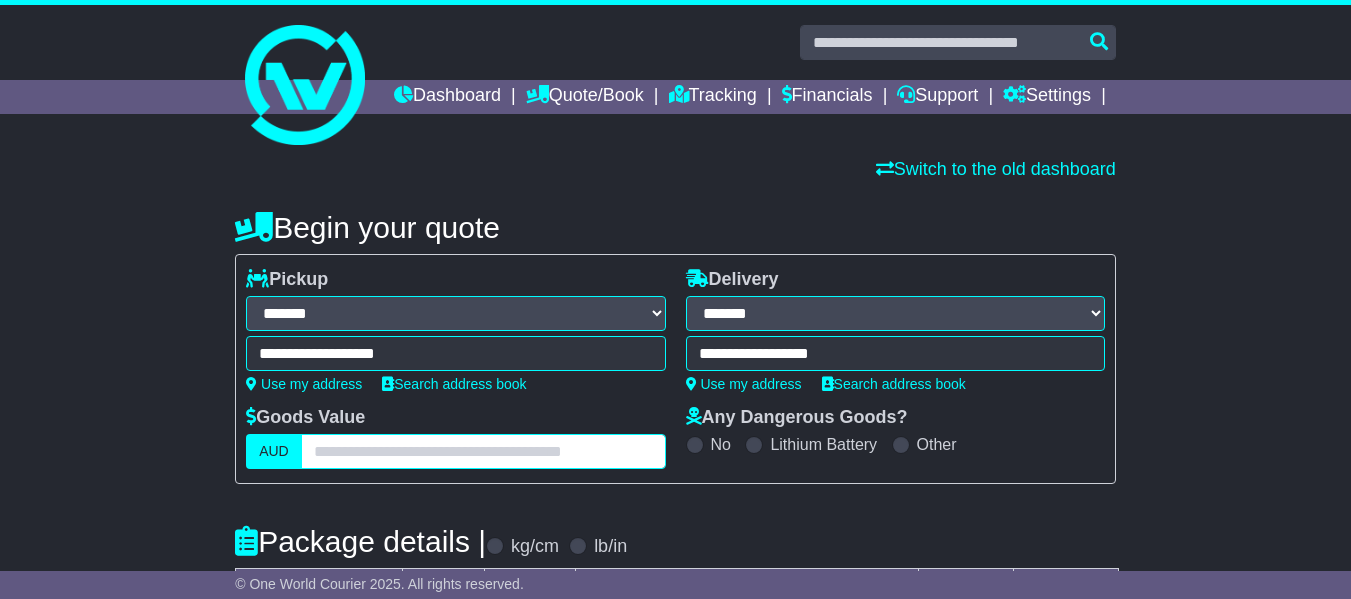 click at bounding box center (483, 451) 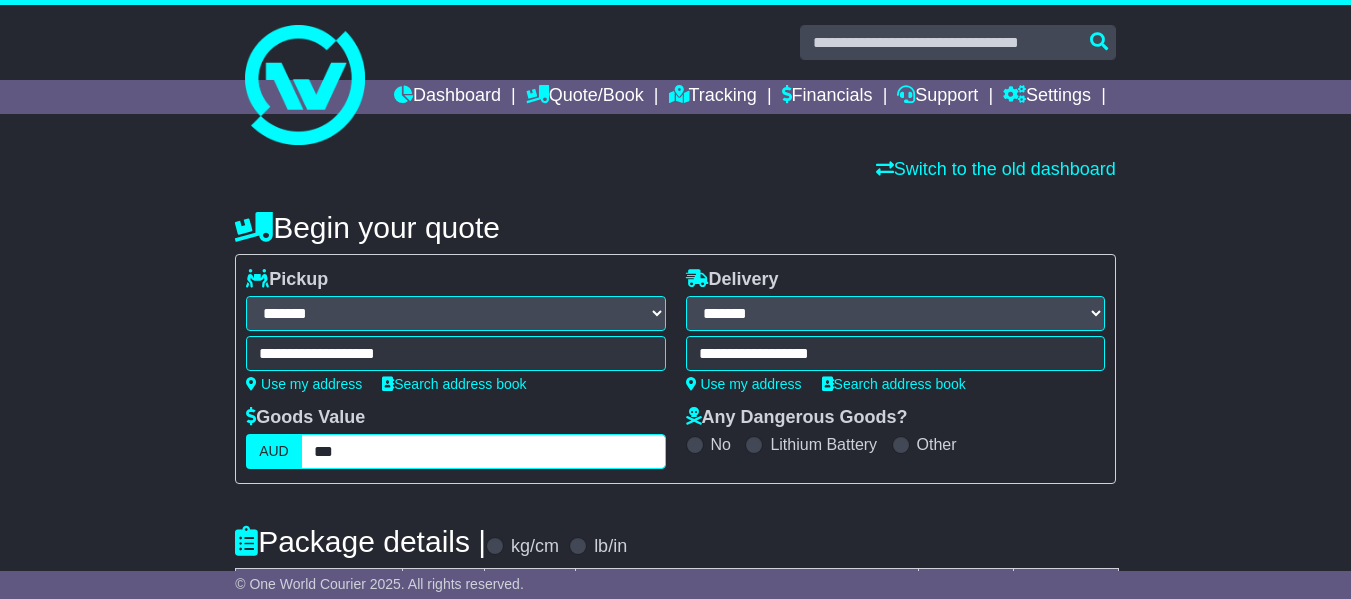 type on "***" 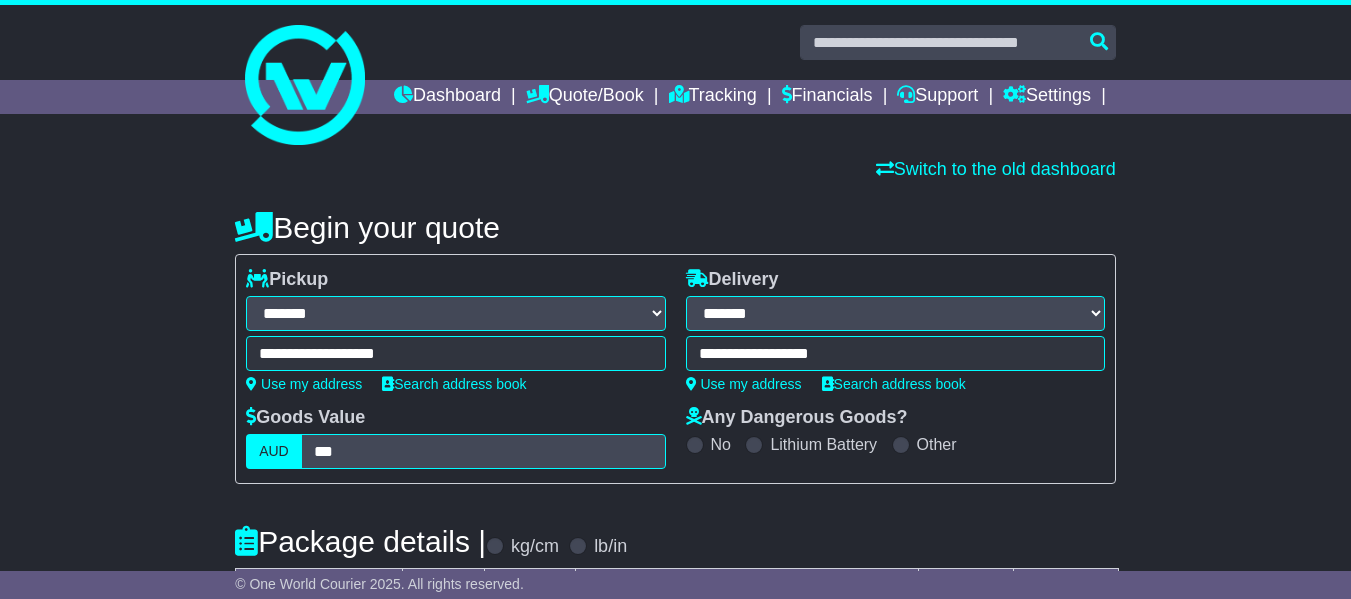 click on "Switch to the old dashboard" at bounding box center (675, 170) 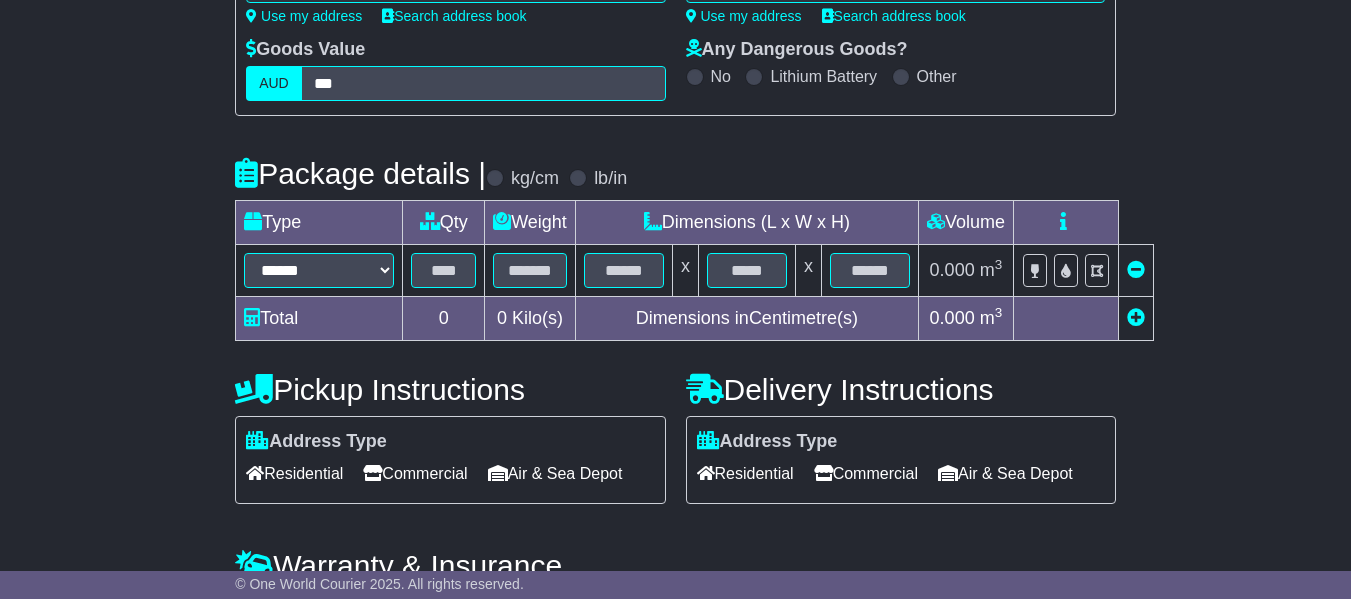 scroll, scrollTop: 400, scrollLeft: 0, axis: vertical 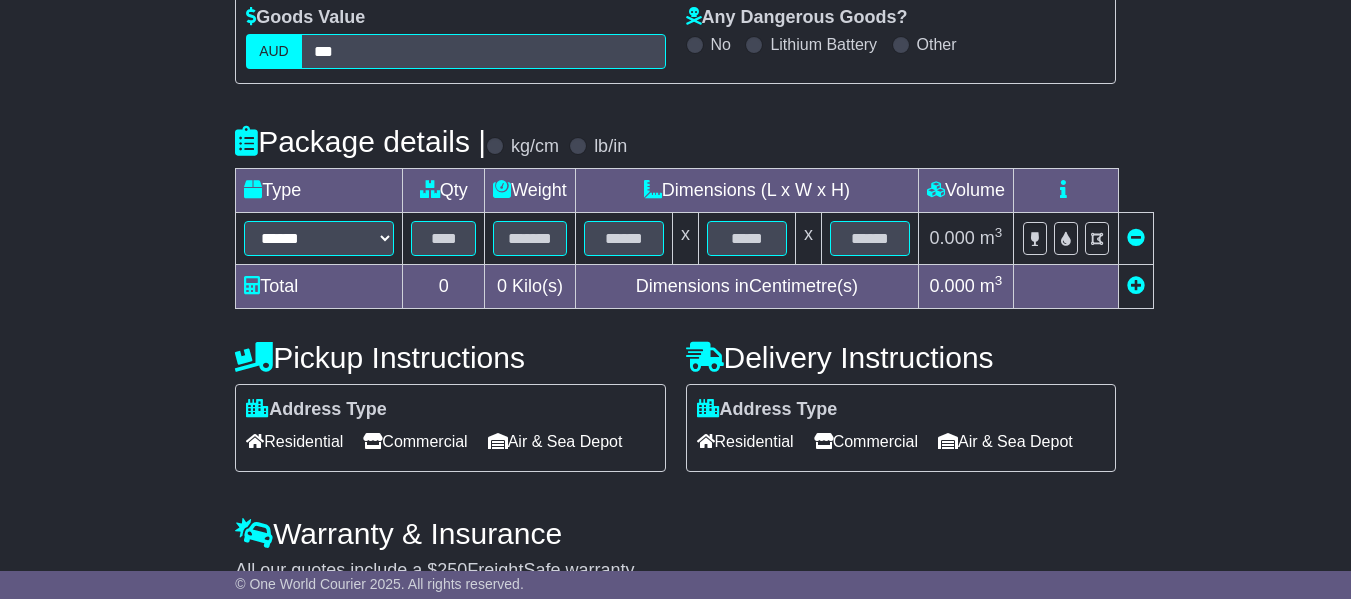 click on "****** ****** *** ******** ***** **** **** ****** *** *******" at bounding box center [319, 239] 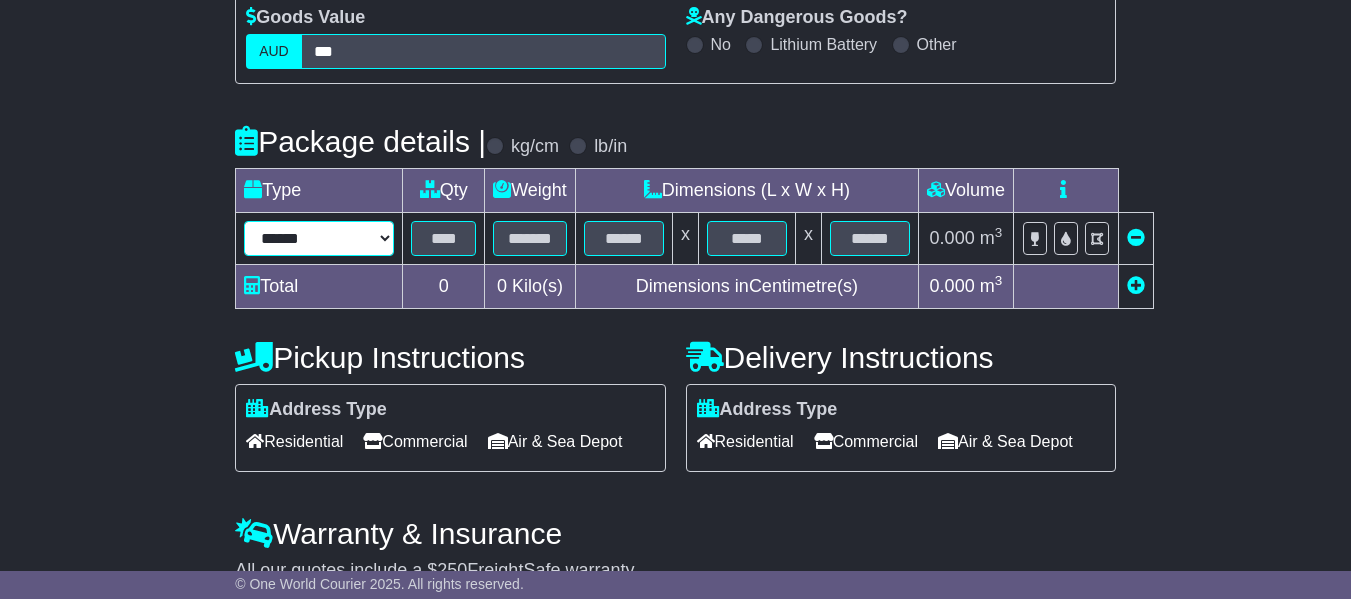 click on "****** ****** *** ******** ***** **** **** ****** *** *******" at bounding box center (319, 238) 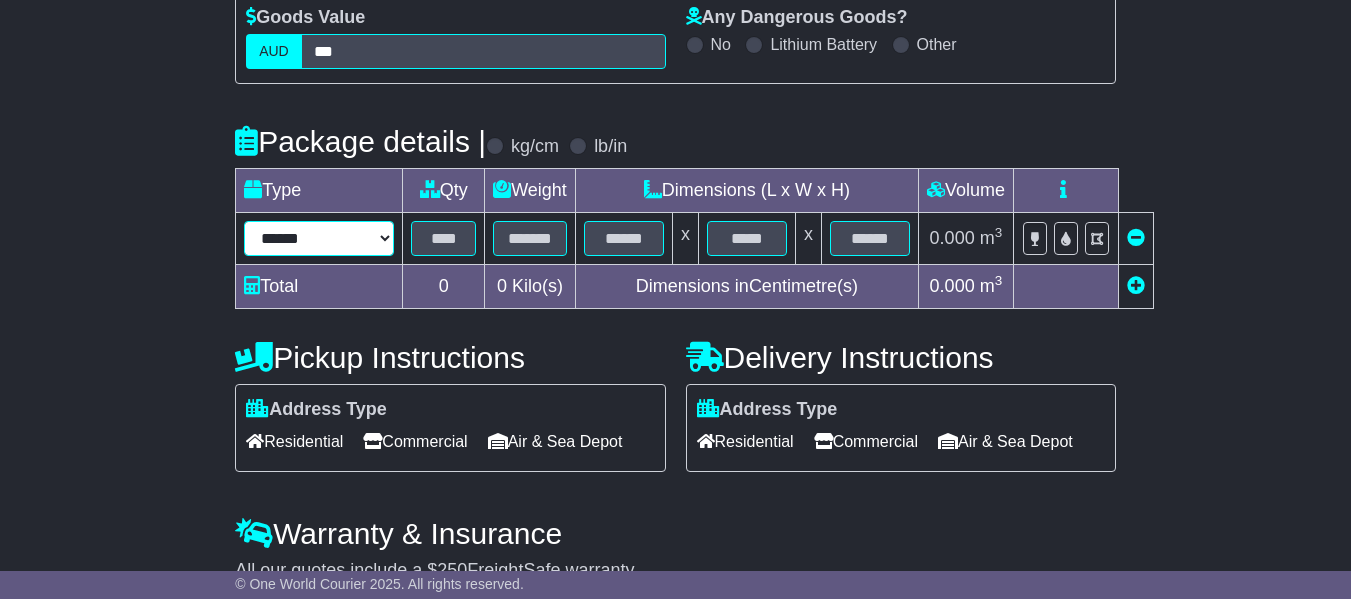 select on "*****" 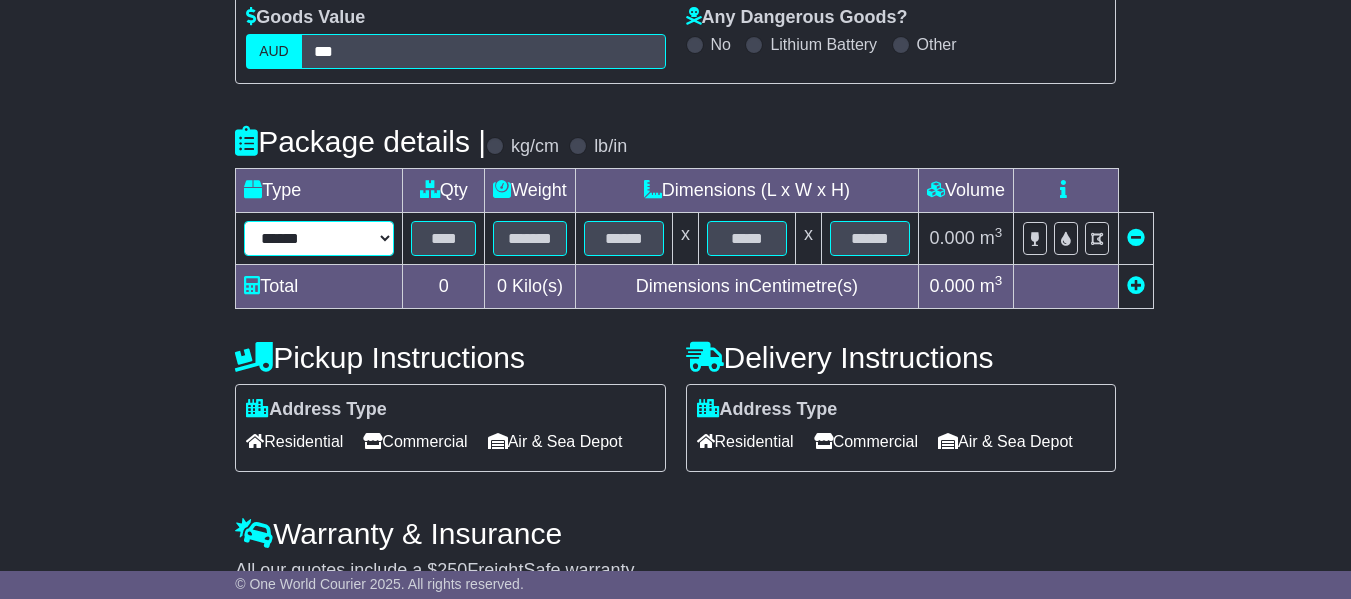 click on "****** ****** *** ******** ***** **** **** ****** *** *******" at bounding box center (319, 238) 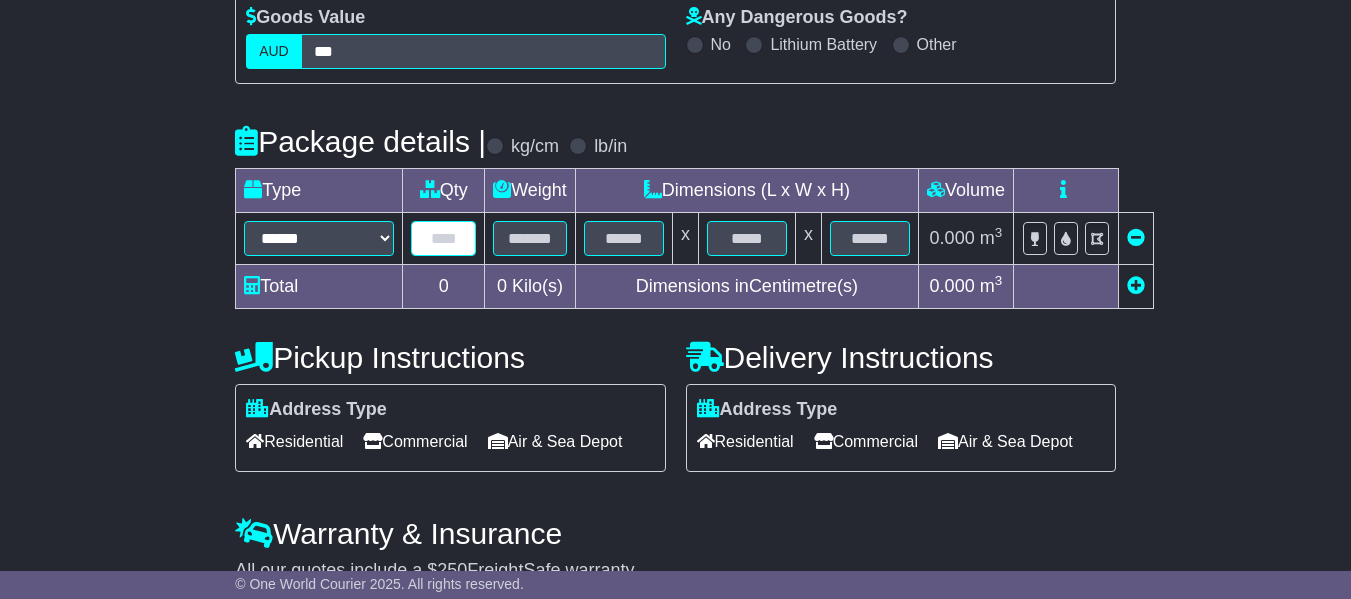drag, startPoint x: 473, startPoint y: 283, endPoint x: 449, endPoint y: 280, distance: 24.186773 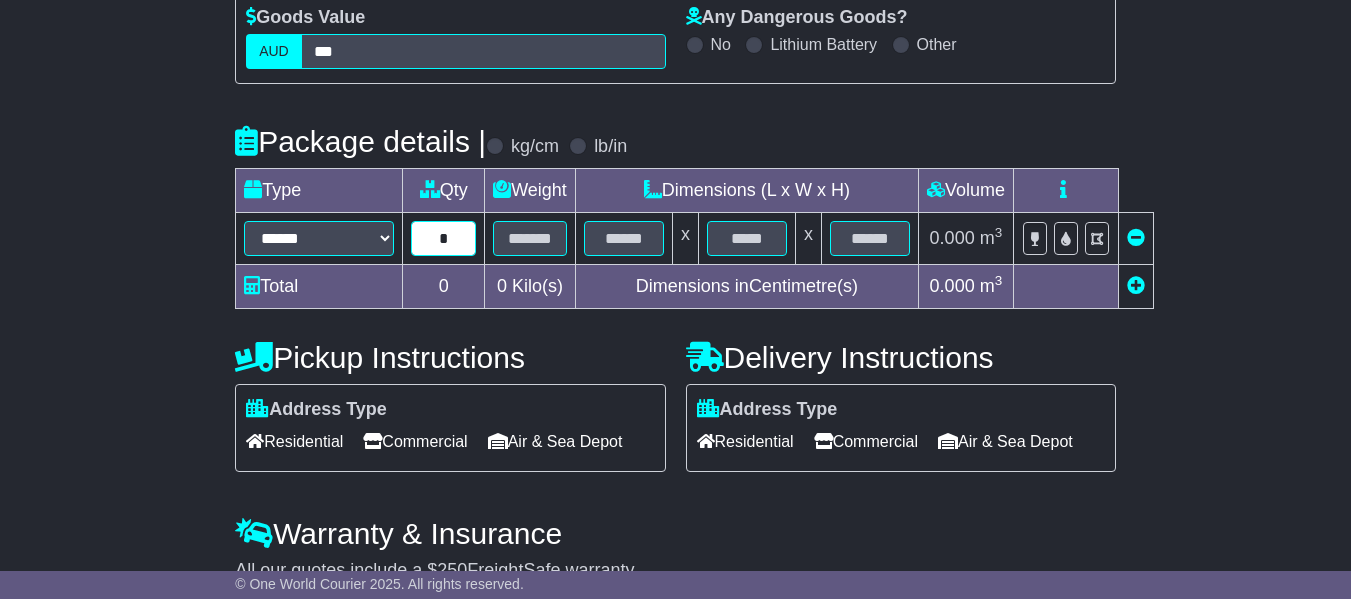 type on "*" 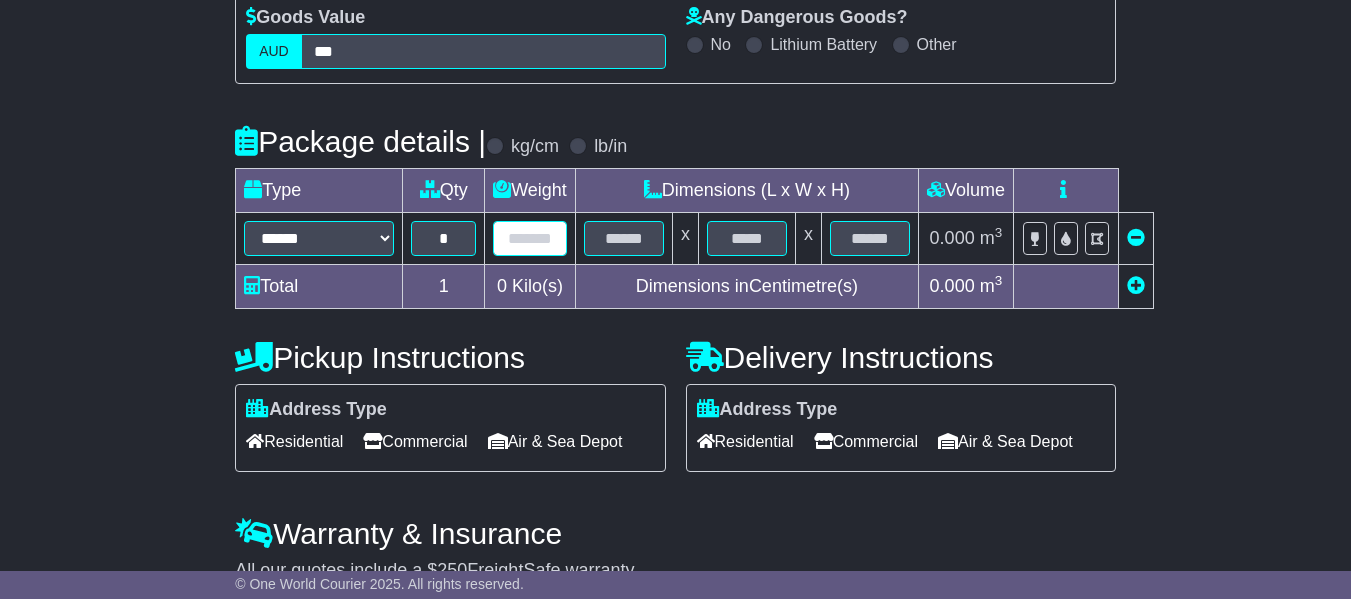 click at bounding box center [530, 238] 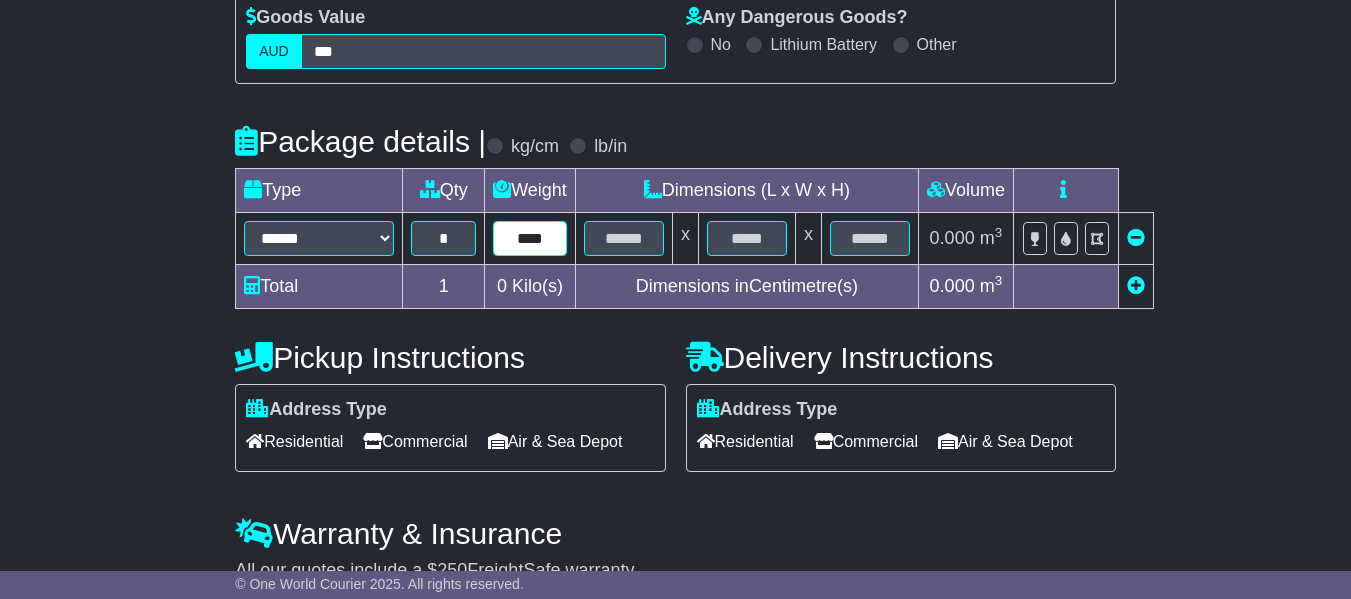 type on "****" 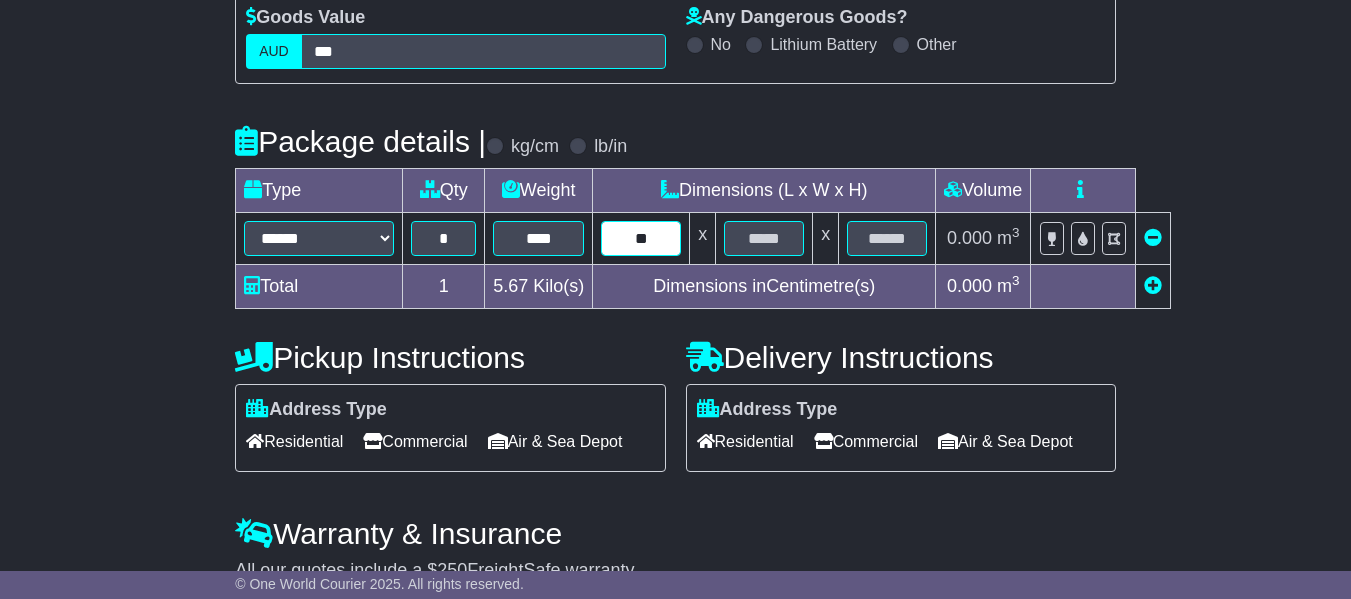 type on "**" 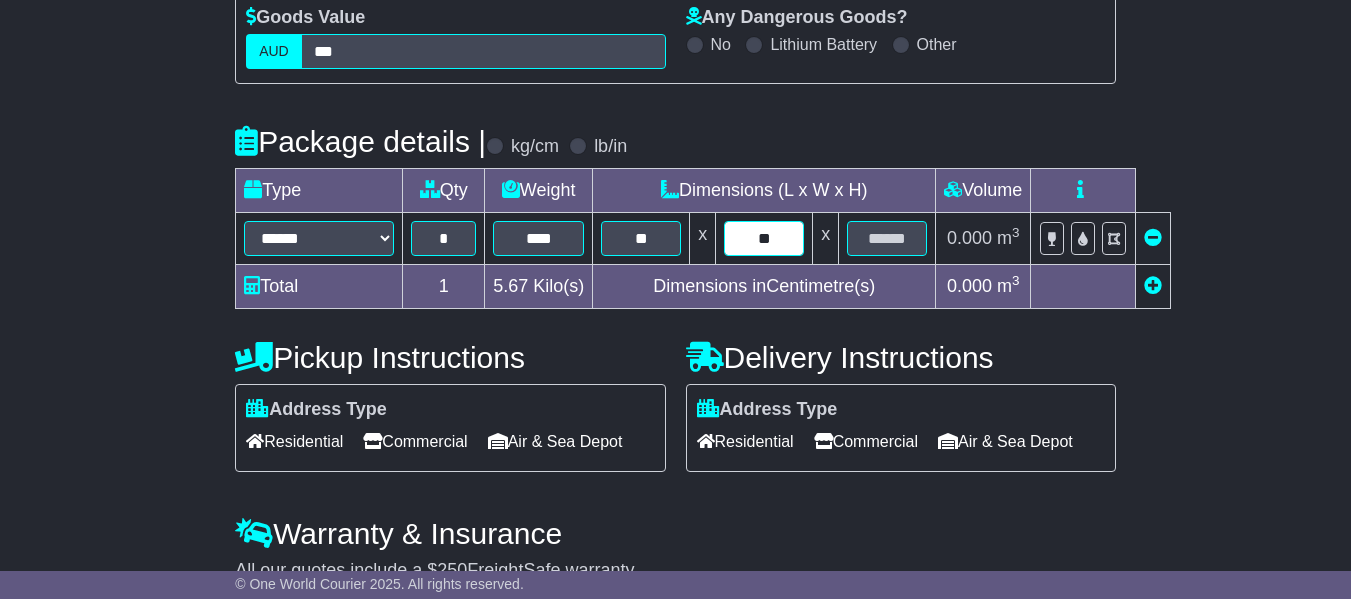 type on "**" 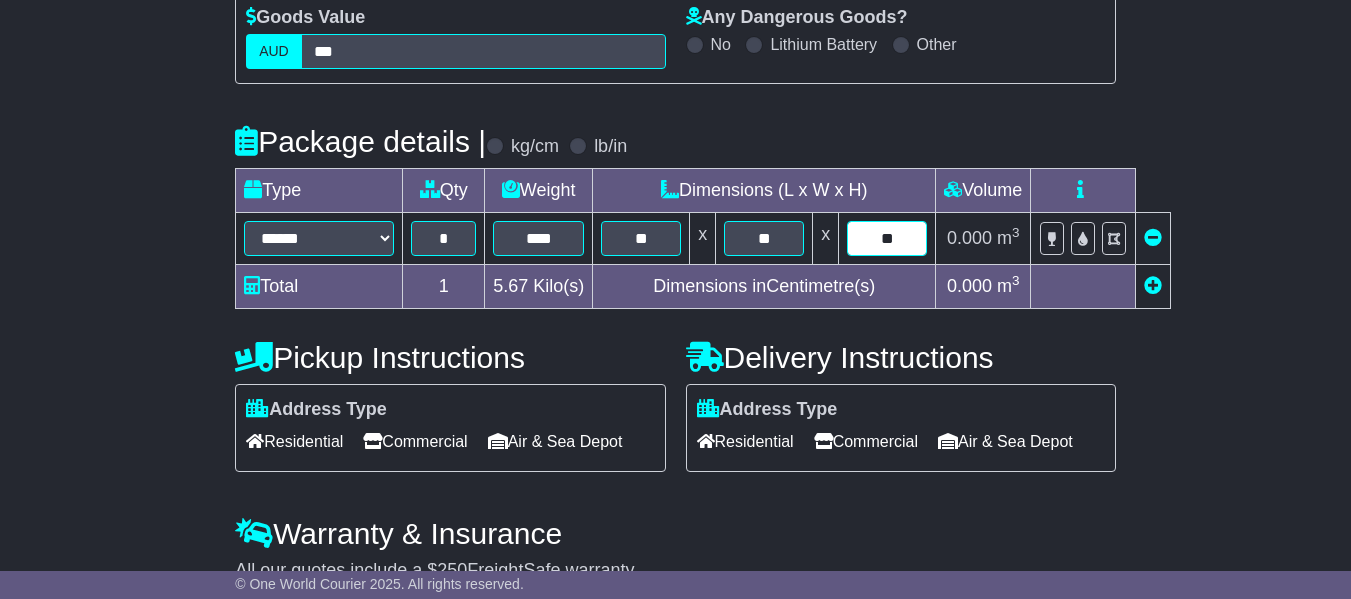 type on "**" 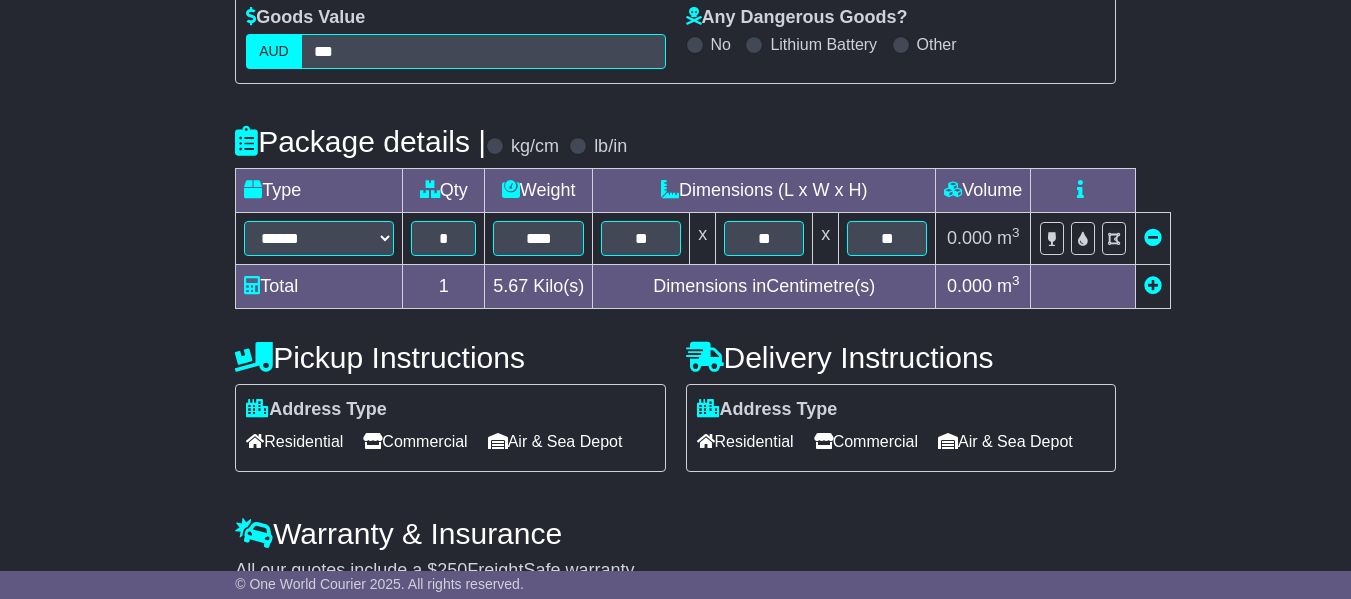 click on "**********" at bounding box center [675, 333] 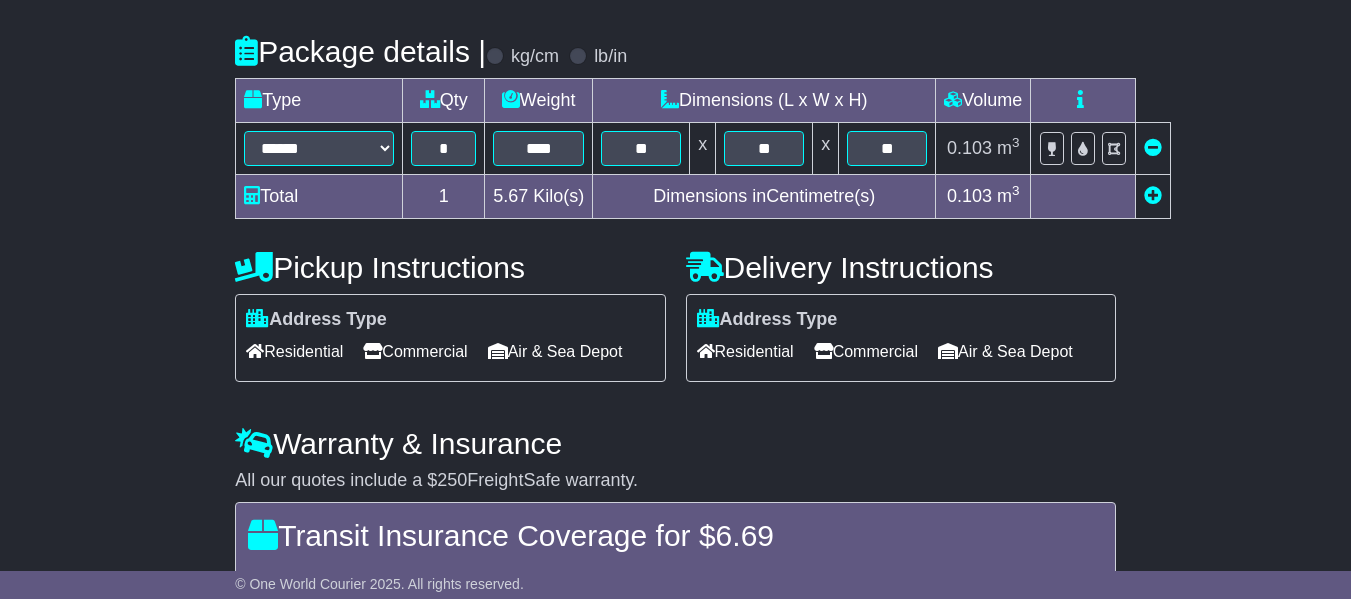 scroll, scrollTop: 600, scrollLeft: 0, axis: vertical 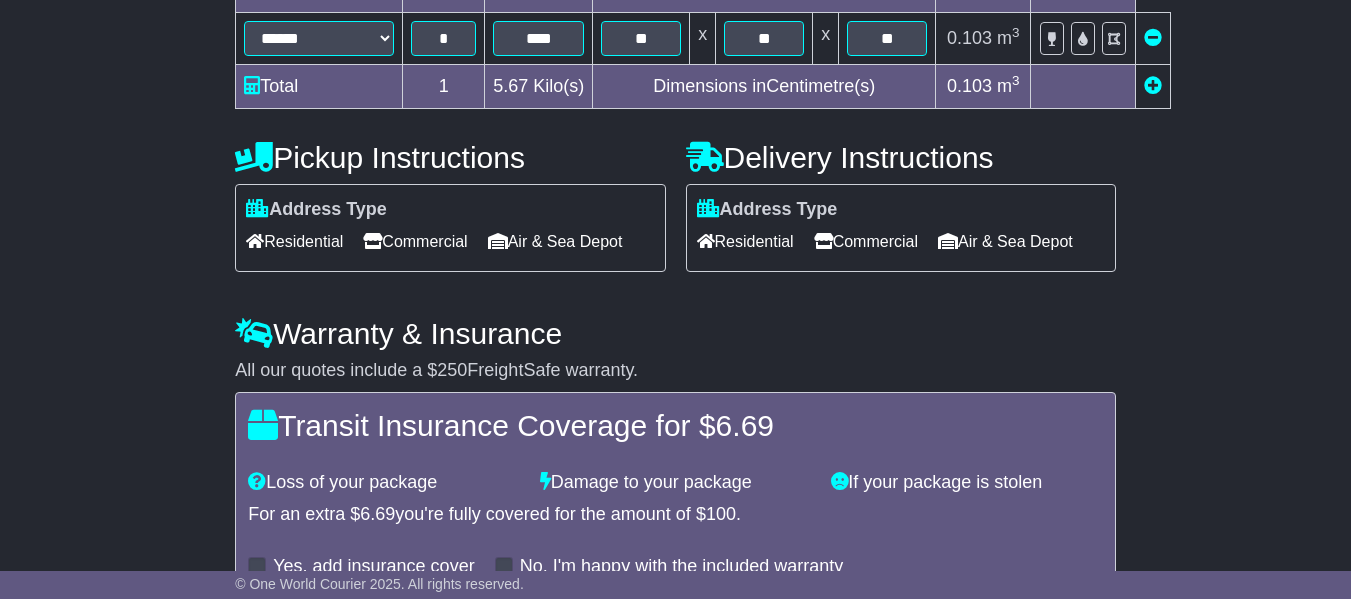 click on "Commercial" at bounding box center (415, 241) 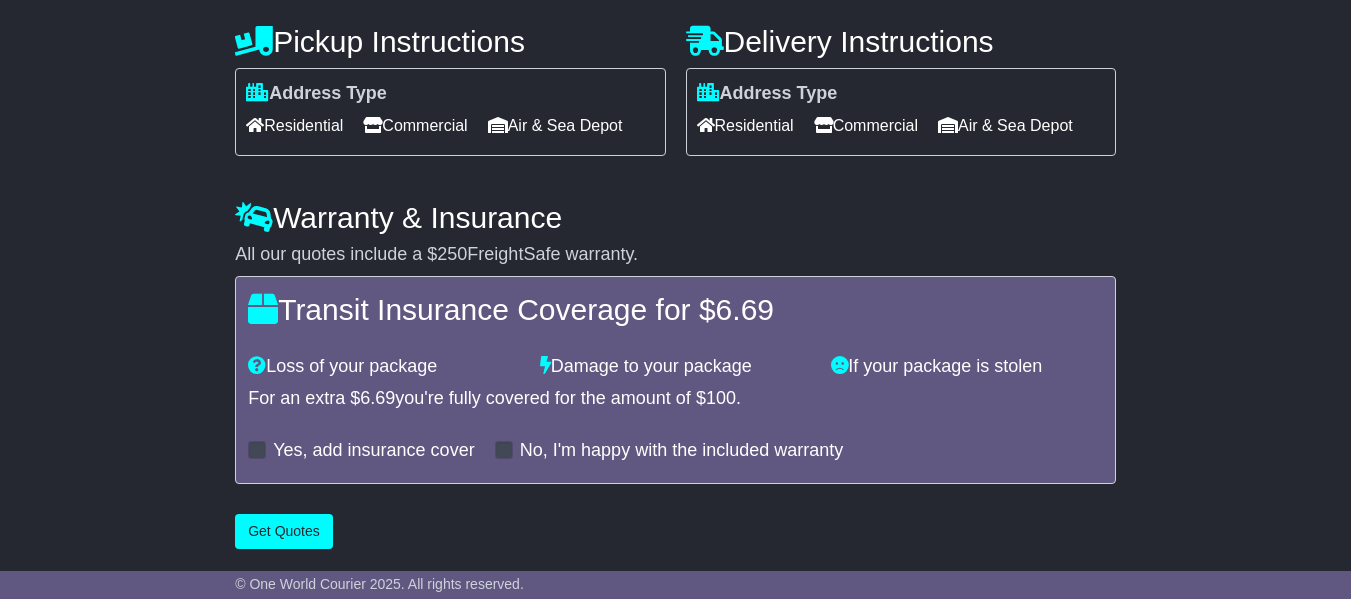 scroll, scrollTop: 783, scrollLeft: 0, axis: vertical 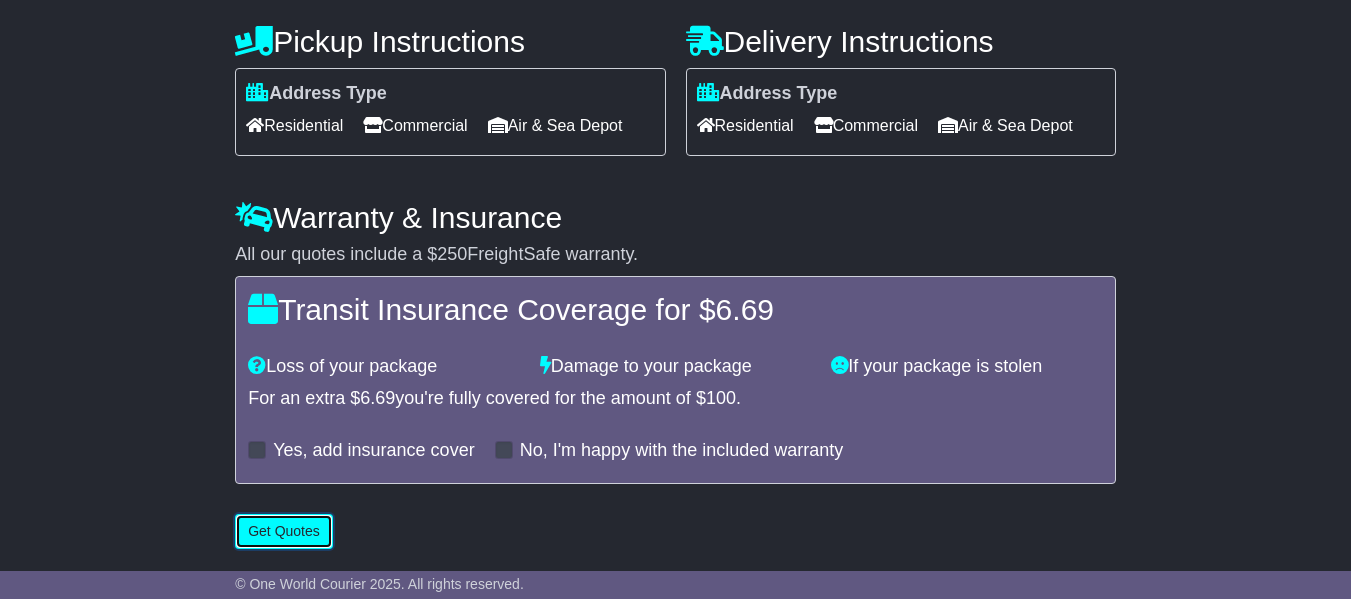 click on "Get Quotes" at bounding box center (284, 531) 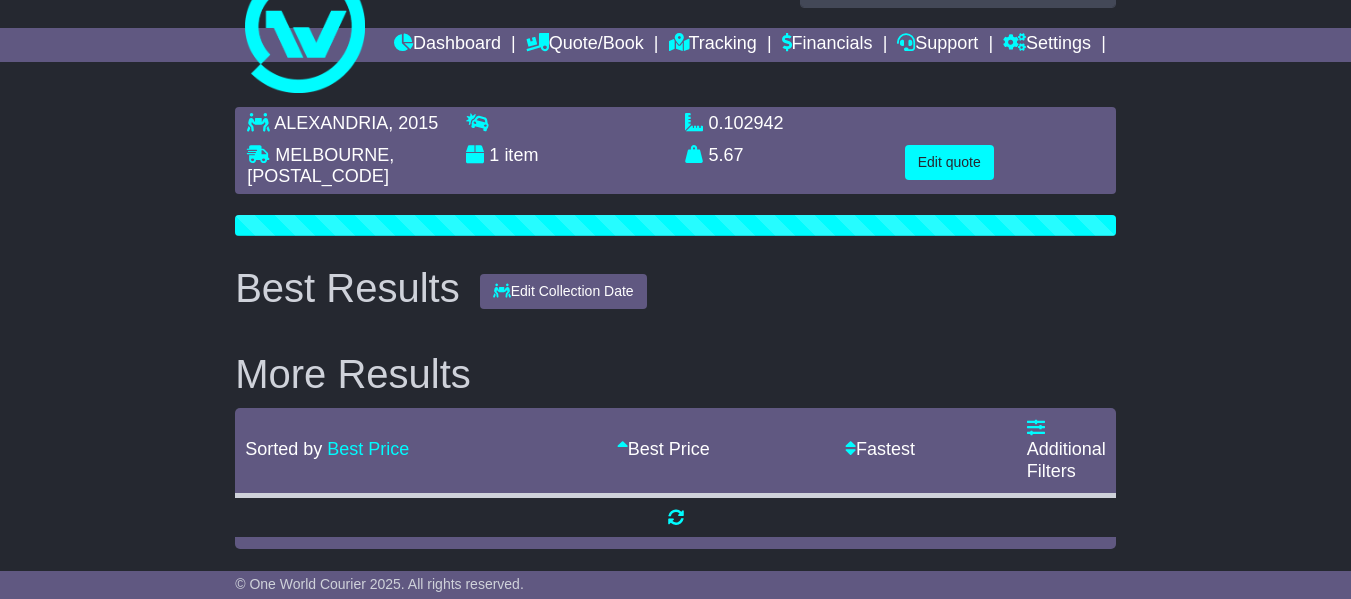 scroll, scrollTop: 0, scrollLeft: 0, axis: both 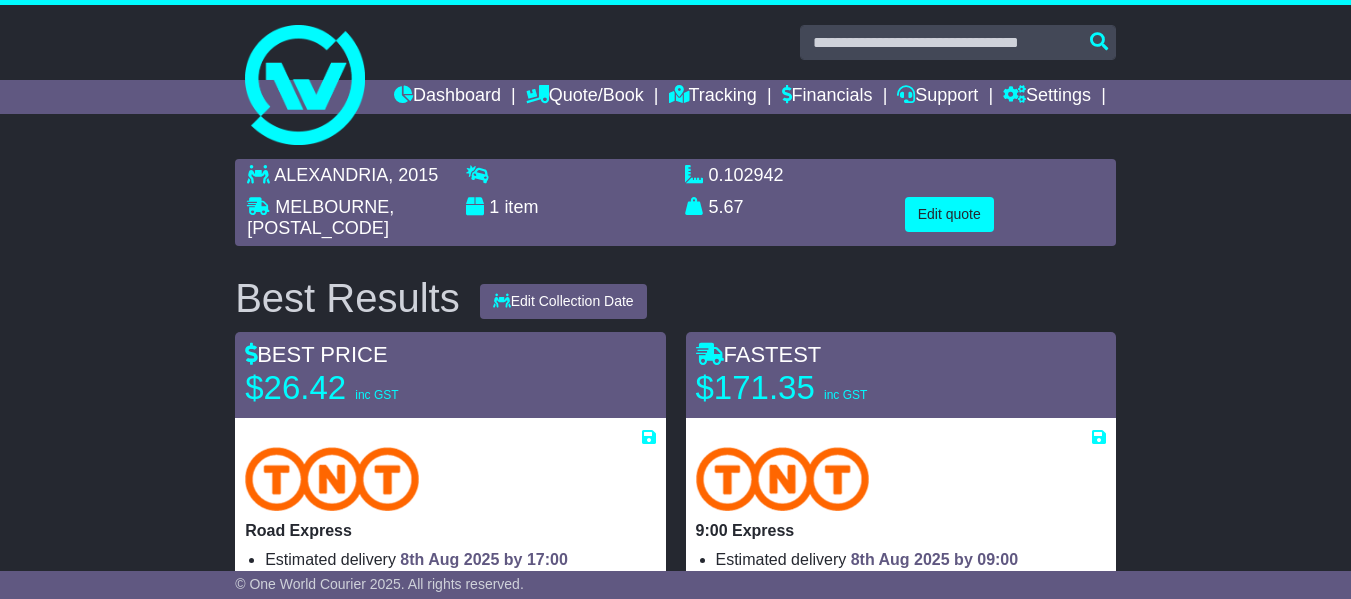 drag, startPoint x: 348, startPoint y: 459, endPoint x: 331, endPoint y: 460, distance: 17.029387 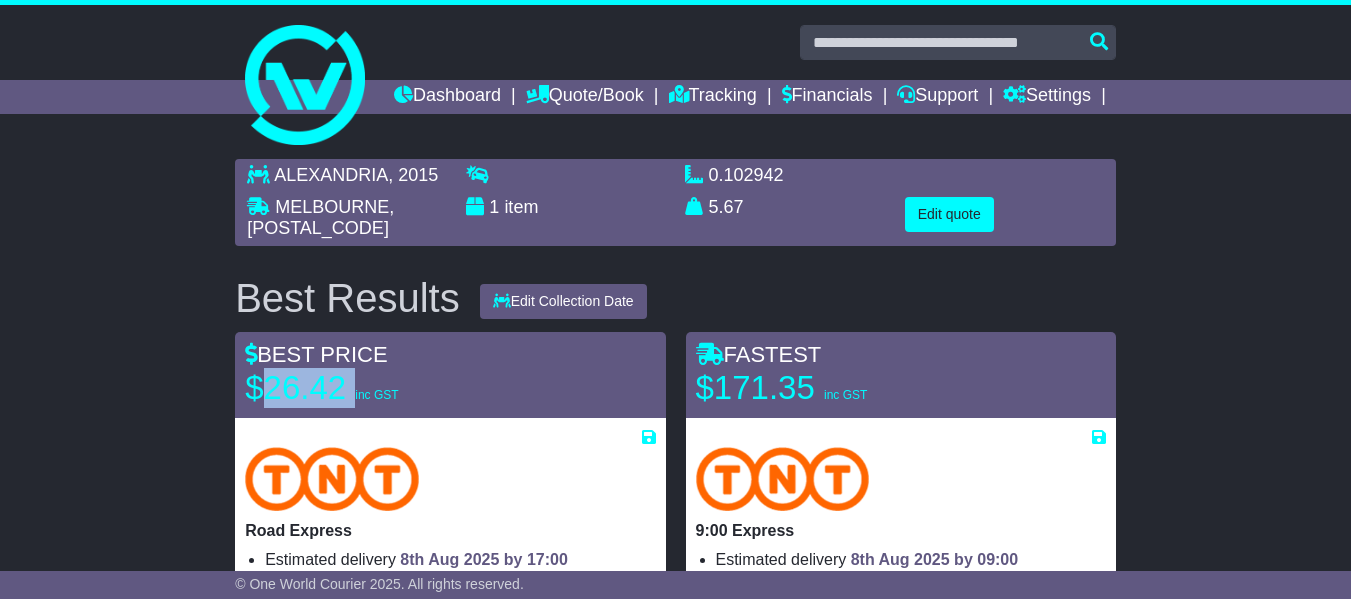 drag, startPoint x: 351, startPoint y: 406, endPoint x: 264, endPoint y: 417, distance: 87.69264 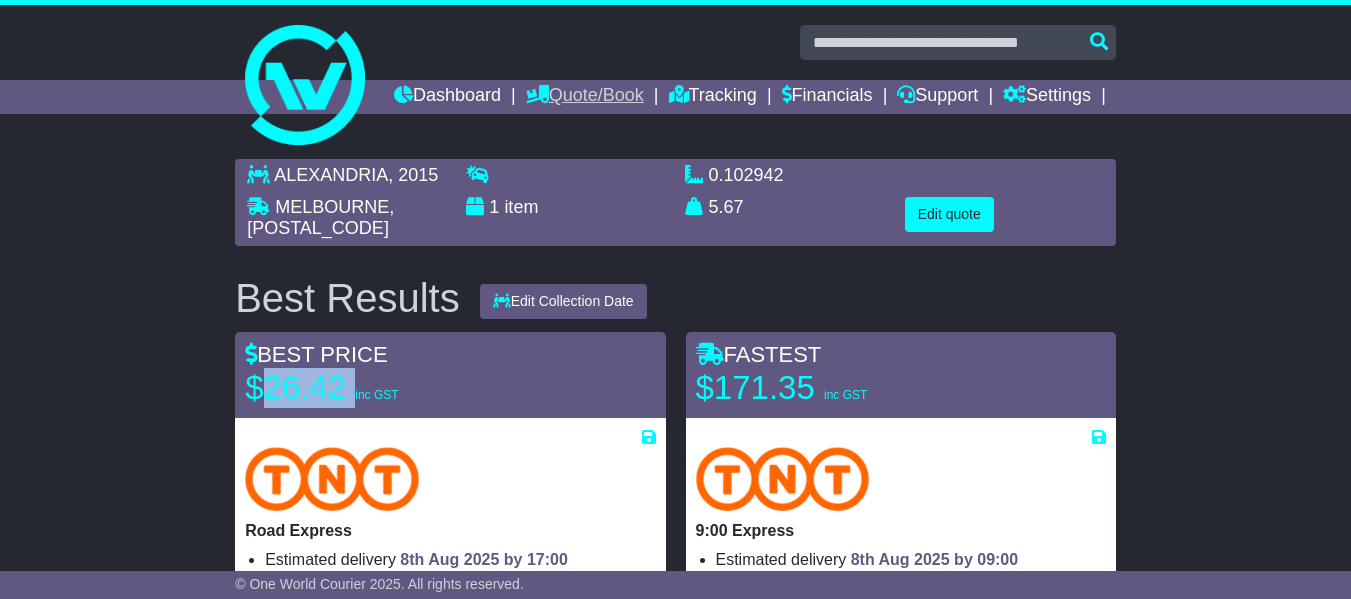 click on "Quote/Book" at bounding box center (585, 97) 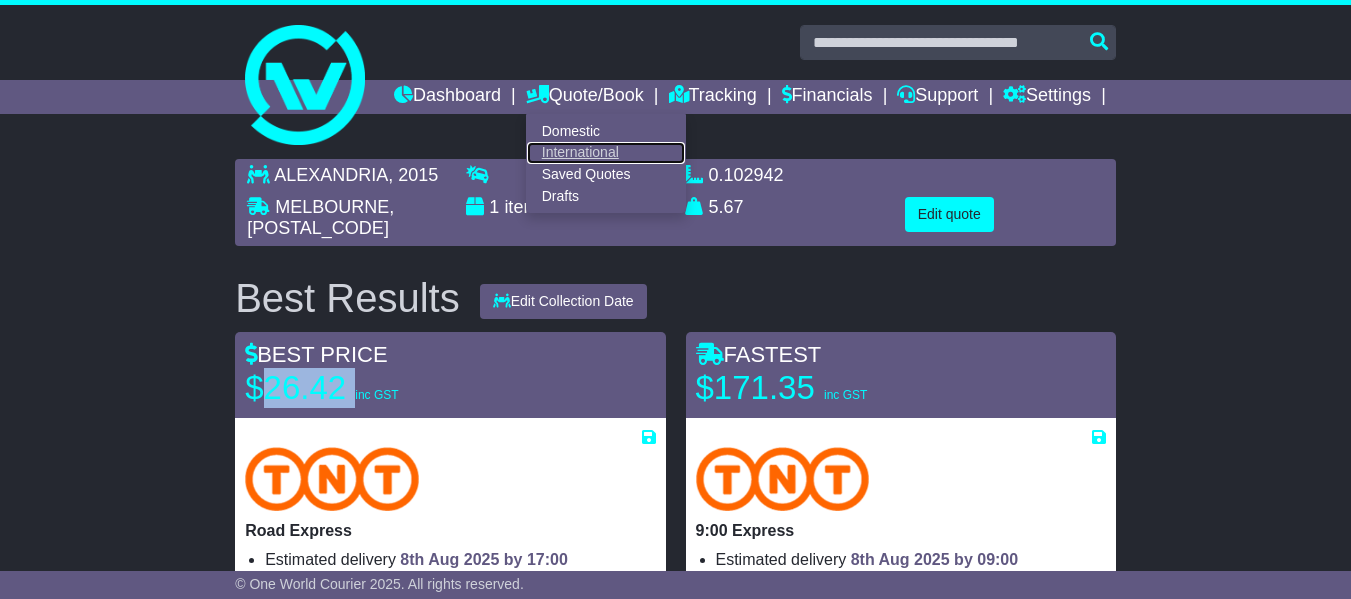 click on "International" at bounding box center [606, 153] 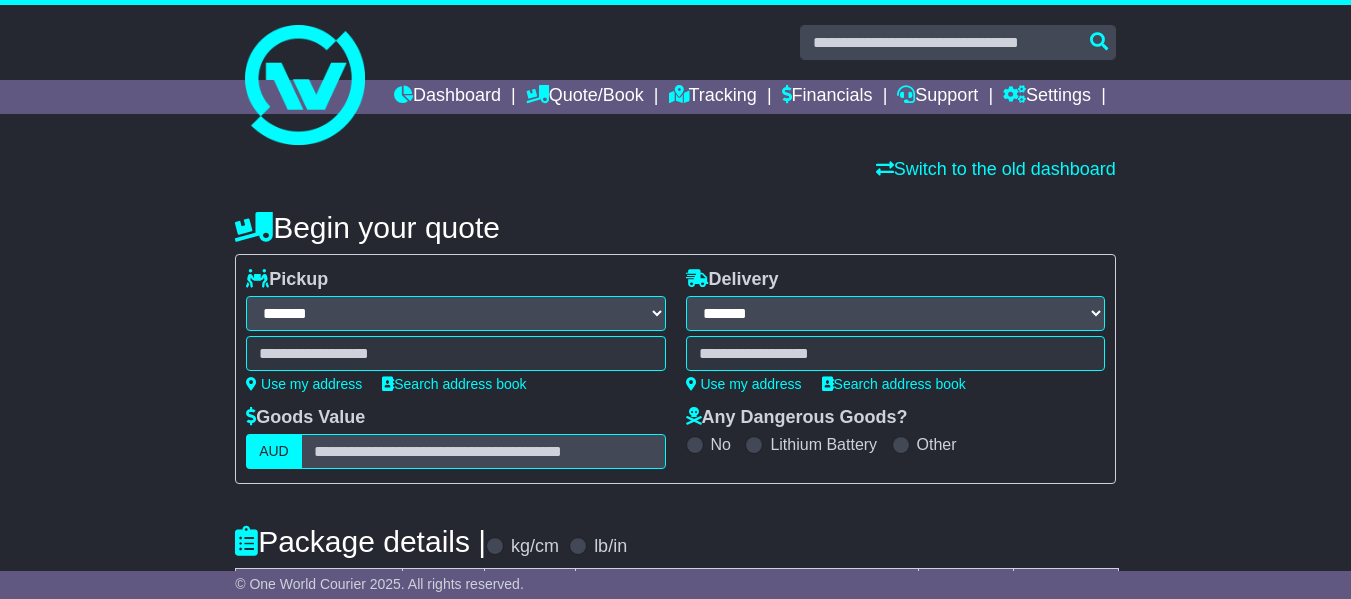 select on "**" 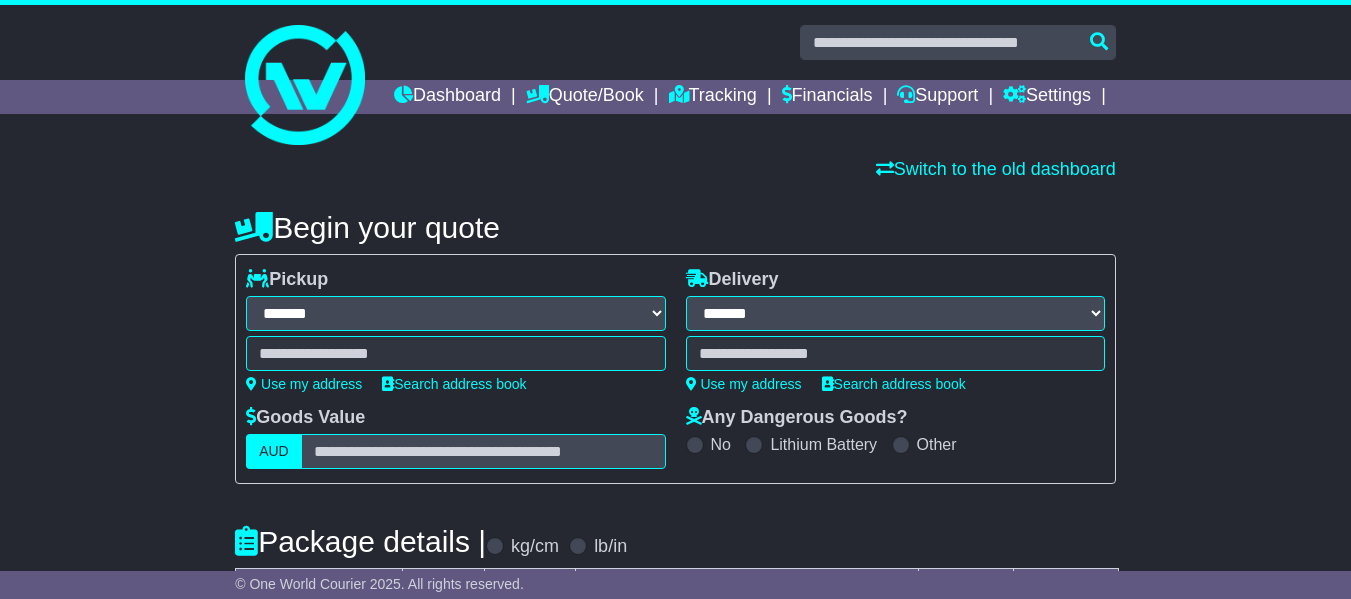 scroll, scrollTop: 0, scrollLeft: 0, axis: both 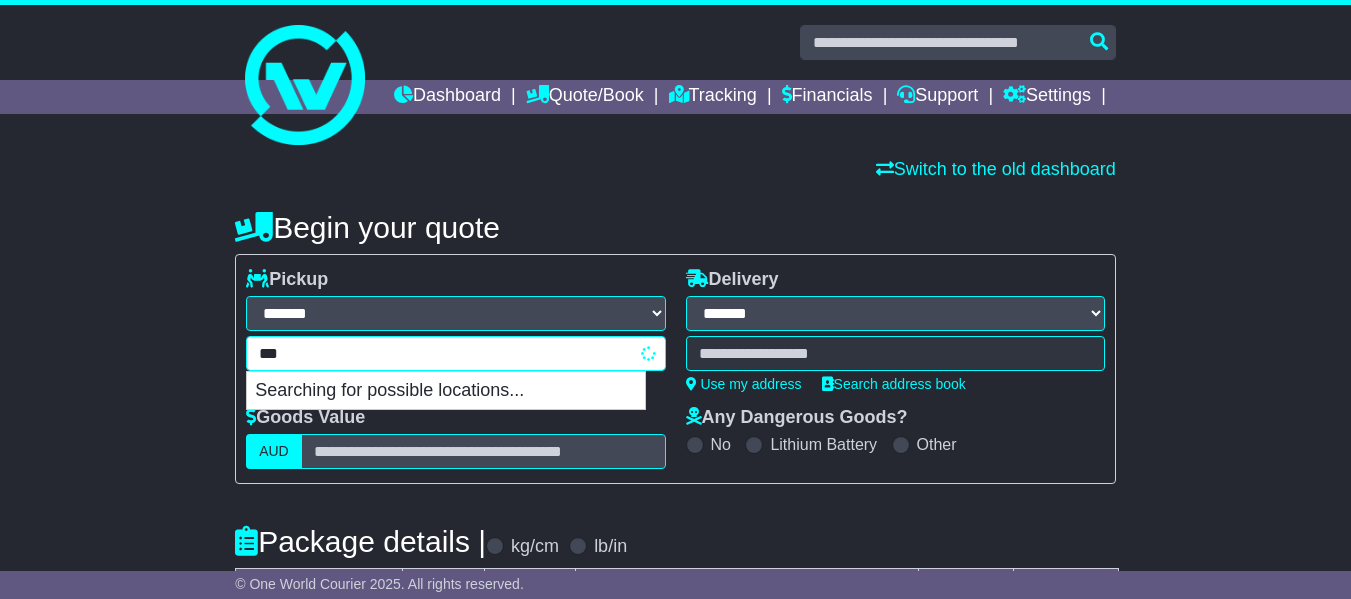 type on "****" 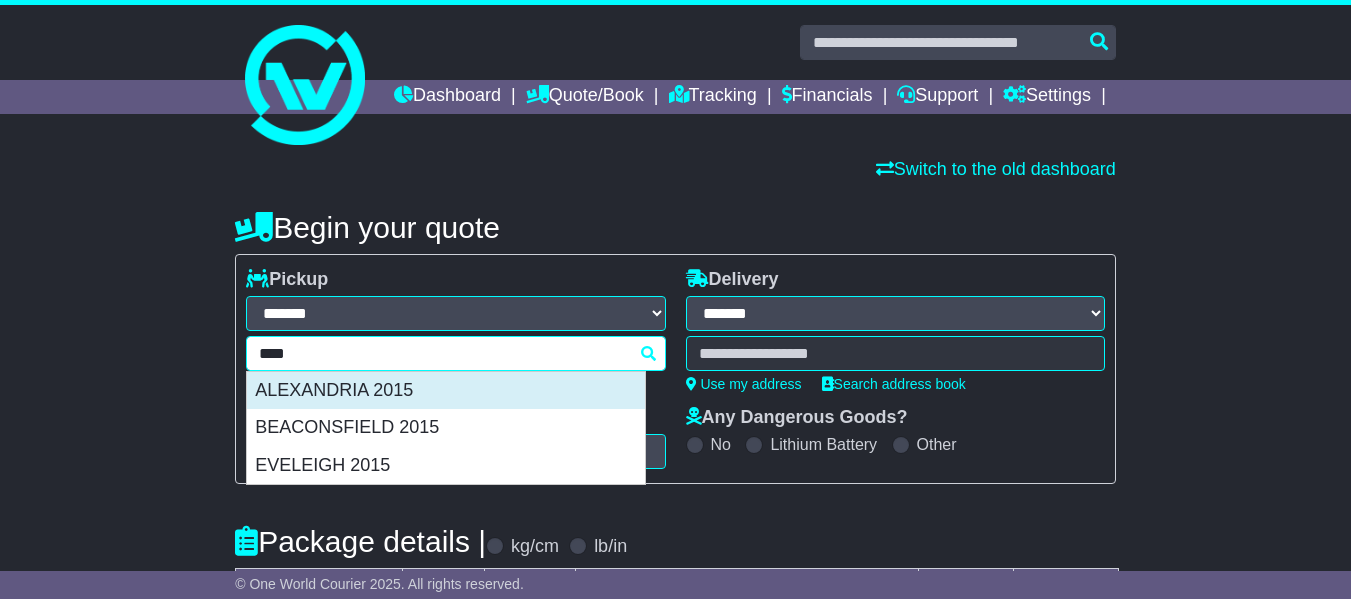 click on "ALEXANDRIA 2015" at bounding box center (446, 391) 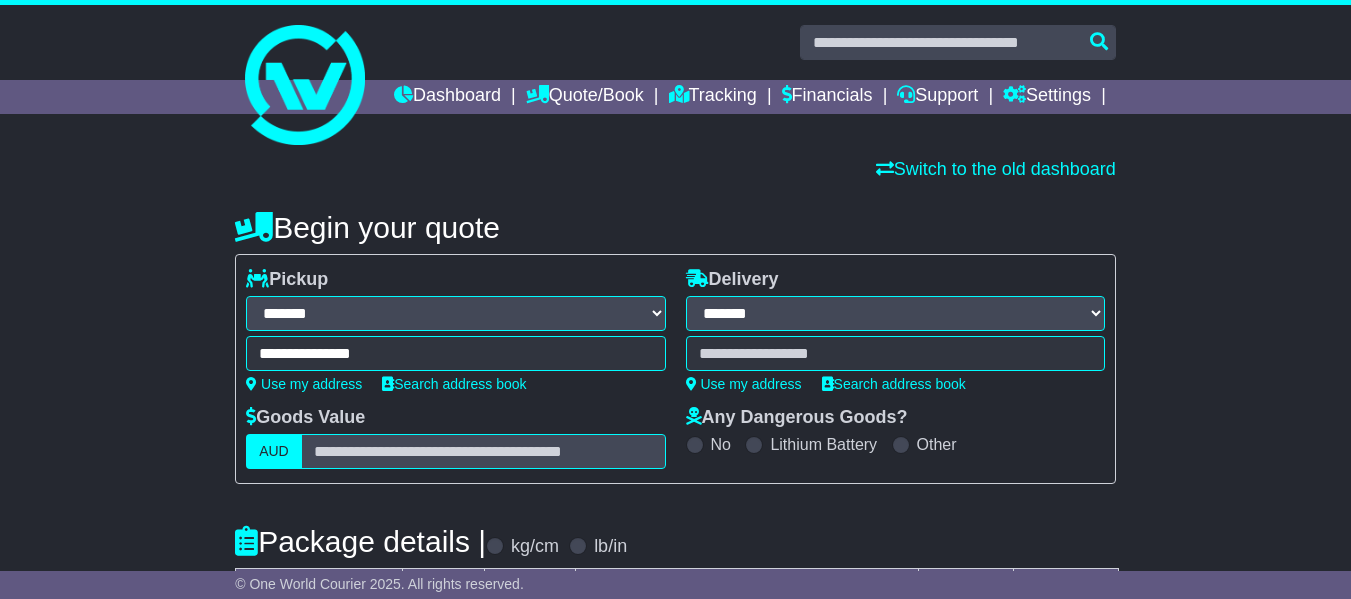 type on "**********" 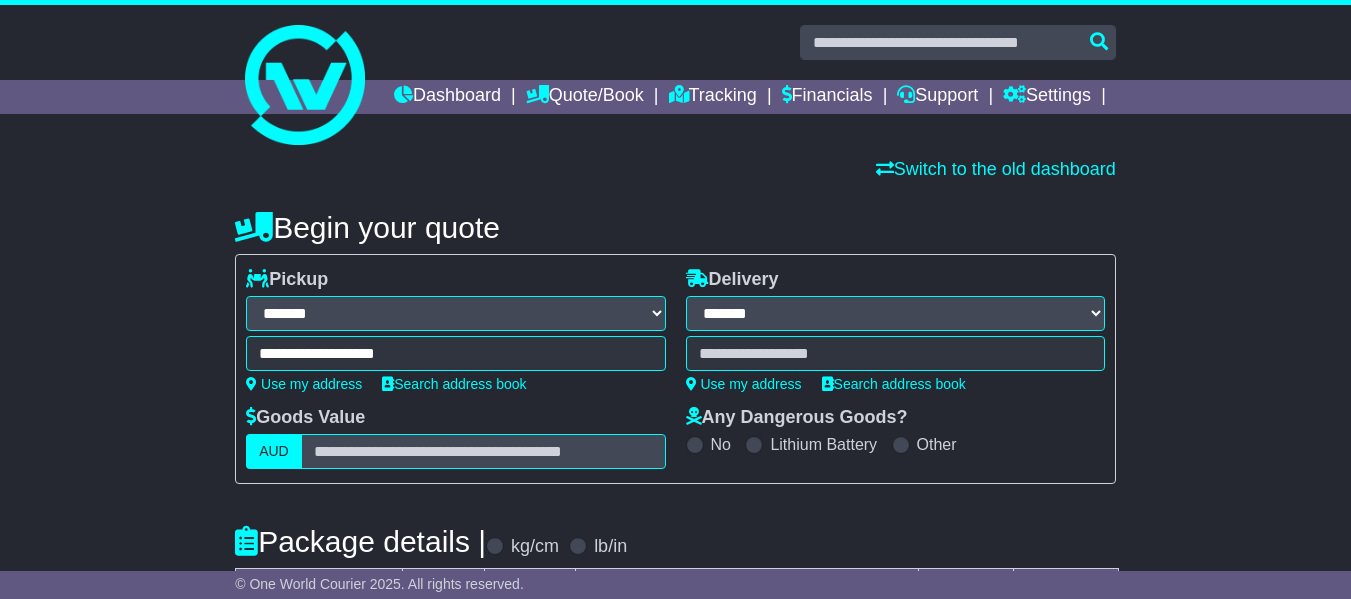click at bounding box center (895, 353) 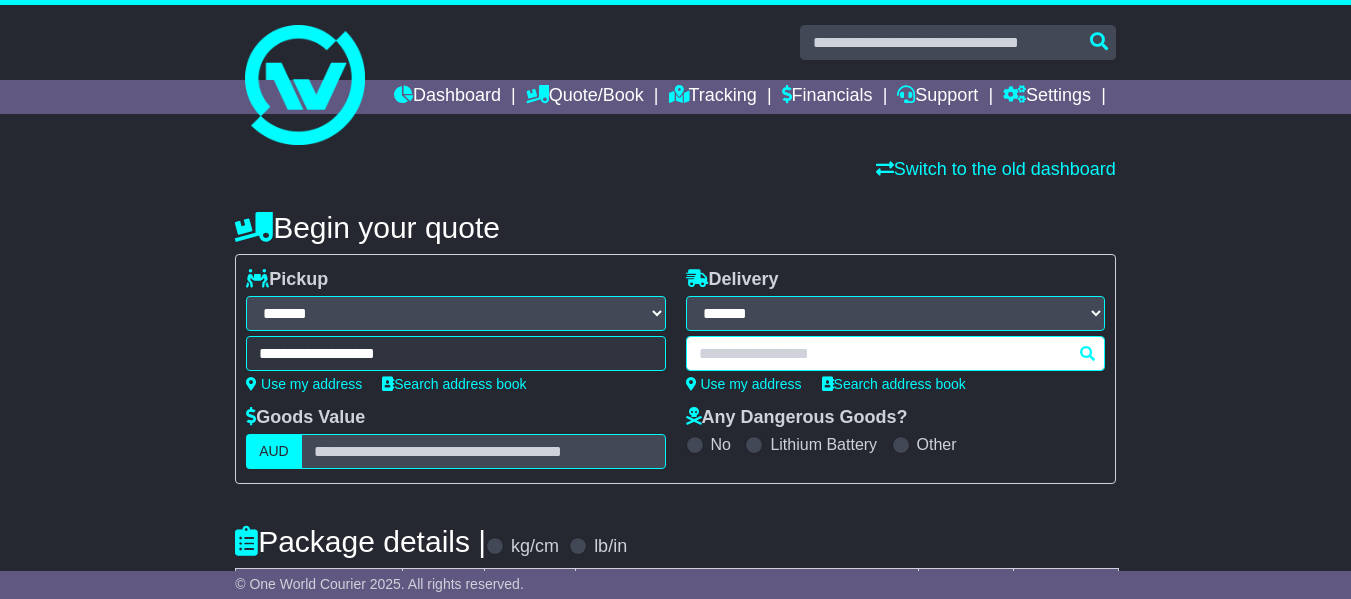 paste on "****" 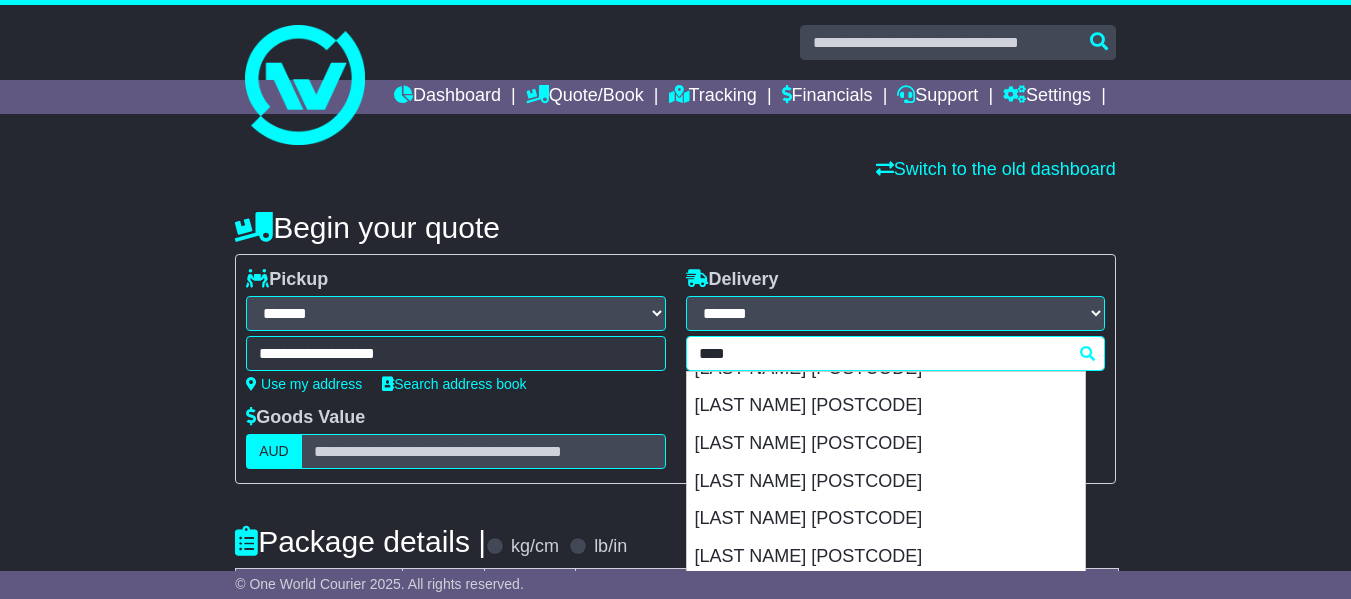 scroll, scrollTop: 100, scrollLeft: 0, axis: vertical 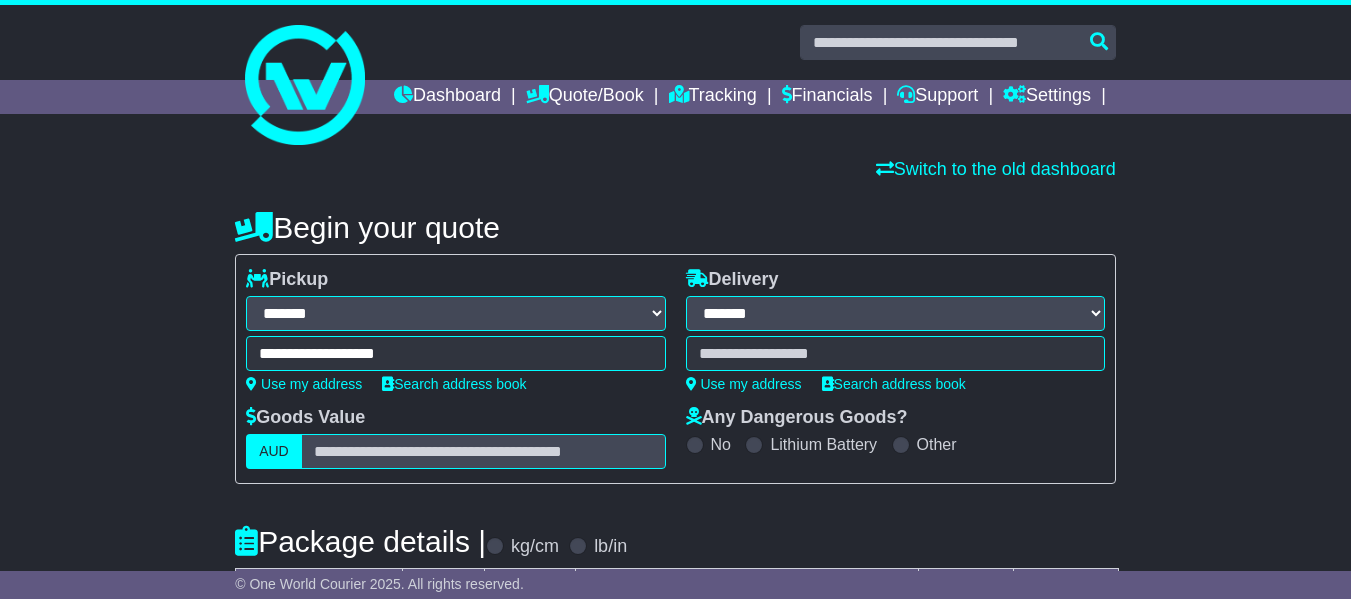 click on "[FIRST] [LAST] [LAST] [LAST] [LAST] [LAST] [LAST] [LAST] [LAST] [LAST] [LAST] [LAST] [LAST] [LAST] [LAST] [LAST] [LAST] [LAST] [LAST] [LAST] [LAST] [LAST] [LAST] [LAST] [LAST] [LAST] [LAST] [LAST] [LAST] [LAST] [LAST] [LAST] [LAST] [LAST] [LAST] [LAST] [LAST] [LAST] [LAST] [LAST] [LAST] [LAST] [LAST] [LAST]" at bounding box center (895, 353) 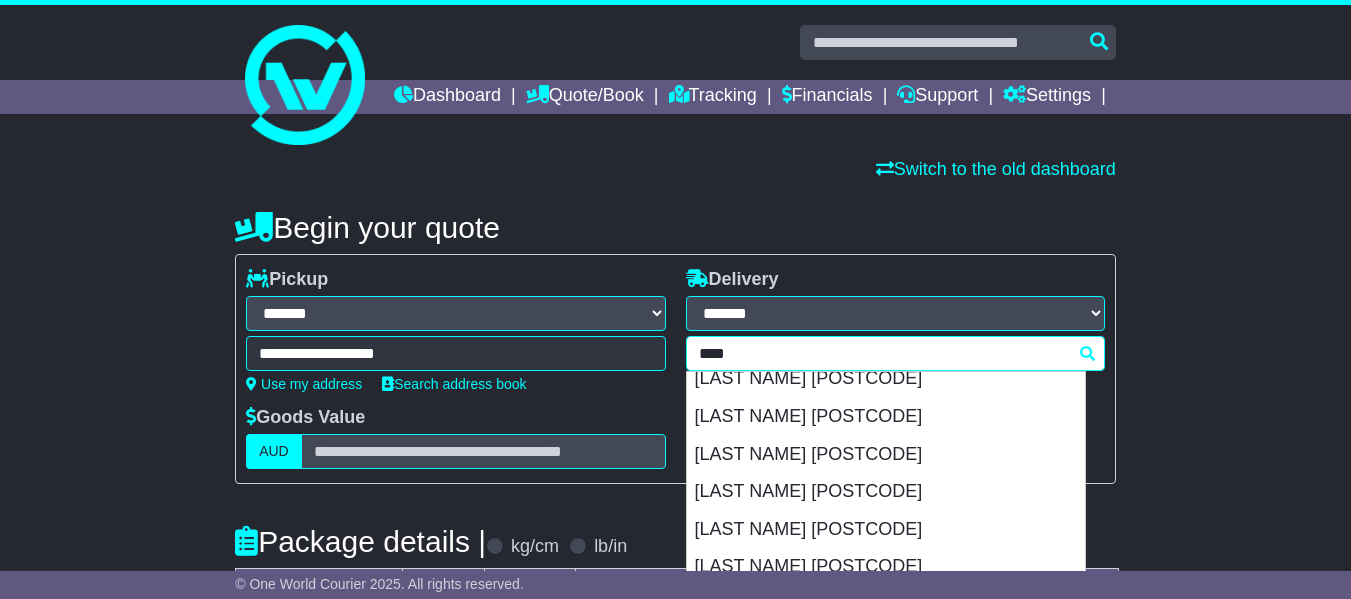 scroll, scrollTop: 400, scrollLeft: 0, axis: vertical 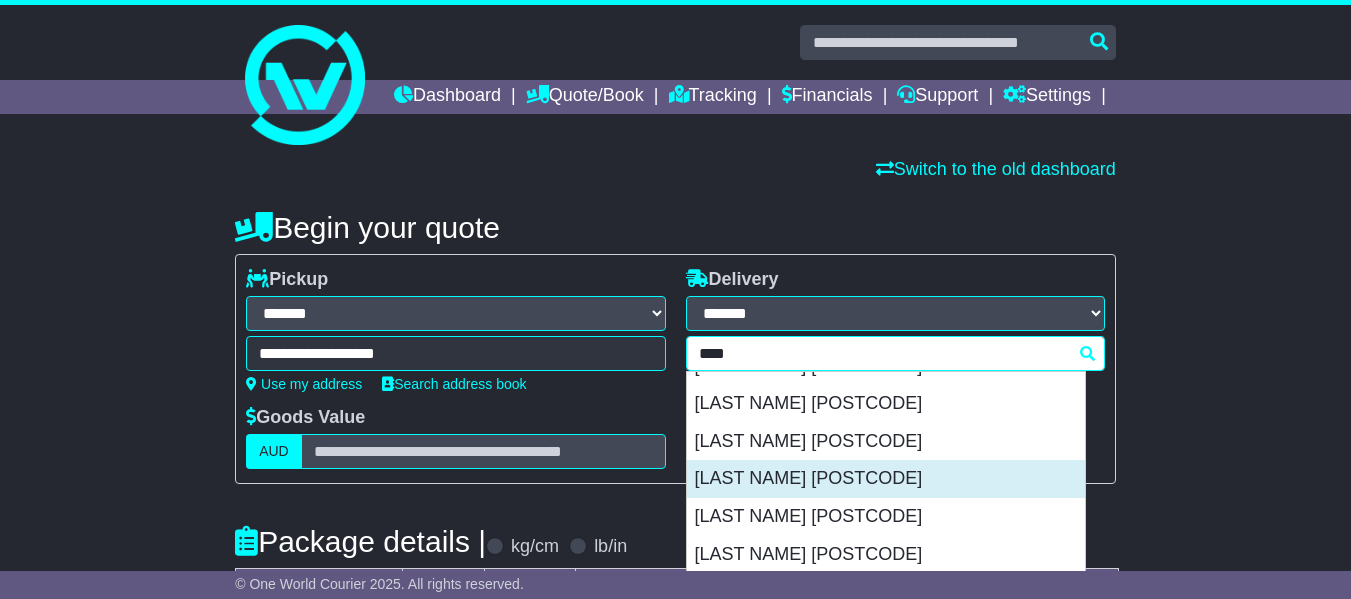 click on "HUNTLY 3551" at bounding box center [886, 479] 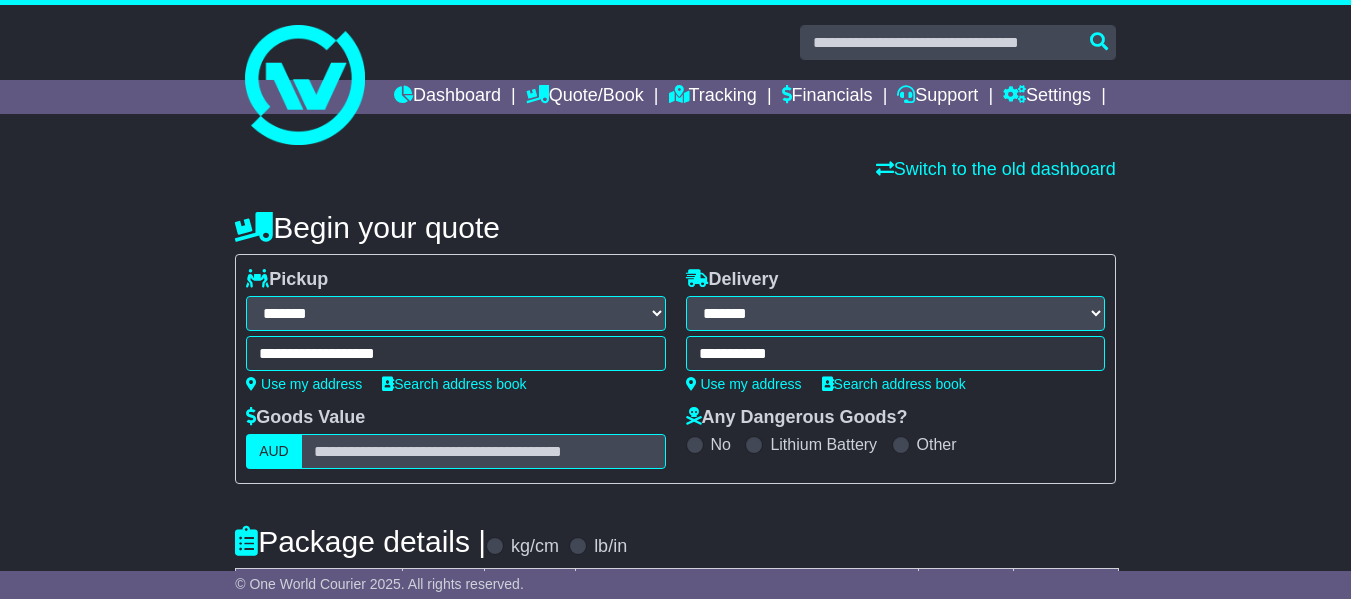 type on "**********" 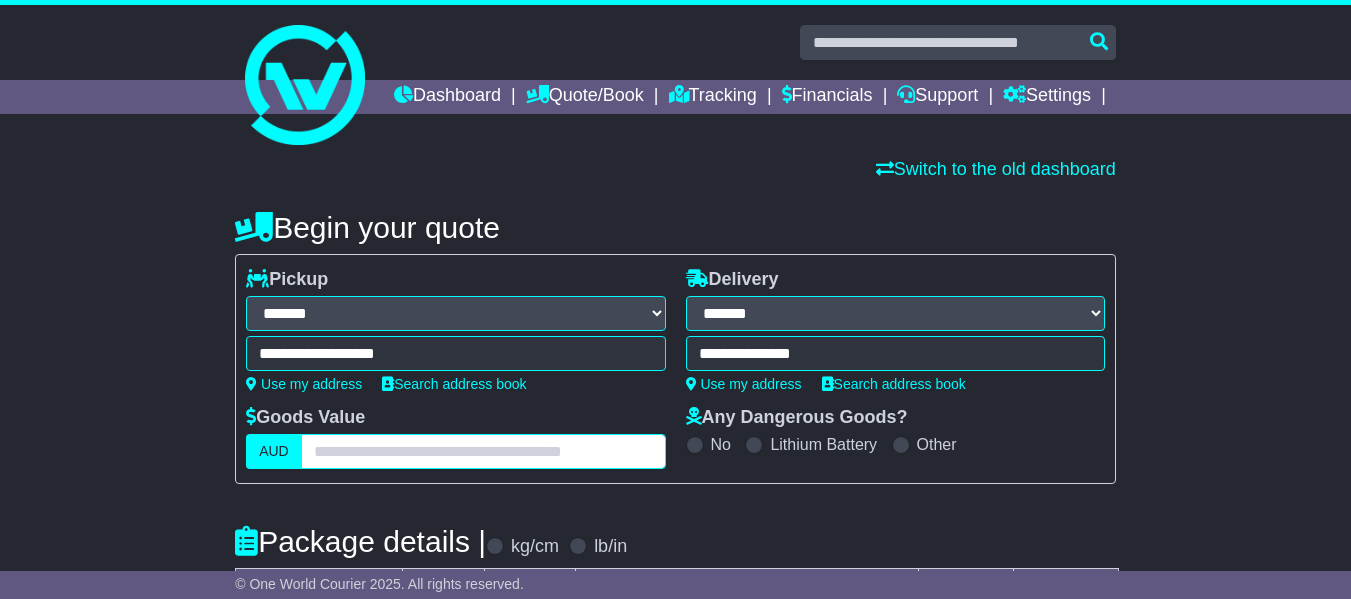 click at bounding box center [483, 451] 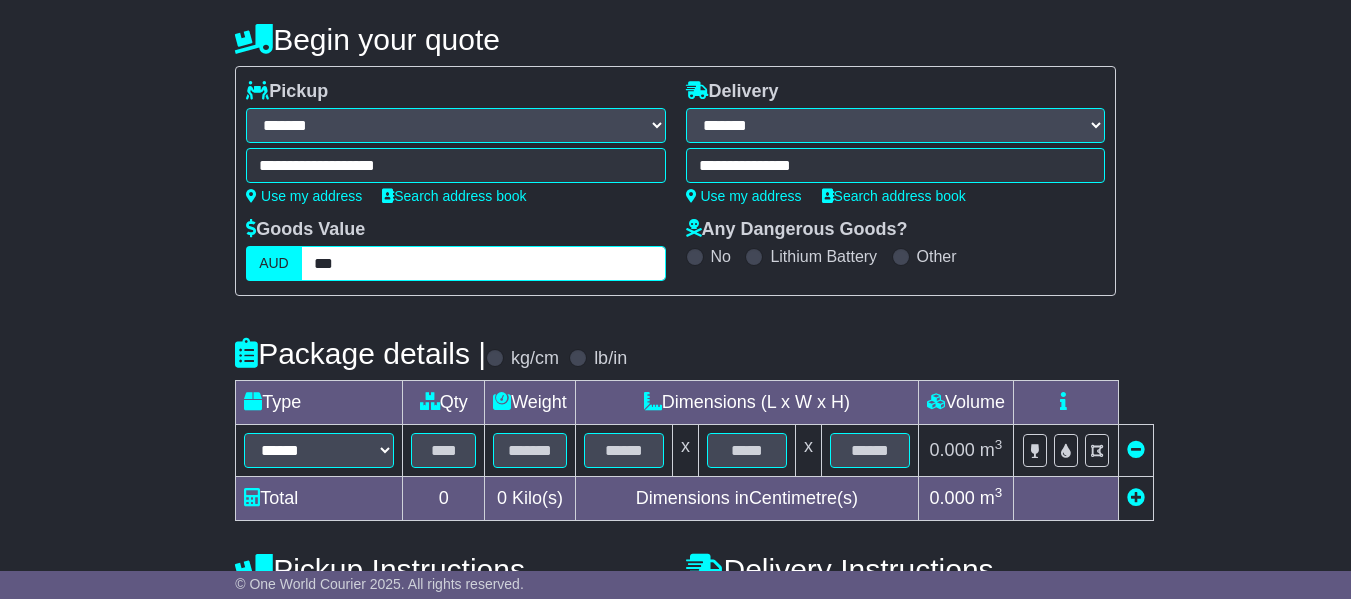 scroll, scrollTop: 300, scrollLeft: 0, axis: vertical 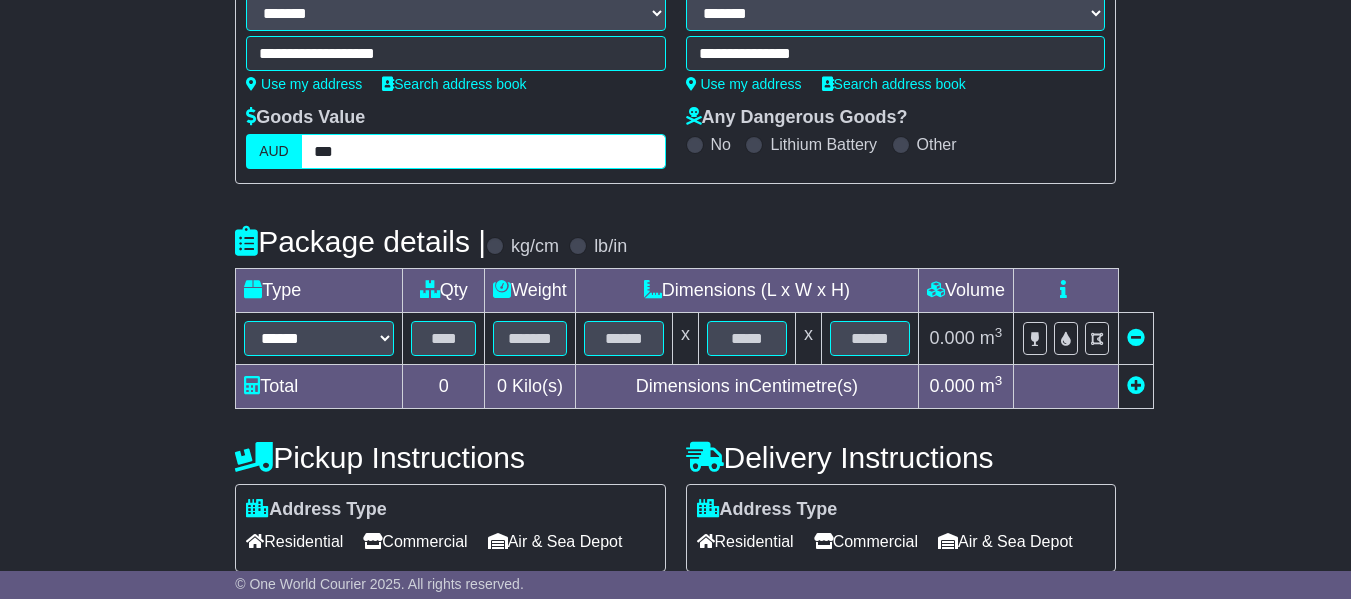 type on "***" 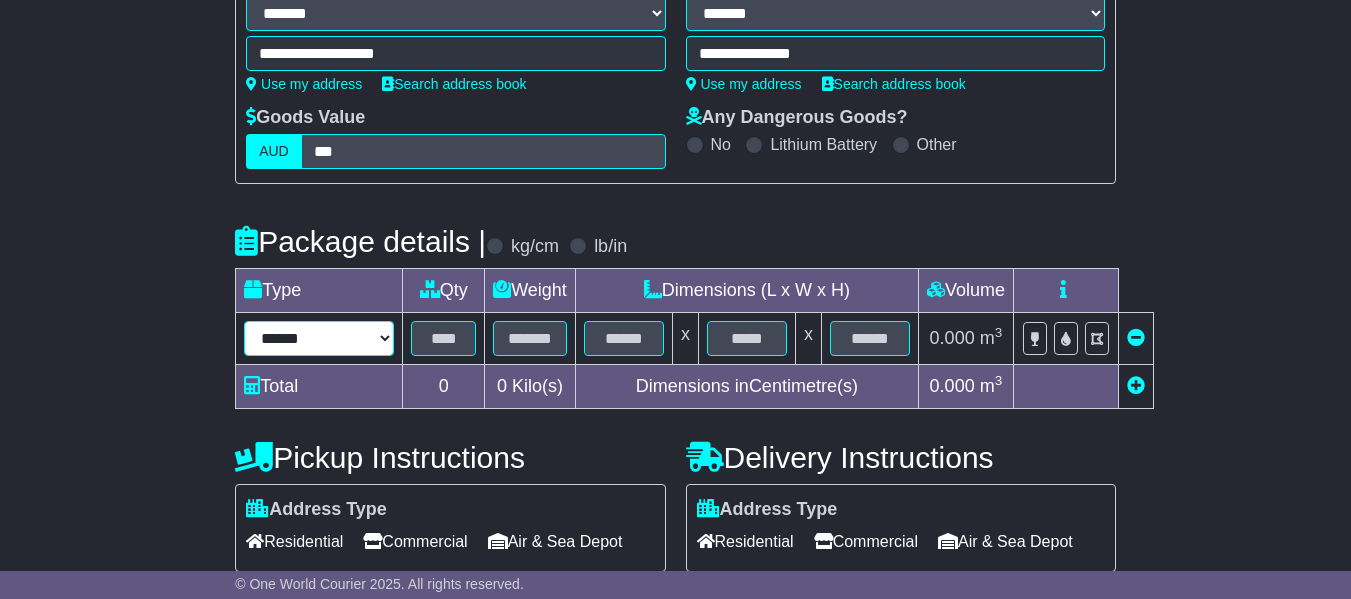 click on "****** ****** *** ******** ***** **** **** ****** *** *******" at bounding box center [319, 338] 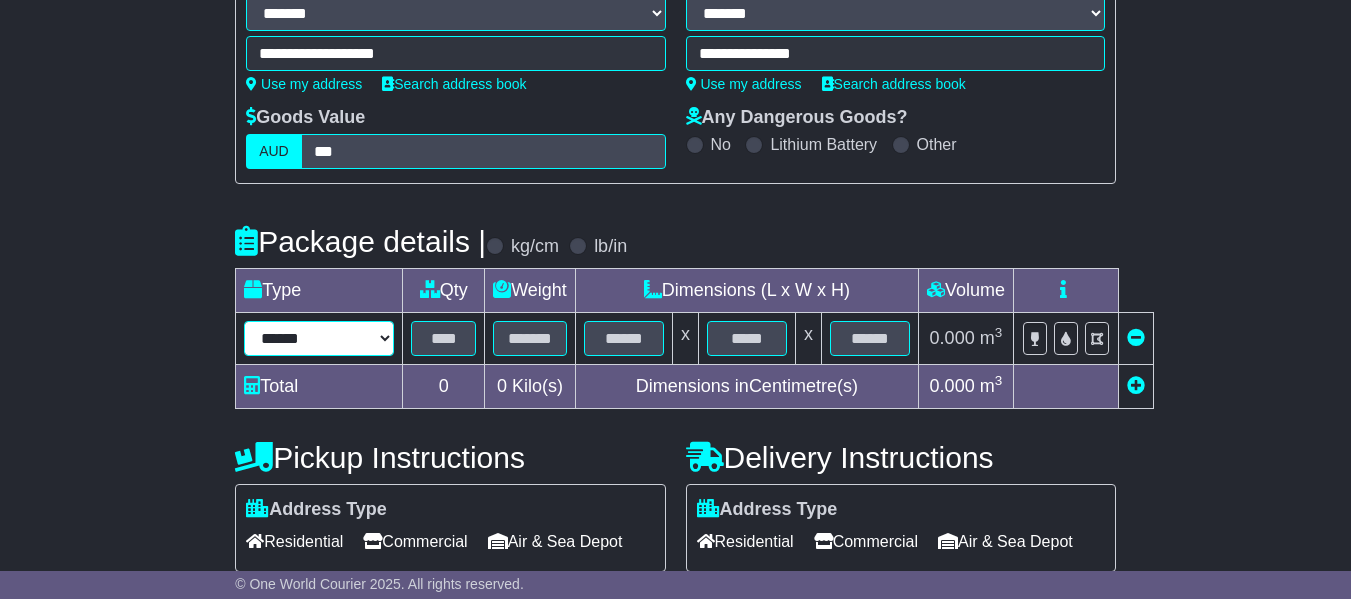 click on "****** ****** *** ******** ***** **** **** ****** *** *******" at bounding box center (319, 338) 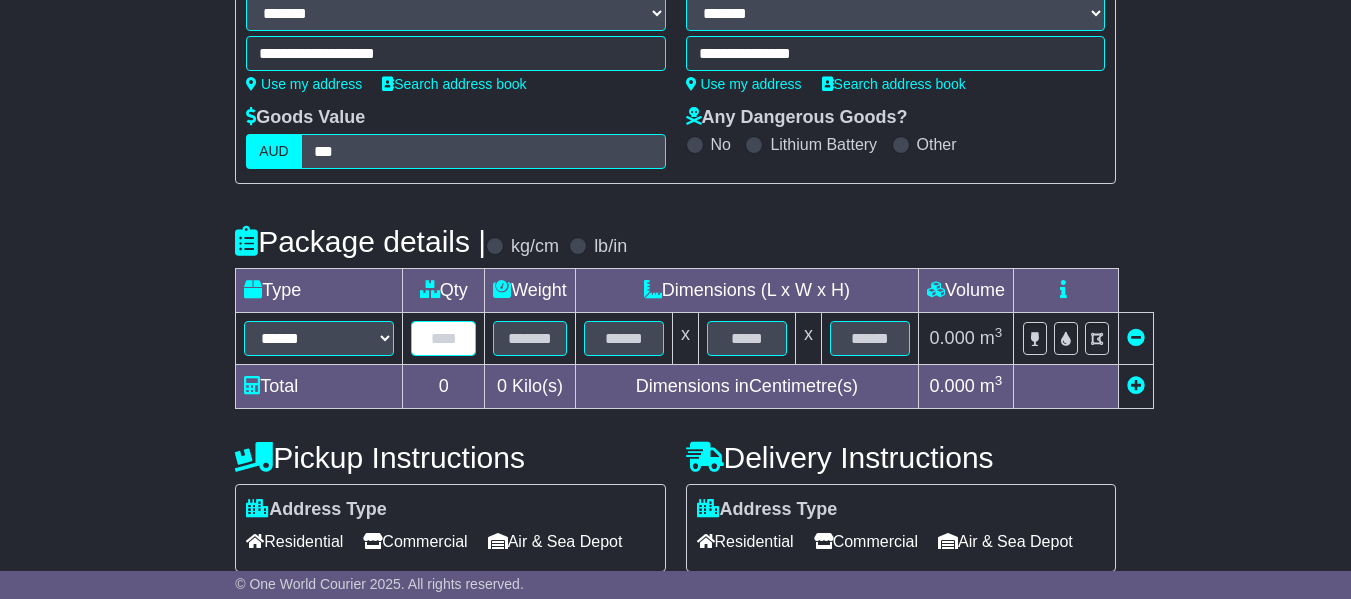 click at bounding box center [443, 338] 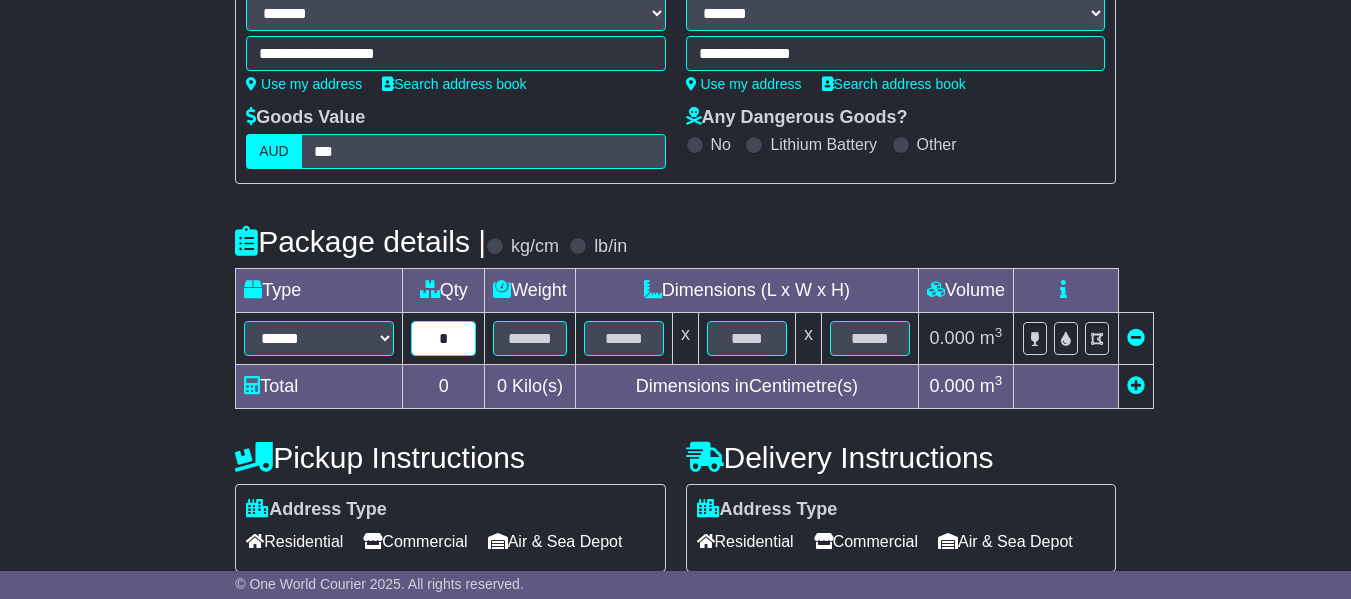 type on "*" 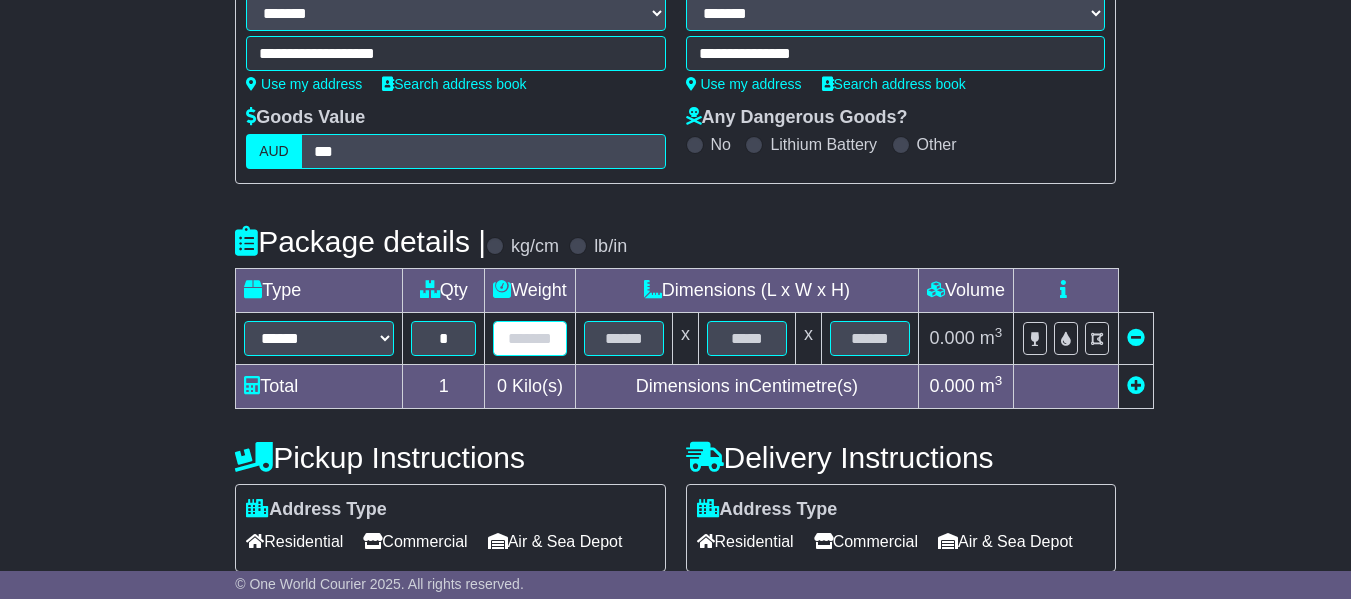 click at bounding box center [530, 338] 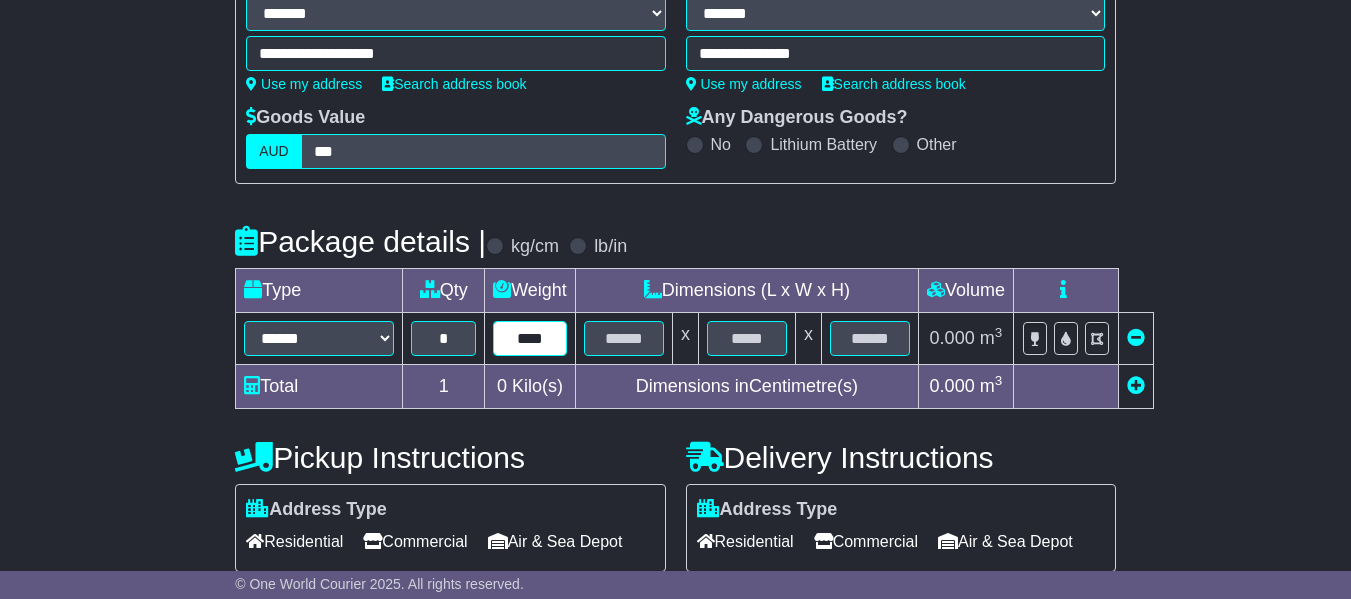 type on "****" 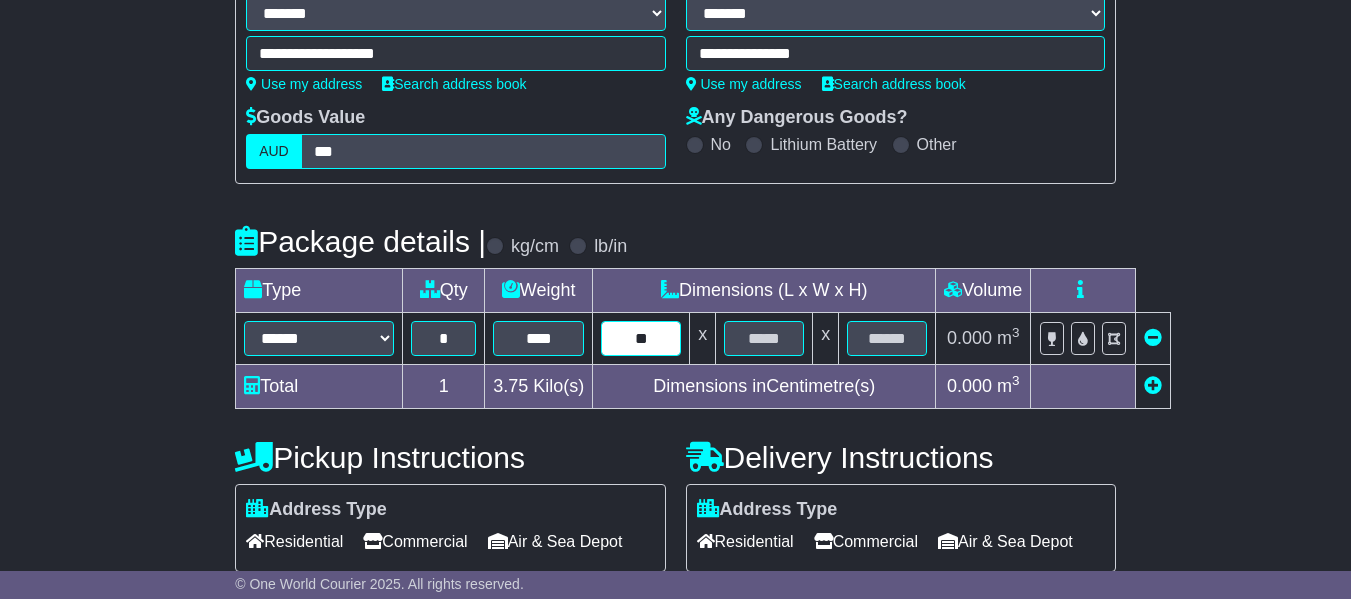 type on "**" 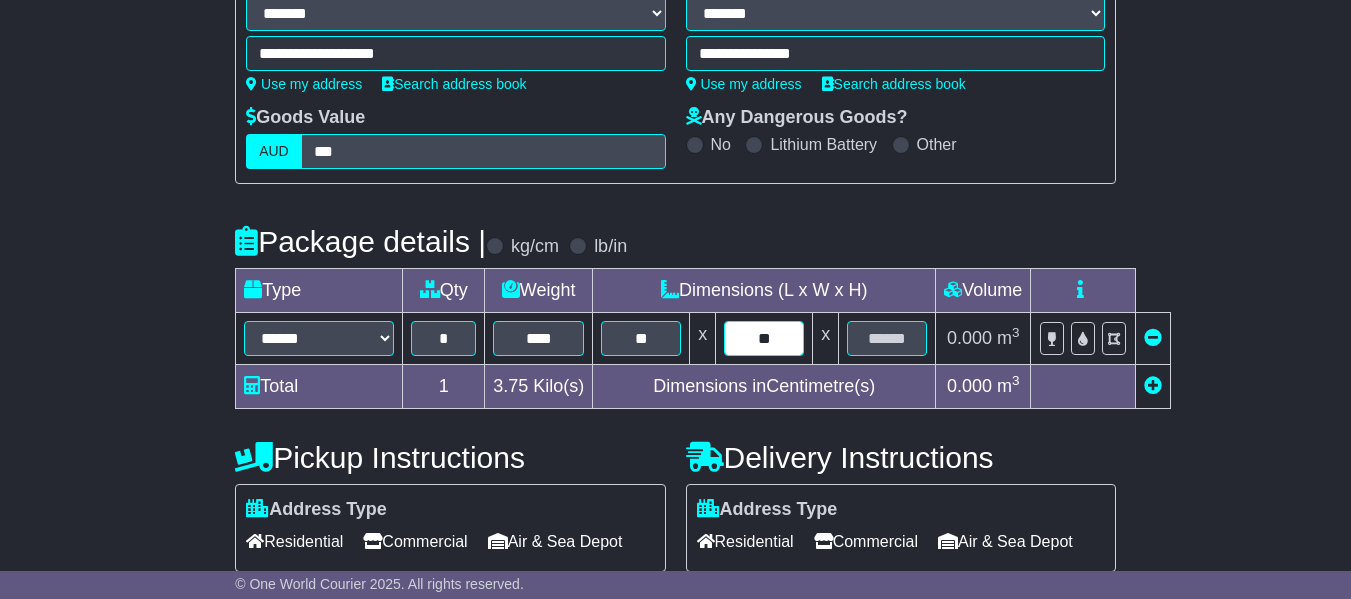 type on "**" 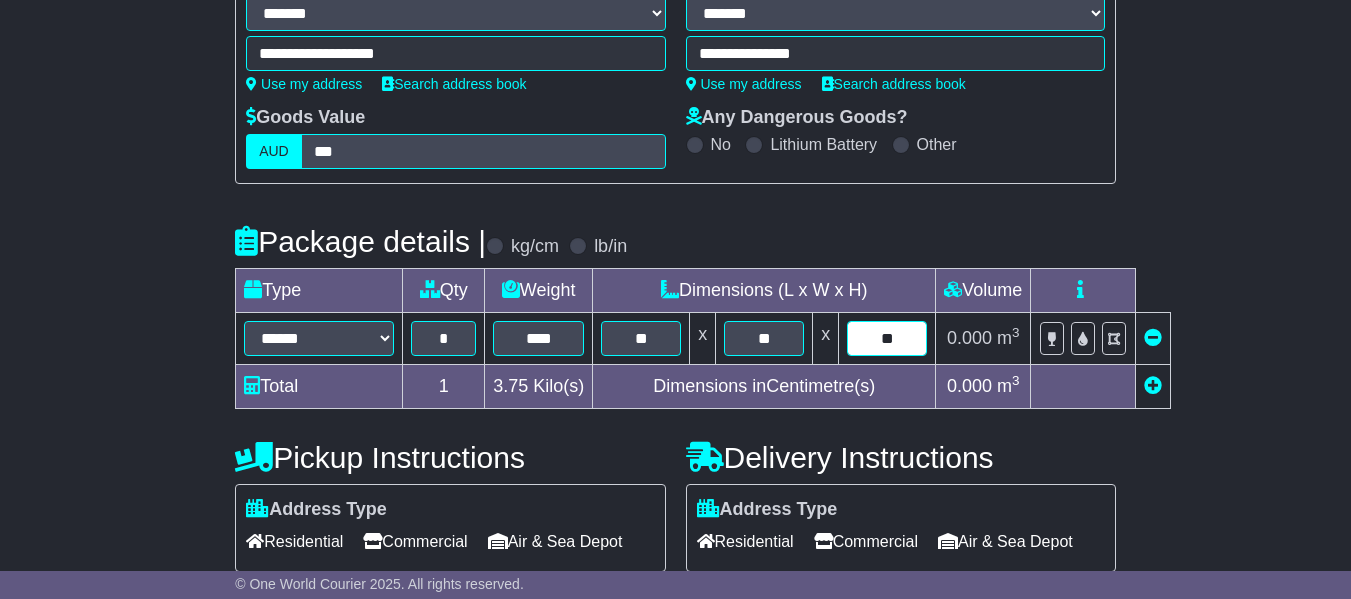 type on "**" 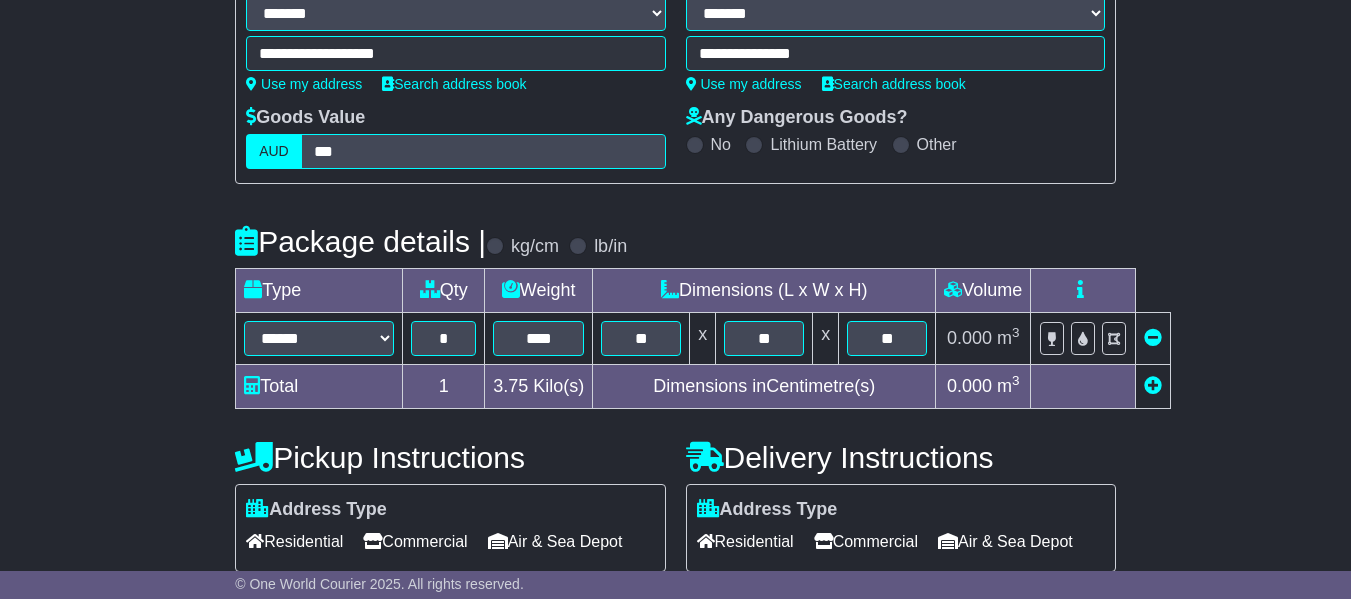 click on "**********" at bounding box center [675, 433] 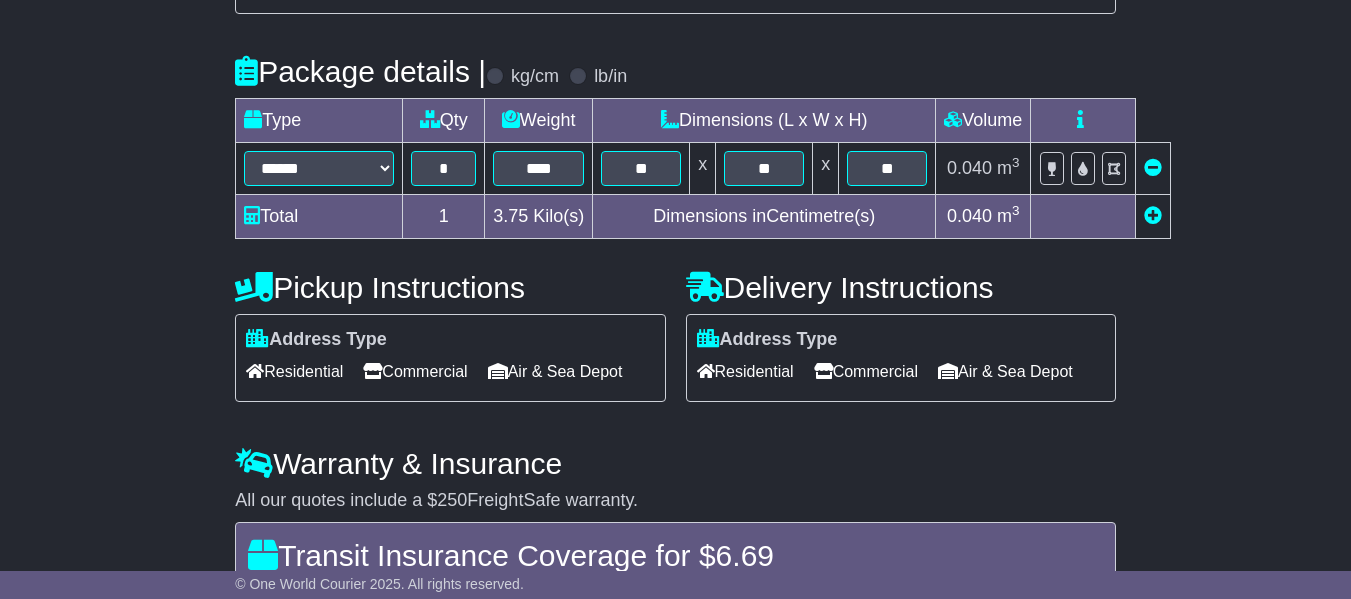 scroll, scrollTop: 600, scrollLeft: 0, axis: vertical 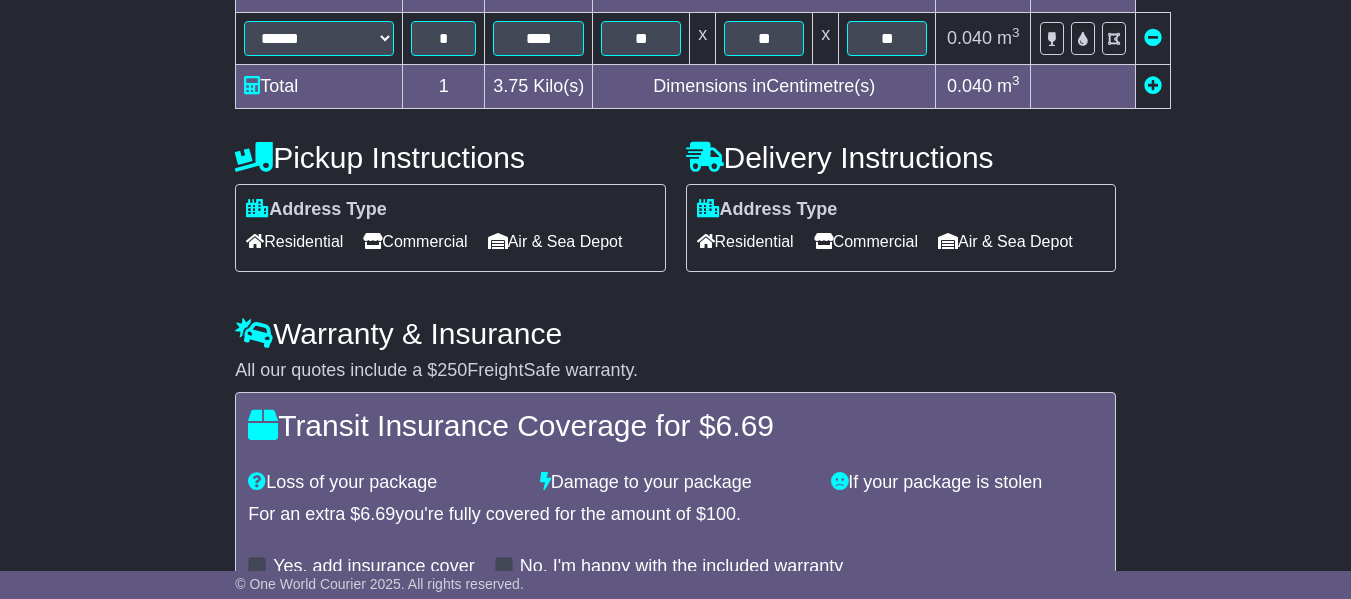 click on "Commercial" at bounding box center (415, 241) 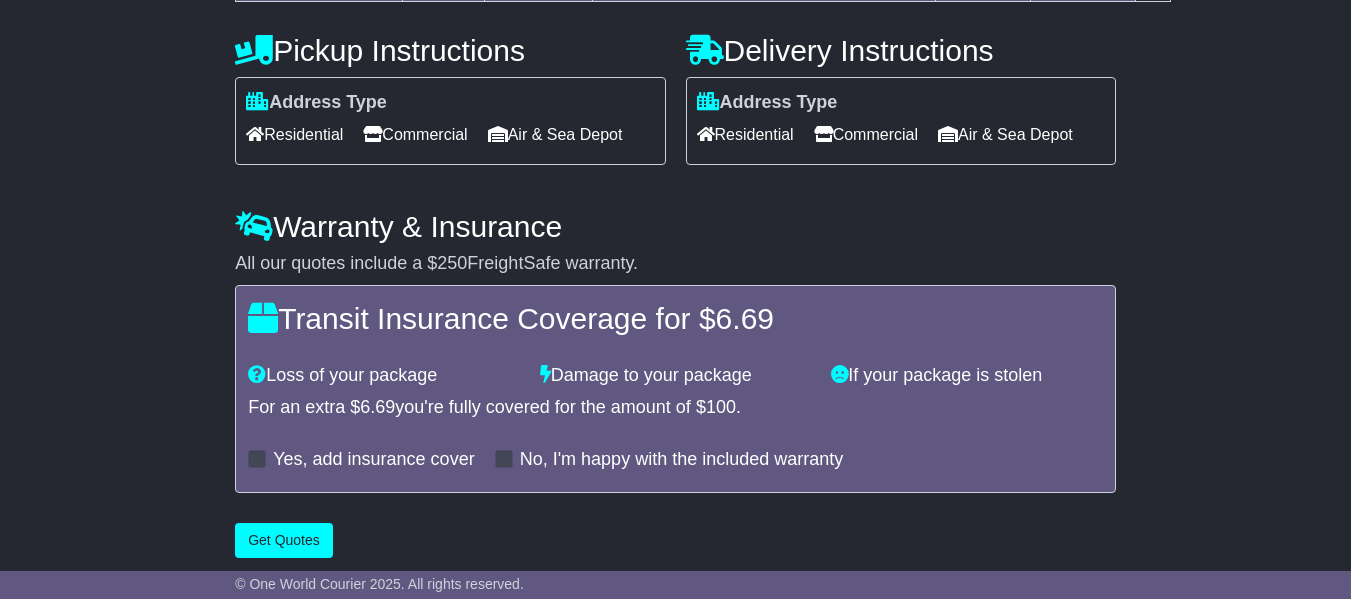 scroll, scrollTop: 783, scrollLeft: 0, axis: vertical 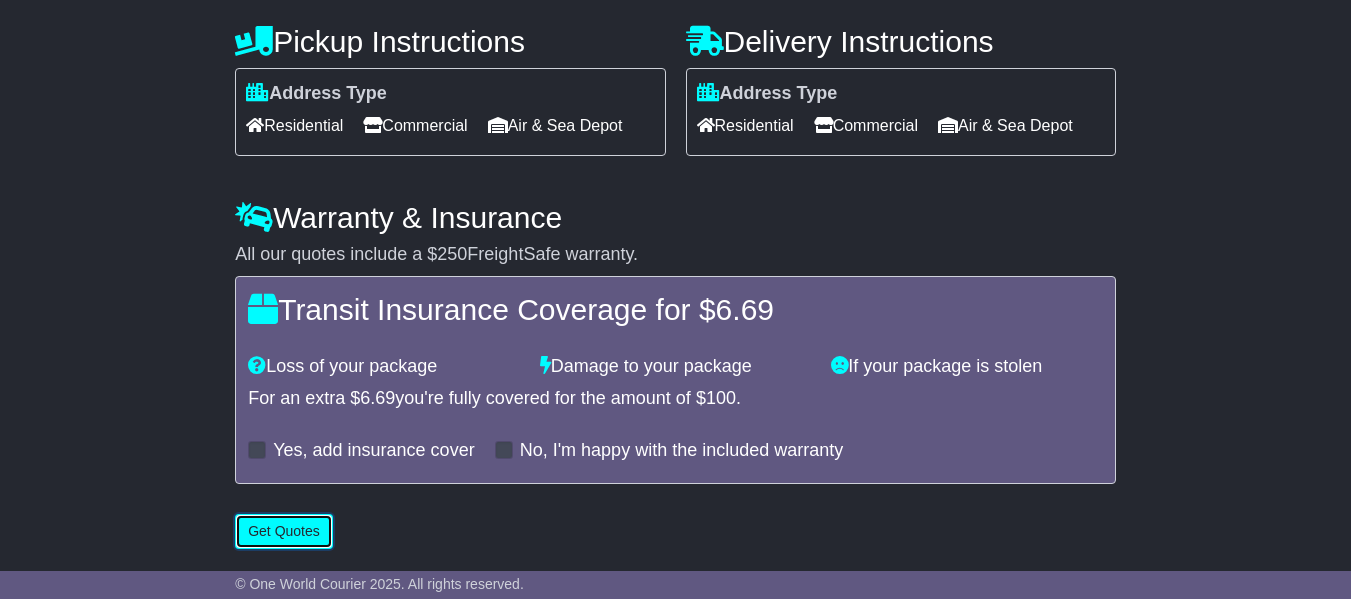 click on "Get Quotes" at bounding box center (284, 531) 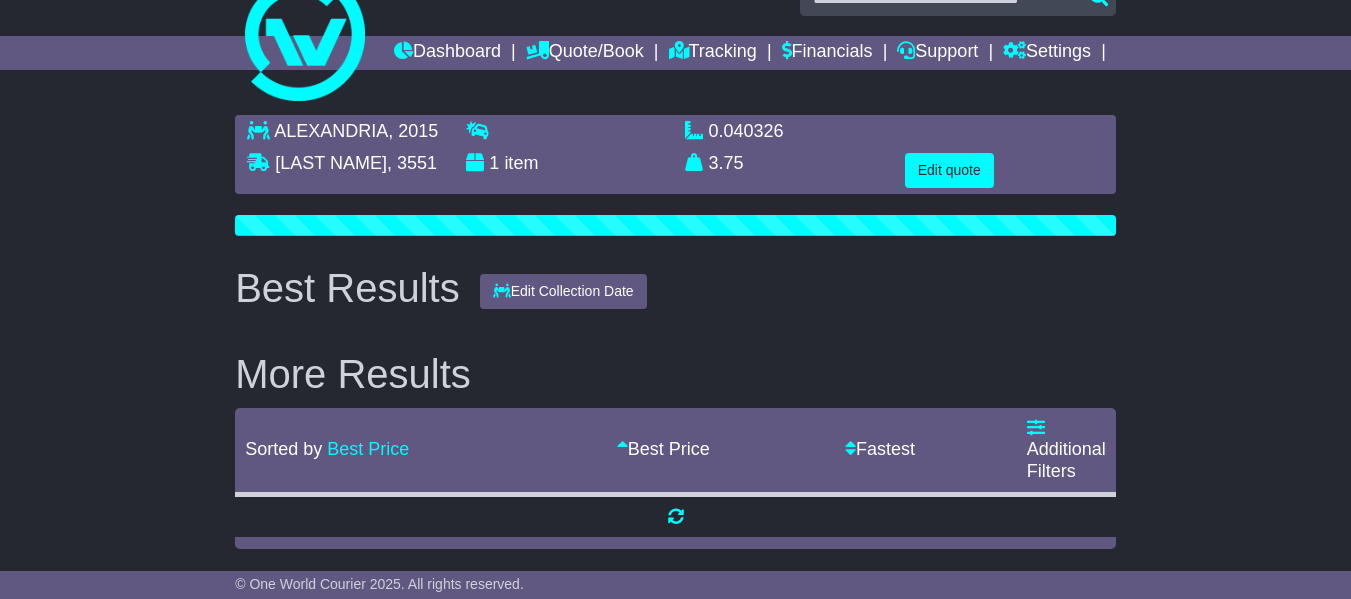 scroll, scrollTop: 0, scrollLeft: 0, axis: both 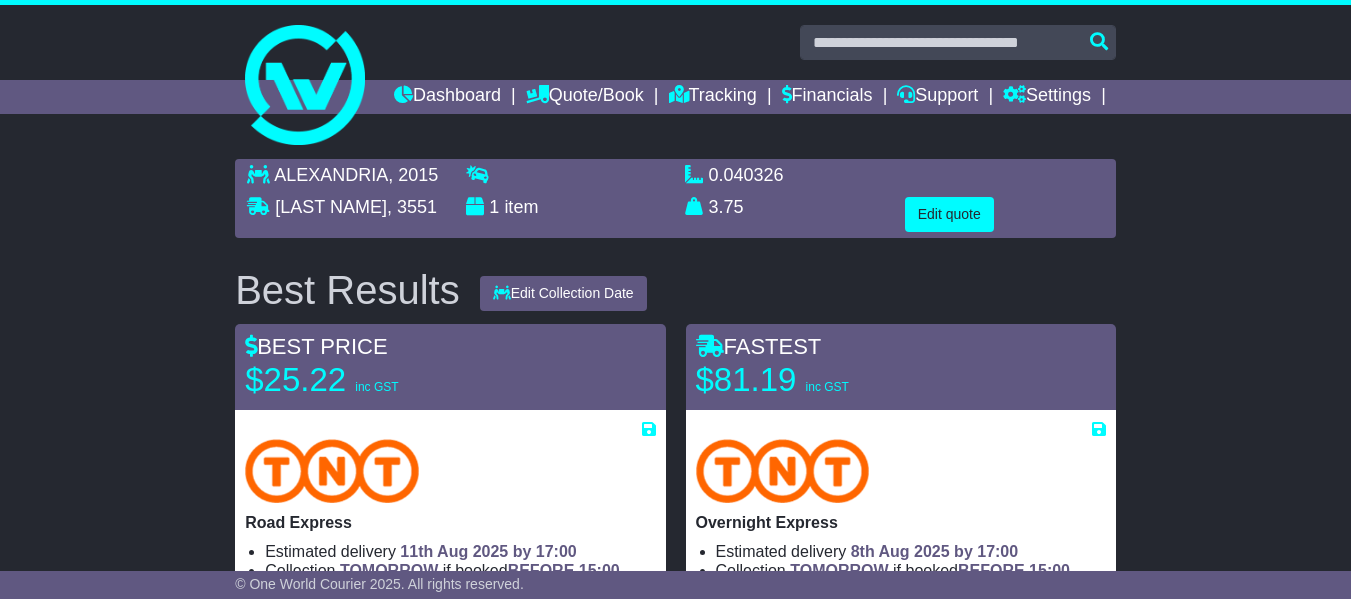 drag, startPoint x: 348, startPoint y: 452, endPoint x: 328, endPoint y: 454, distance: 20.09975 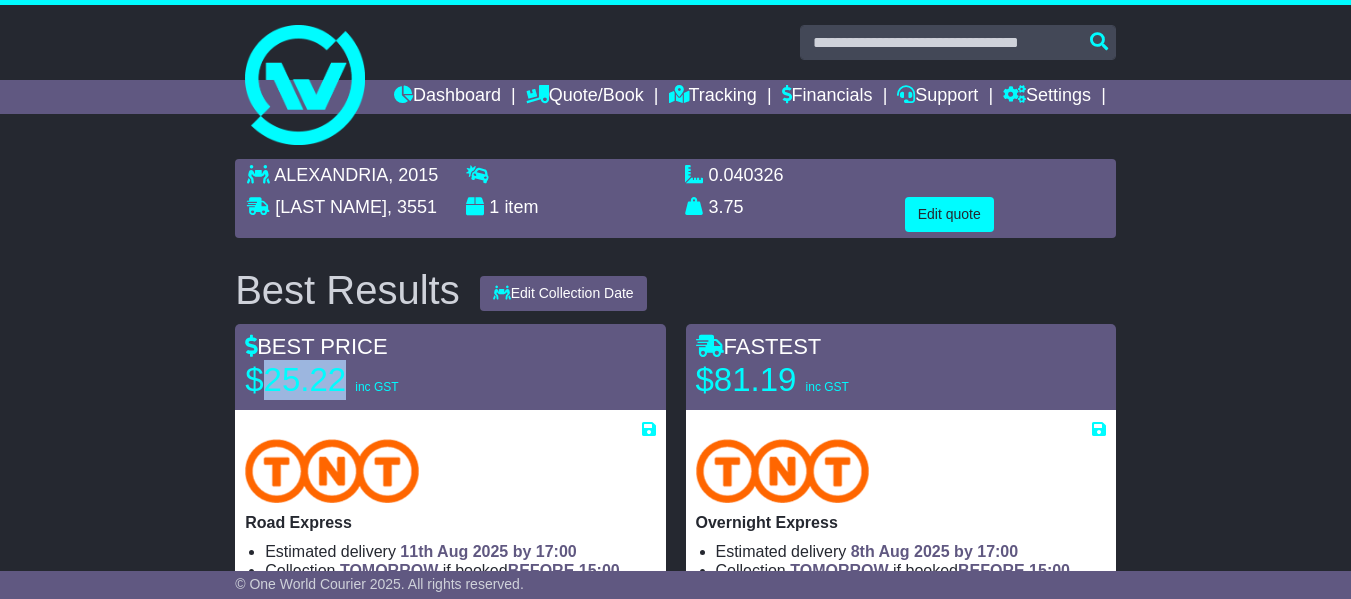 drag, startPoint x: 337, startPoint y: 422, endPoint x: 272, endPoint y: 418, distance: 65.12296 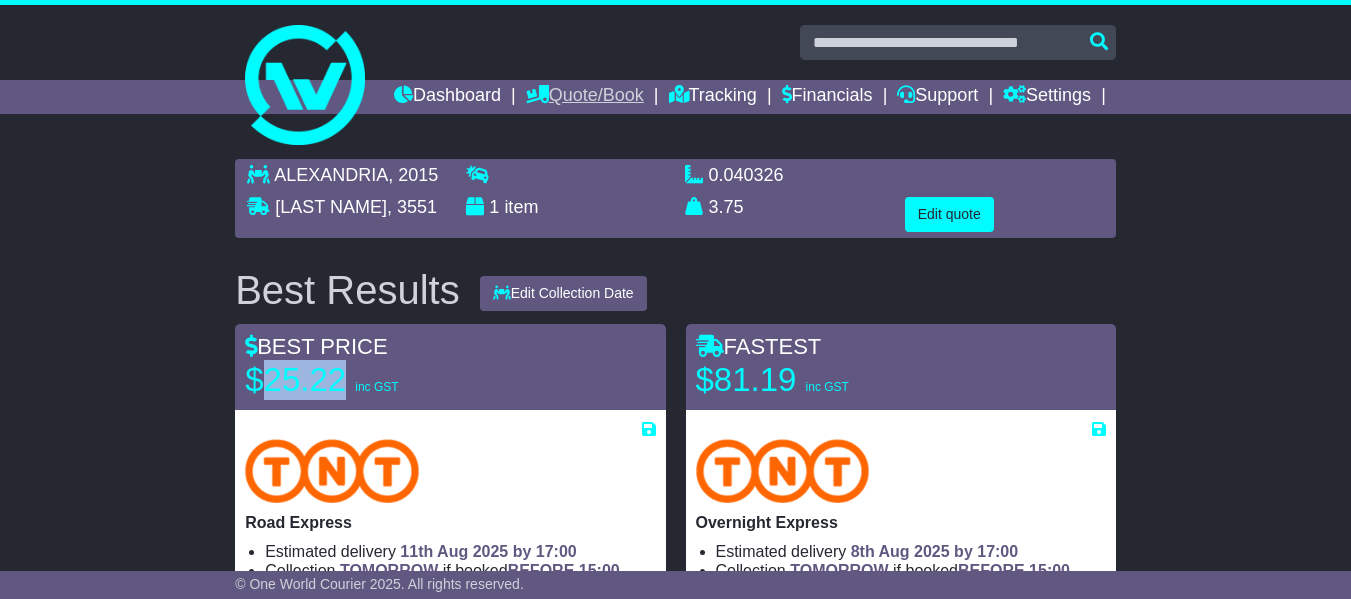 click on "Quote/Book" at bounding box center (585, 97) 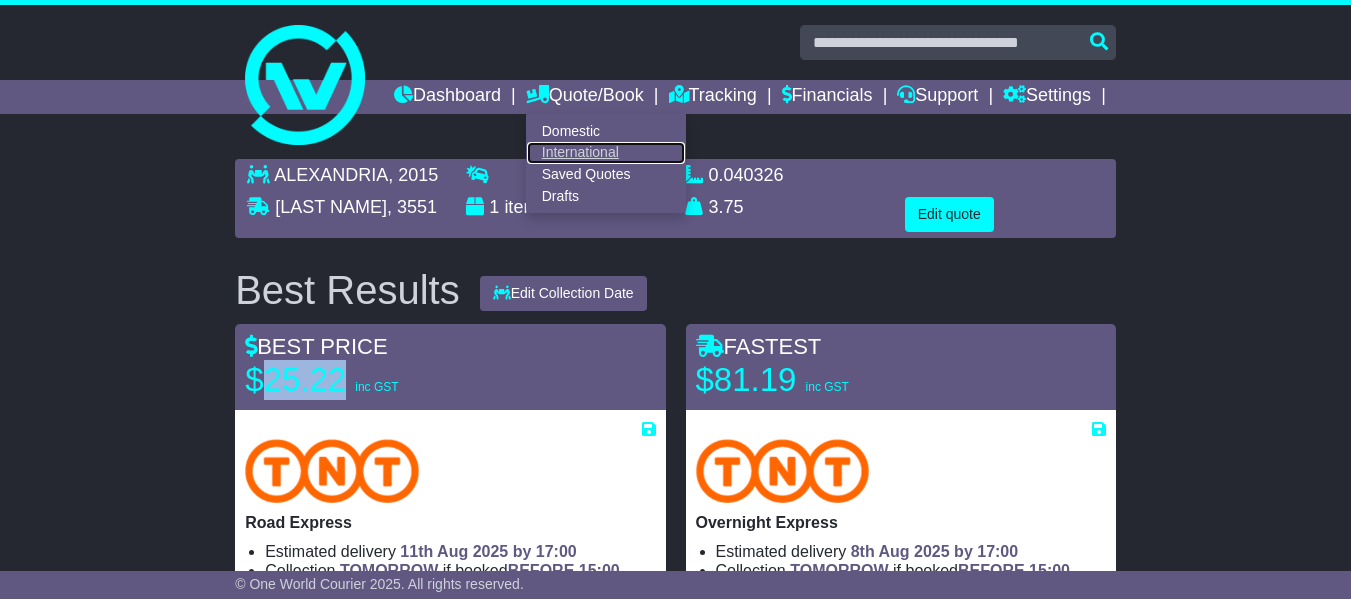 click on "International" at bounding box center (606, 153) 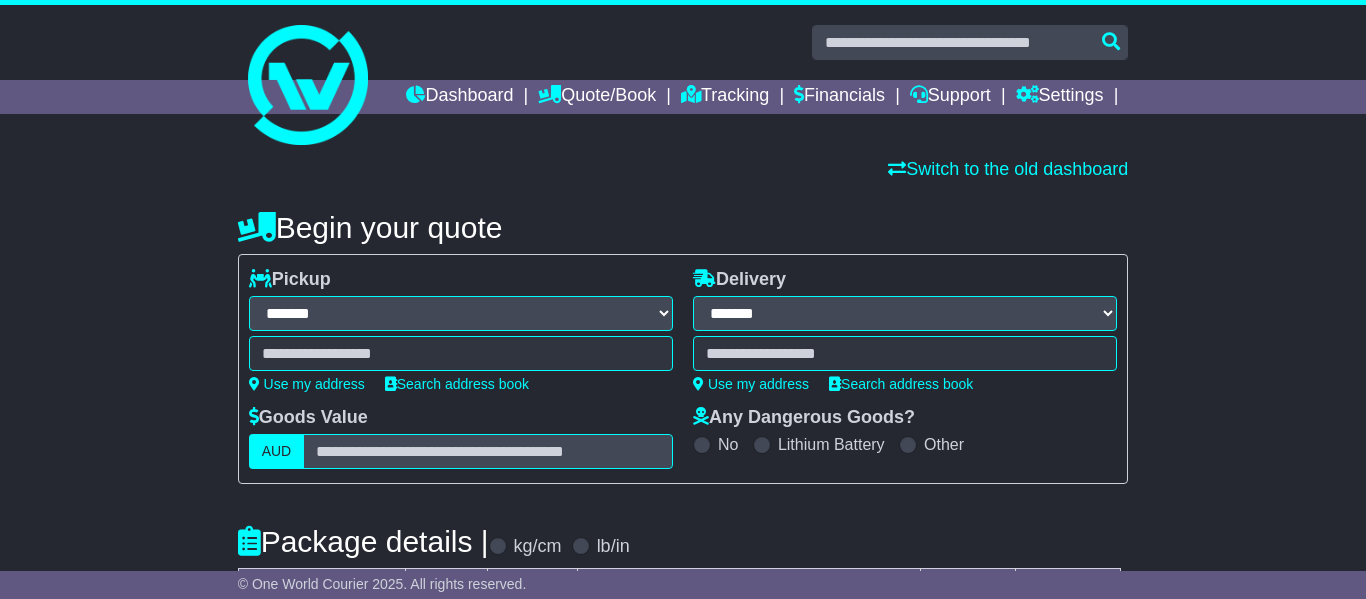 select on "**" 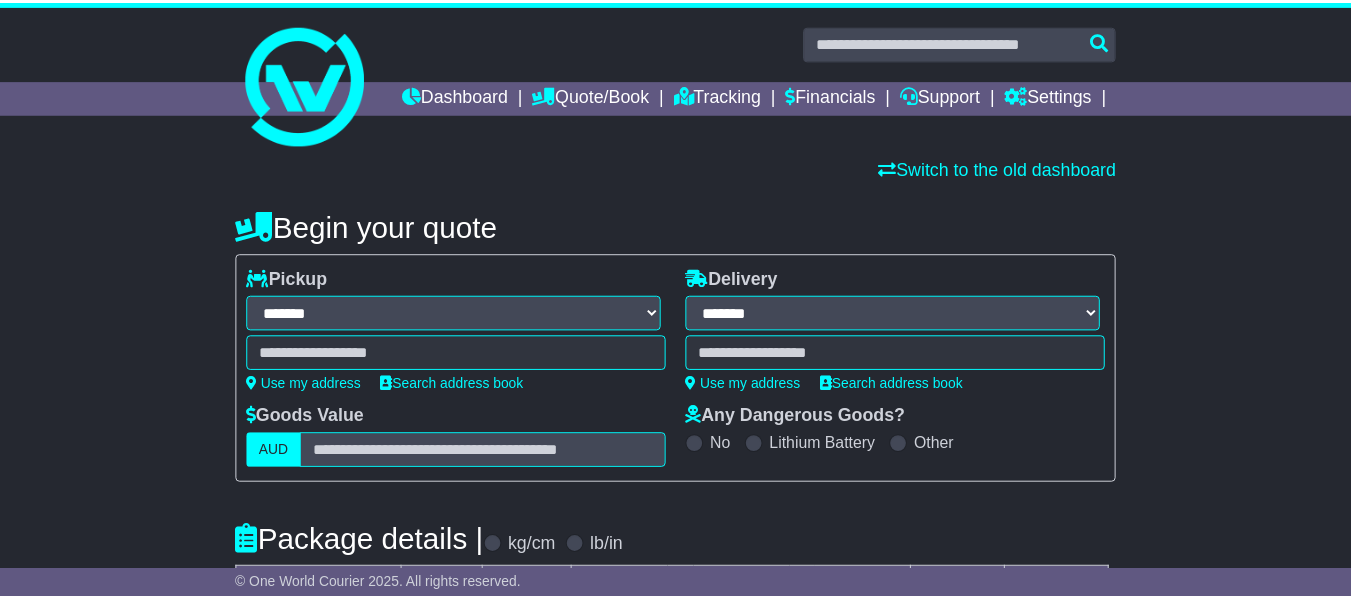scroll, scrollTop: 0, scrollLeft: 0, axis: both 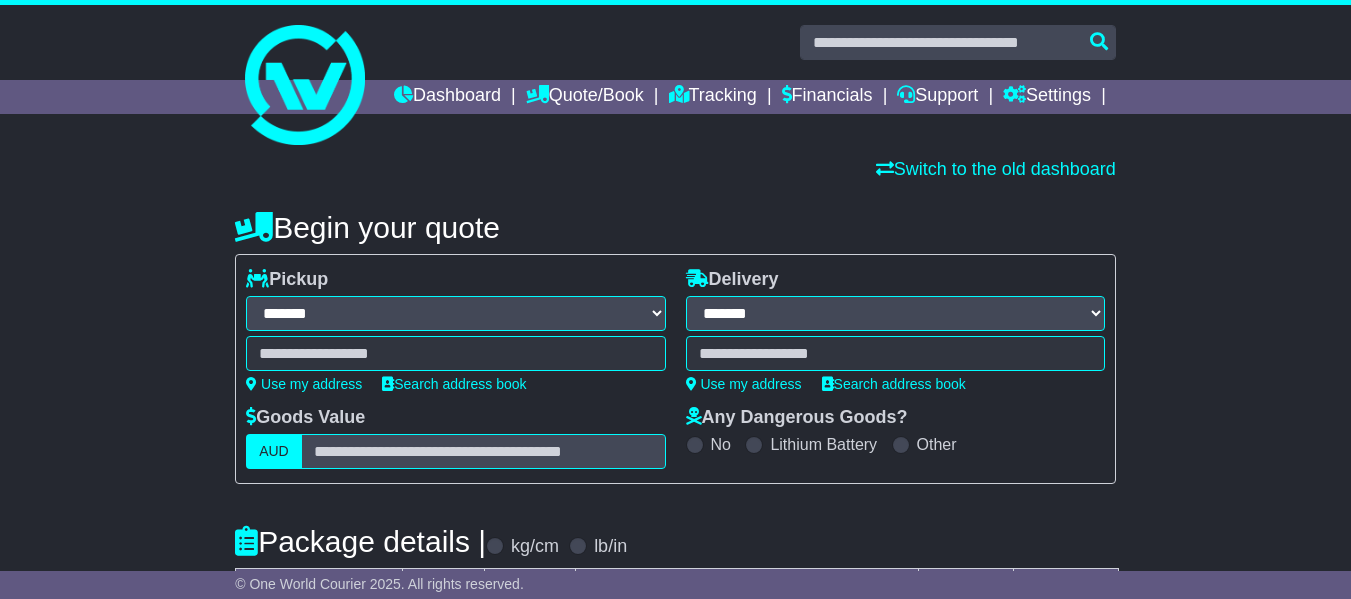 click at bounding box center (455, 353) 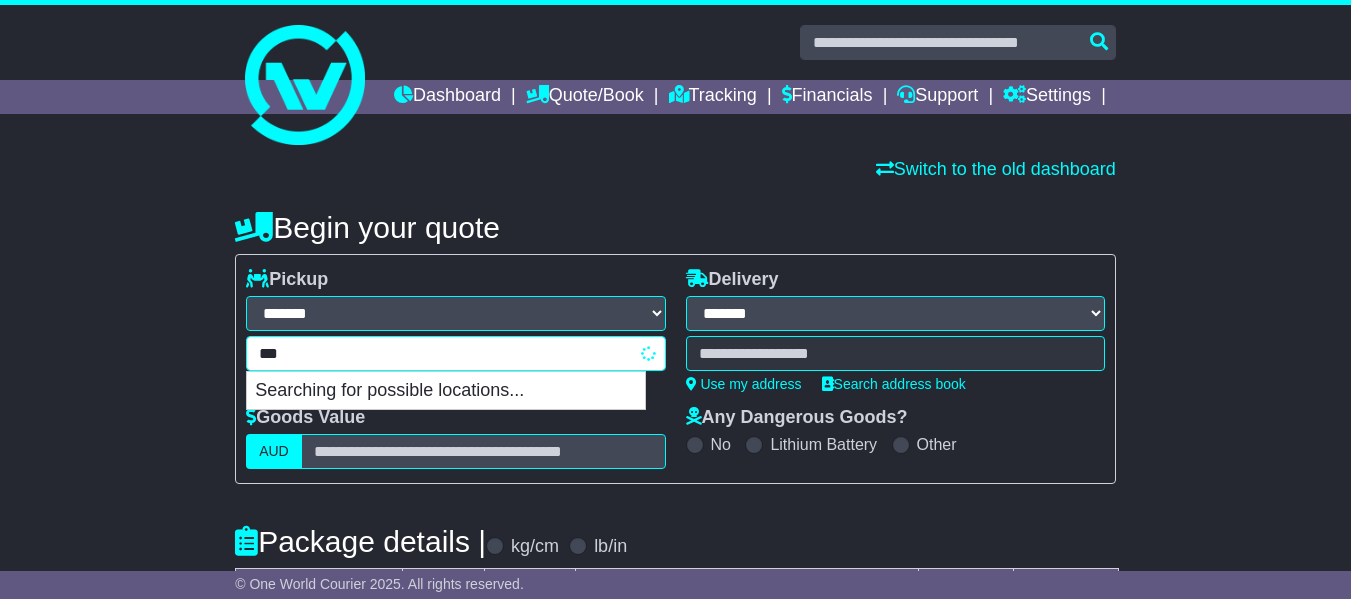 type on "****" 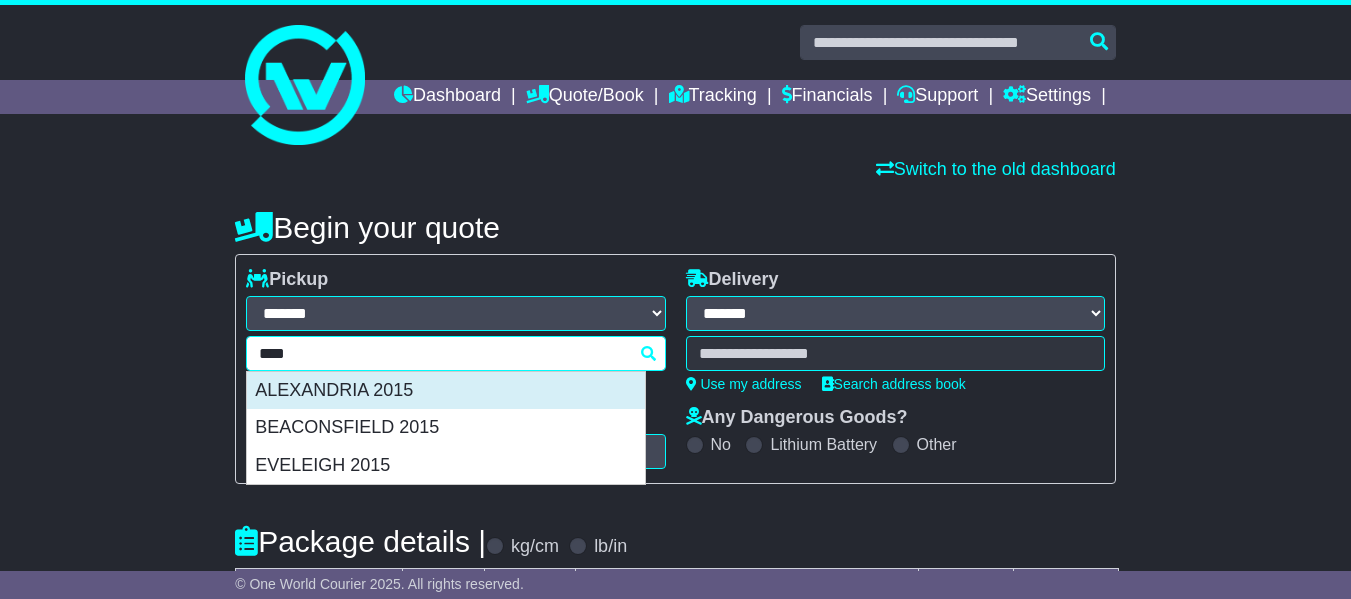 click on "ALEXANDRIA 2015" at bounding box center [446, 391] 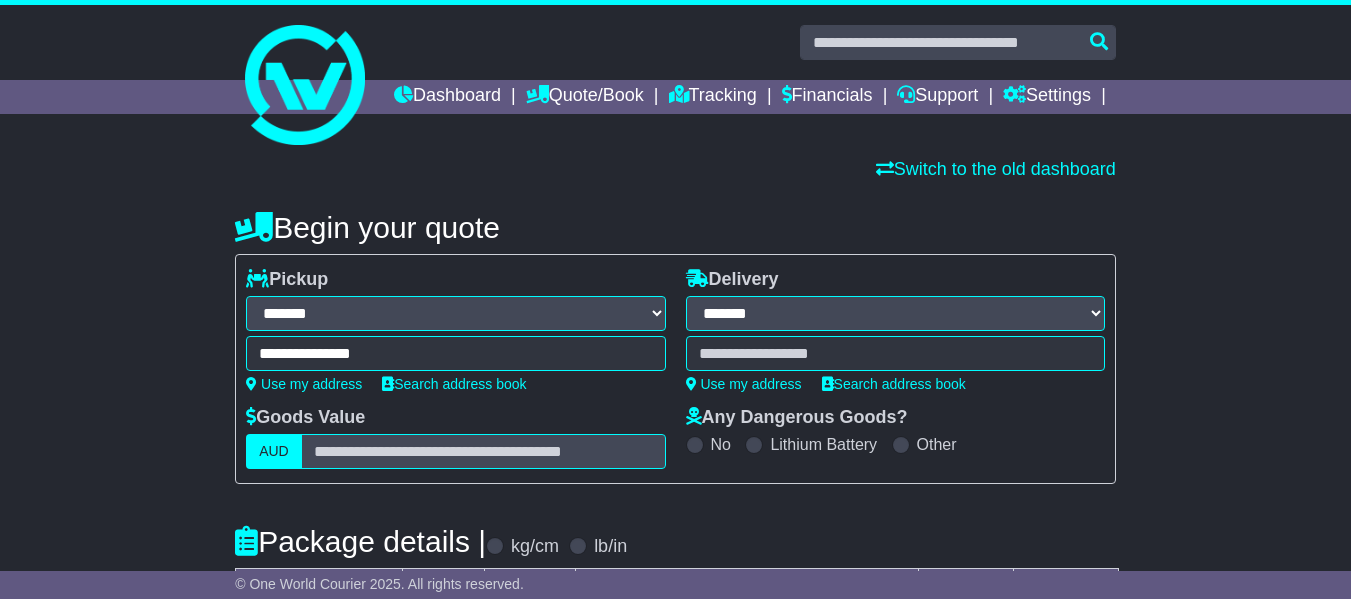 type on "**********" 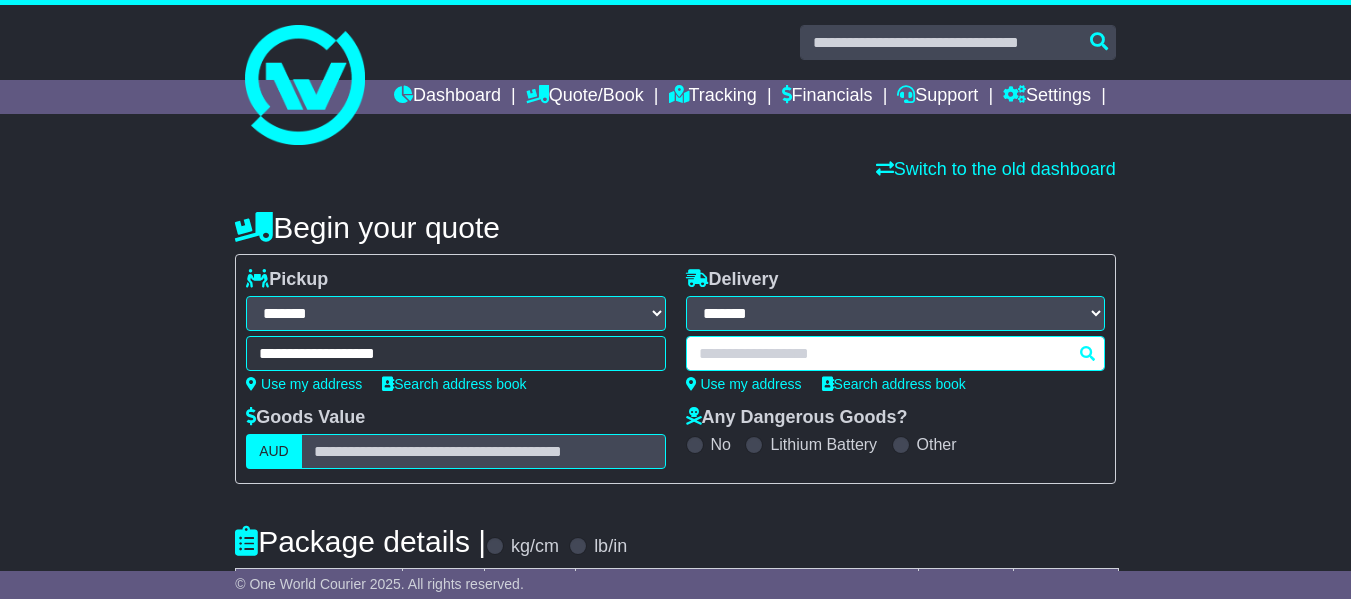 click at bounding box center [895, 353] 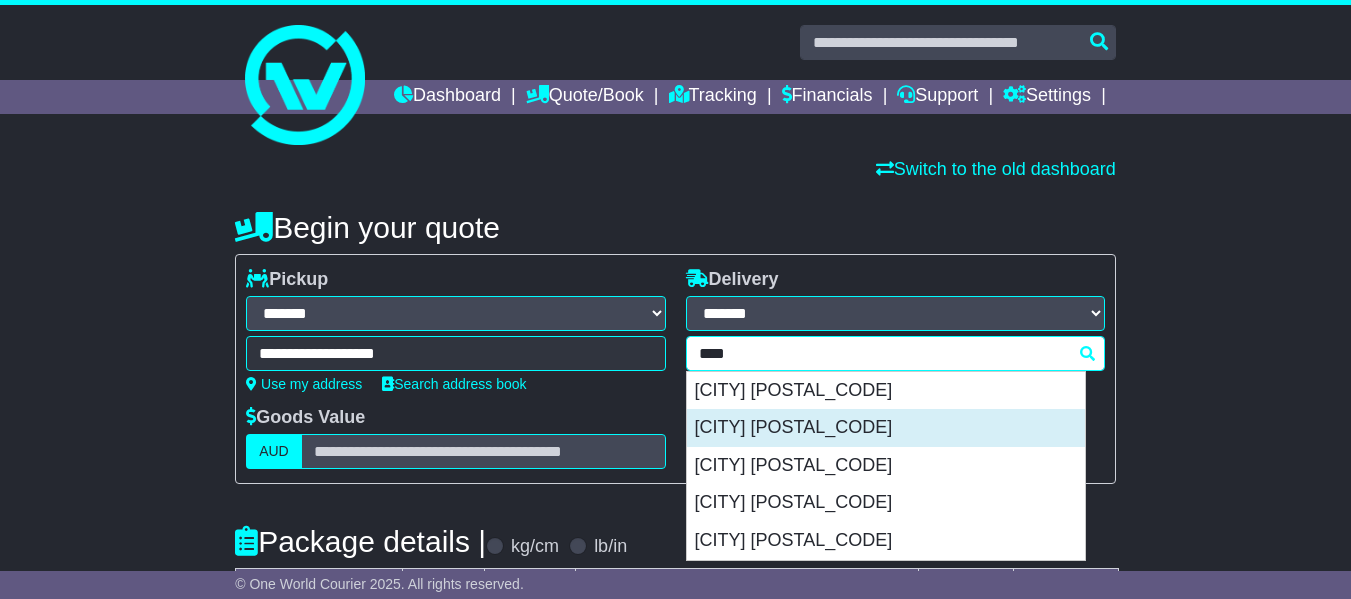click on "[CITY] [POSTAL_CODE]" at bounding box center [886, 428] 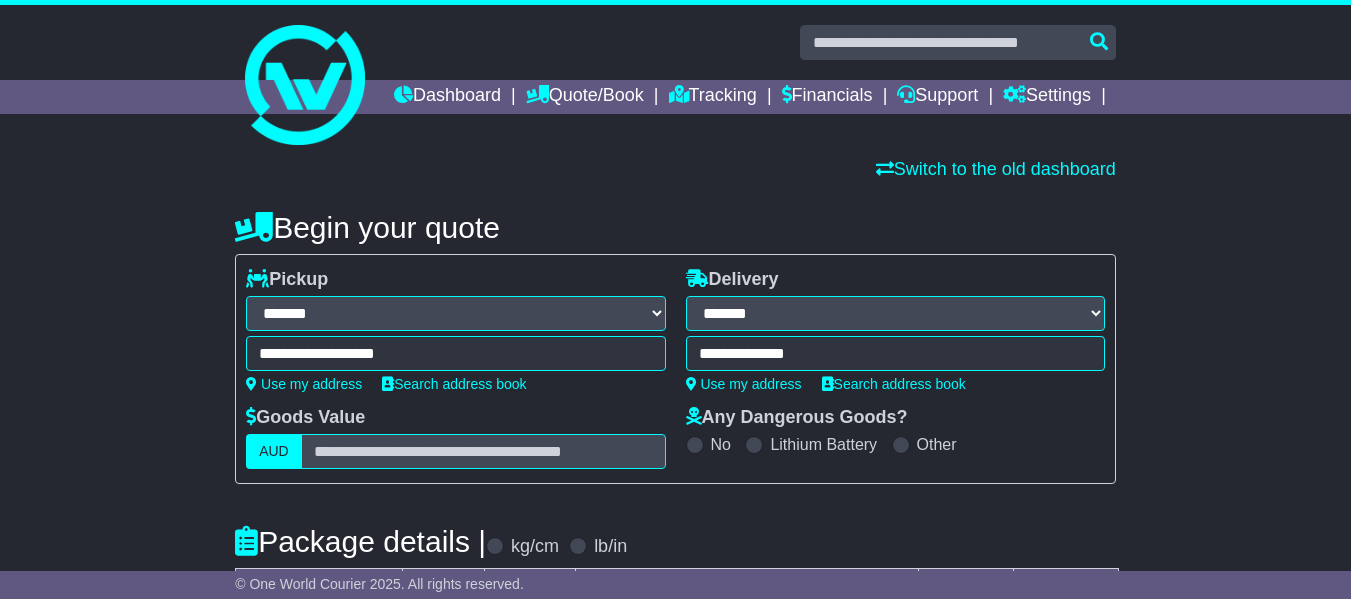 type on "**********" 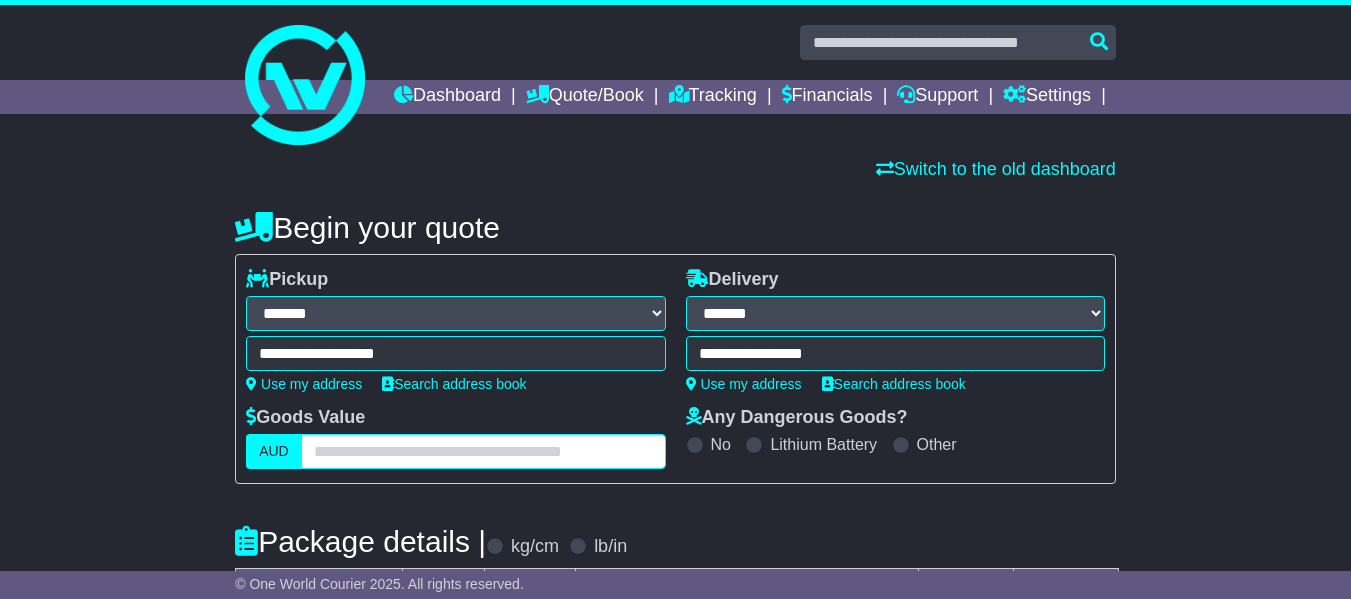 click at bounding box center [483, 451] 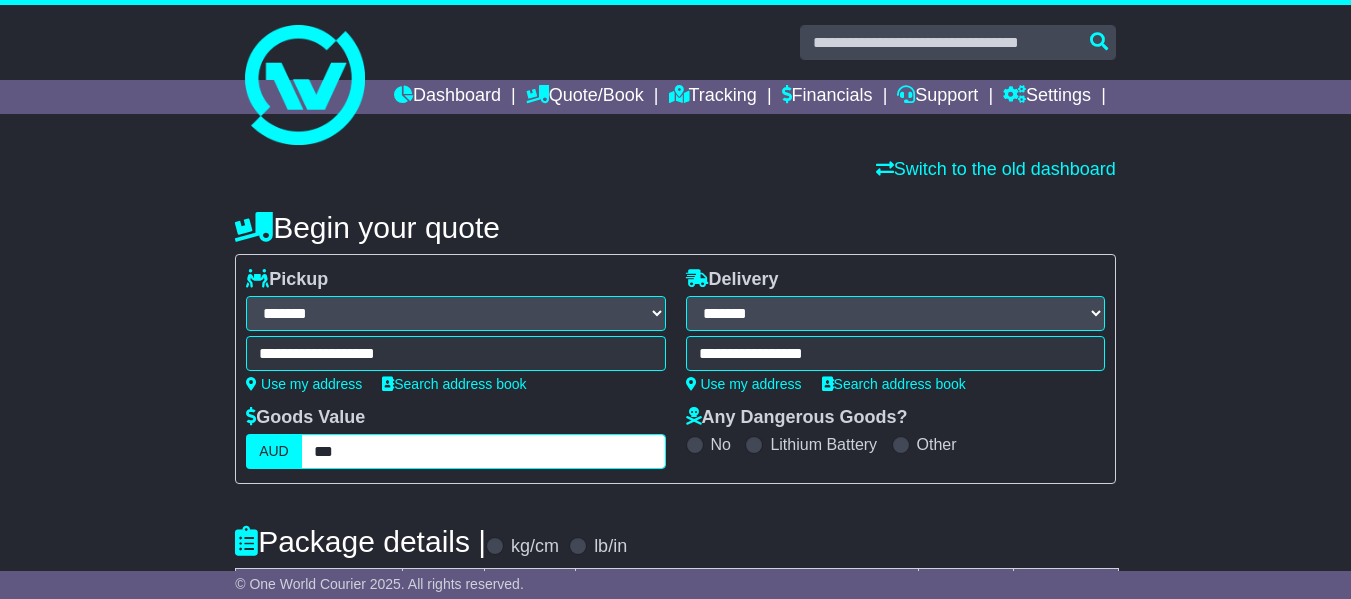 scroll, scrollTop: 400, scrollLeft: 0, axis: vertical 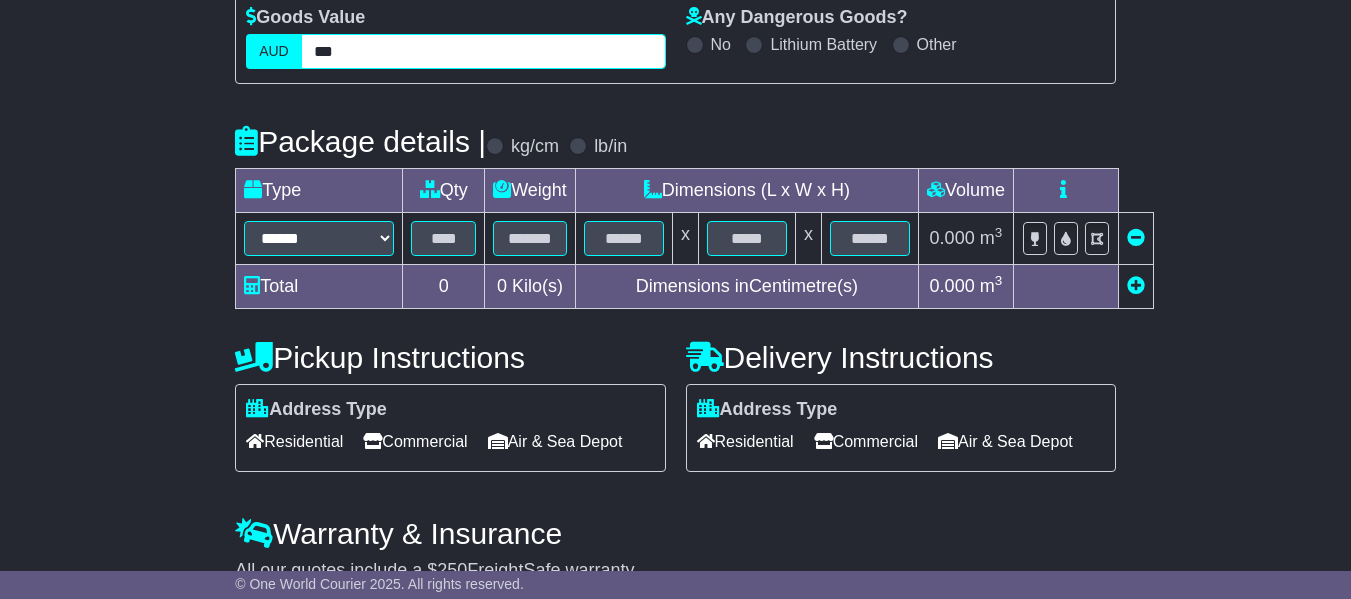 type on "***" 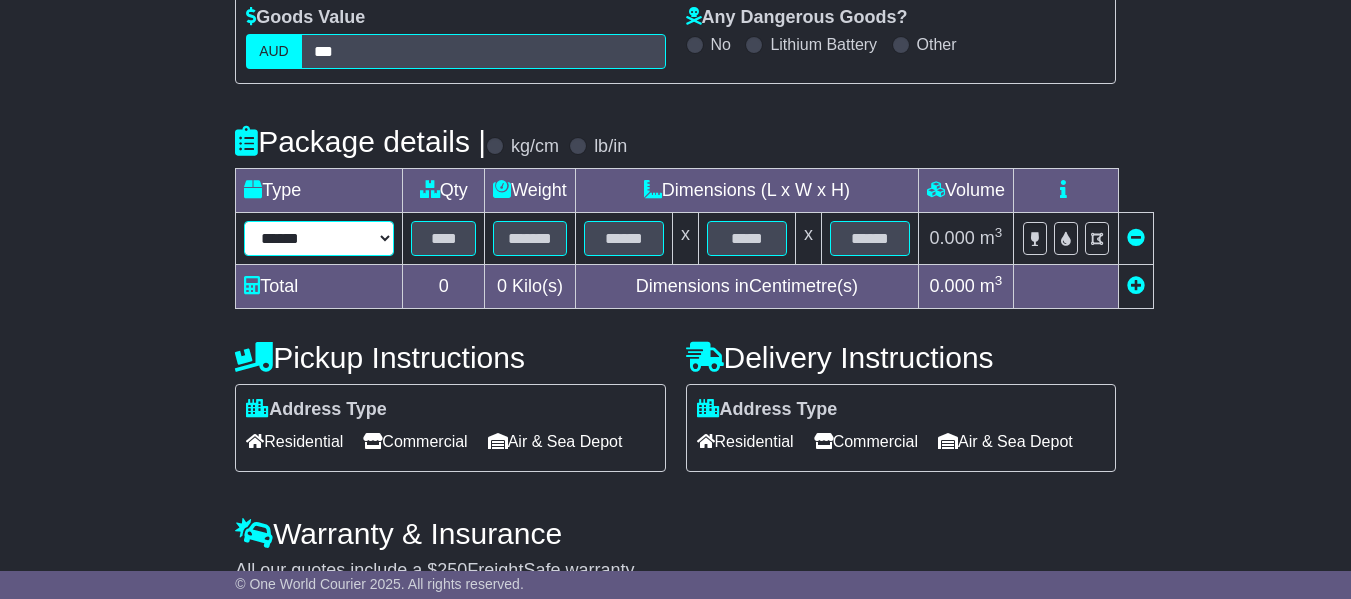 click on "****** ****** *** ******** ***** **** **** ****** *** *******" at bounding box center [319, 238] 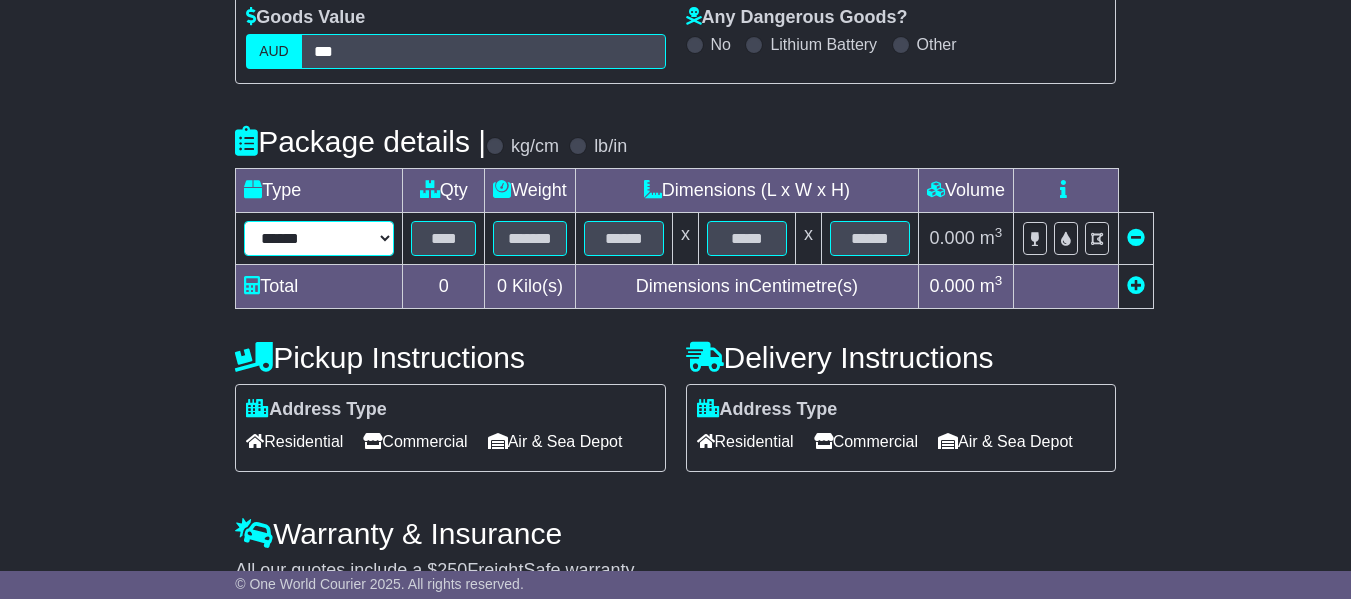 select on "*****" 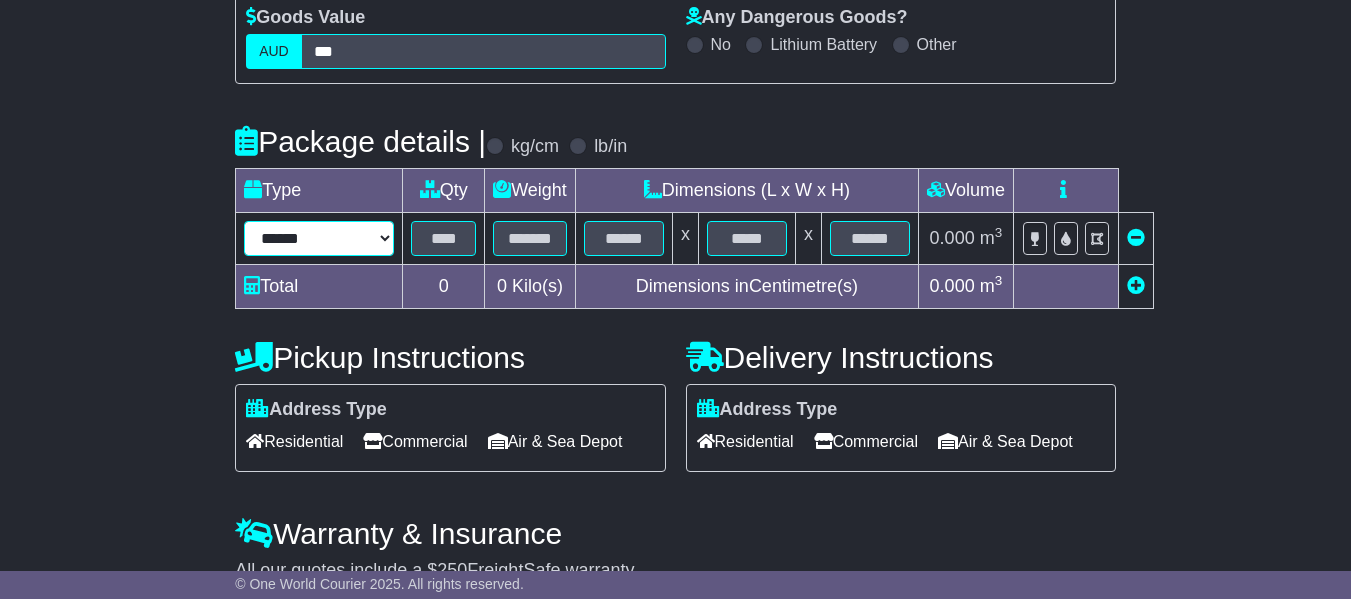 click on "****** ****** *** ******** ***** **** **** ****** *** *******" at bounding box center [319, 238] 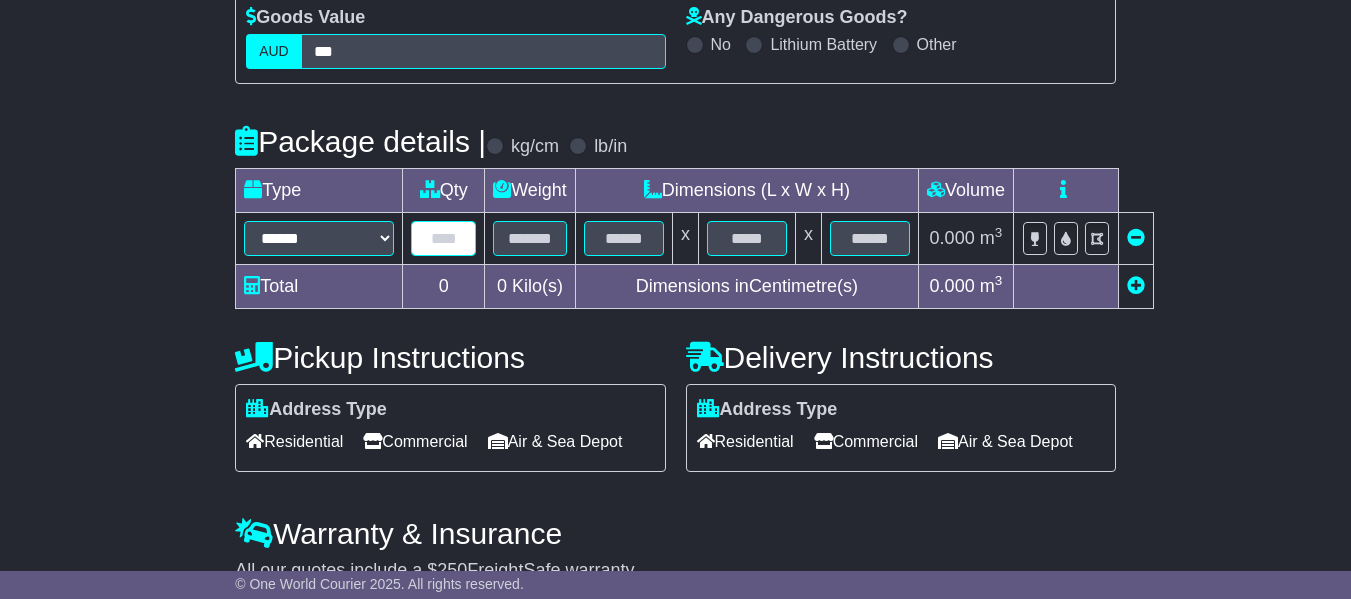 click at bounding box center [443, 238] 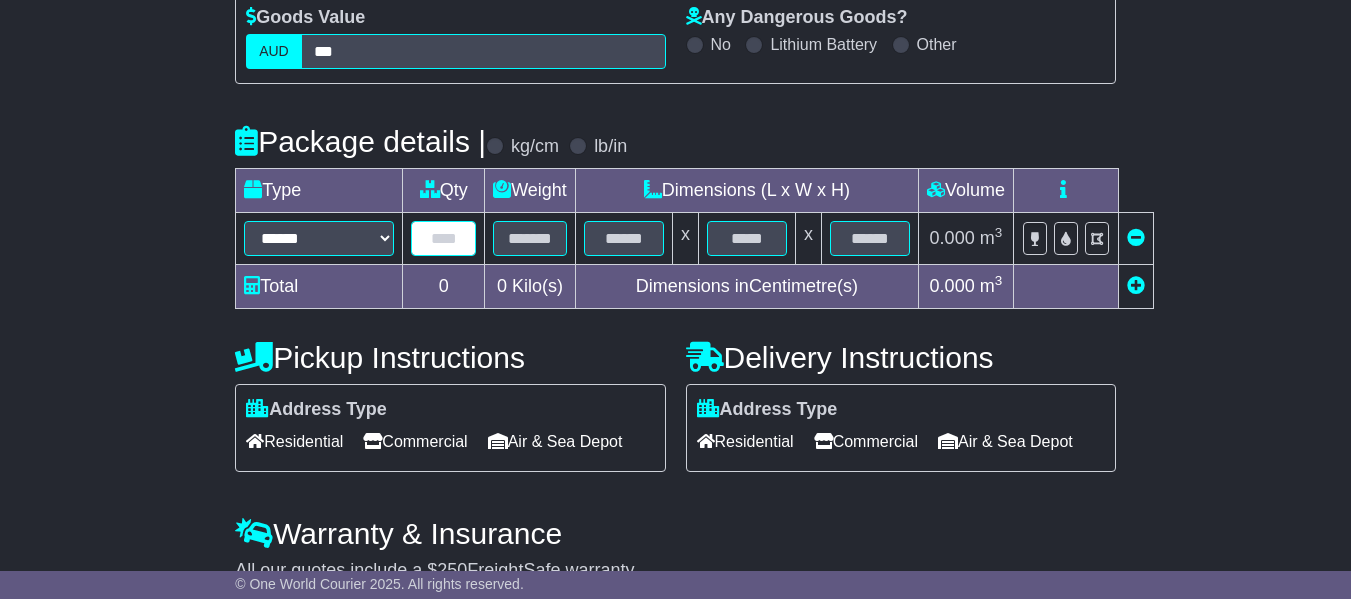 click at bounding box center [443, 238] 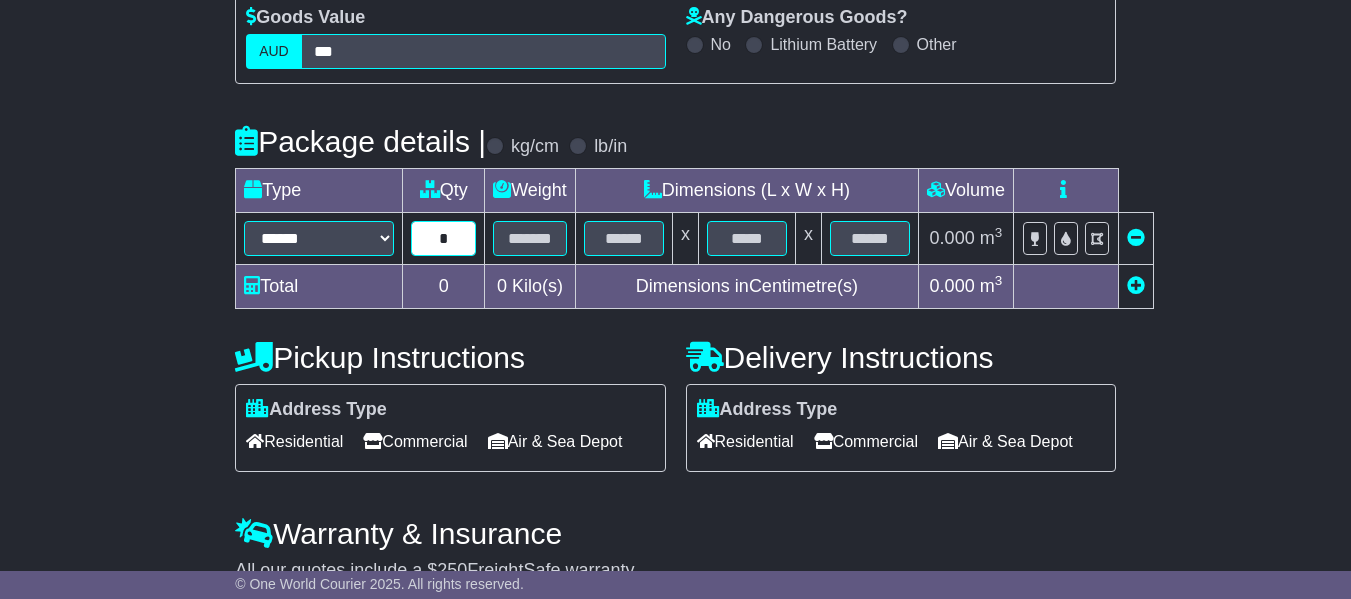 type on "*" 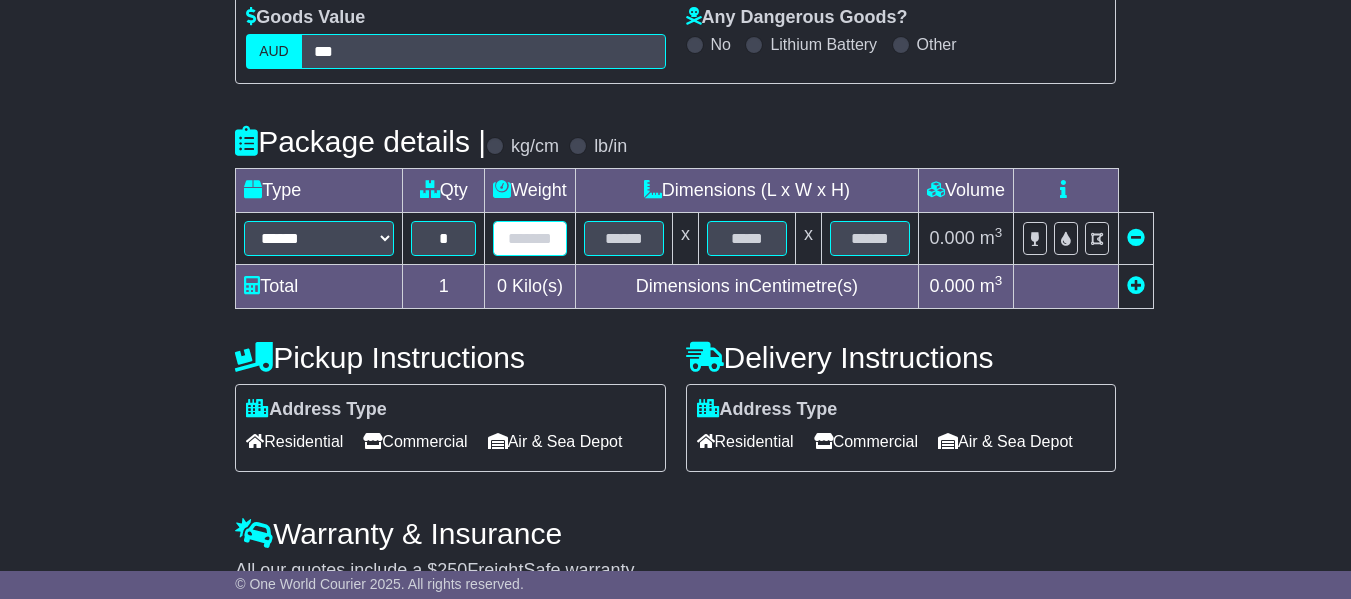 click at bounding box center (530, 238) 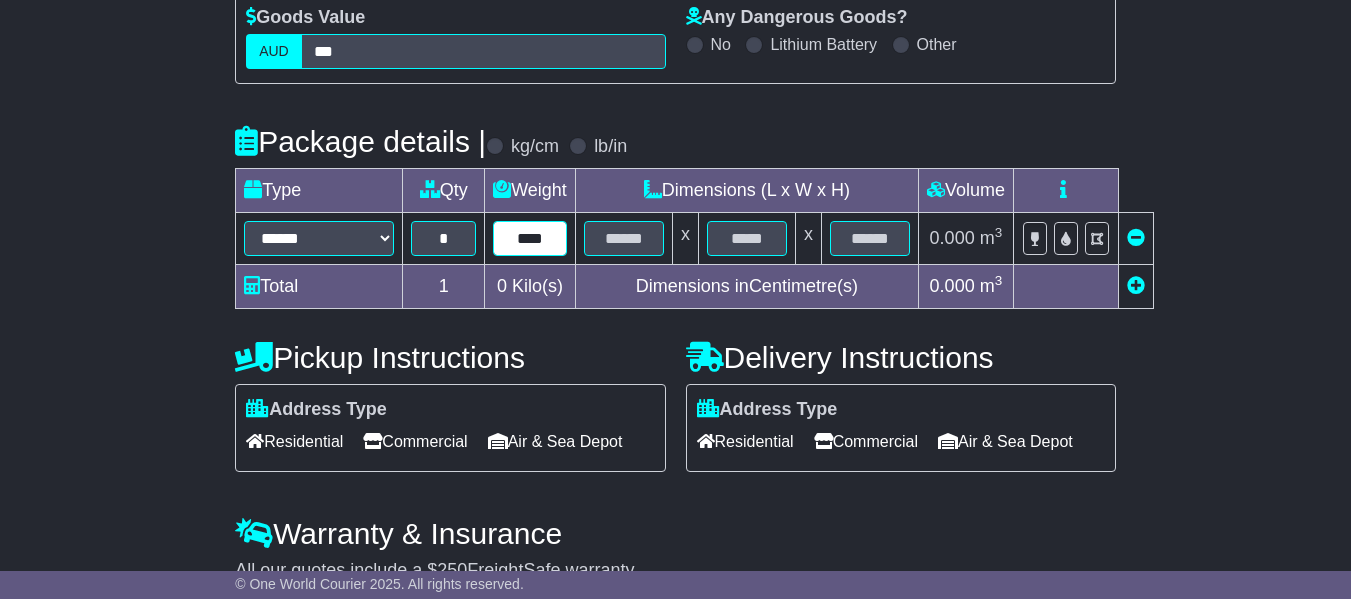 type on "****" 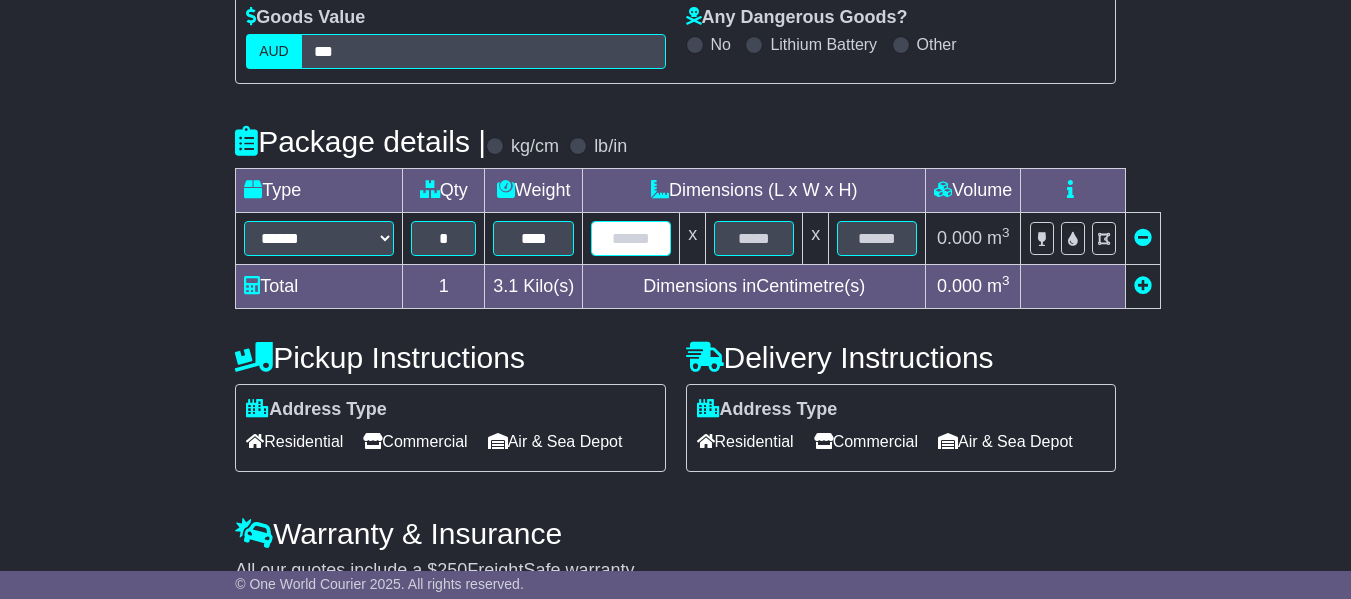 click at bounding box center (631, 238) 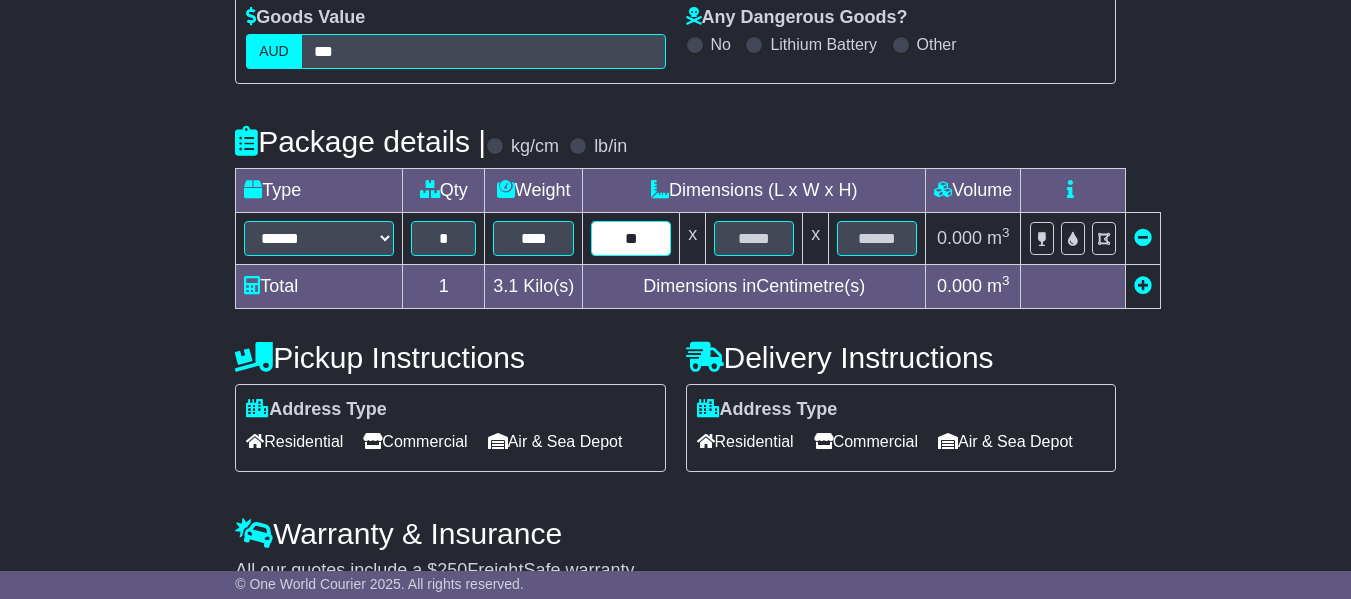 type on "**" 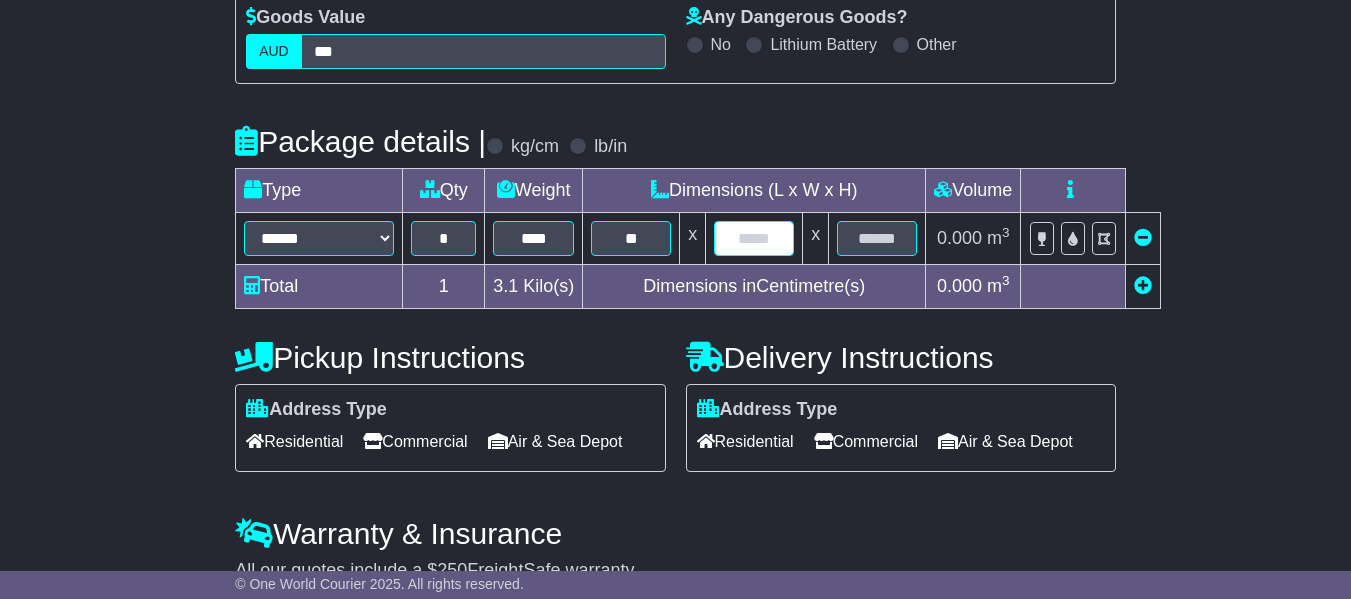 click at bounding box center (754, 238) 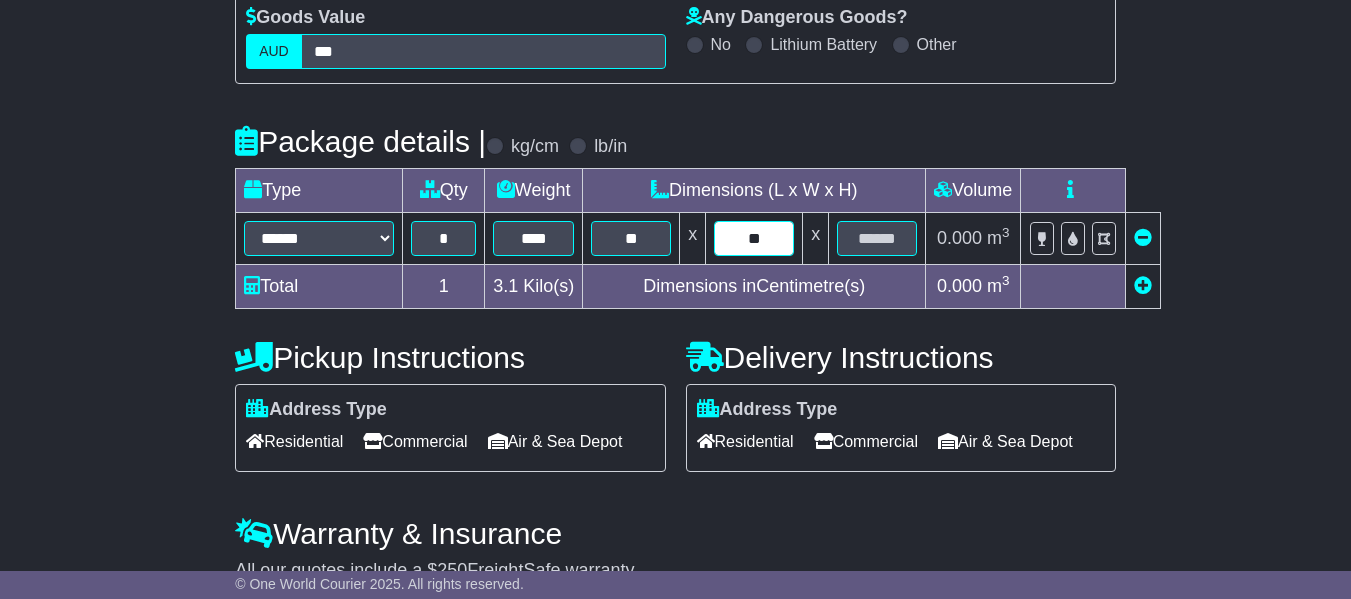 type on "**" 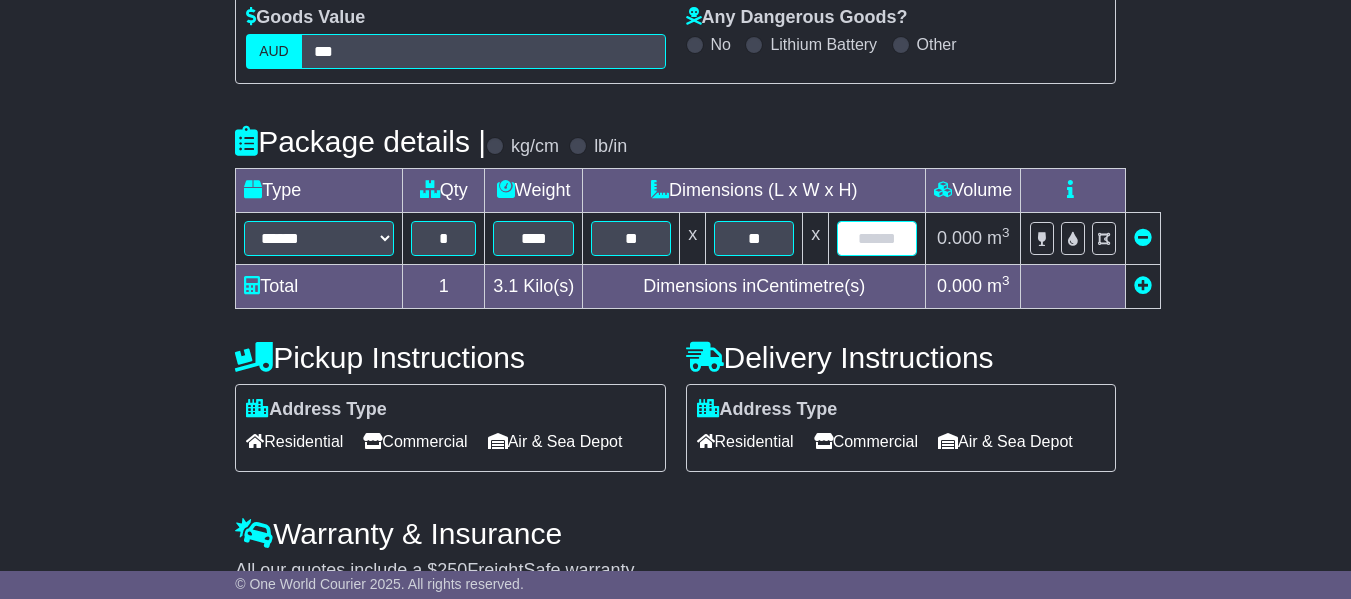 click at bounding box center [877, 238] 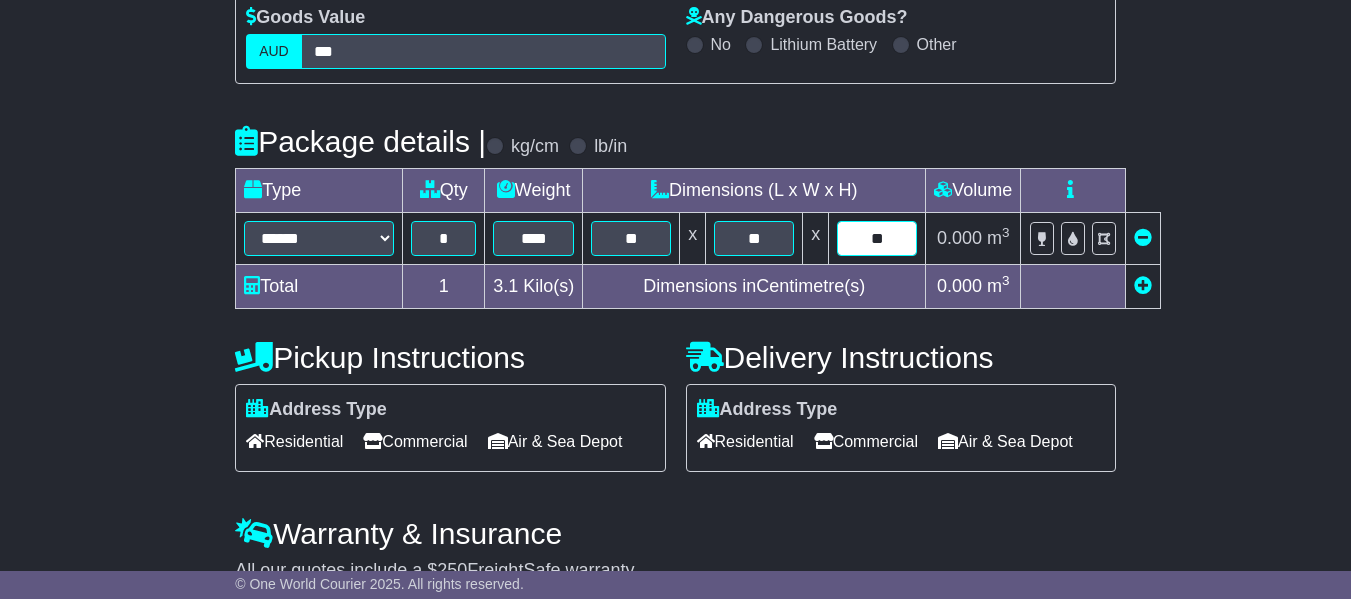 type on "**" 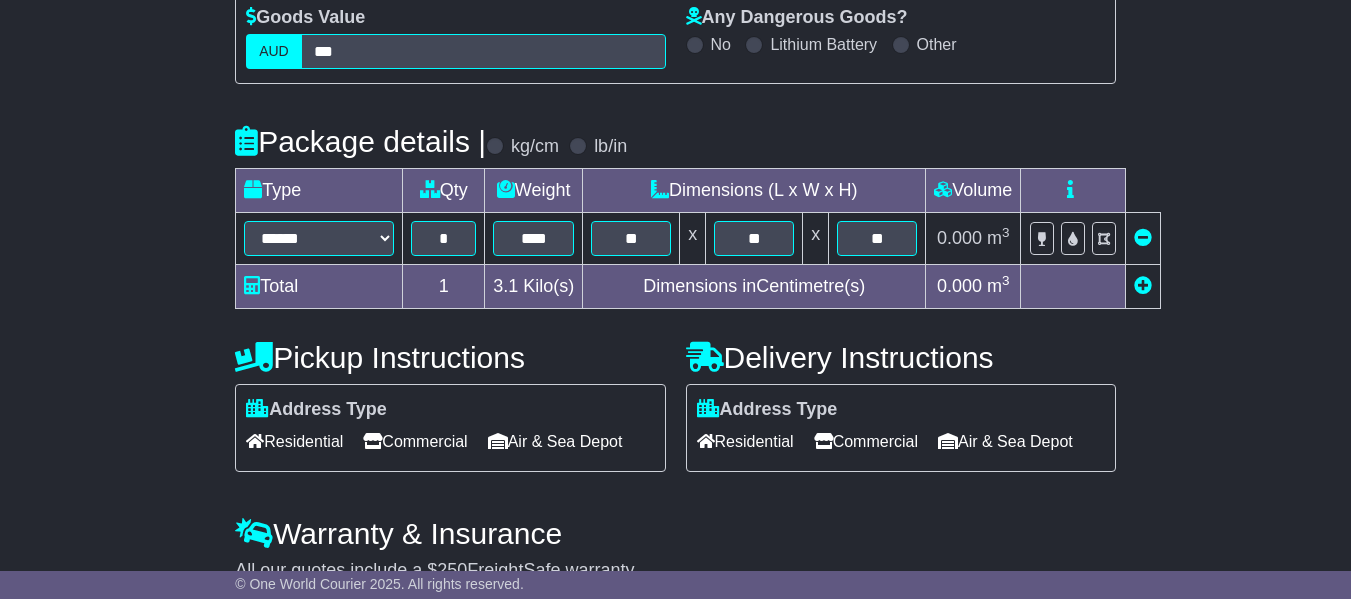 click on "**********" at bounding box center [675, 300] 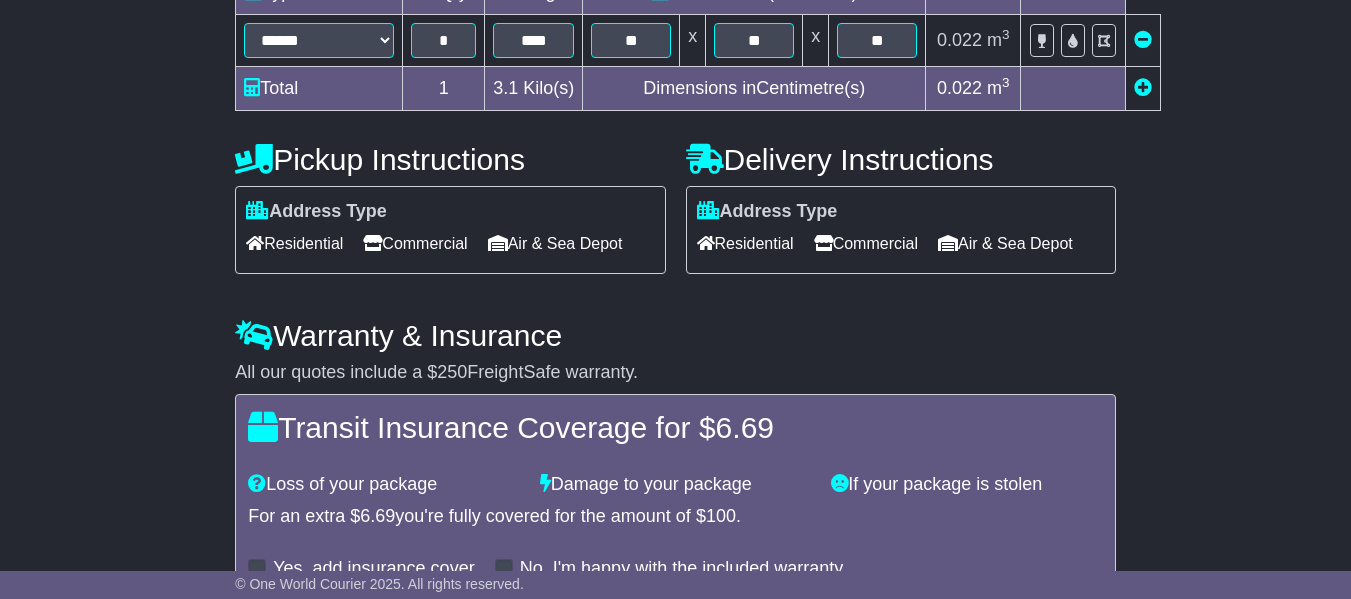 scroll, scrollTop: 600, scrollLeft: 0, axis: vertical 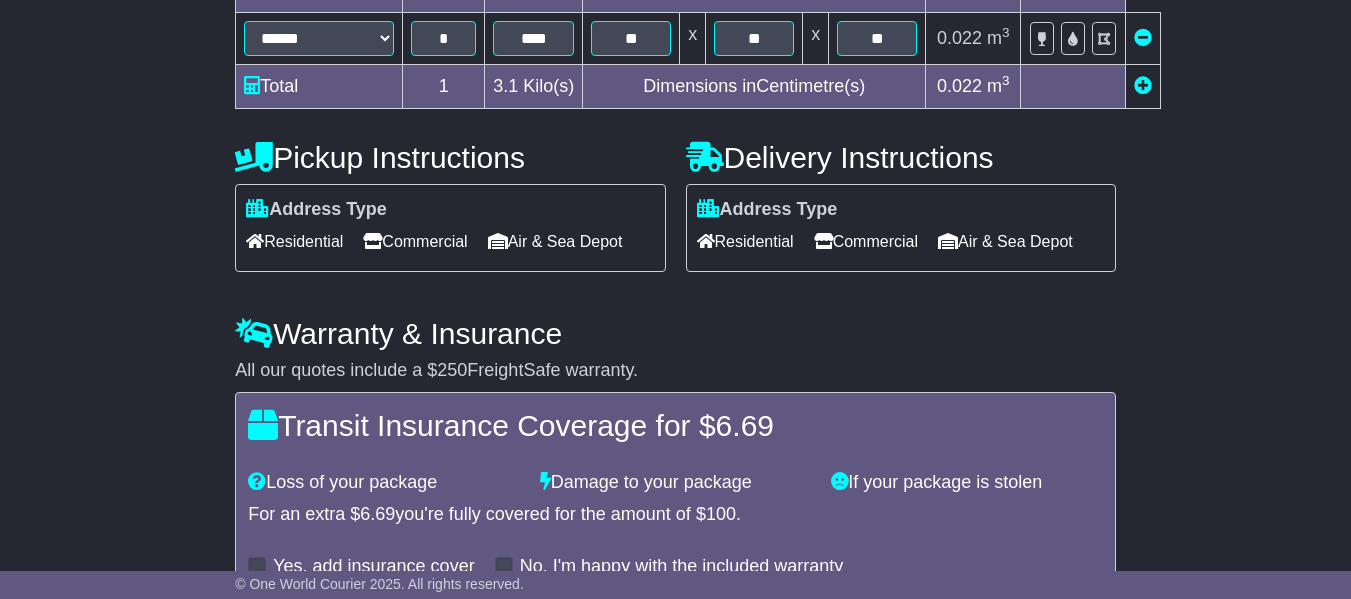 click on "Commercial" at bounding box center (415, 241) 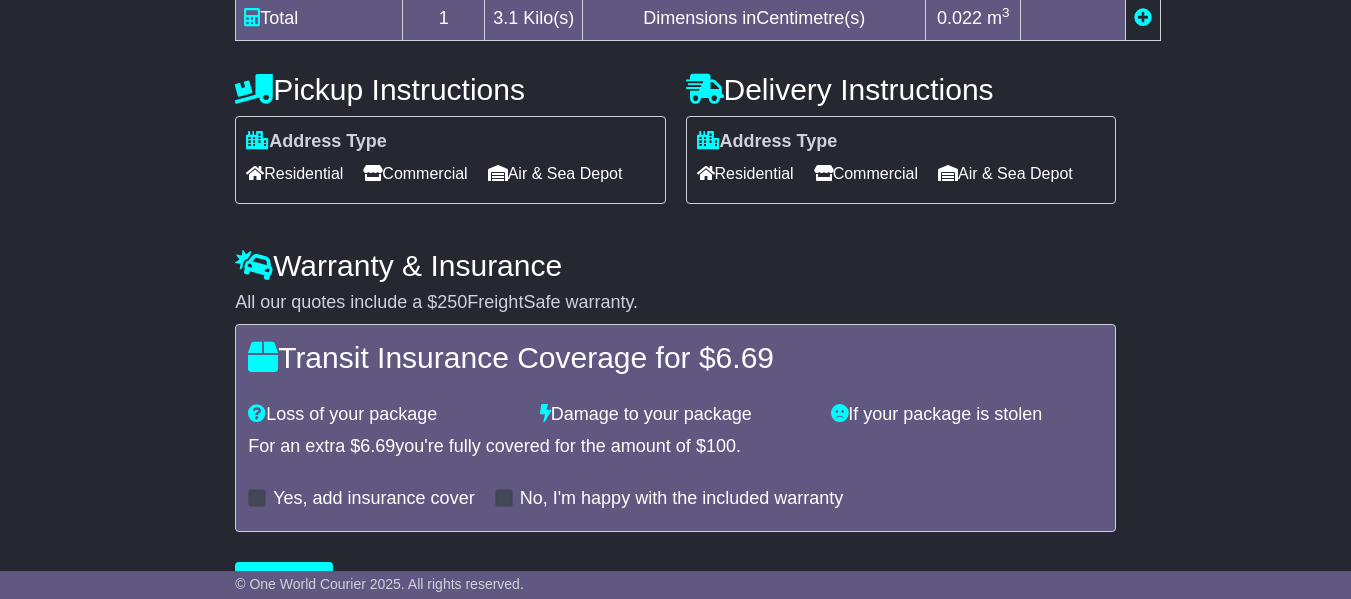 scroll, scrollTop: 783, scrollLeft: 0, axis: vertical 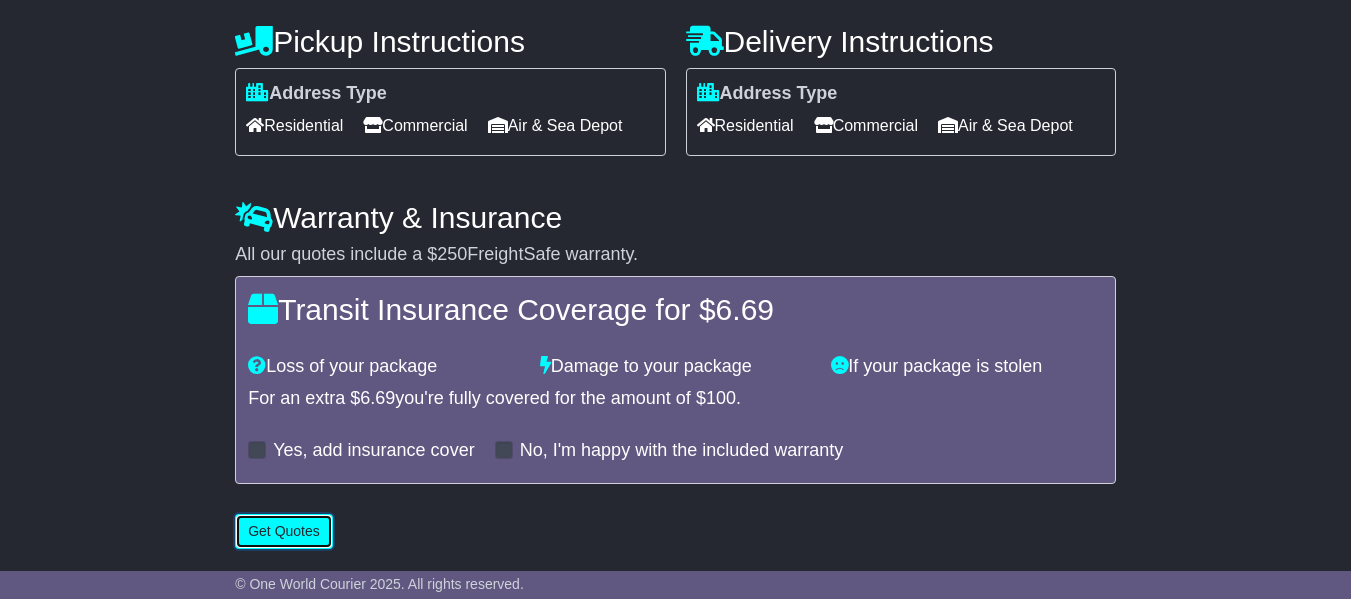 click on "Get Quotes" at bounding box center [284, 531] 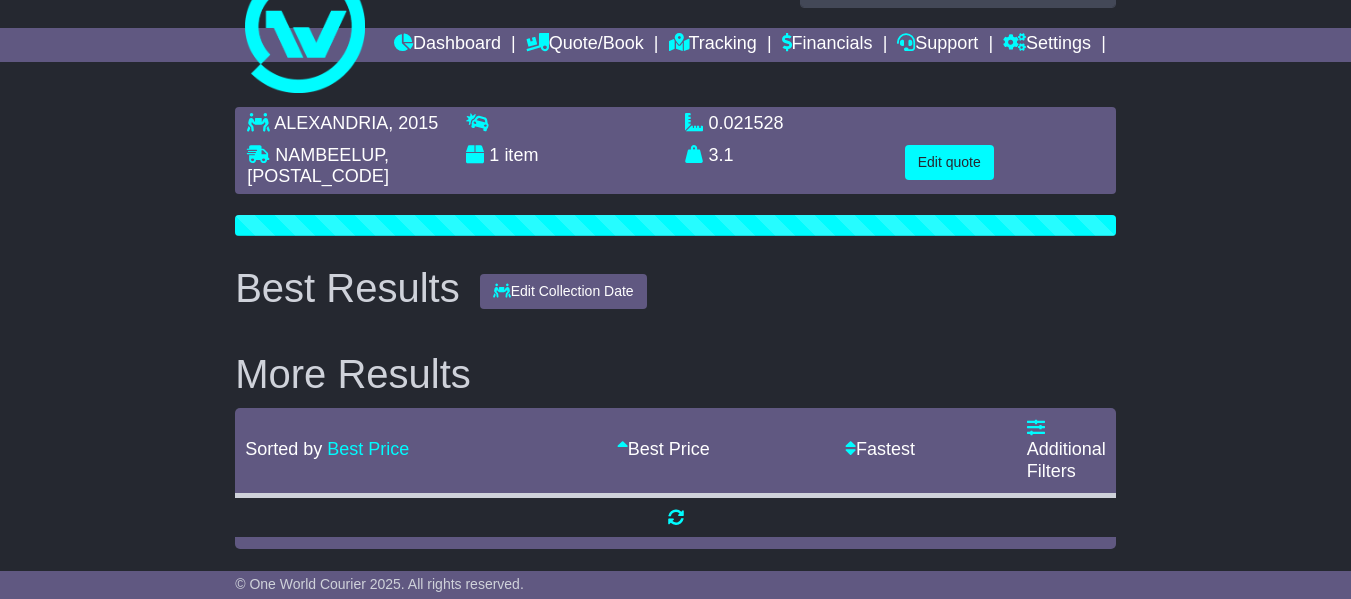scroll, scrollTop: 0, scrollLeft: 0, axis: both 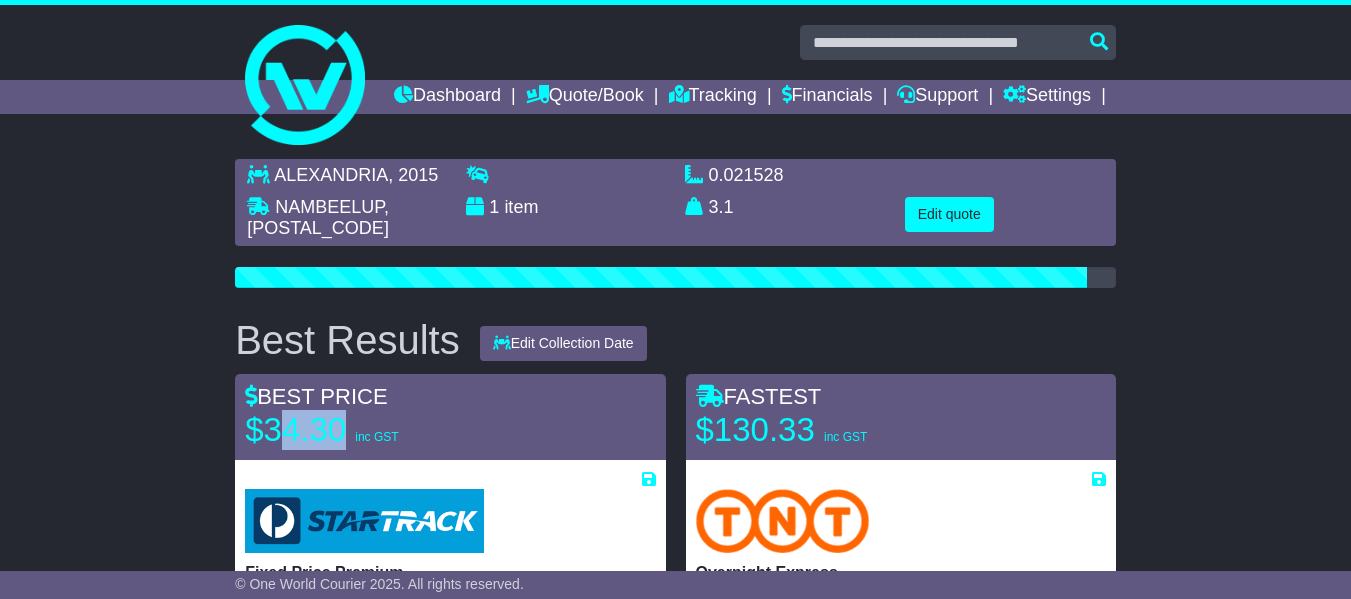 drag, startPoint x: 273, startPoint y: 458, endPoint x: 346, endPoint y: 448, distance: 73.68175 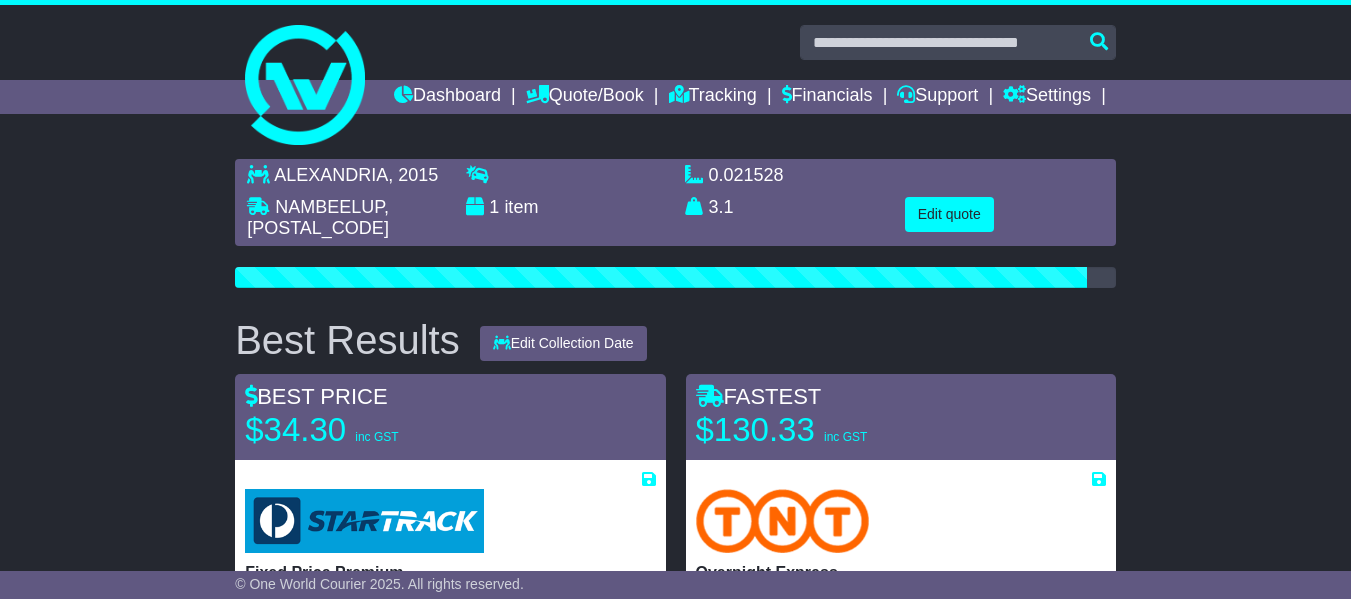 click on "$34.30
inc GST" at bounding box center (370, 430) 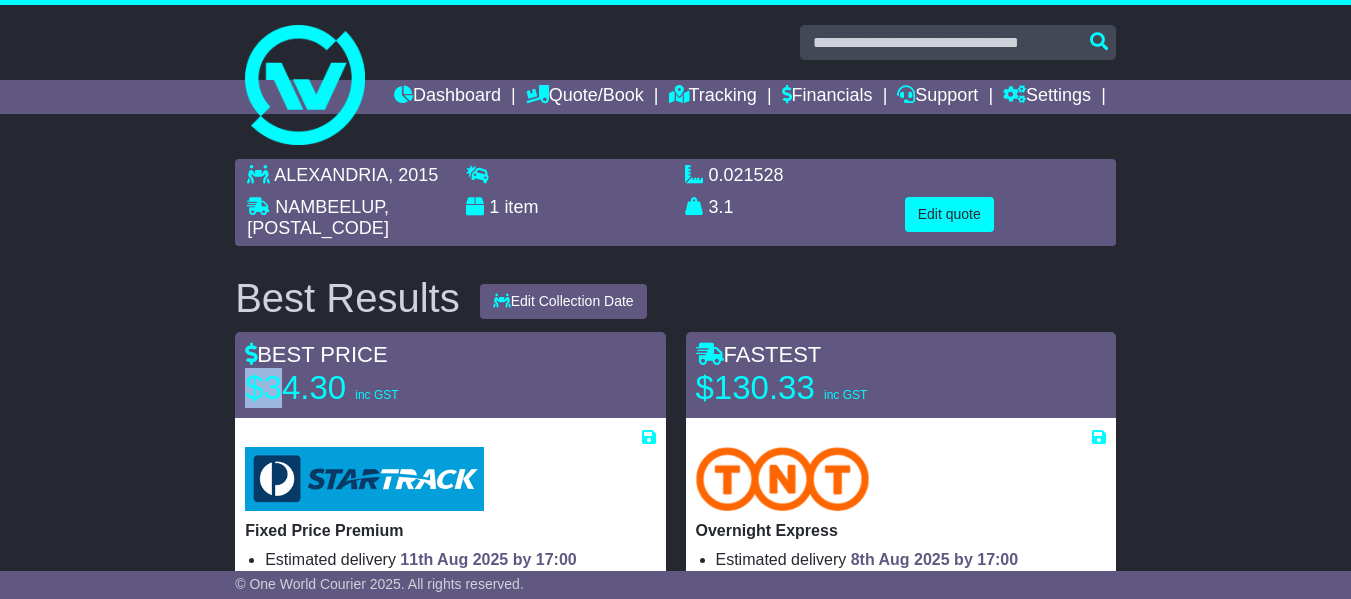 drag, startPoint x: 343, startPoint y: 449, endPoint x: 280, endPoint y: 412, distance: 73.061615 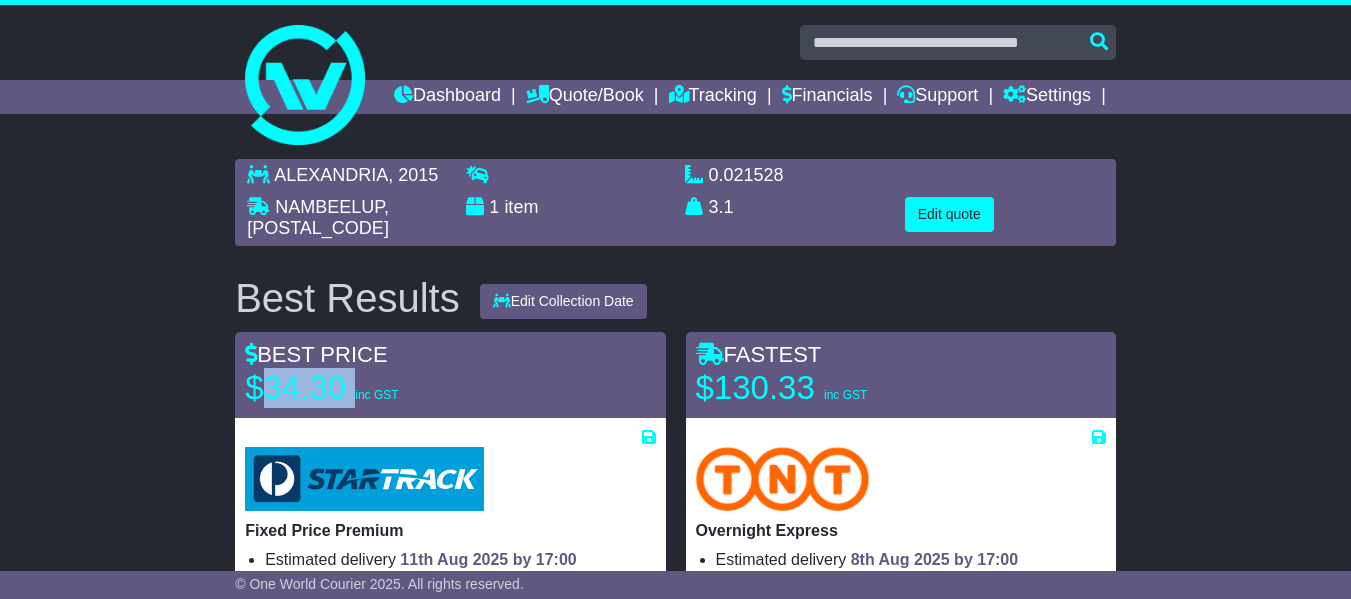 drag, startPoint x: 349, startPoint y: 412, endPoint x: 271, endPoint y: 412, distance: 78 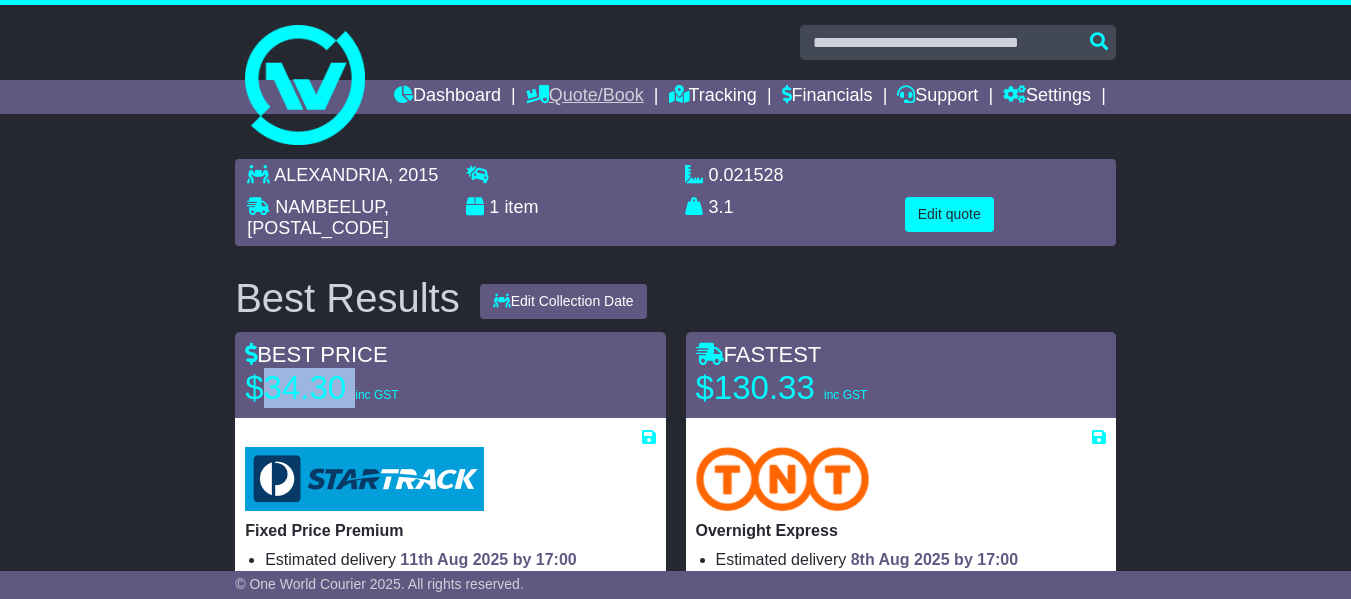 click at bounding box center (537, 94) 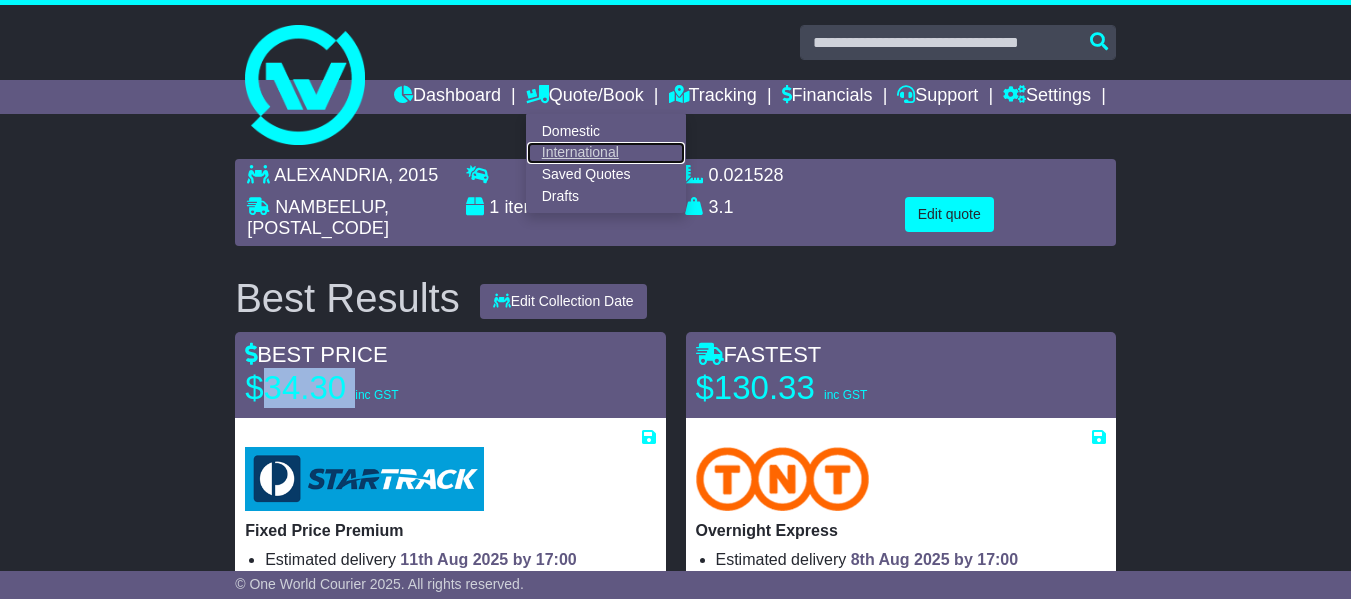 click on "International" at bounding box center [606, 153] 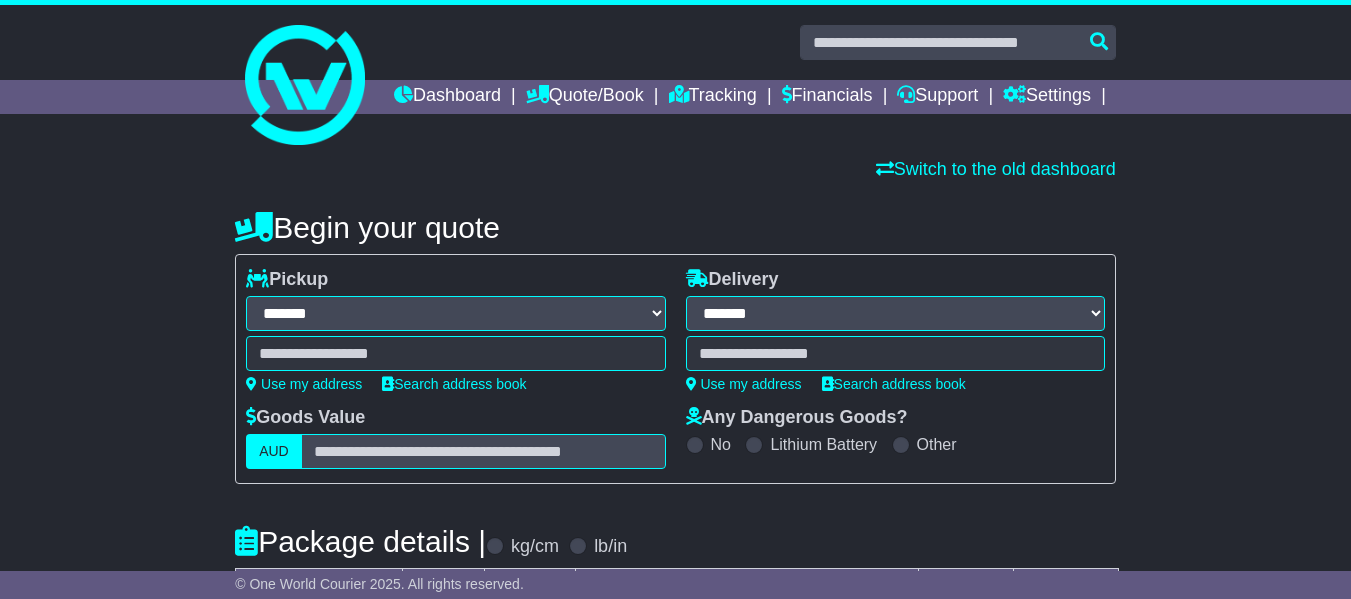 select on "**" 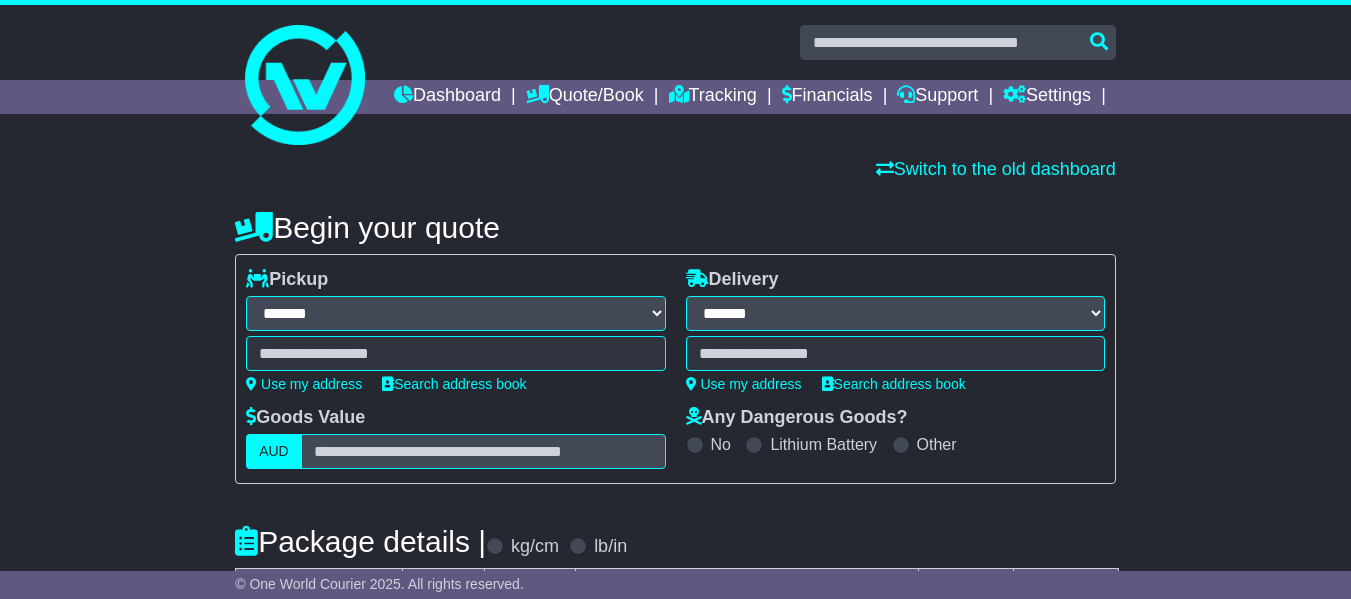 scroll, scrollTop: 0, scrollLeft: 0, axis: both 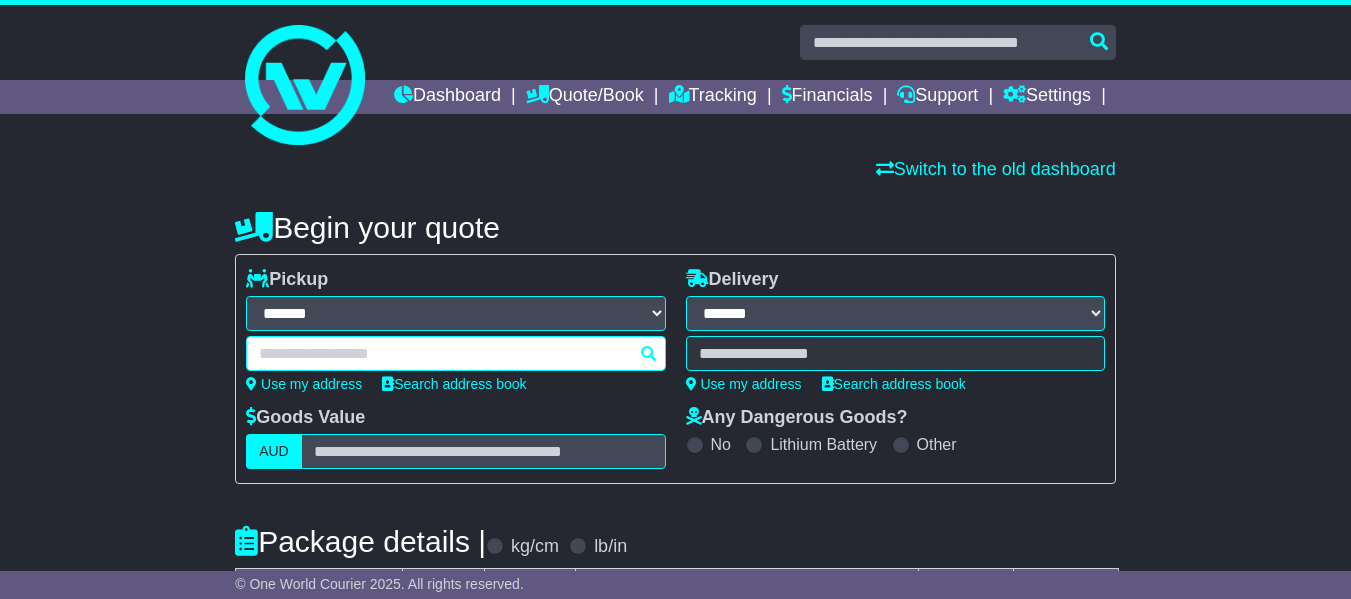 click at bounding box center (455, 353) 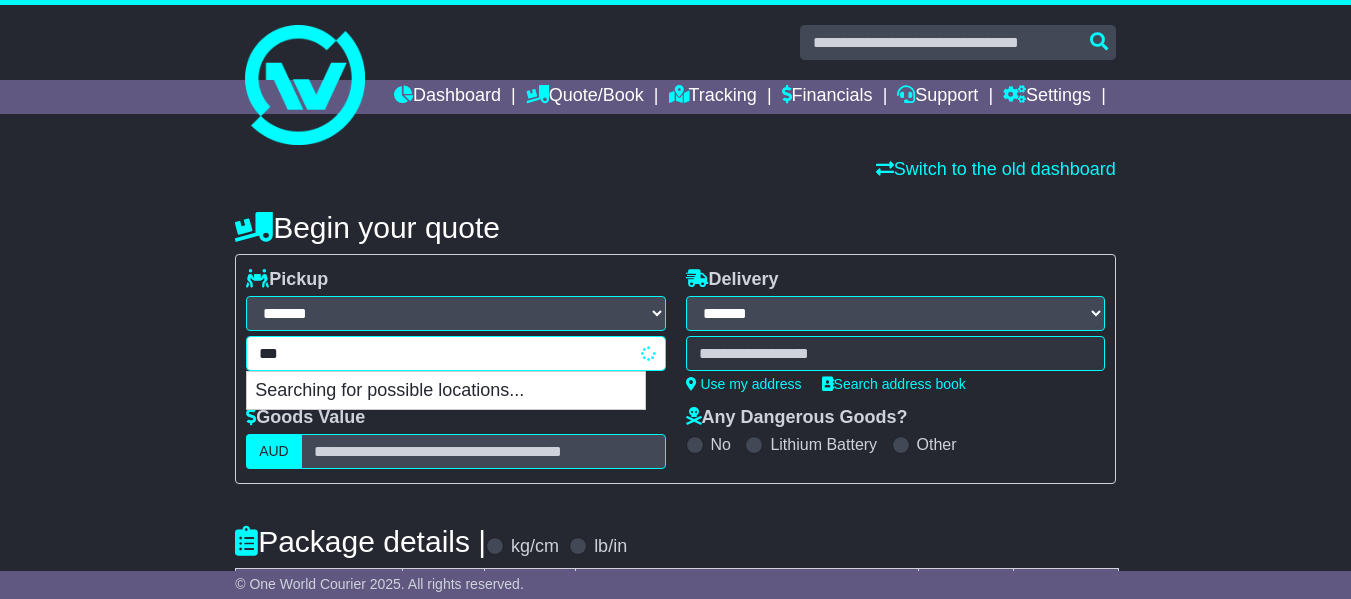 type on "****" 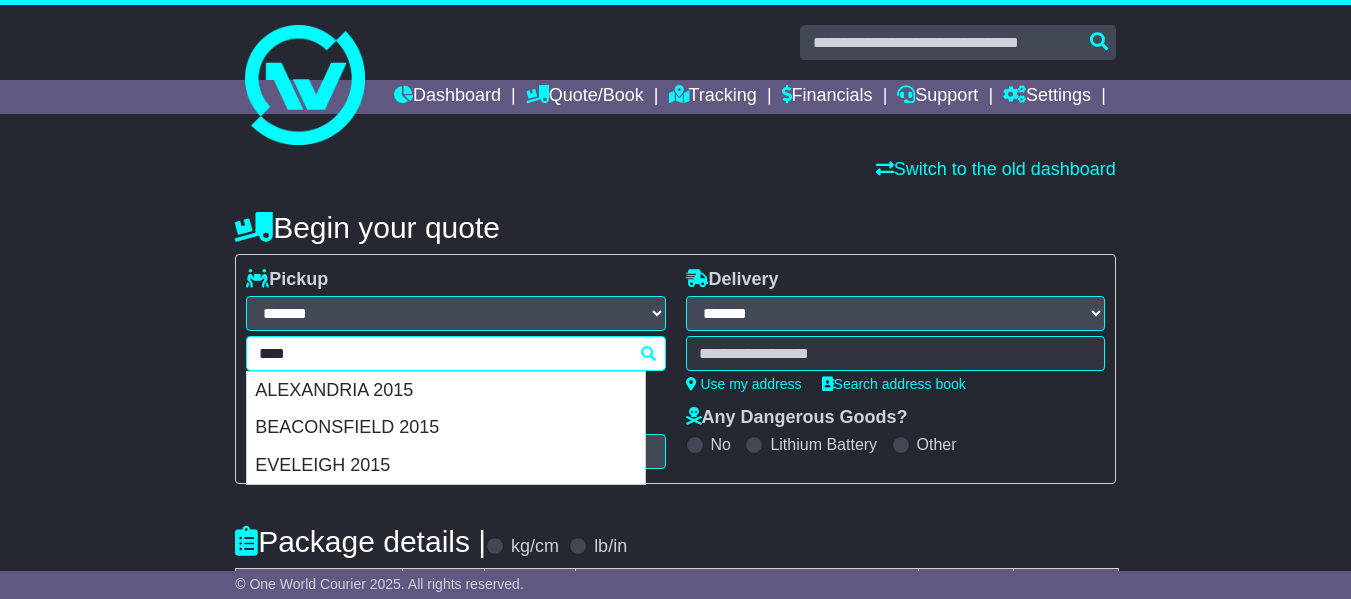 click on "ALEXANDRIA 2015" at bounding box center (446, 391) 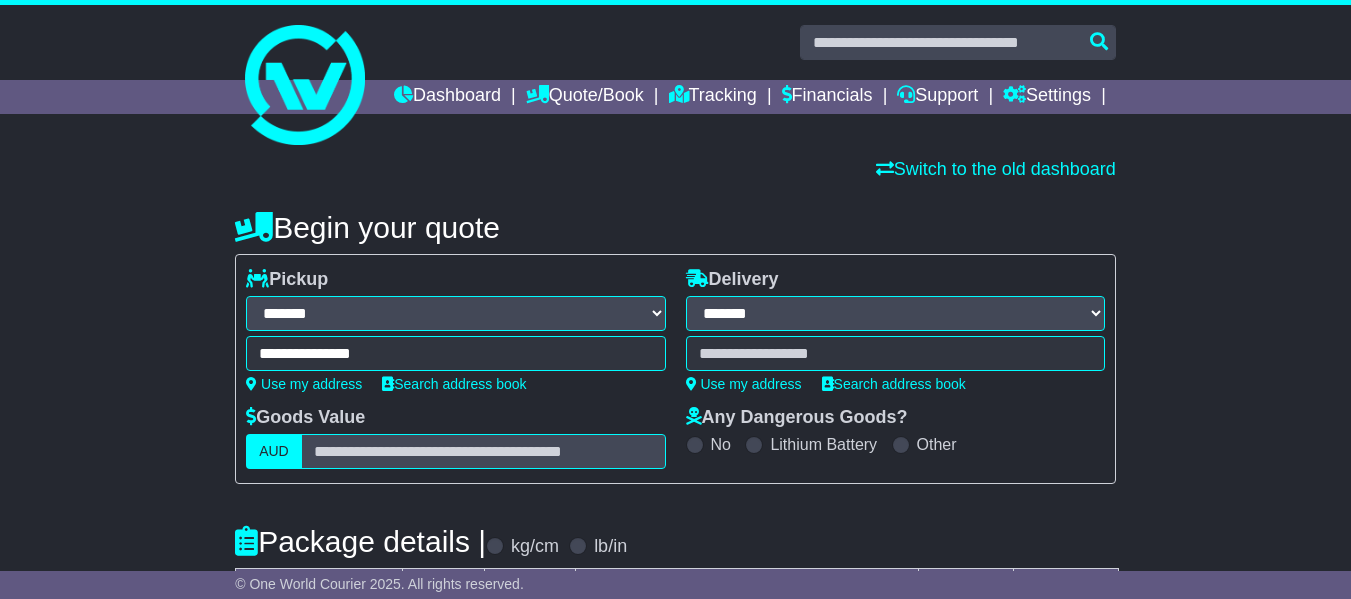 type on "**********" 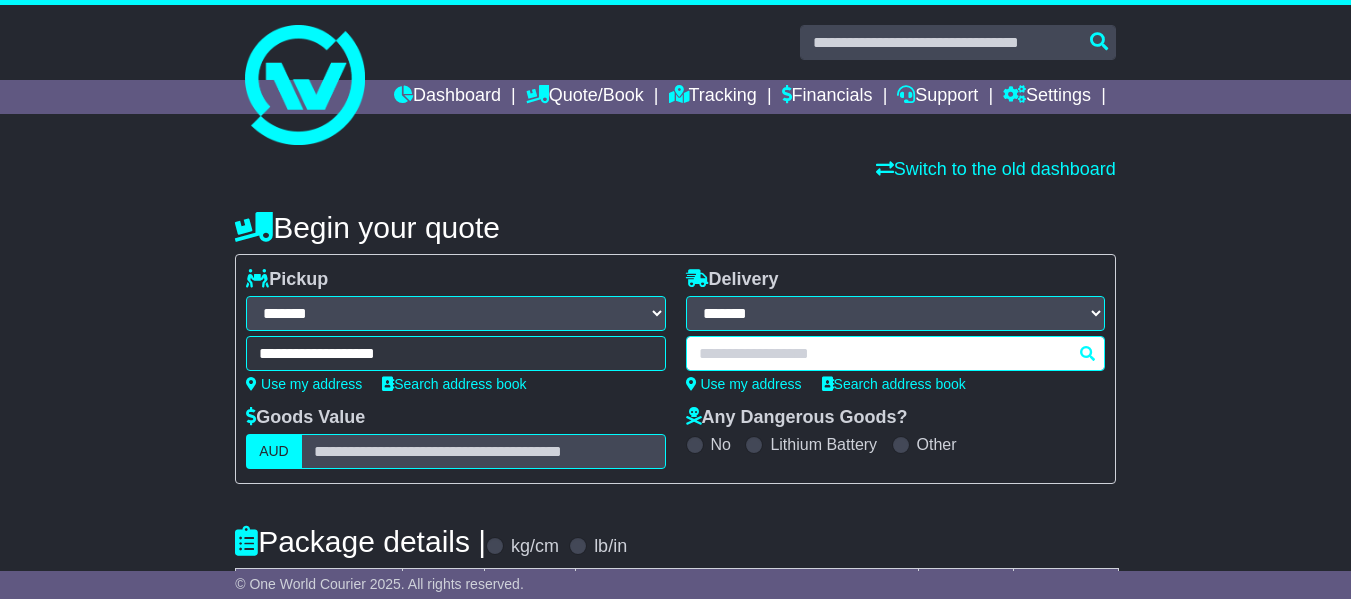 click at bounding box center [895, 353] 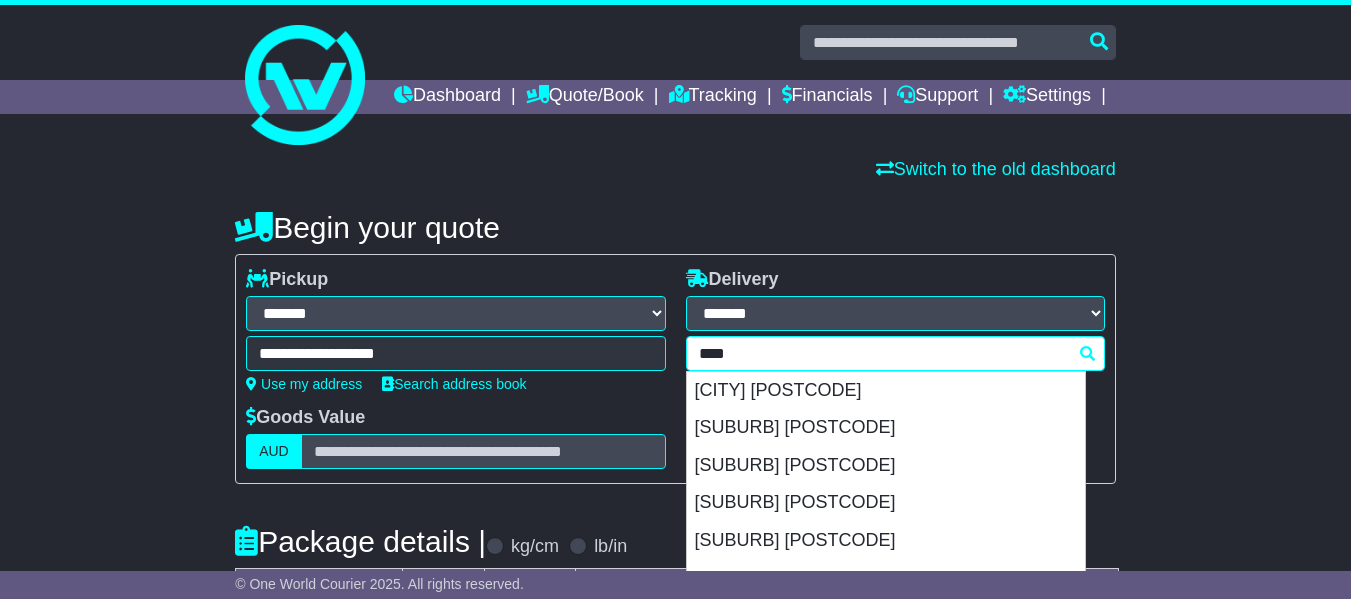 click on "**** 6230 BUNBURY 6230 CAREY PARK 6230 COLLEGE GROVE 6230 DALYELLUP 6230 DAVENPORT 6230 EAST BUNBURY 6230 GELORUP 6230 GLEN IRIS 6230 PELICAN POINT 6230 SOUTH BUNBURY 6230 USHER 6230 VITTORIA 6230 WITHERS 6230" at bounding box center [895, 353] 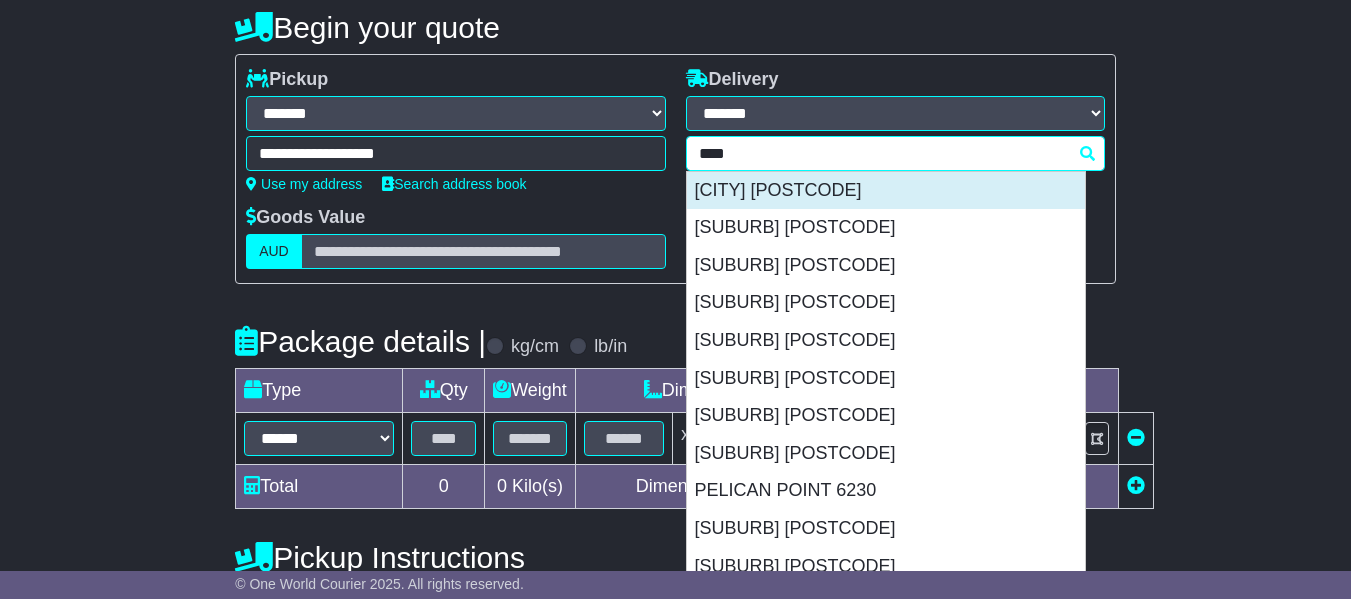 scroll, scrollTop: 300, scrollLeft: 0, axis: vertical 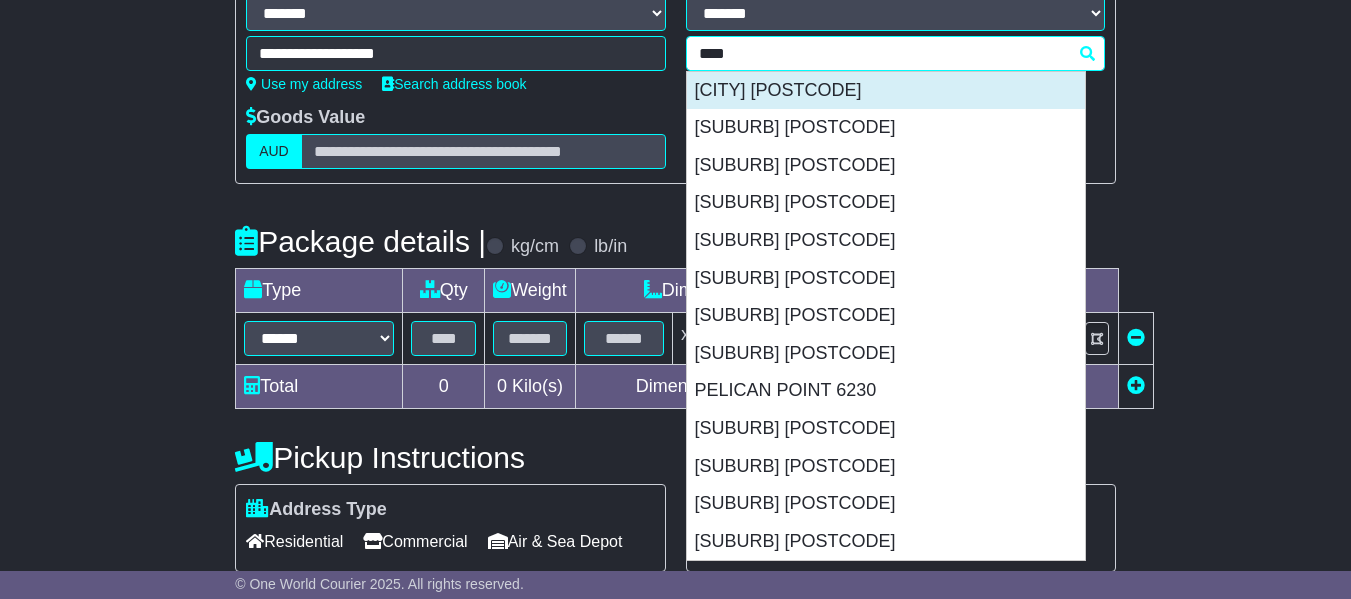 click on "PELICAN POINT 6230" at bounding box center [886, 391] 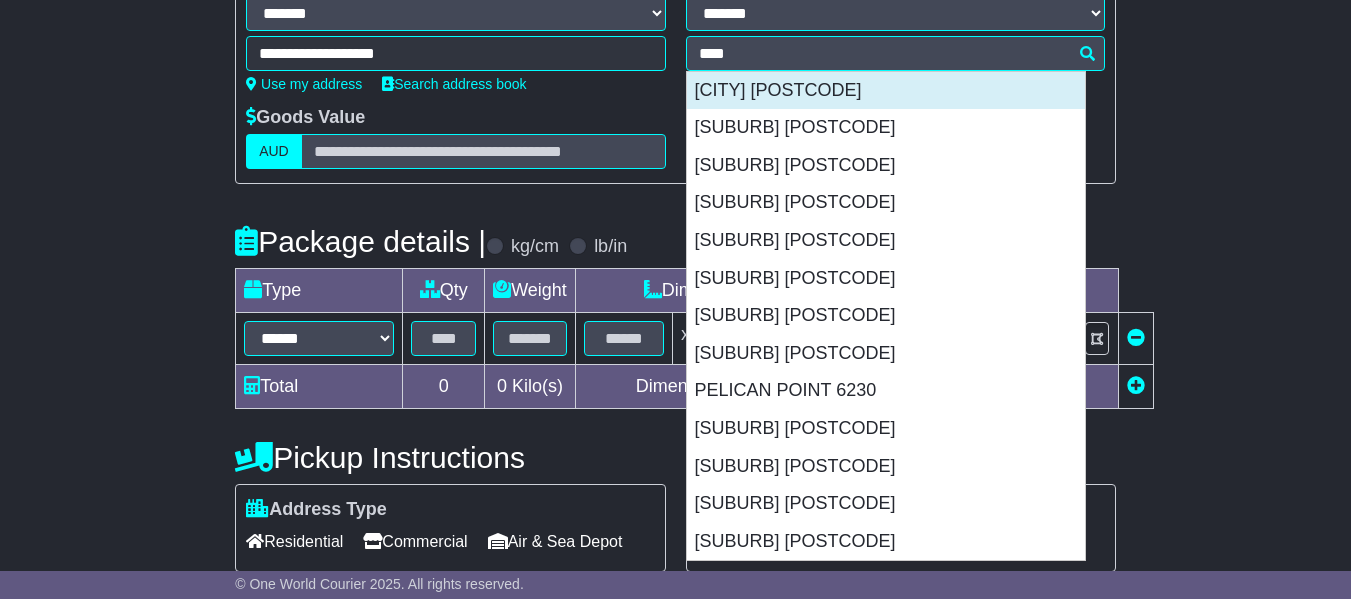 type on "****" 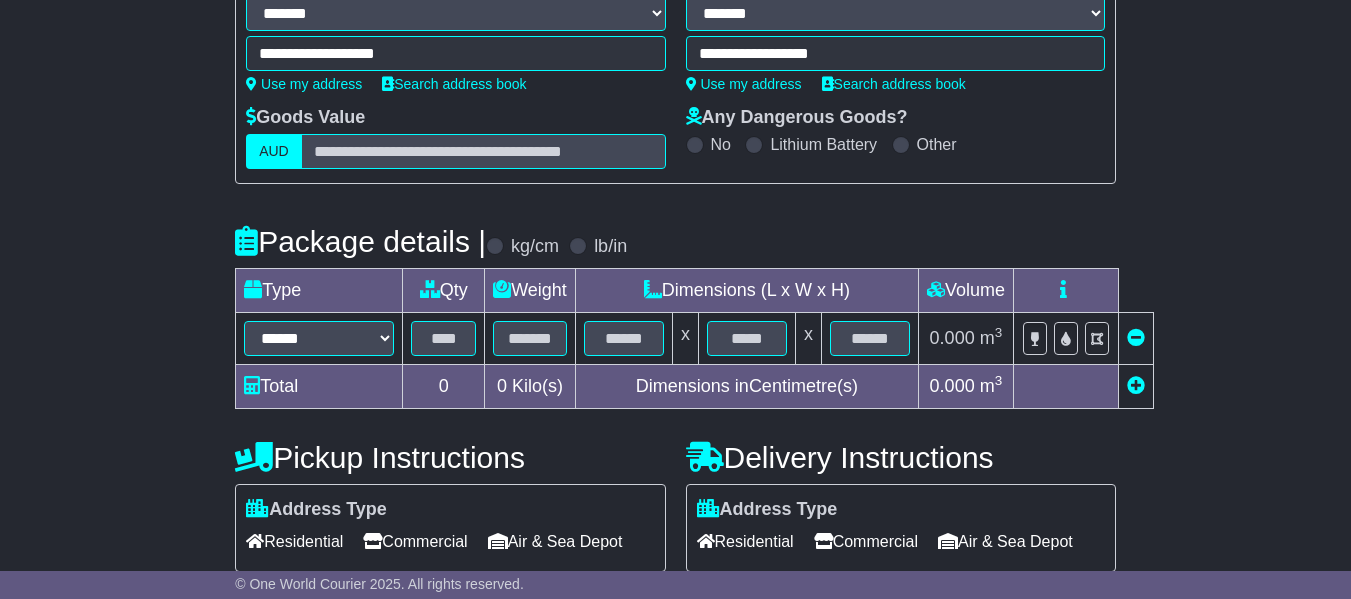 type on "**********" 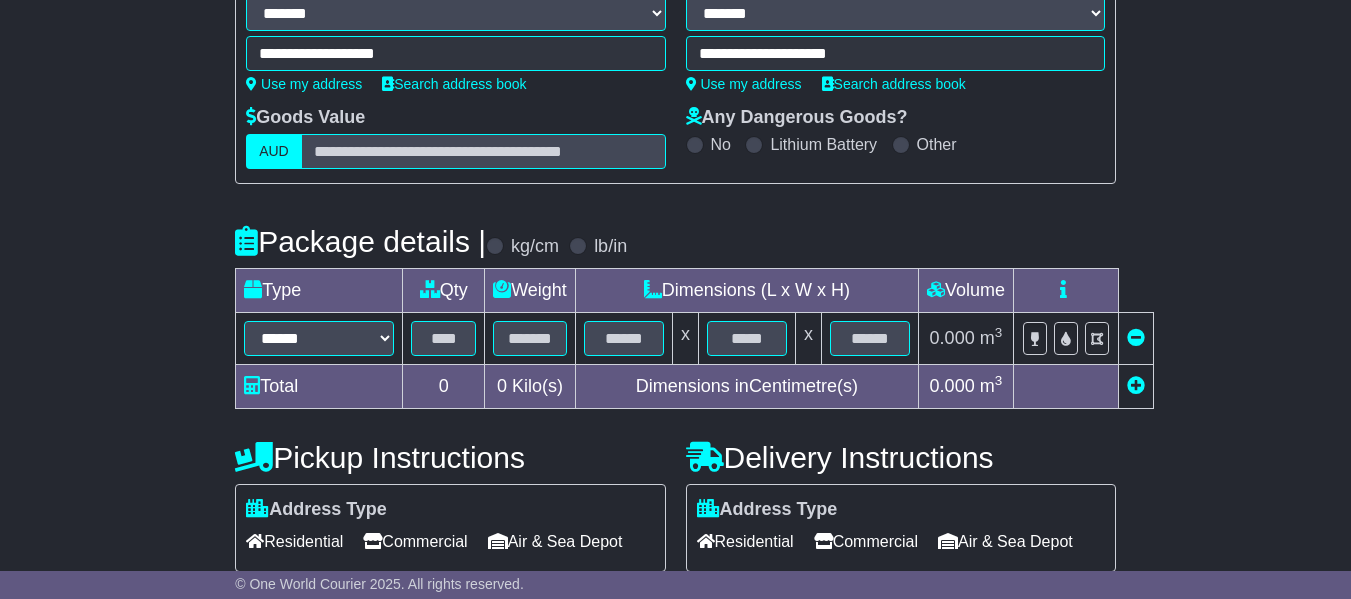 click on "**********" at bounding box center (895, 53) 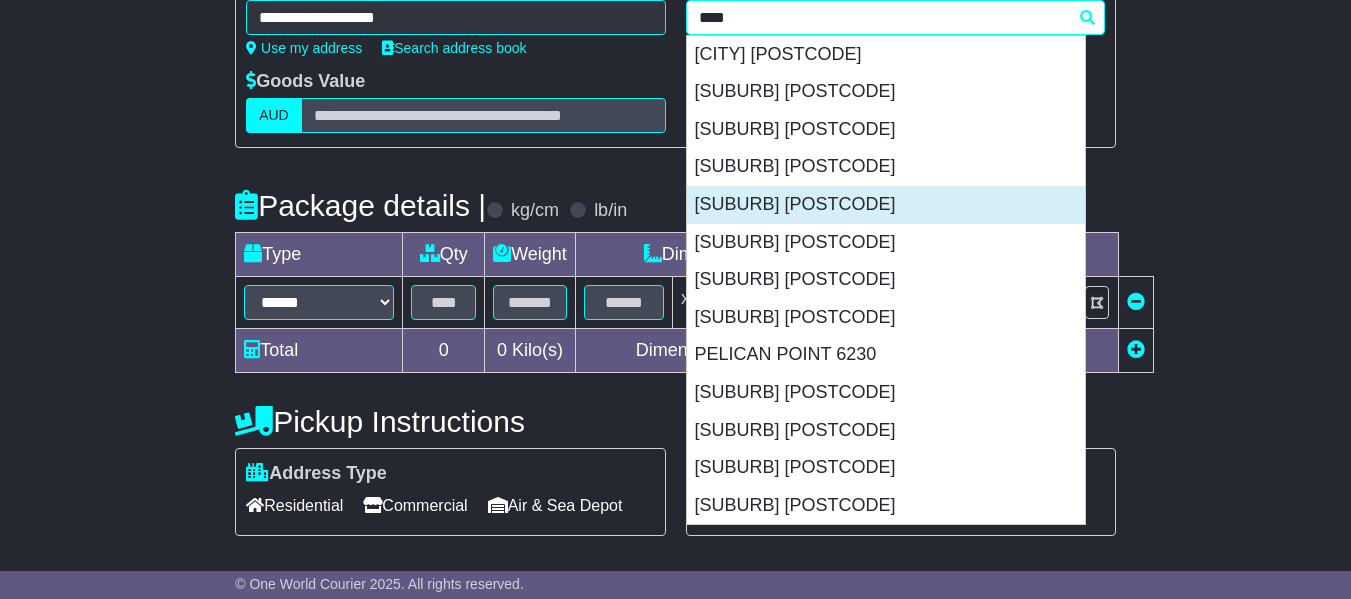 scroll, scrollTop: 300, scrollLeft: 0, axis: vertical 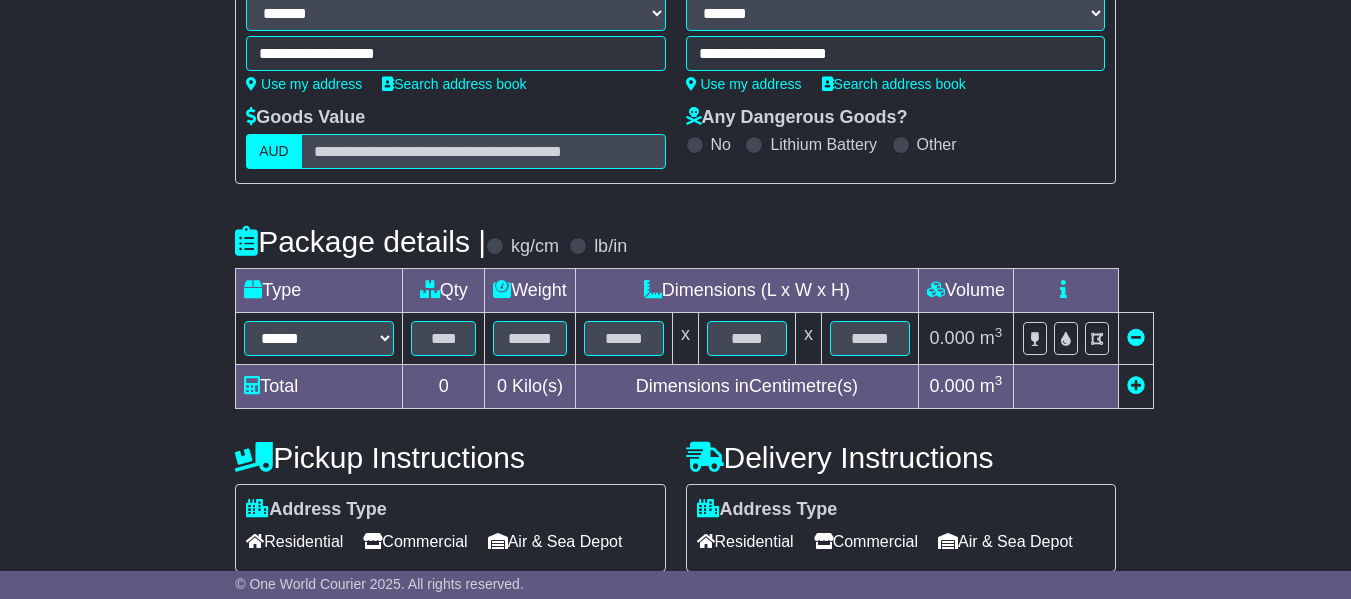 click on "**********" at bounding box center (895, 53) 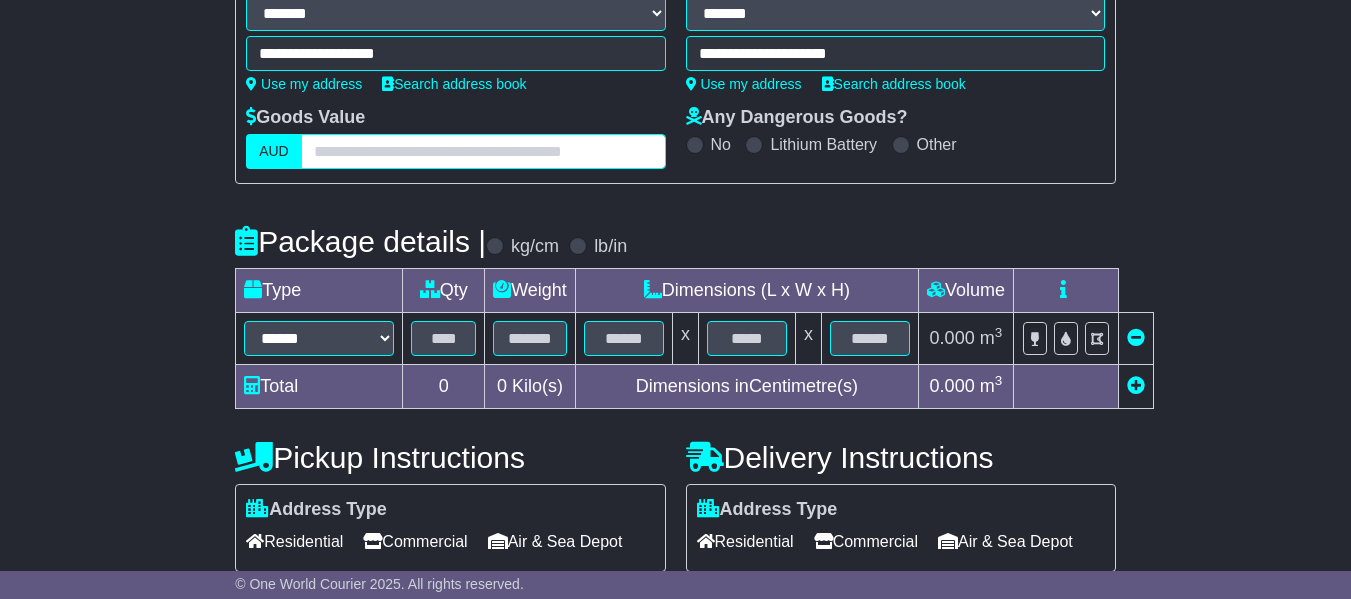click at bounding box center (483, 151) 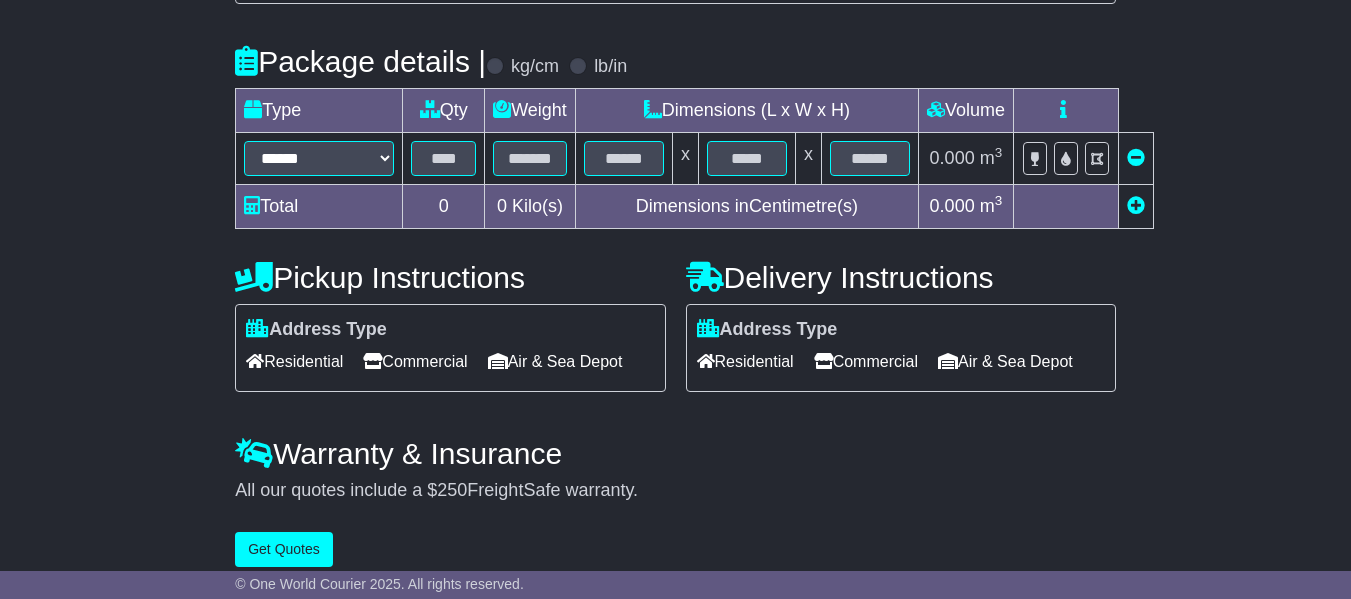scroll, scrollTop: 500, scrollLeft: 0, axis: vertical 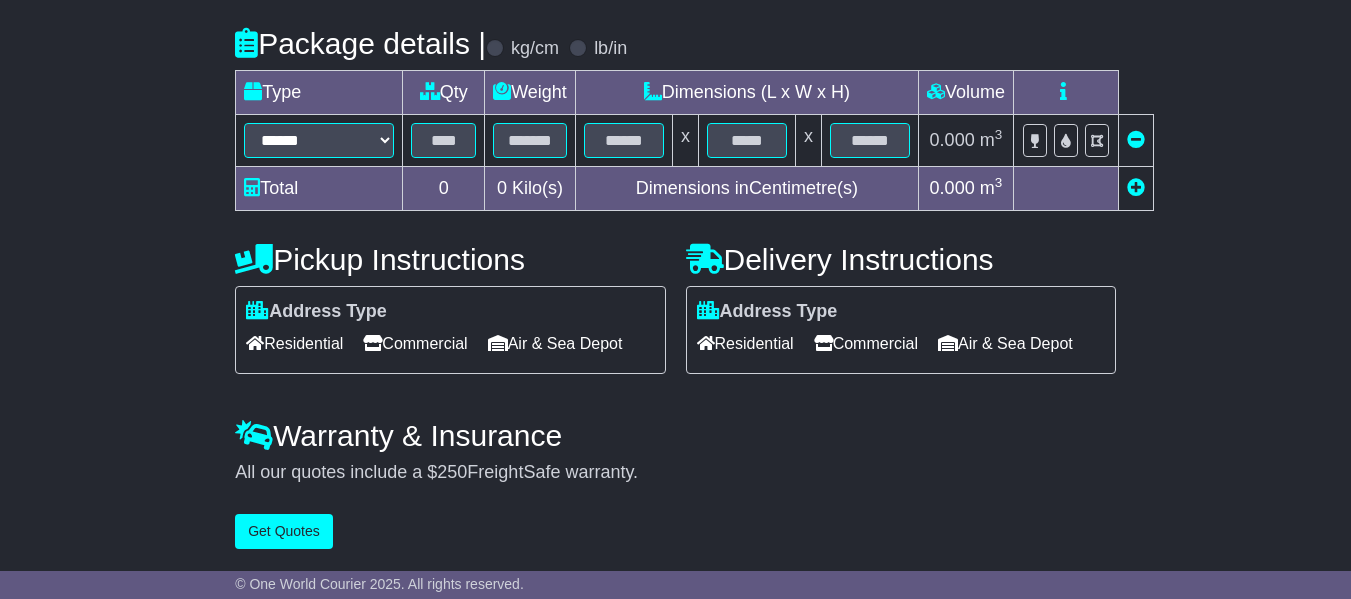 type on "***" 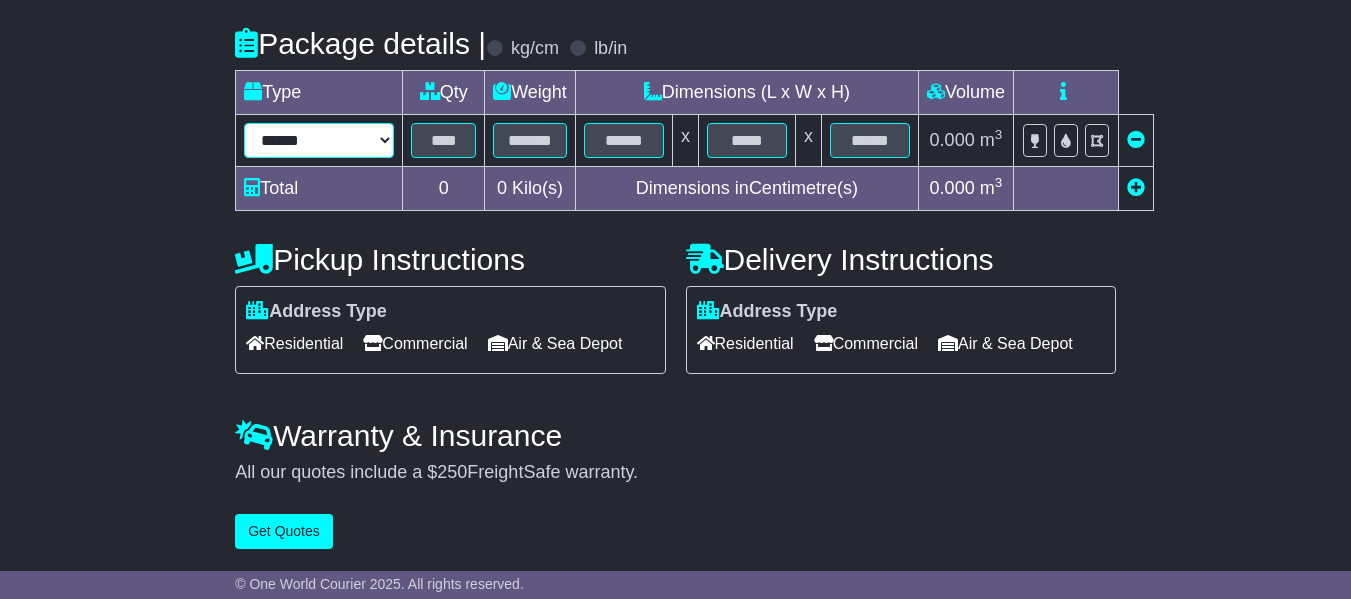 click on "****** ****** *** ******** ***** **** **** ****** *** *******" at bounding box center [319, 140] 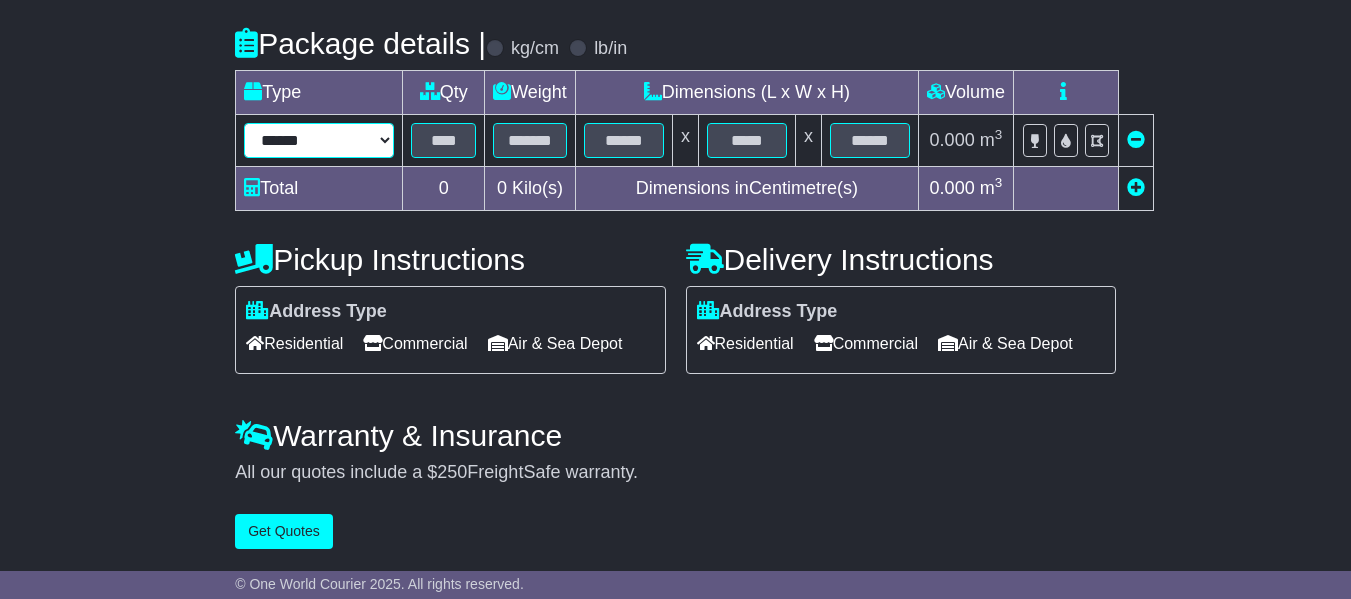 click on "****** ****** *** ******** ***** **** **** ****** *** *******" at bounding box center [319, 140] 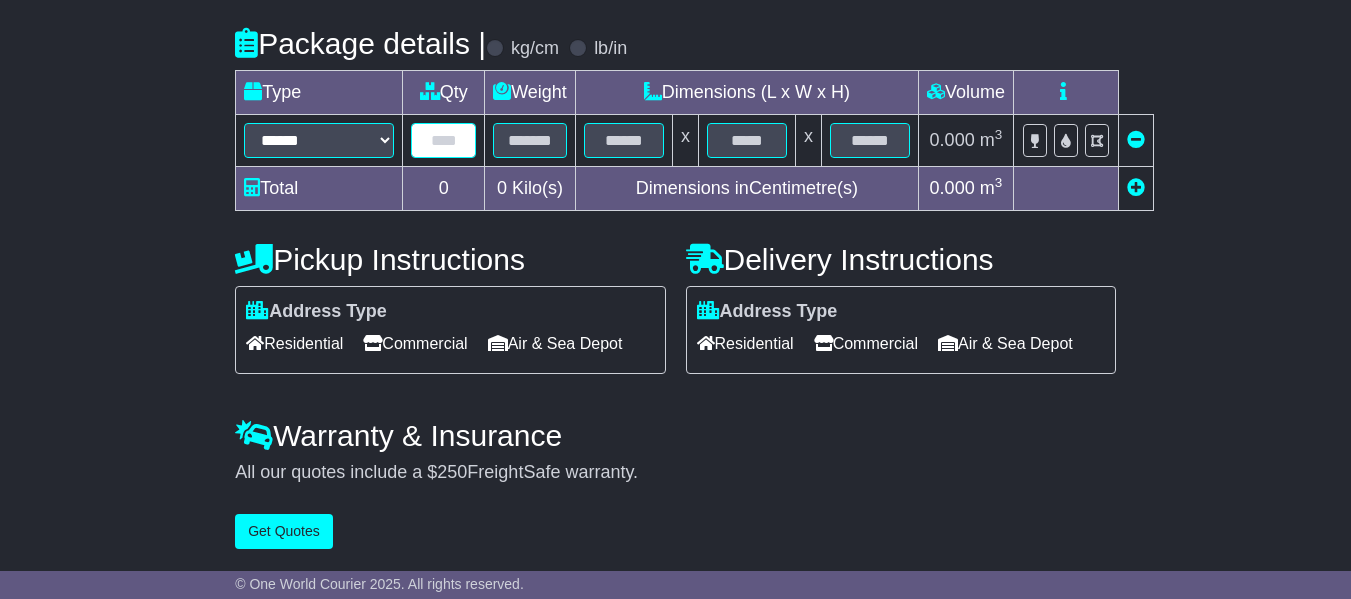 click at bounding box center [443, 140] 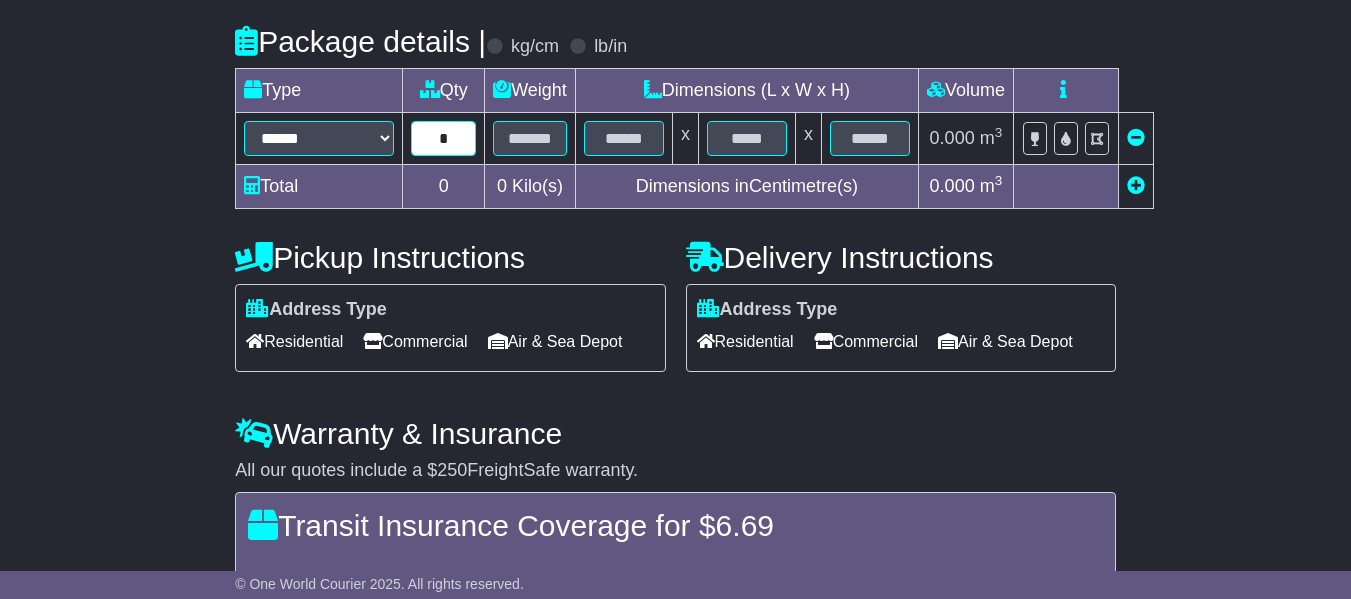 type on "*" 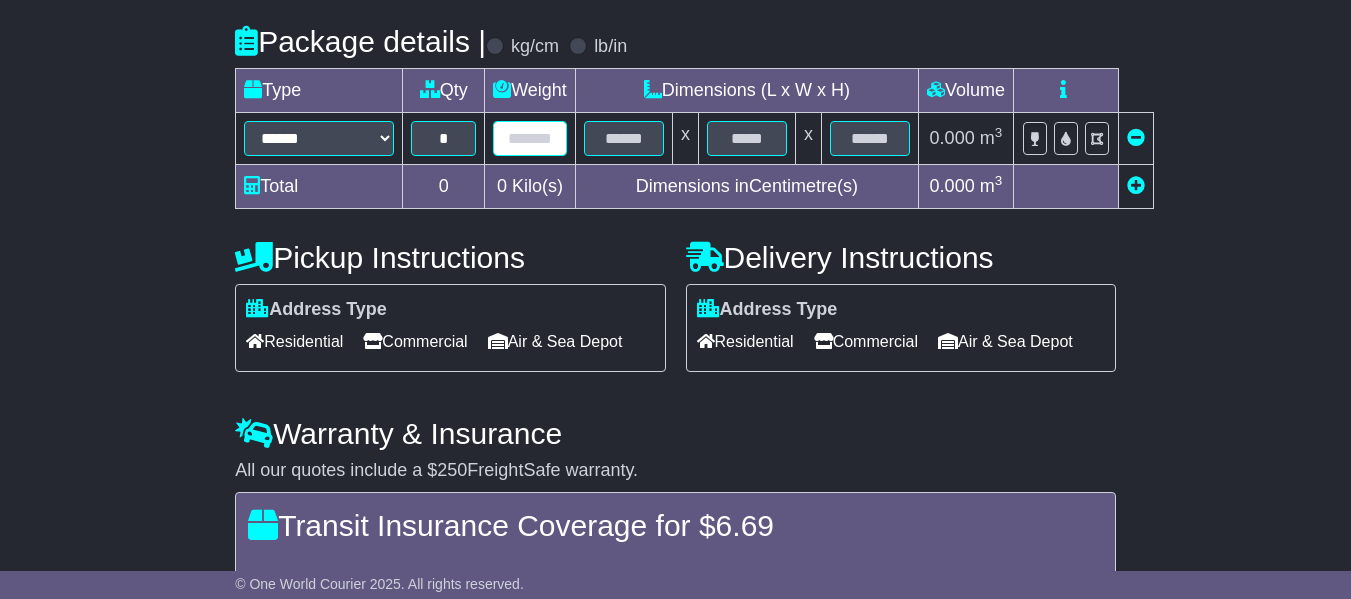 click at bounding box center (530, 138) 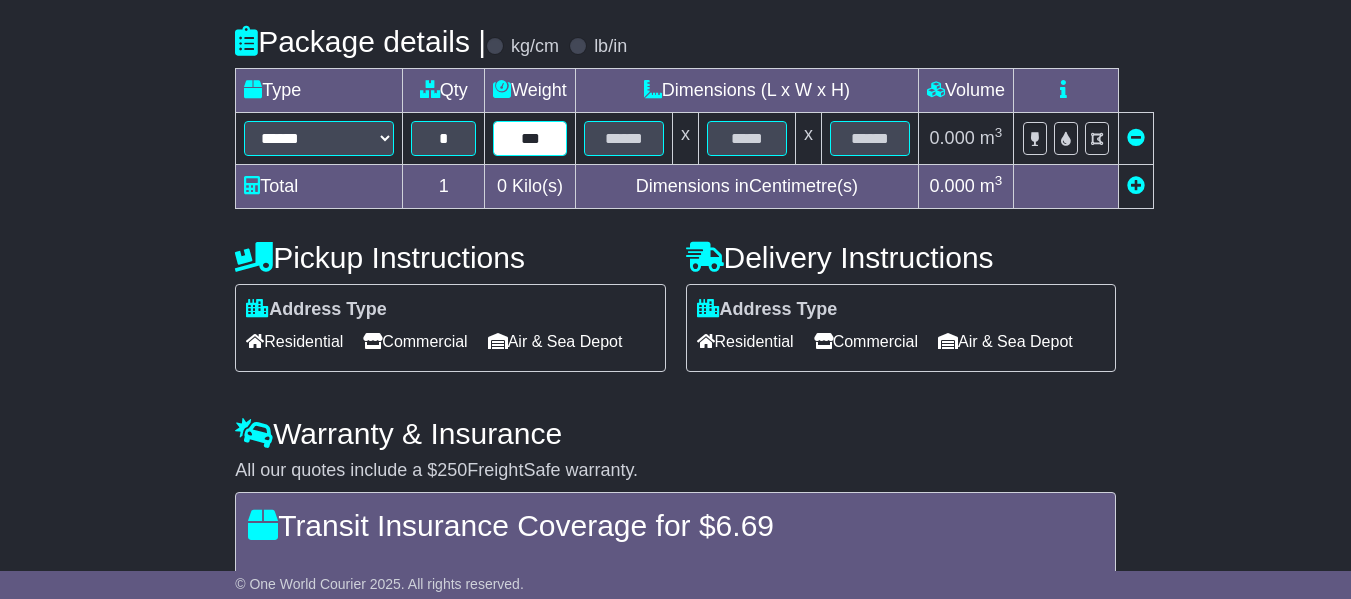 type on "***" 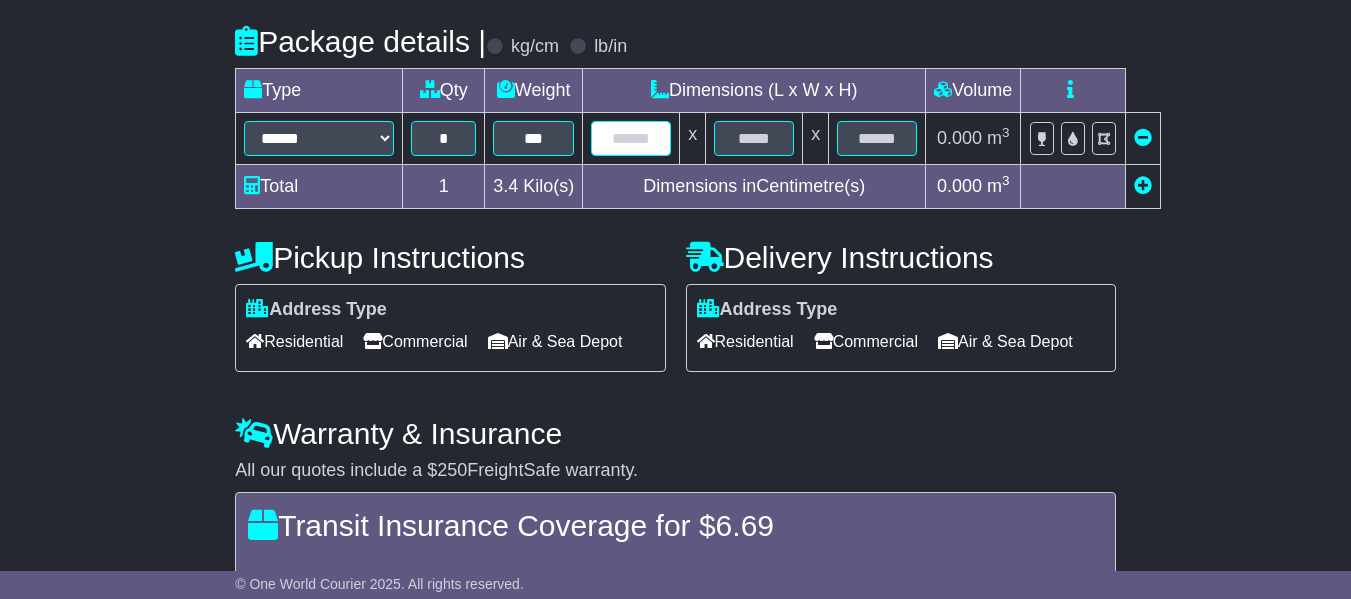 click at bounding box center [631, 138] 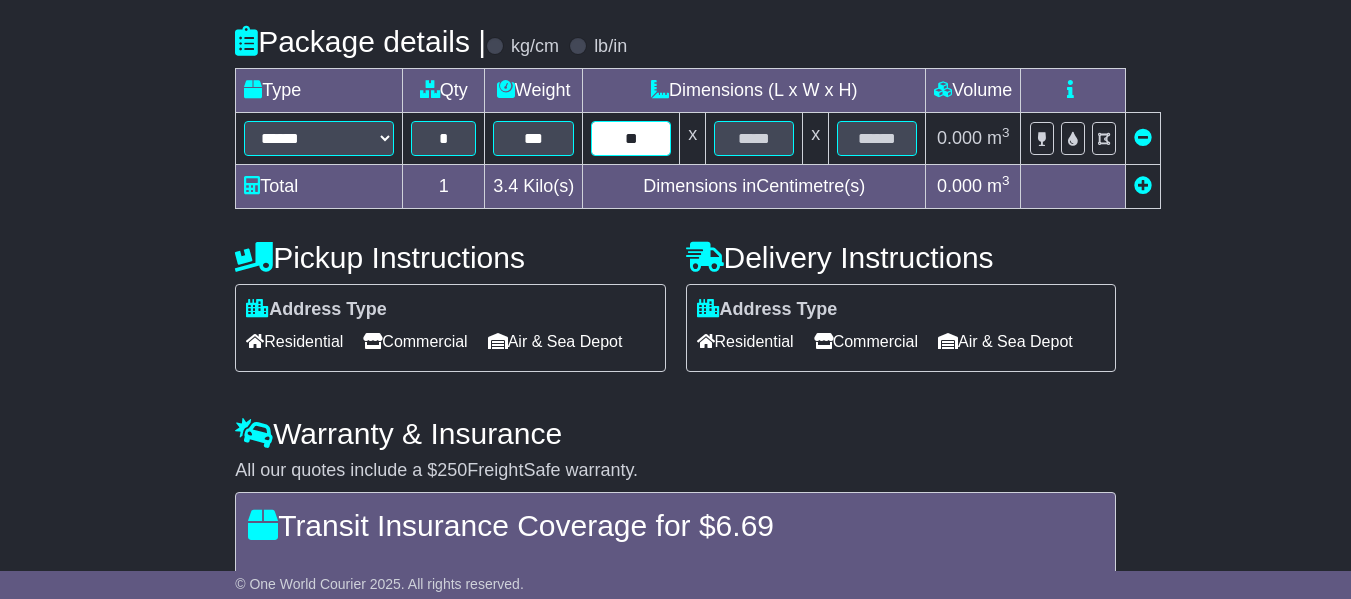 type on "**" 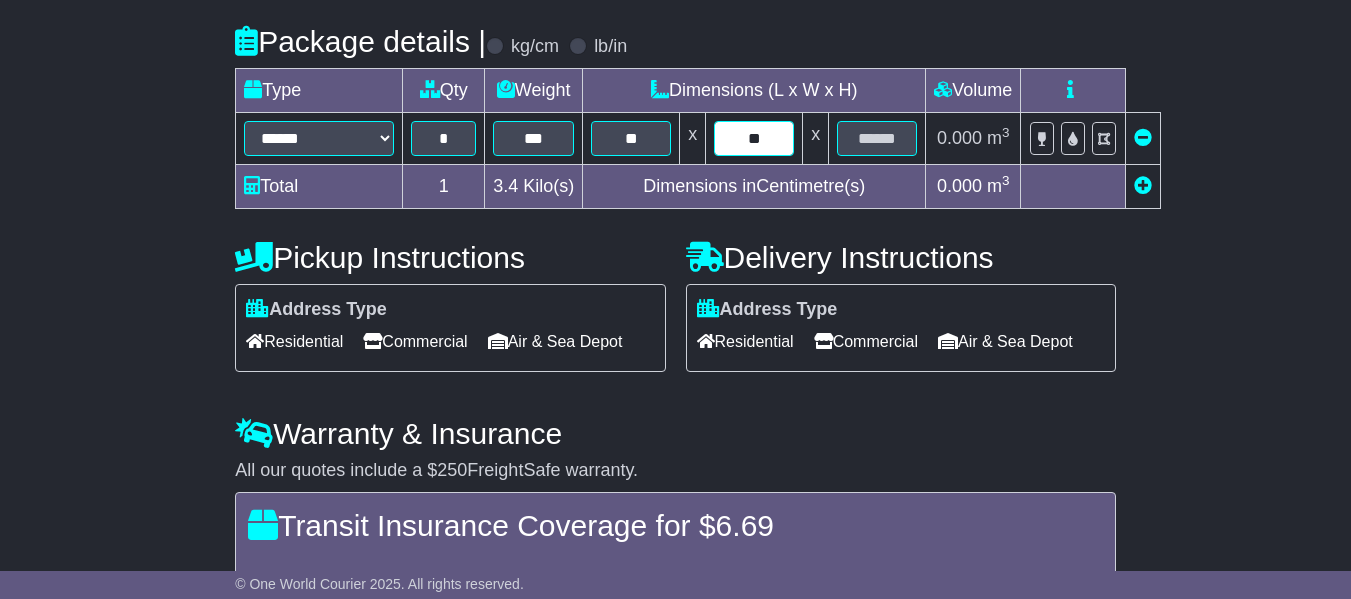 type on "**" 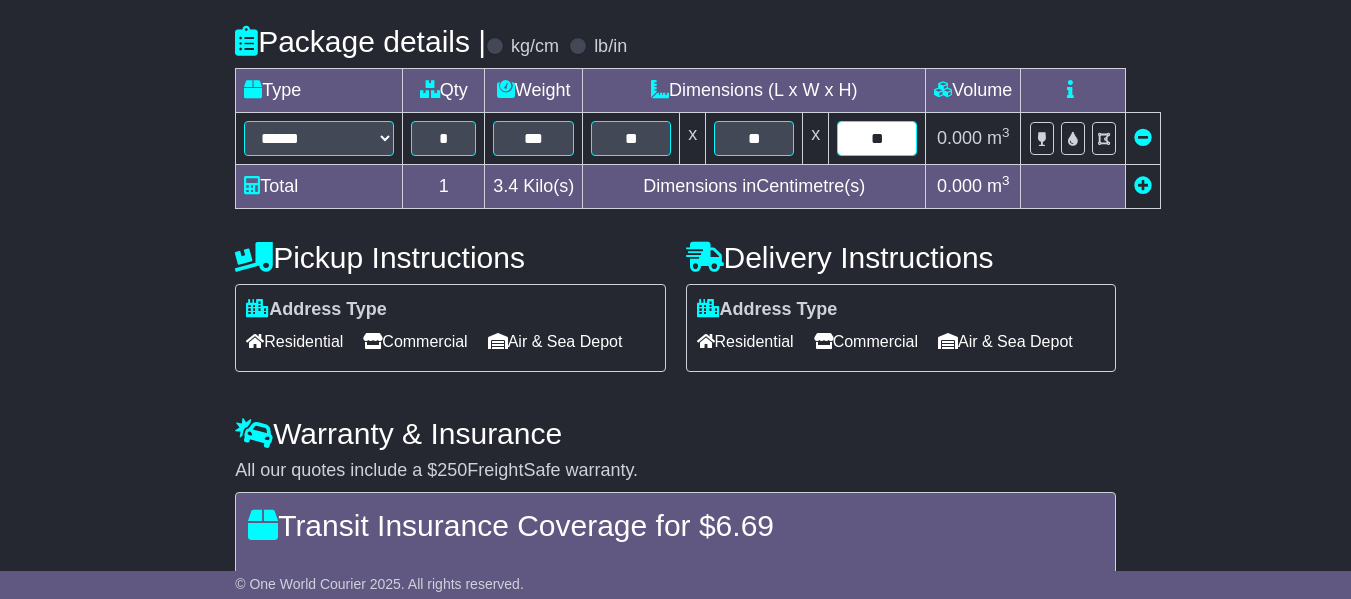 type on "**" 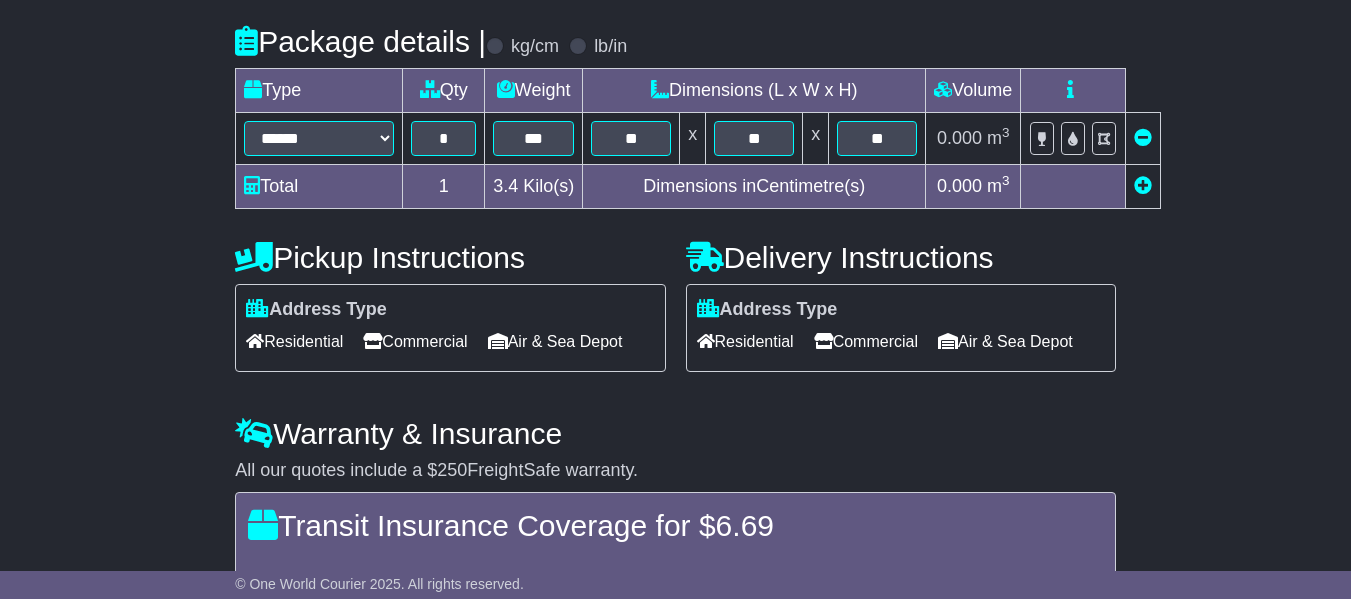click on "**********" at bounding box center (675, 200) 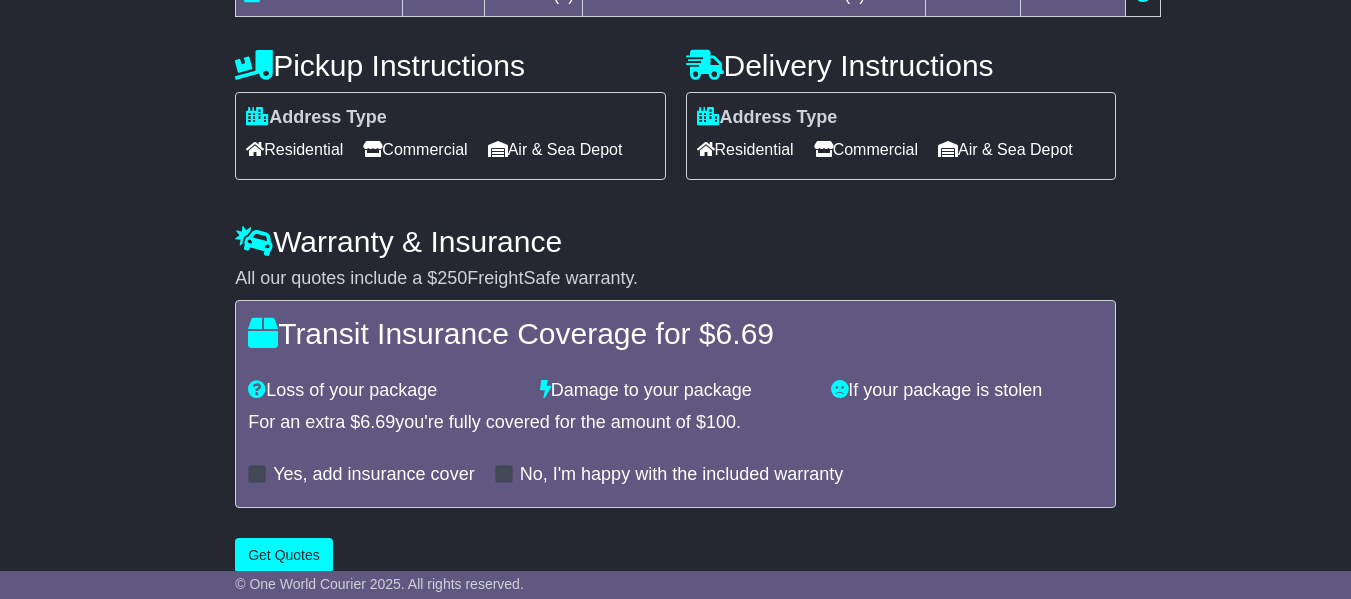 scroll, scrollTop: 700, scrollLeft: 0, axis: vertical 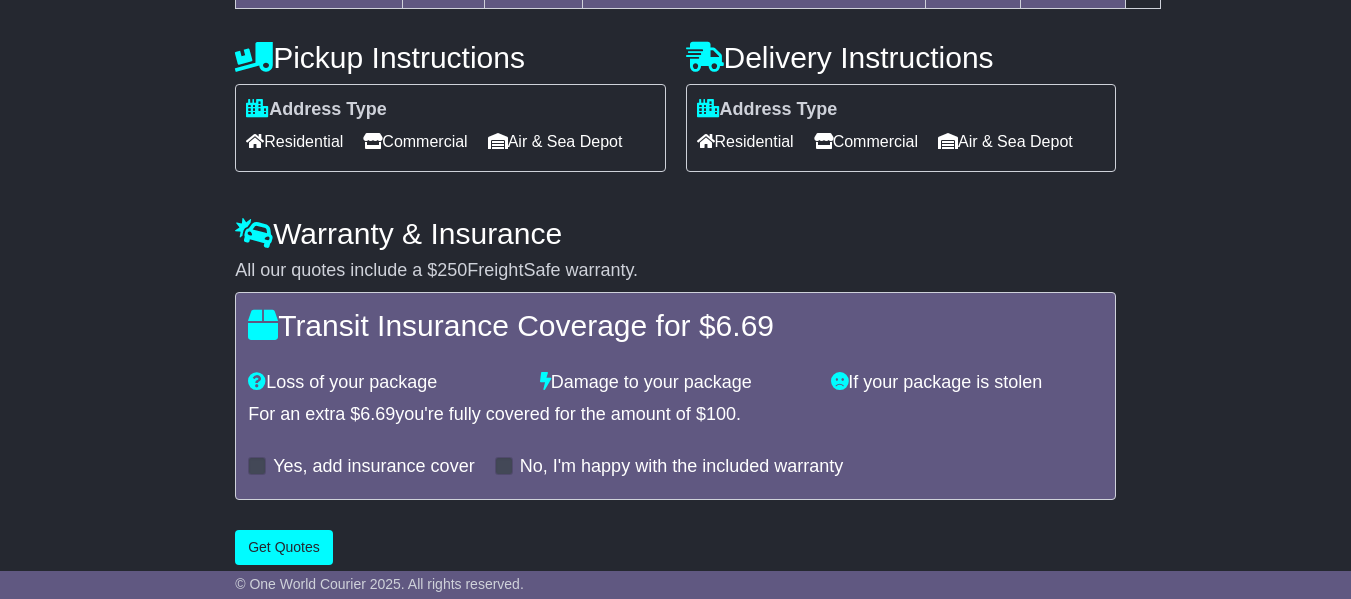 click on "Commercial" at bounding box center (415, 141) 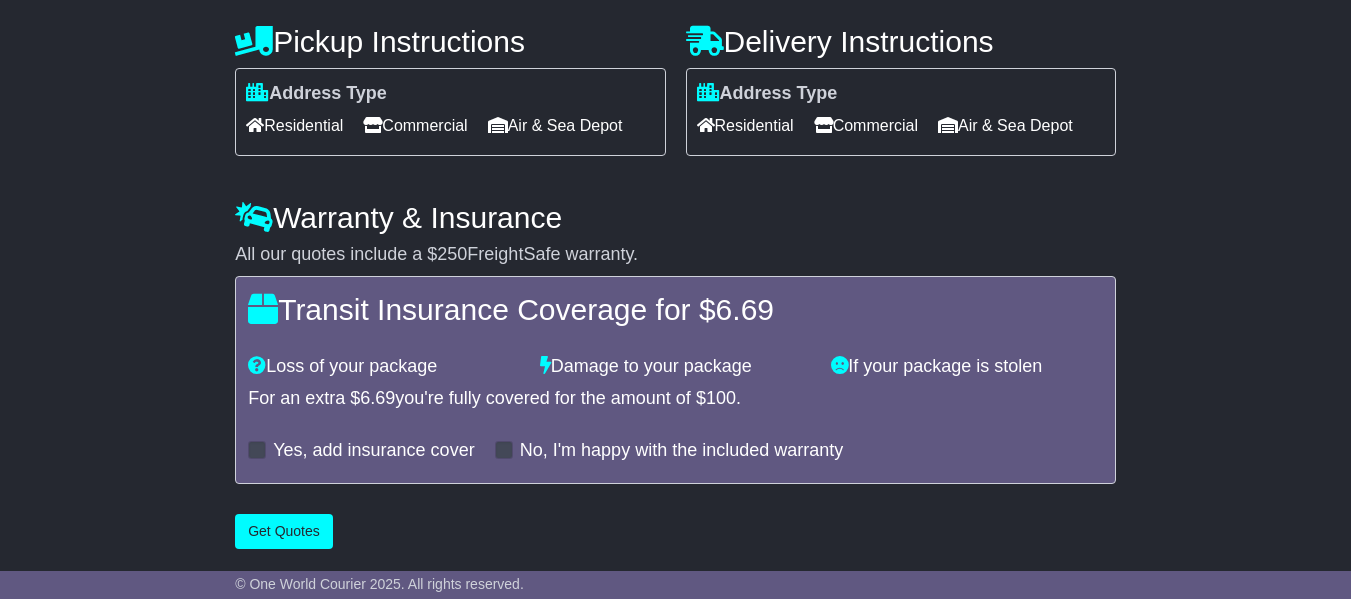 scroll, scrollTop: 783, scrollLeft: 0, axis: vertical 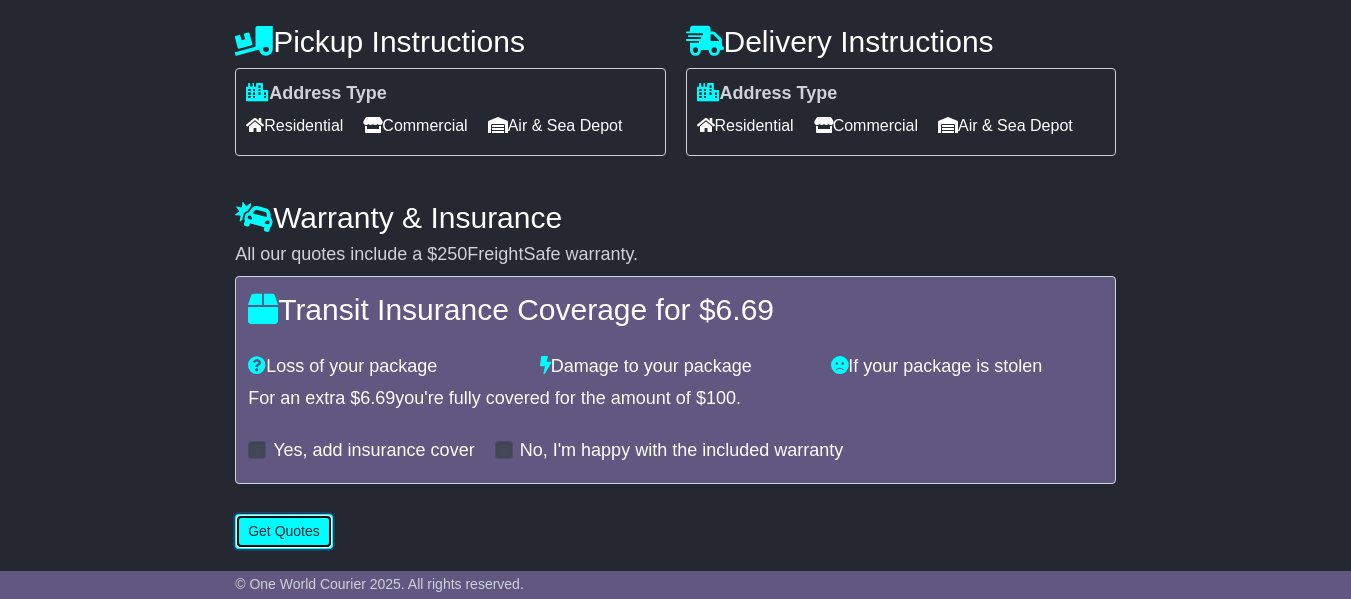 click on "Get Quotes" at bounding box center [284, 531] 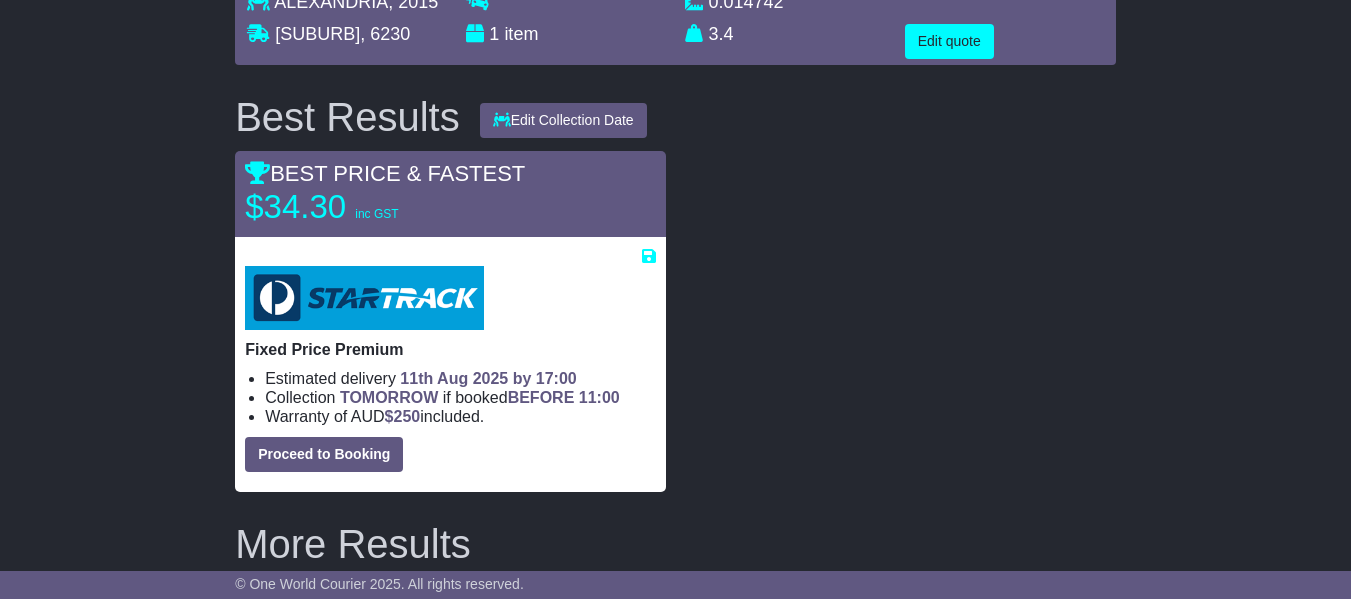 scroll, scrollTop: 200, scrollLeft: 0, axis: vertical 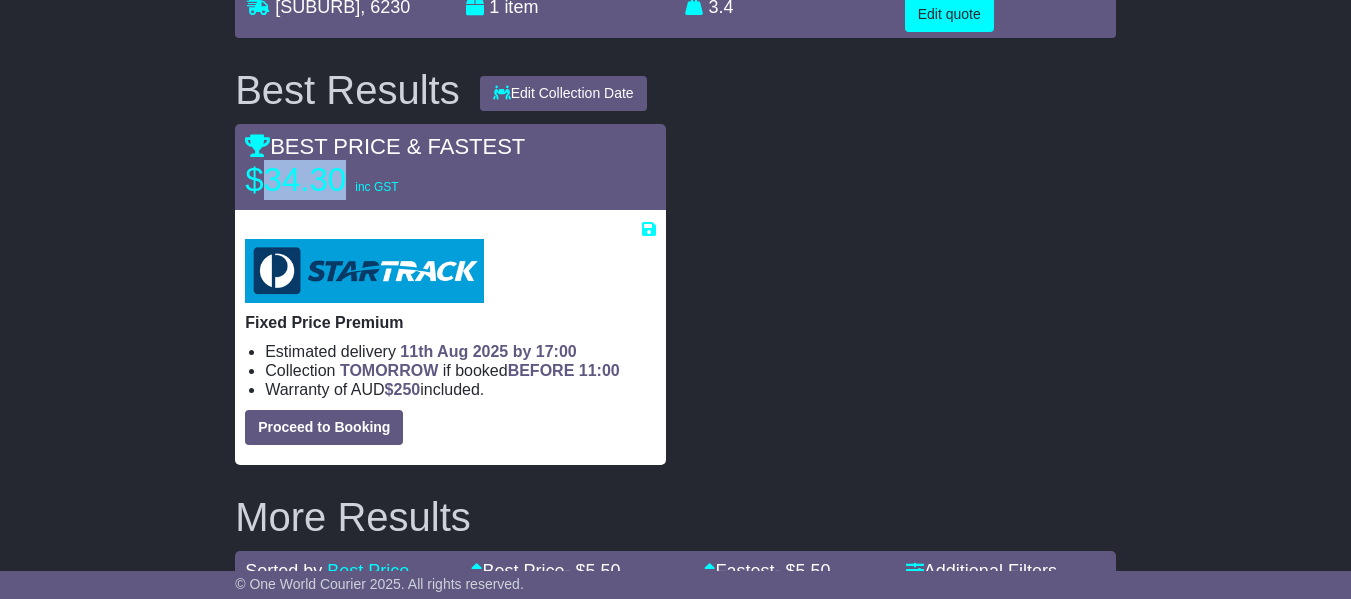 drag, startPoint x: 347, startPoint y: 223, endPoint x: 272, endPoint y: 227, distance: 75.10659 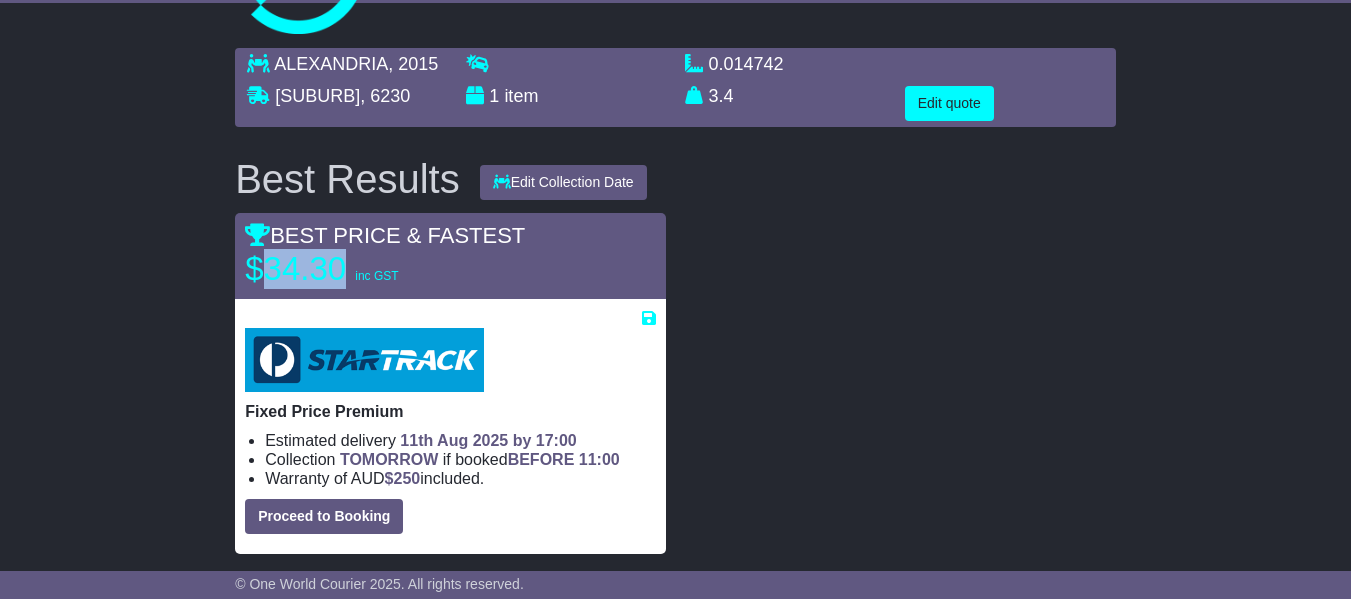 scroll, scrollTop: 0, scrollLeft: 0, axis: both 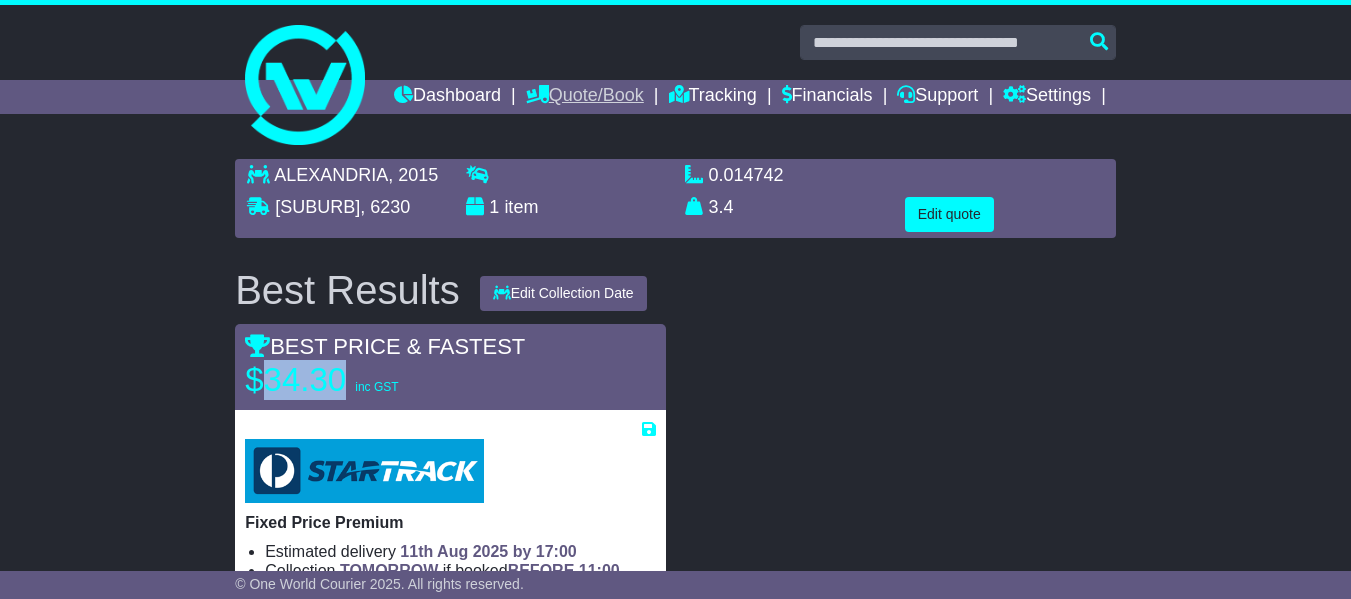 click on "Quote/Book" at bounding box center (585, 97) 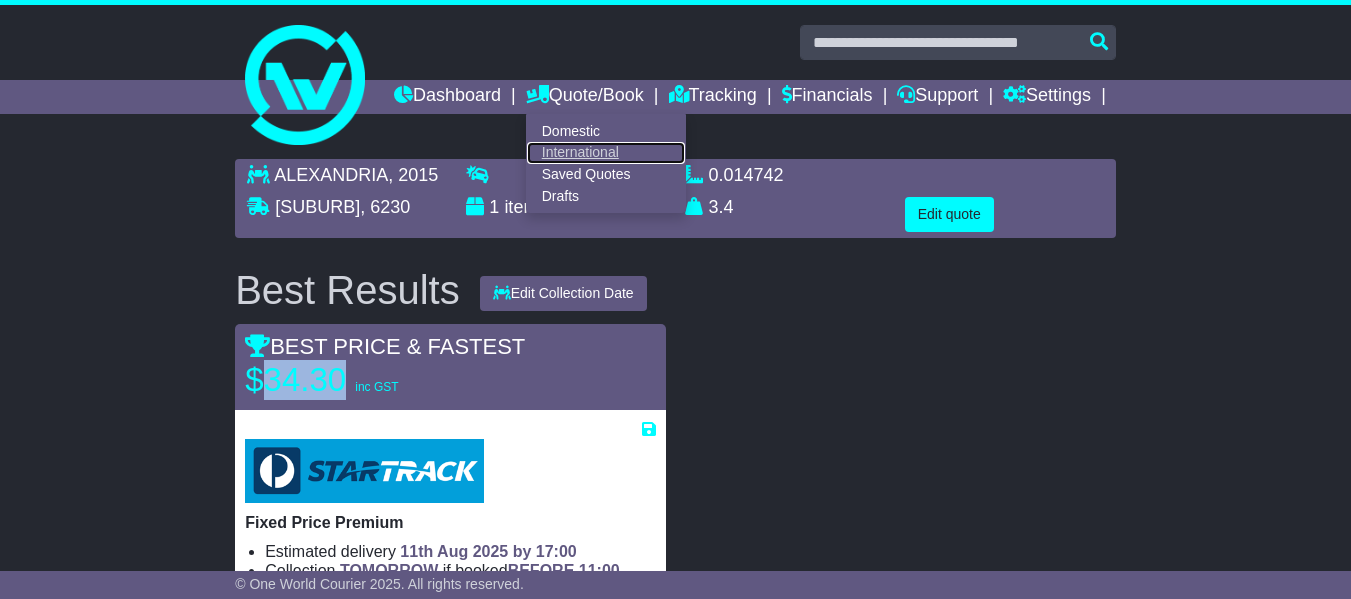 click on "International" at bounding box center [606, 153] 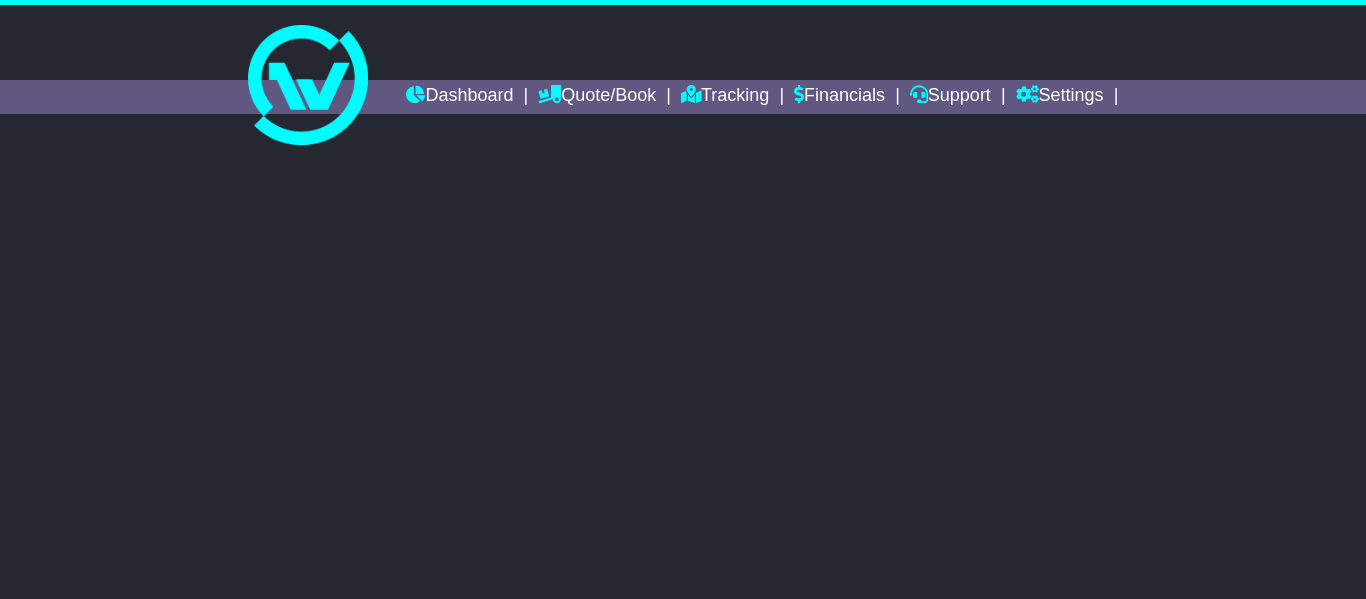 scroll, scrollTop: 0, scrollLeft: 0, axis: both 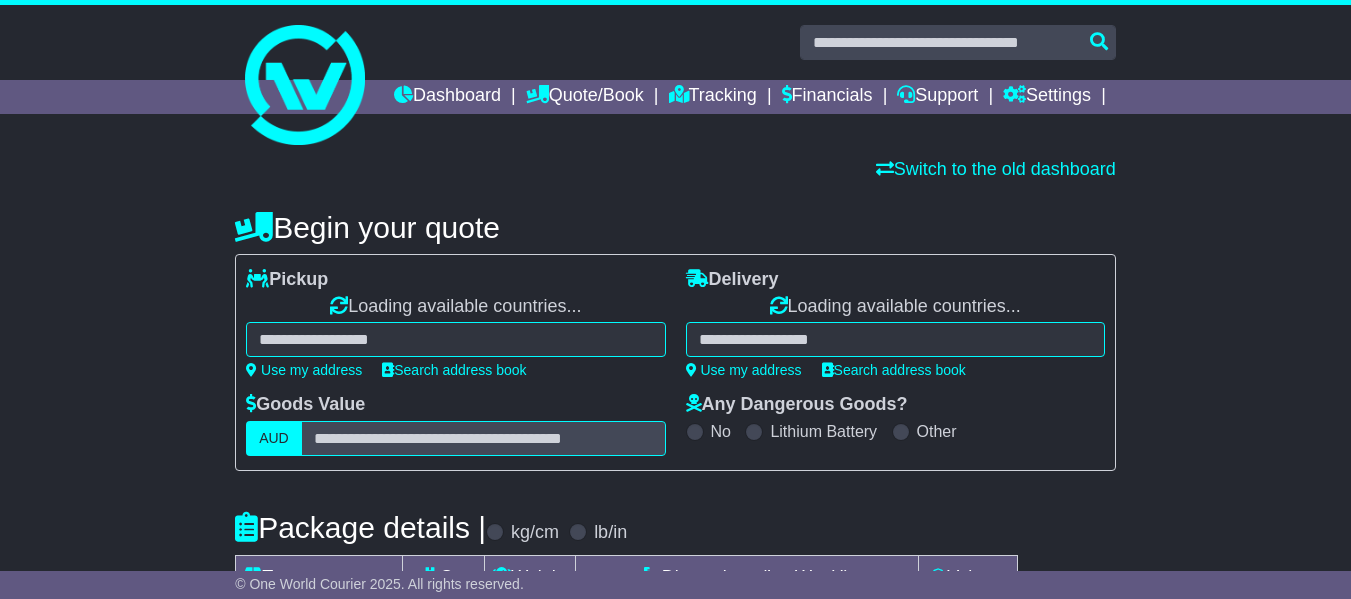 select on "**" 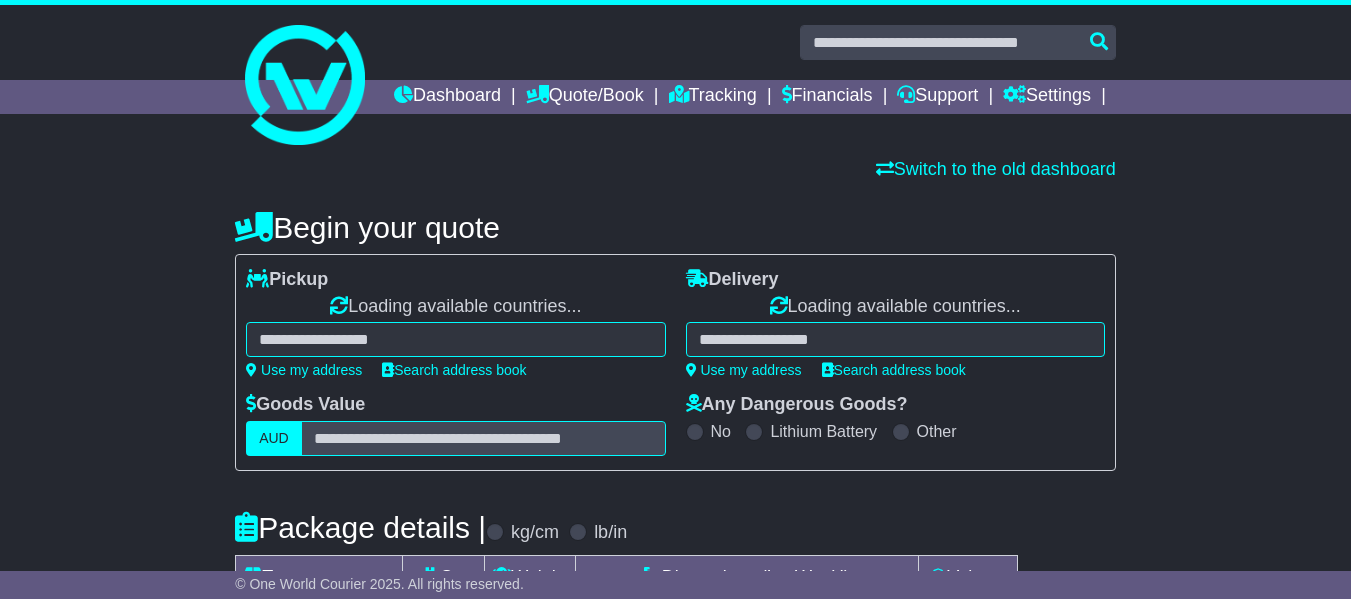 select on "**" 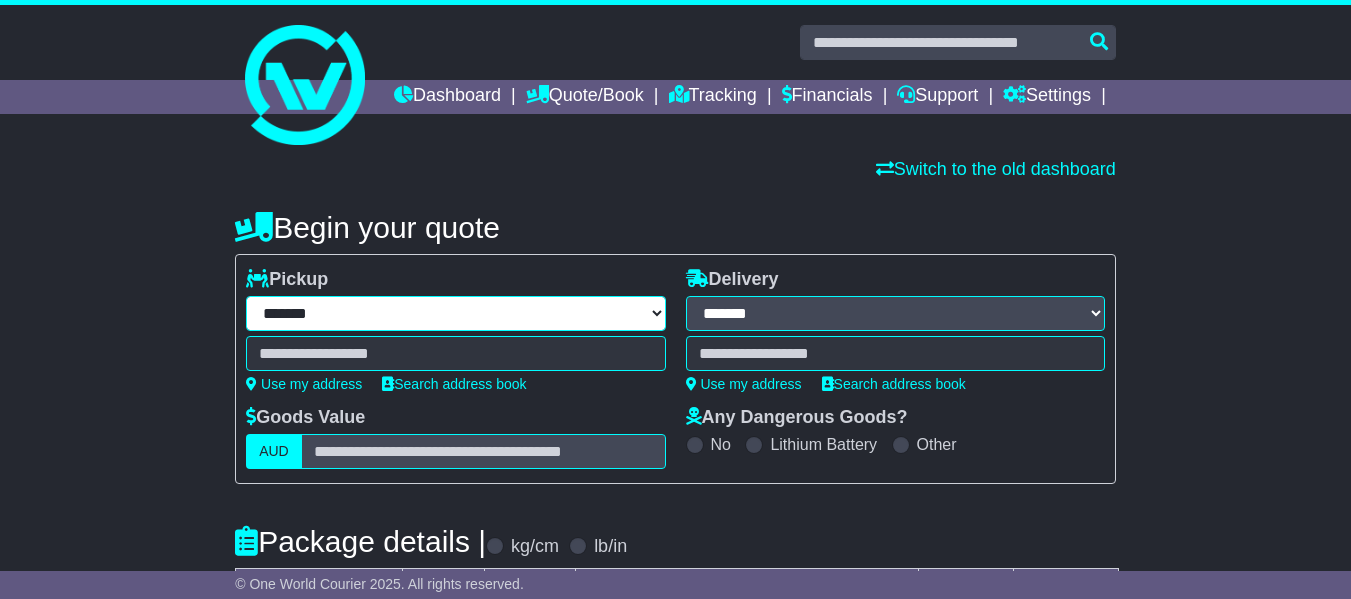 click on "**********" at bounding box center [455, 313] 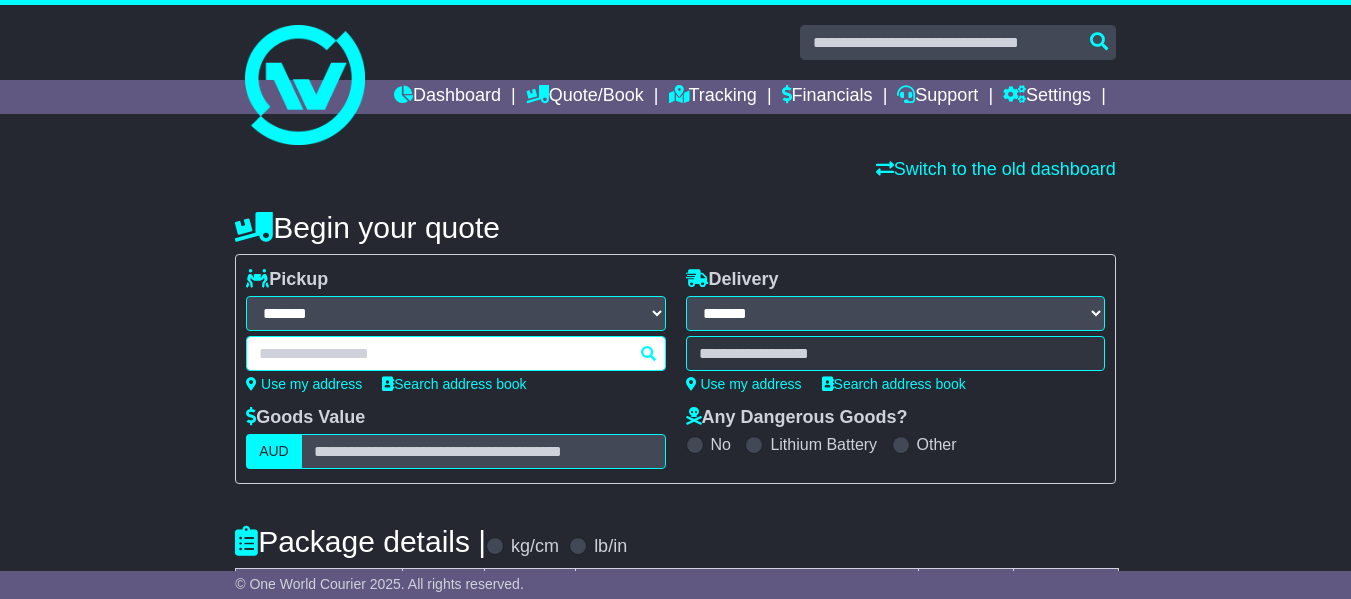 click at bounding box center (455, 353) 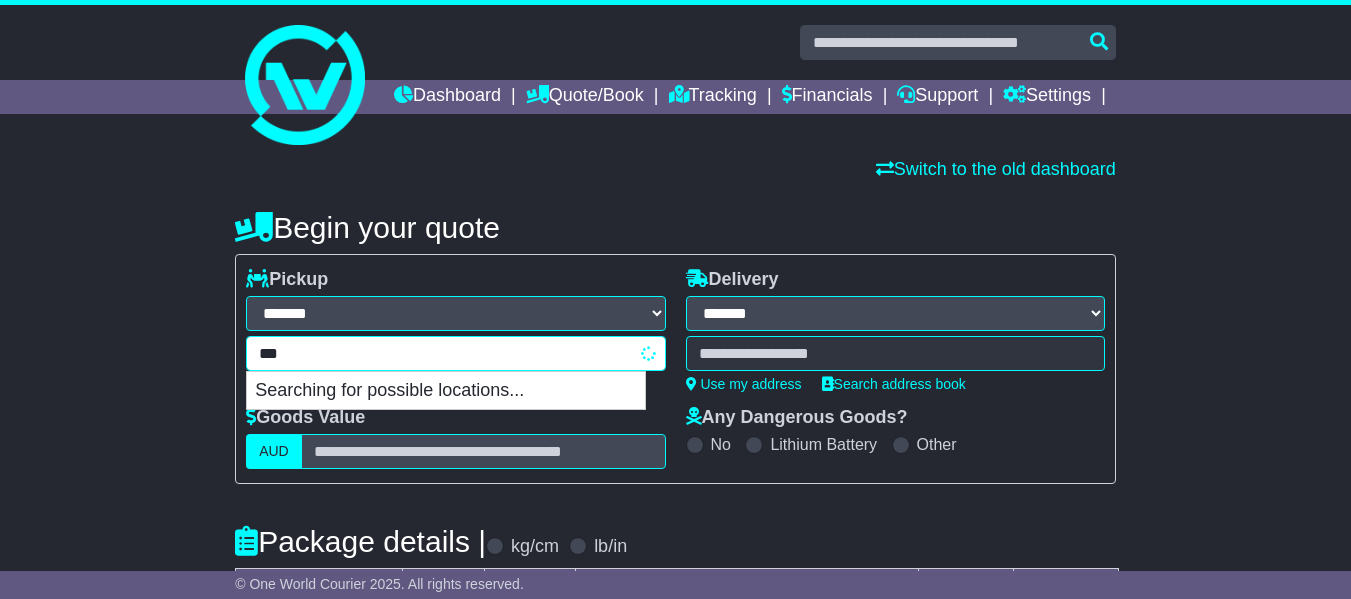 type on "****" 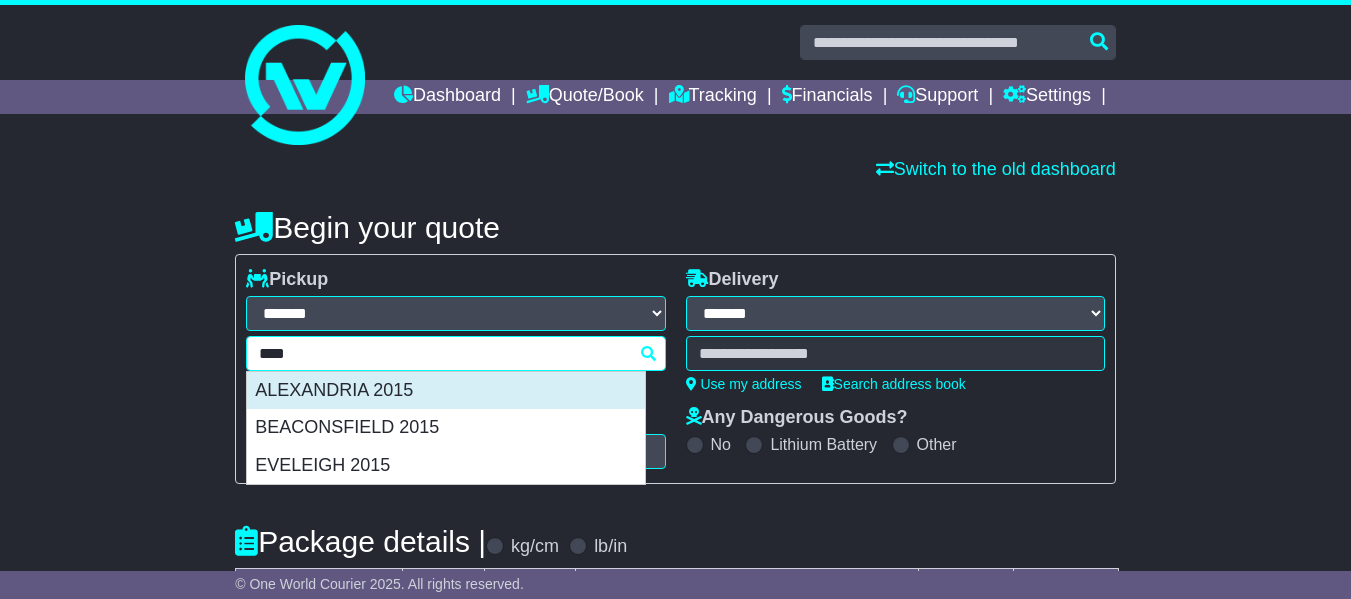 click on "ALEXANDRIA 2015" at bounding box center [446, 391] 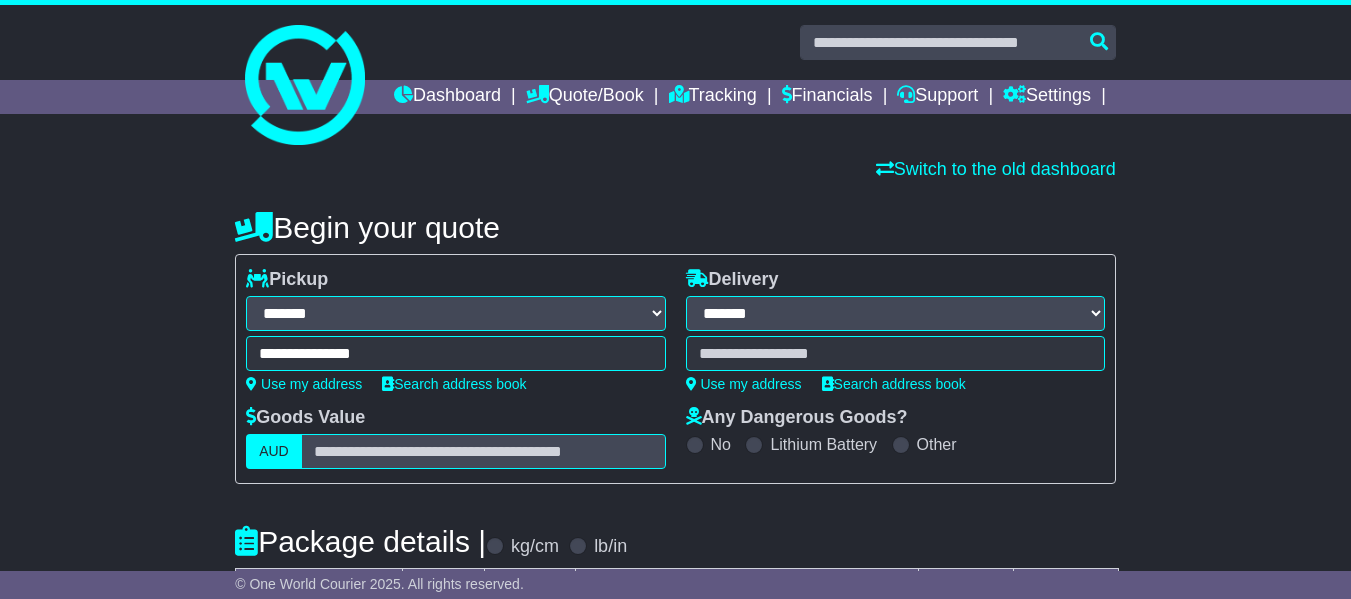 type on "**********" 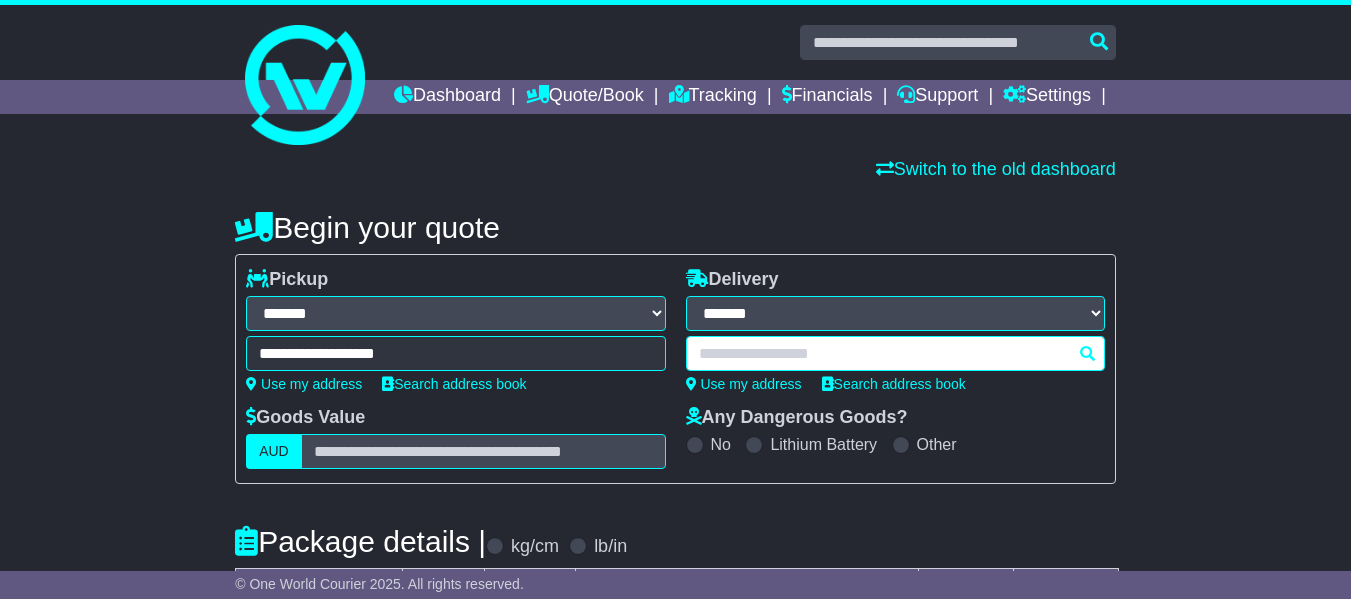 click at bounding box center [895, 353] 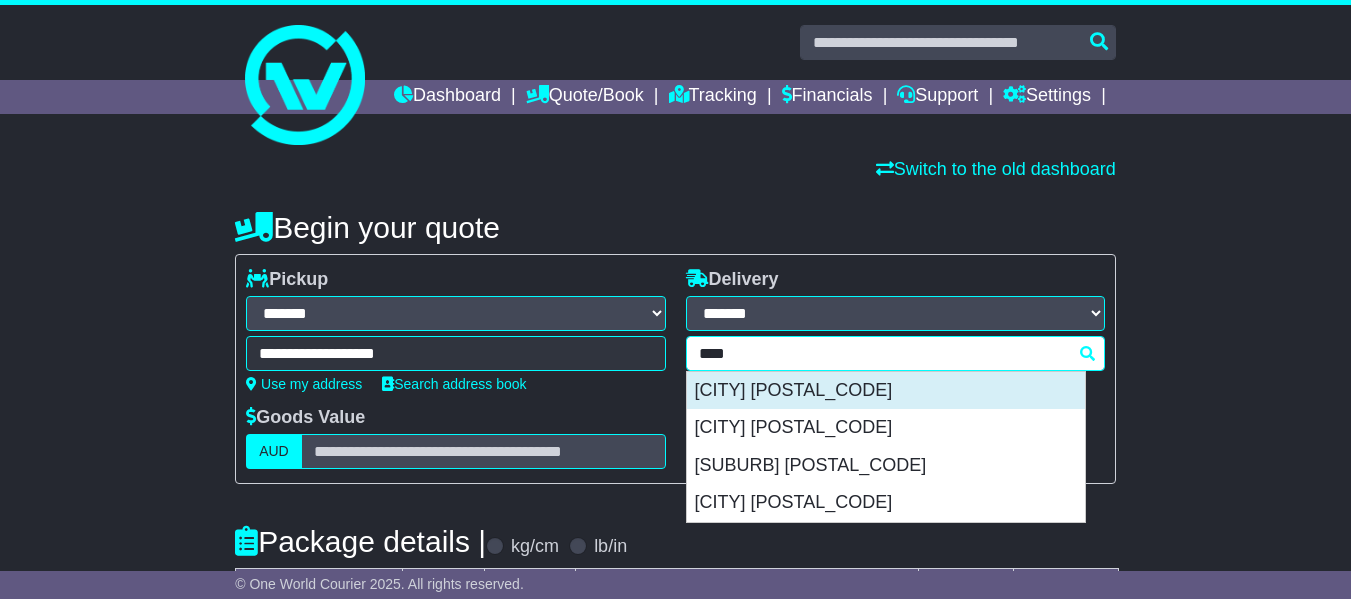 click on "CHELMER 4068" at bounding box center [886, 391] 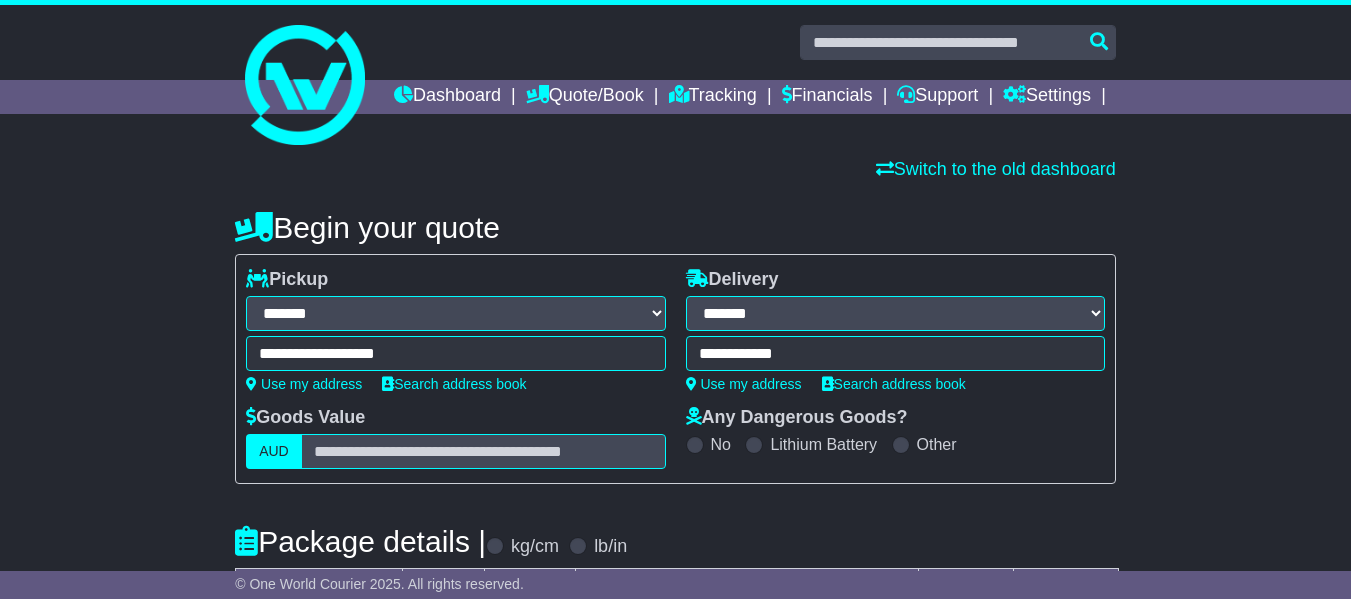 type on "**********" 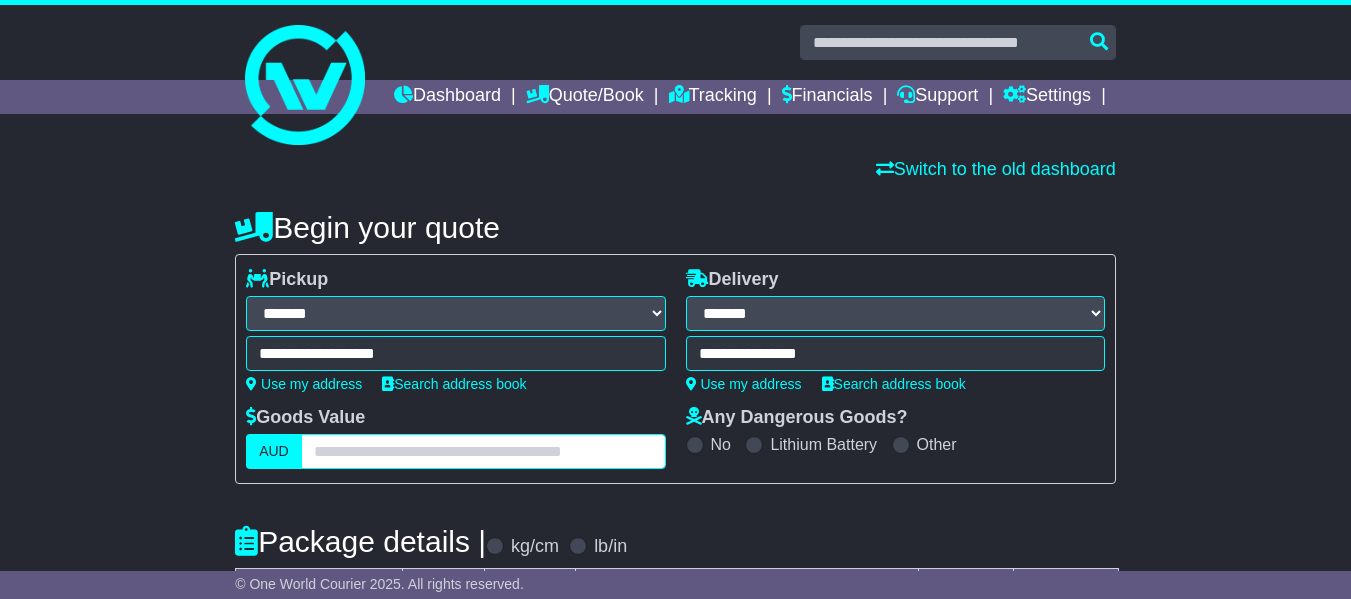 click at bounding box center (483, 451) 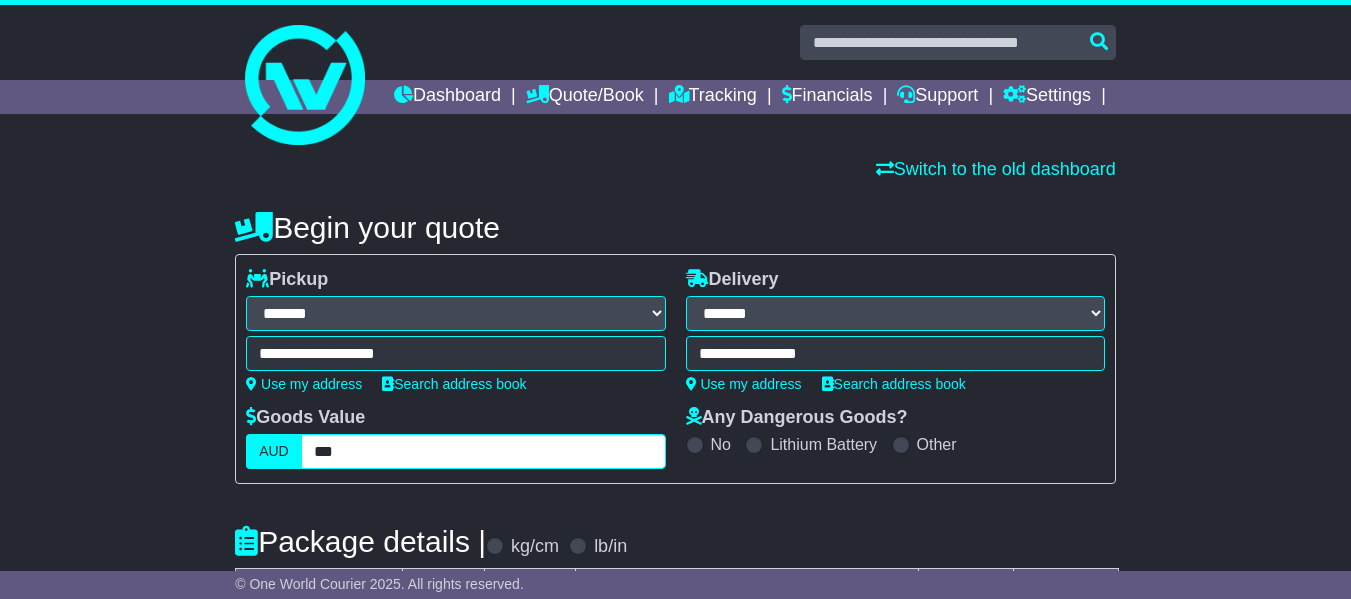scroll, scrollTop: 300, scrollLeft: 0, axis: vertical 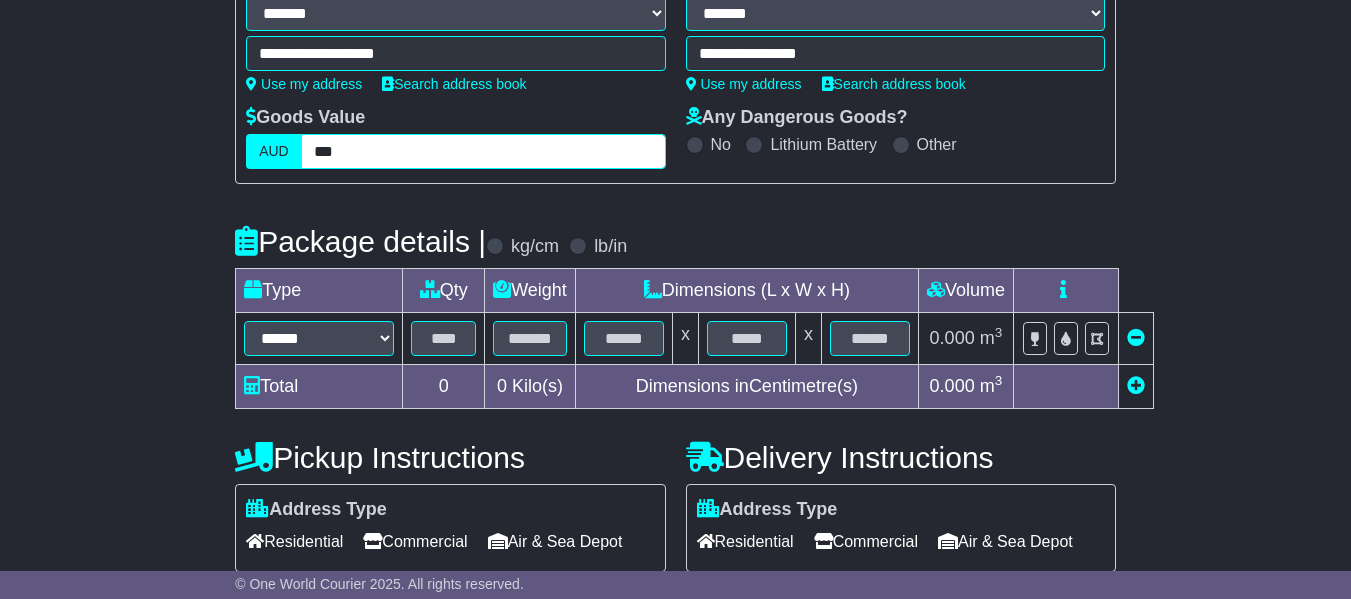 type on "***" 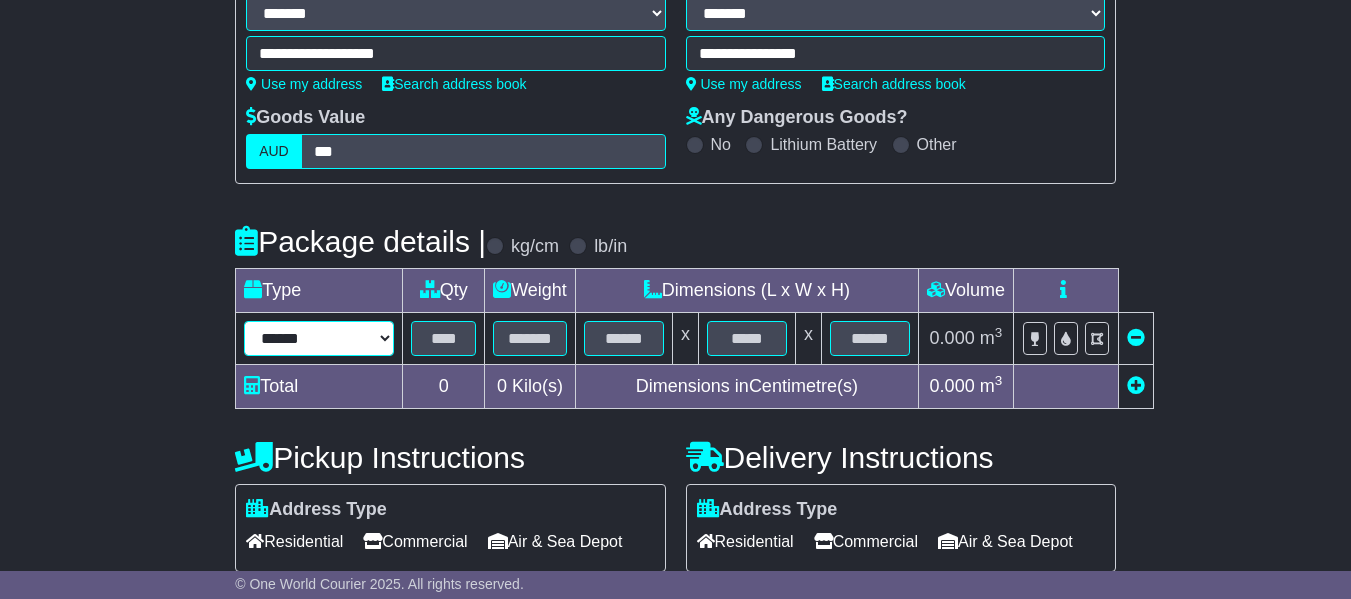 click on "****** ****** *** ******** ***** **** **** ****** *** *******" at bounding box center [319, 338] 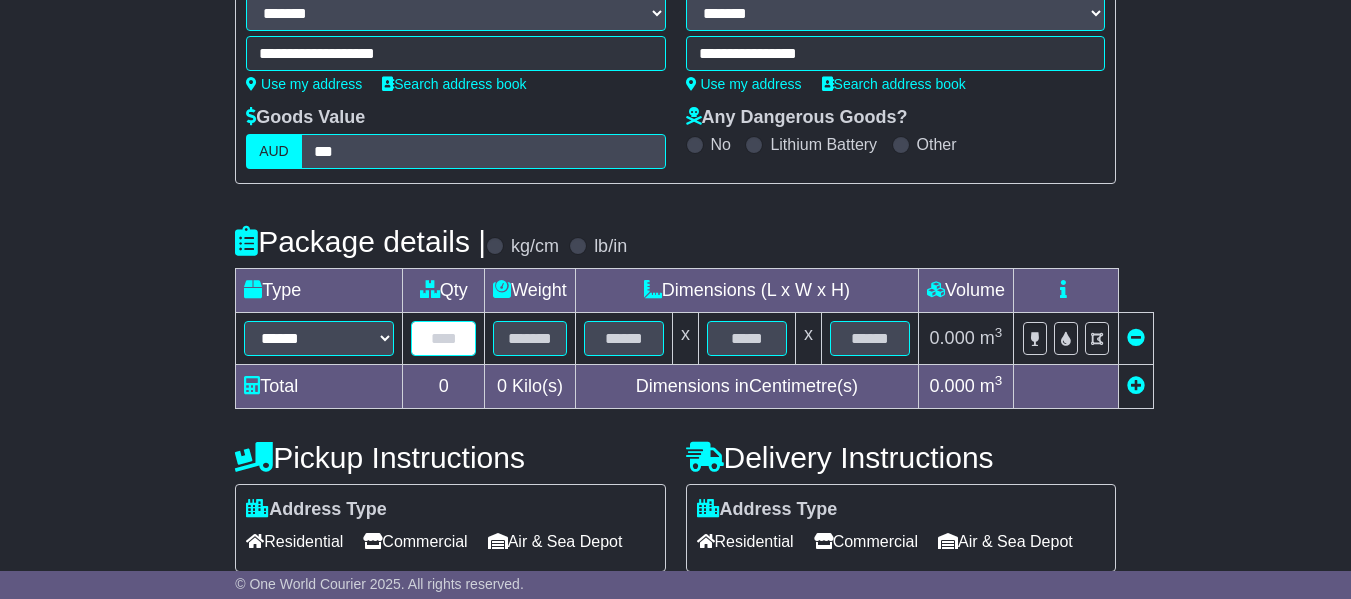 click at bounding box center (443, 338) 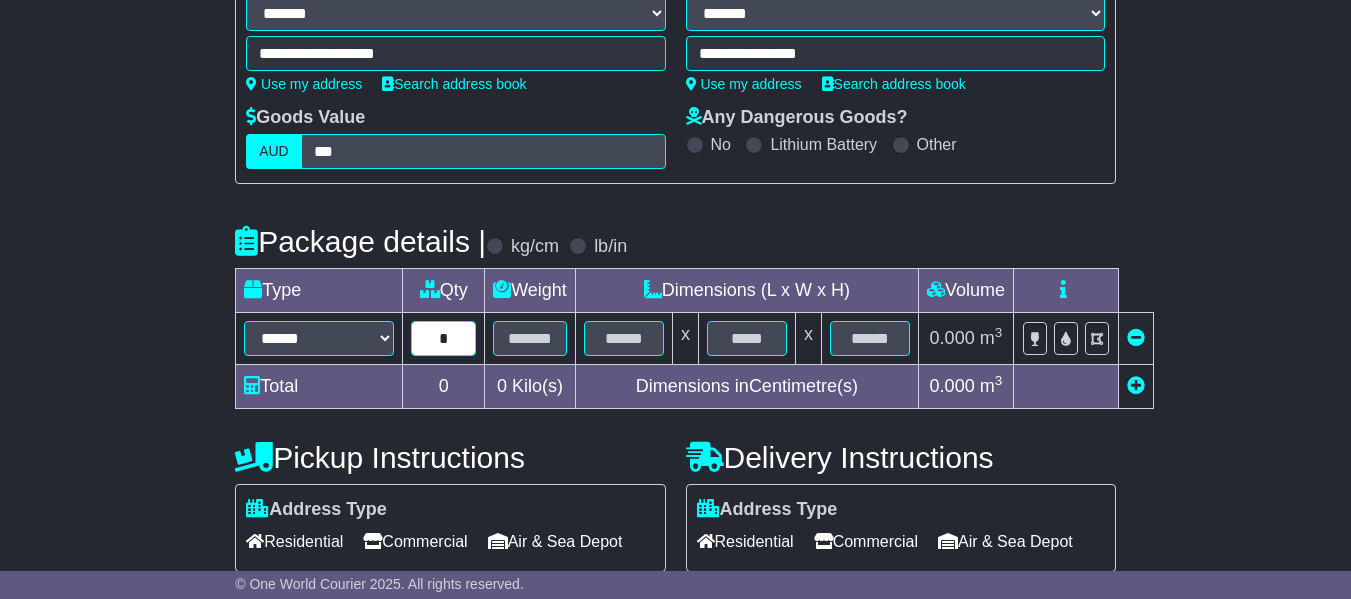type on "*" 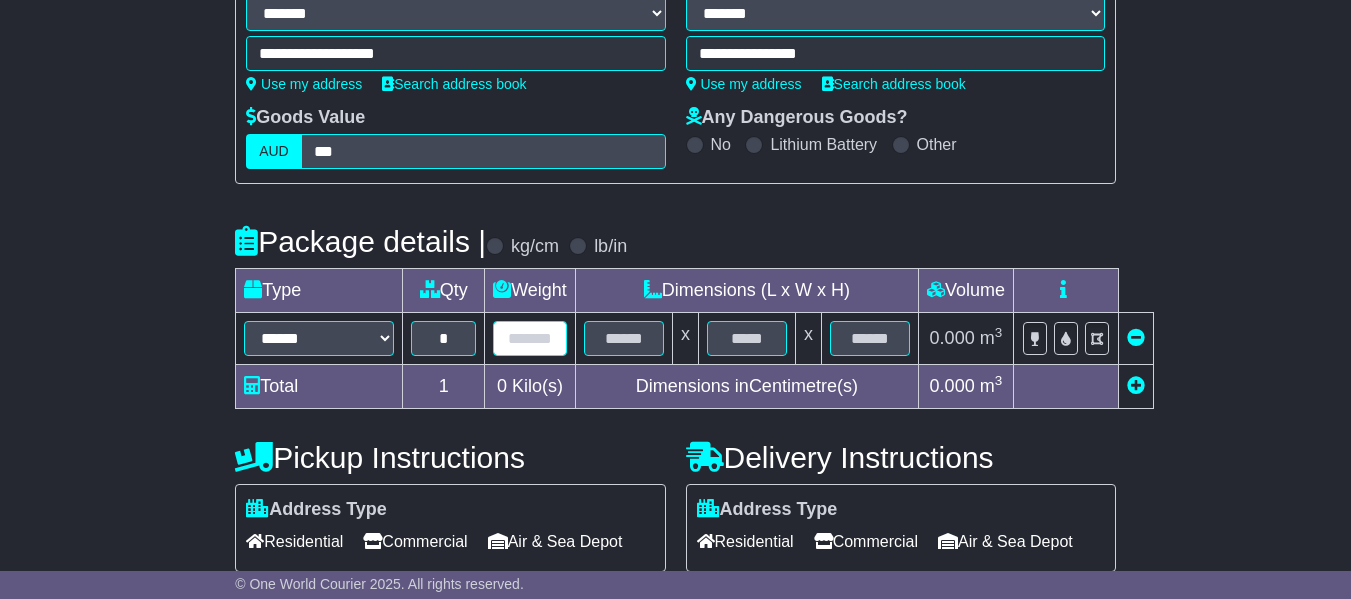 click at bounding box center (530, 338) 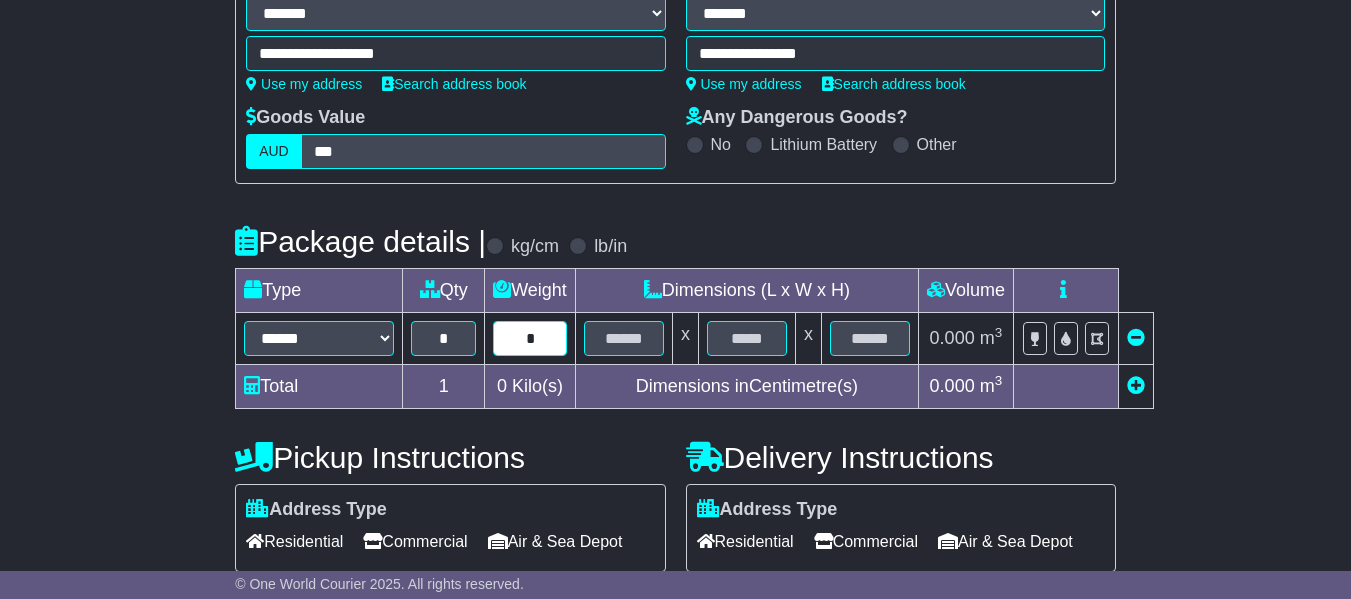 type on "*" 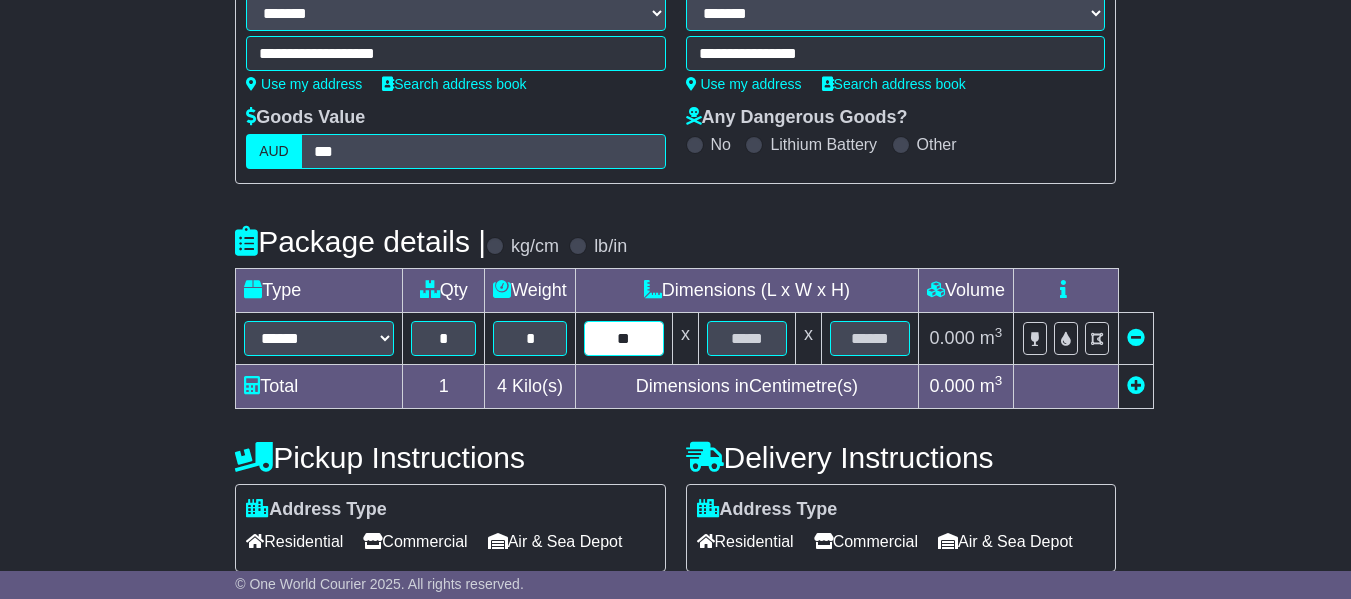 type on "**" 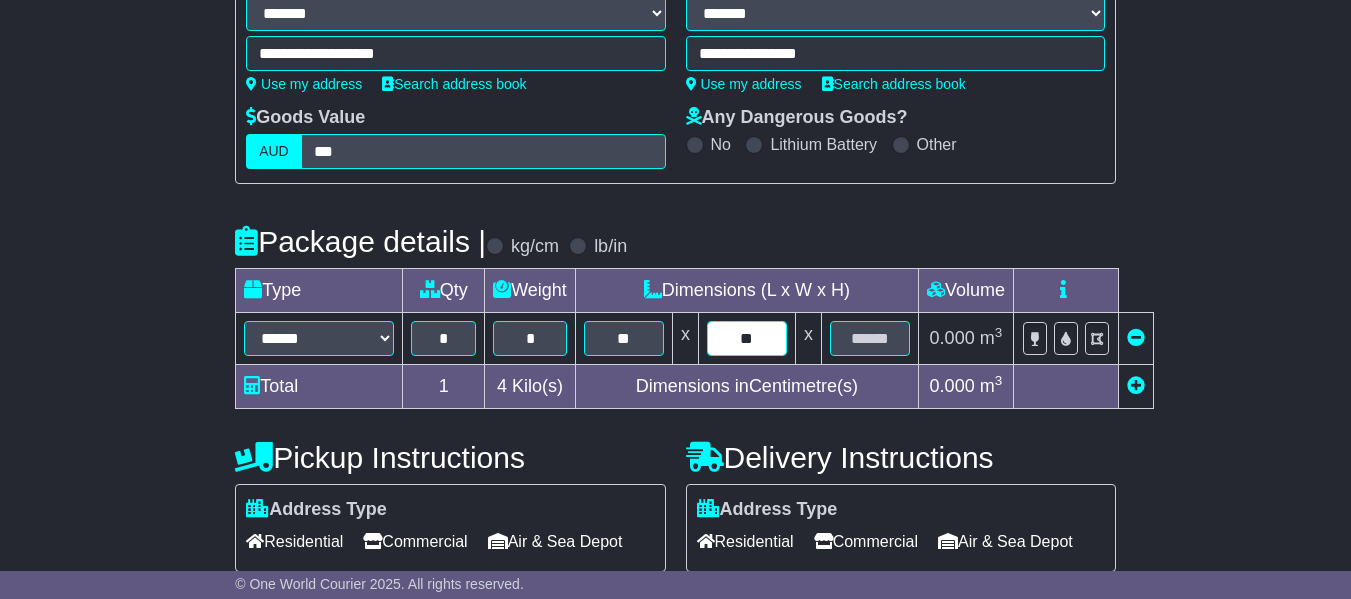 type on "**" 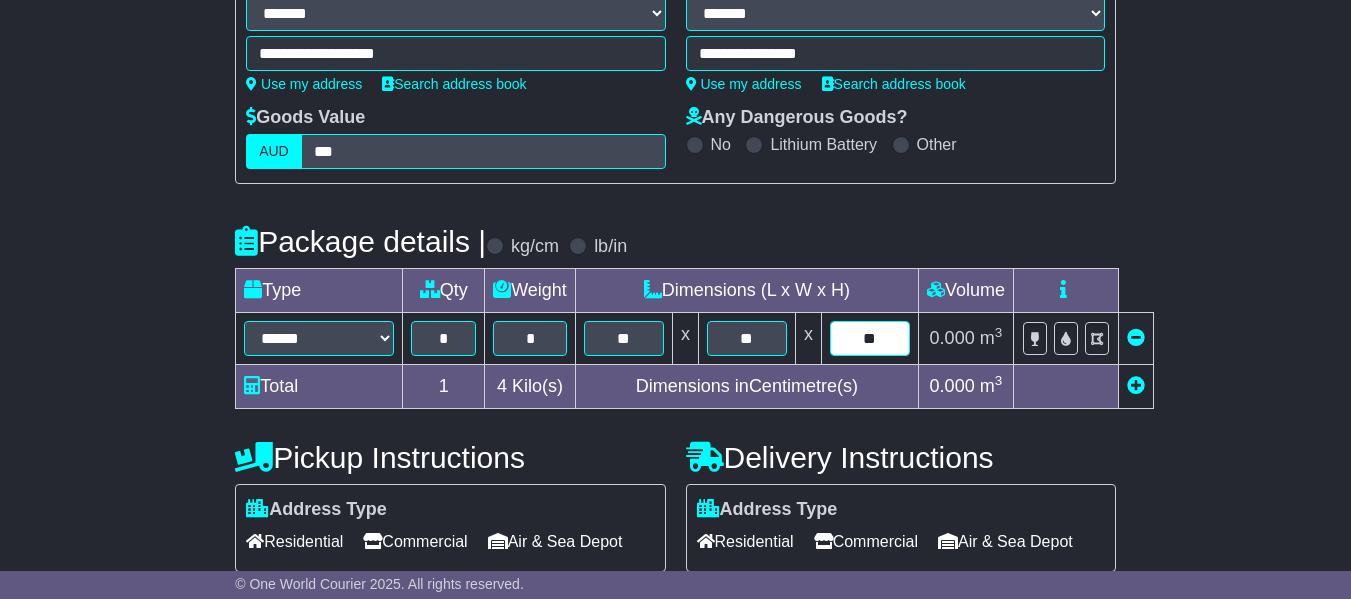 type on "**" 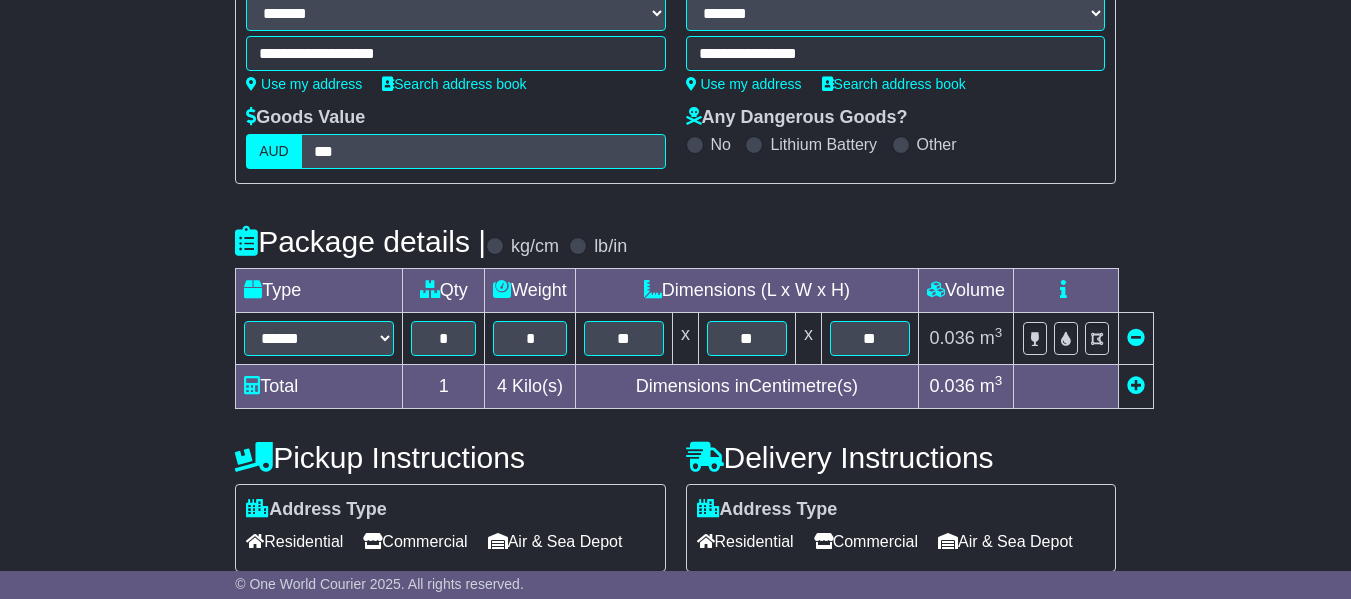 click on "Package details |
kg/cm
lb/in" at bounding box center [675, 241] 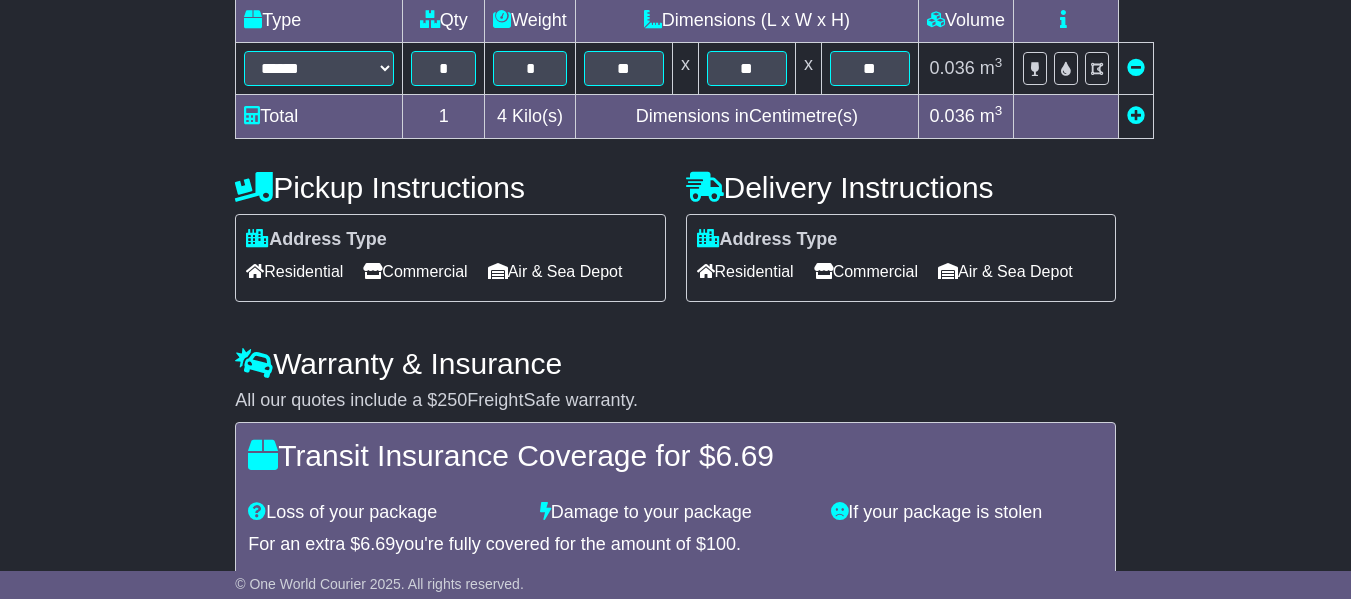 scroll, scrollTop: 600, scrollLeft: 0, axis: vertical 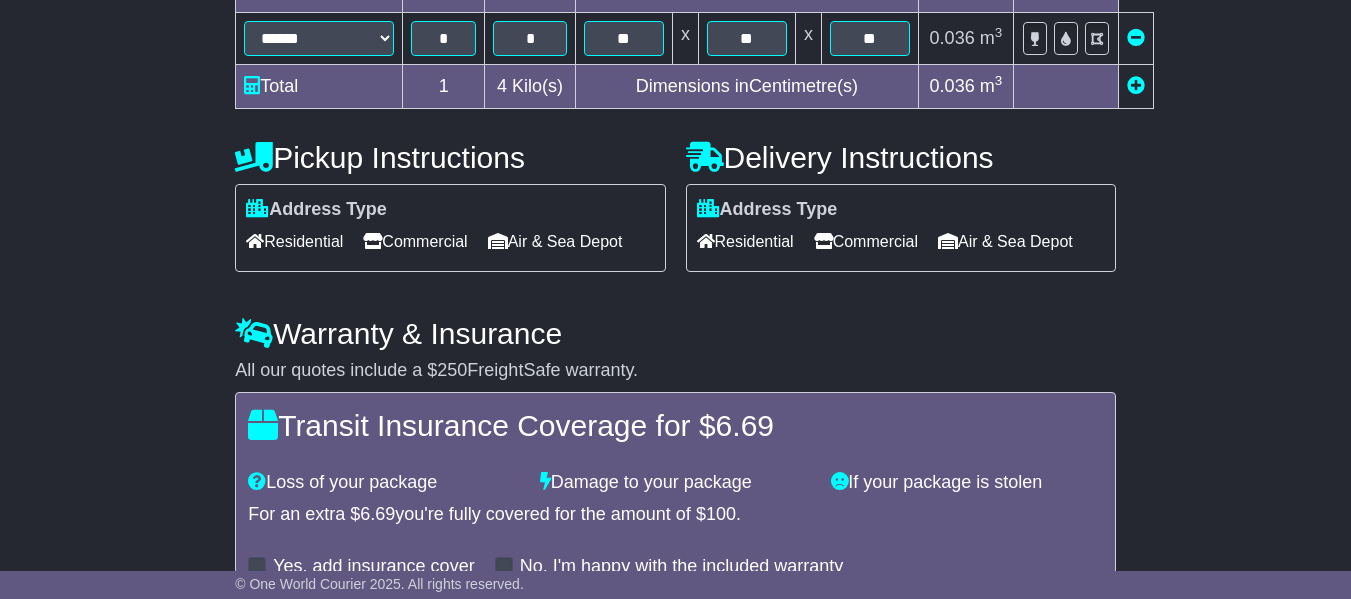 click on "Commercial" at bounding box center (415, 241) 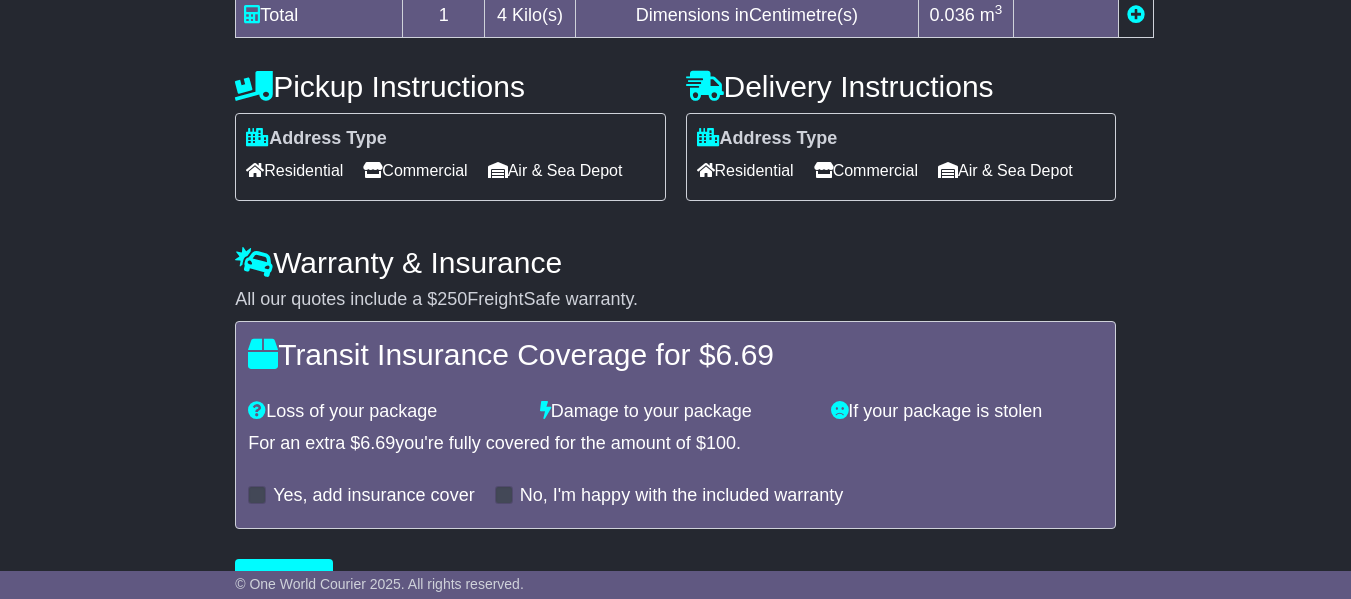 scroll, scrollTop: 783, scrollLeft: 0, axis: vertical 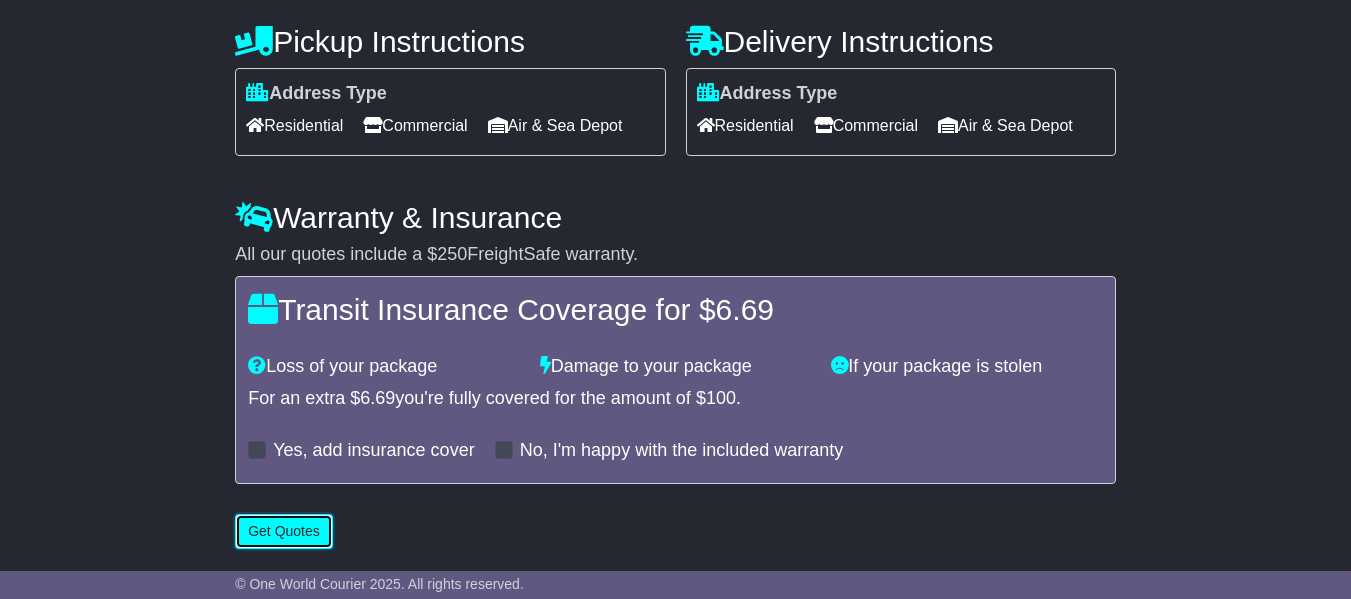 click on "Get Quotes" at bounding box center [284, 531] 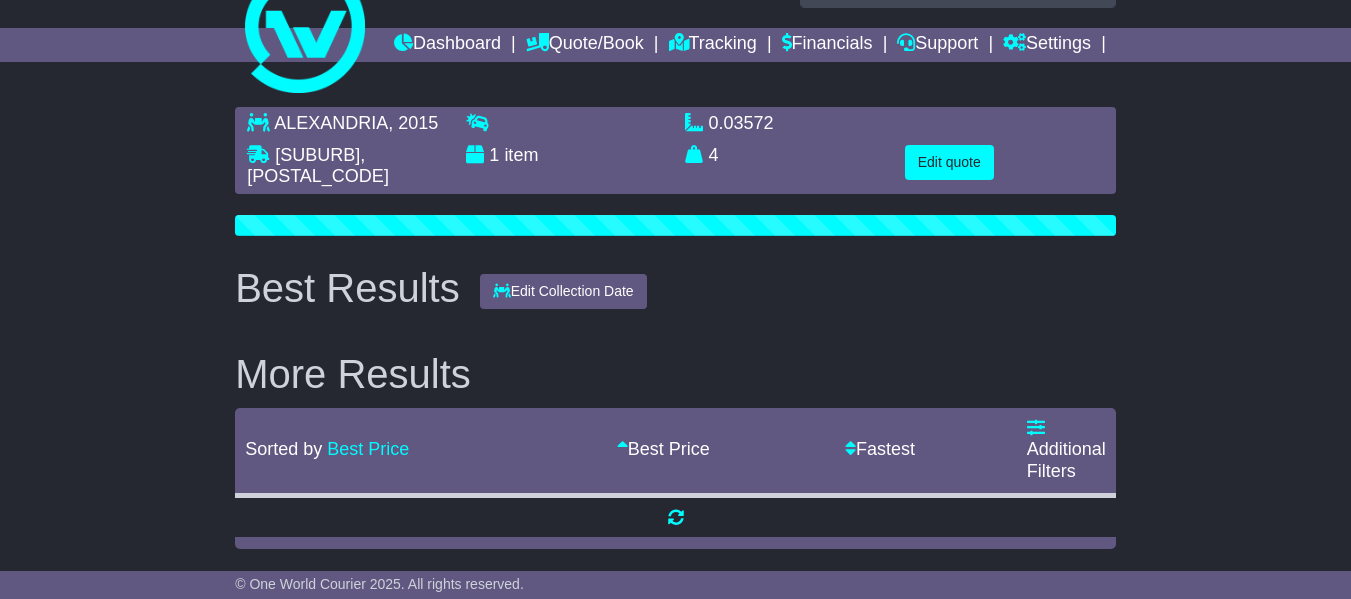 scroll, scrollTop: 0, scrollLeft: 0, axis: both 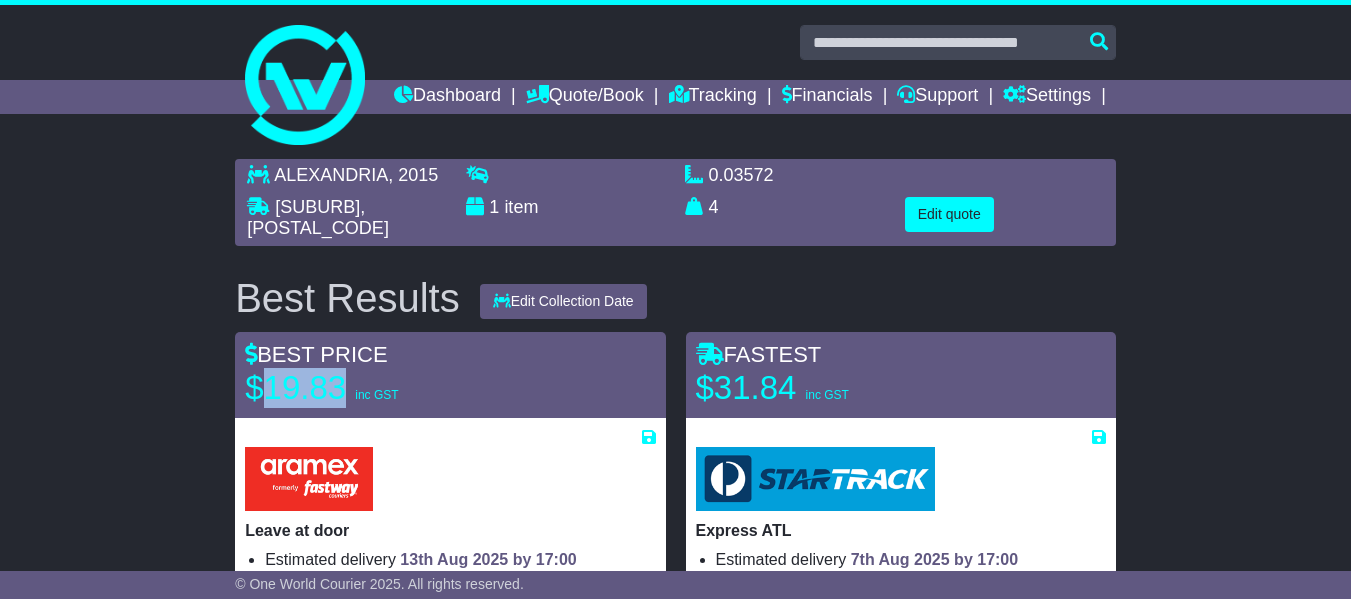 drag, startPoint x: 349, startPoint y: 412, endPoint x: 269, endPoint y: 420, distance: 80.399 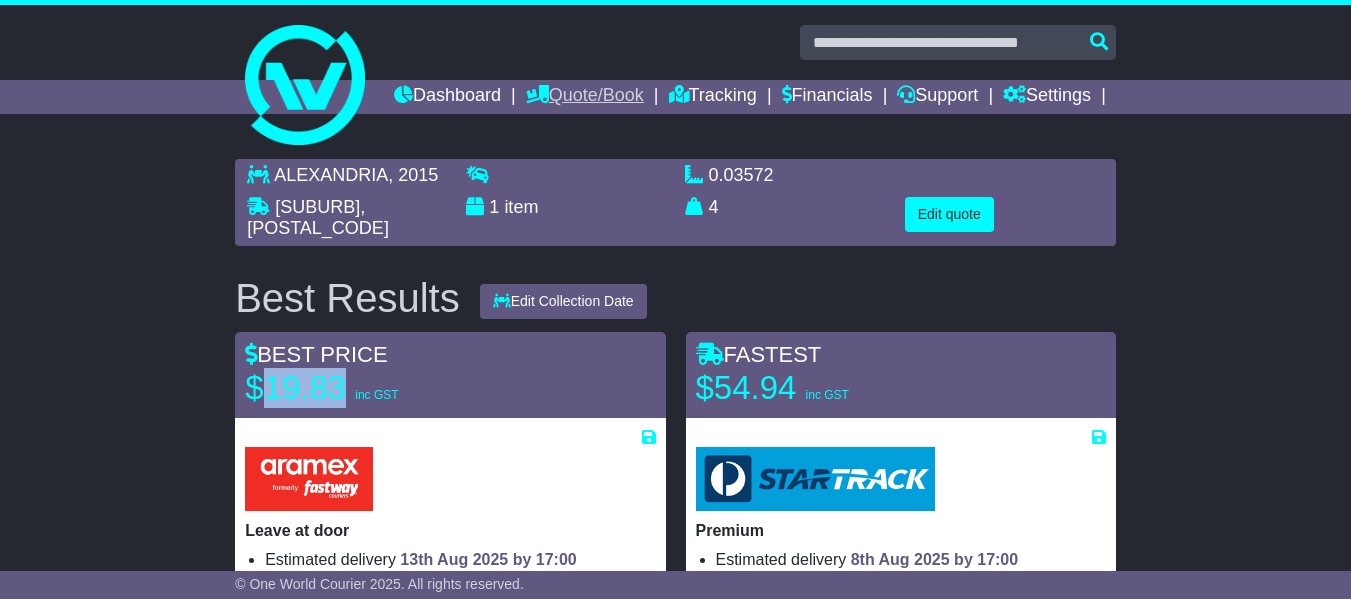 click on "Quote/Book" at bounding box center (585, 97) 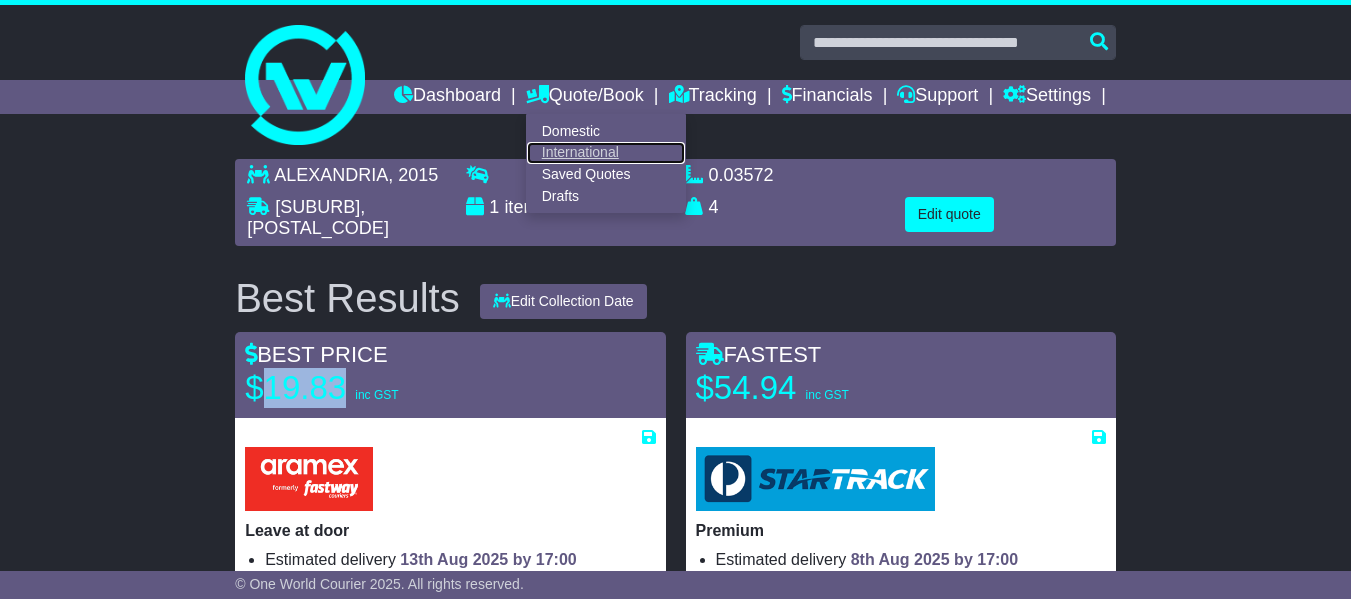 click on "International" at bounding box center [606, 153] 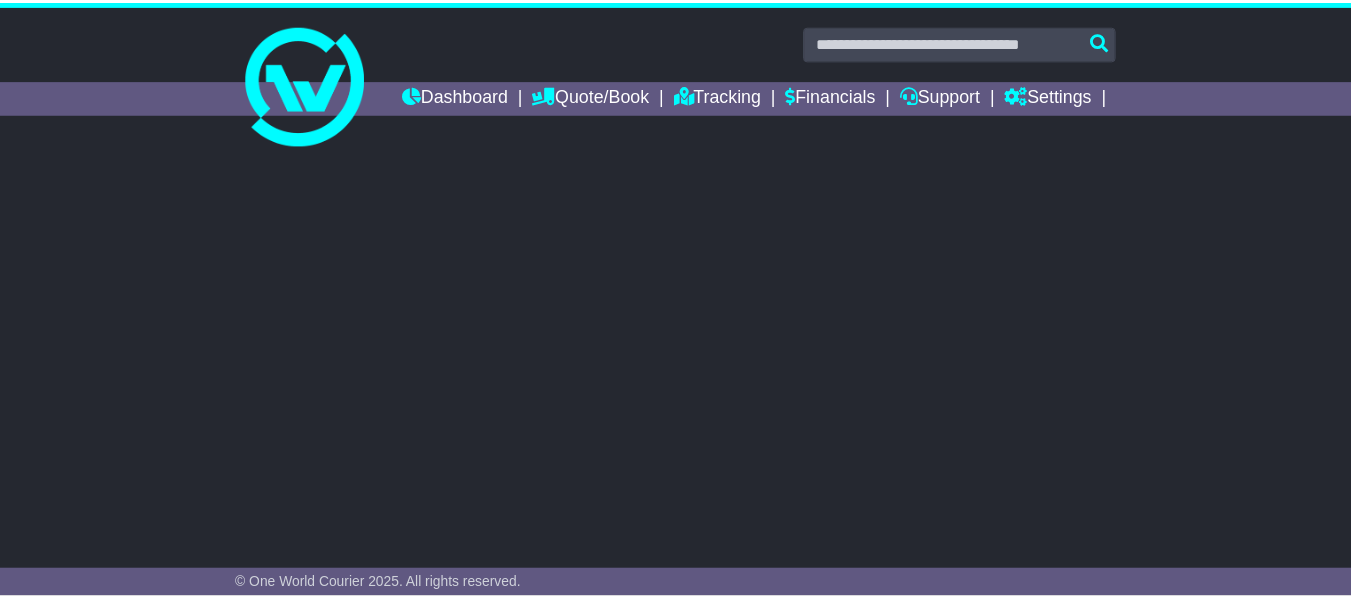 scroll, scrollTop: 0, scrollLeft: 0, axis: both 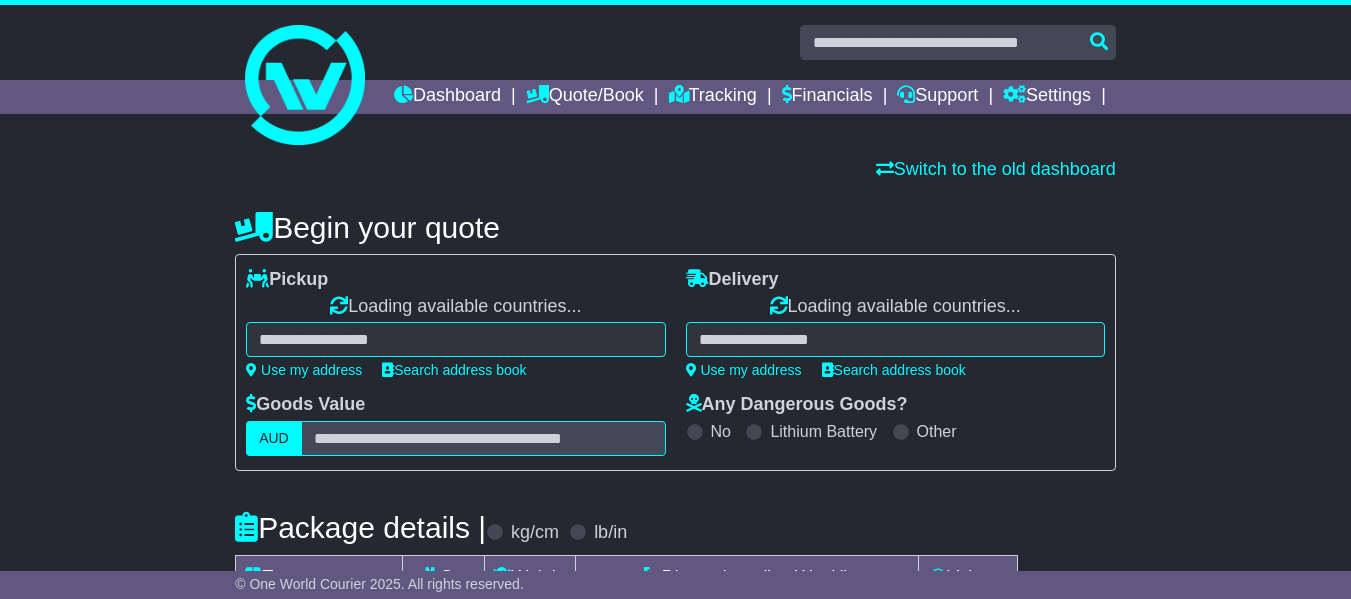 select on "**" 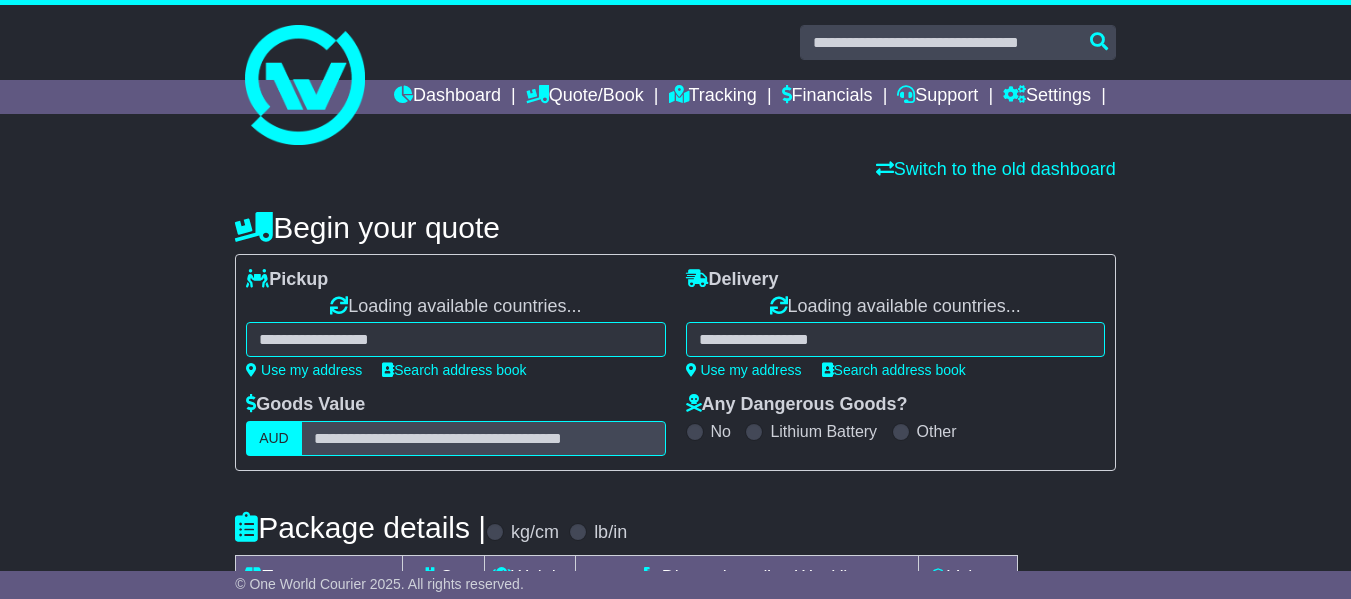 select on "**" 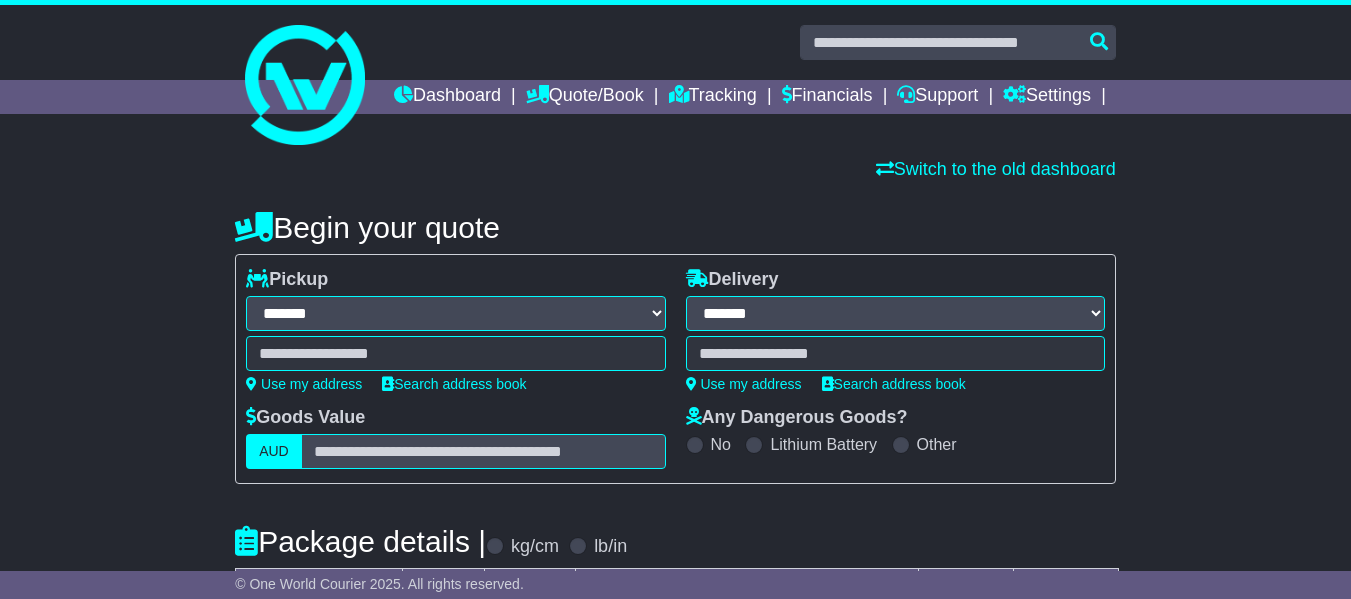 click at bounding box center (455, 353) 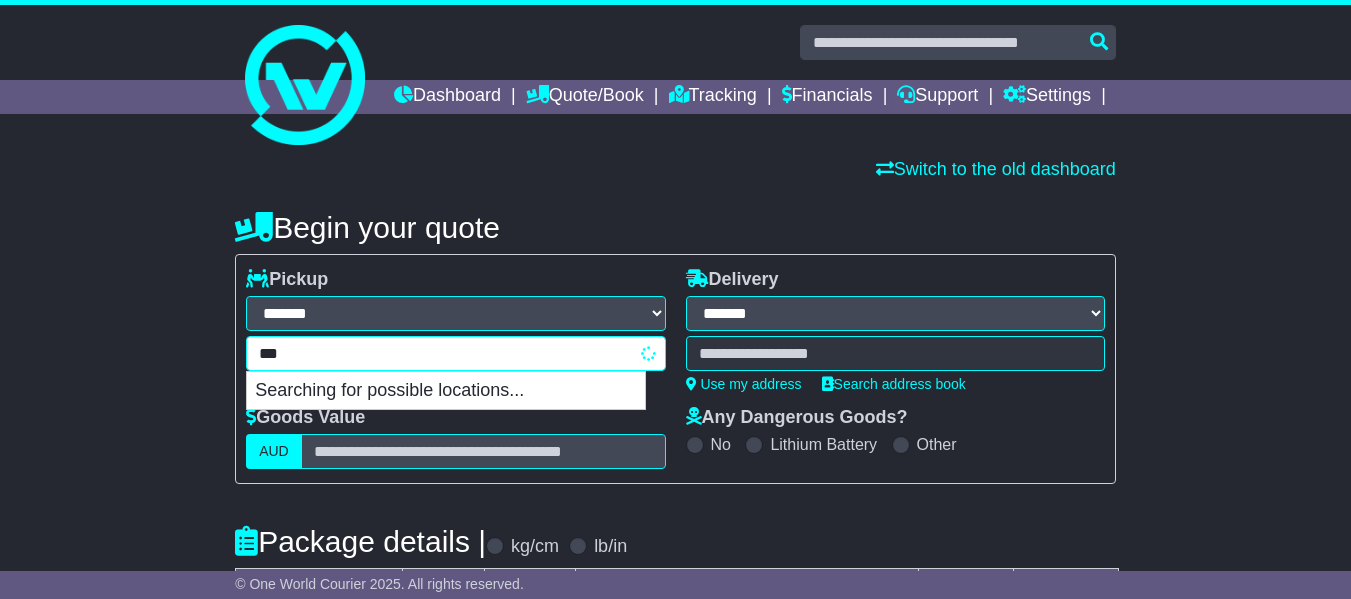 type on "****" 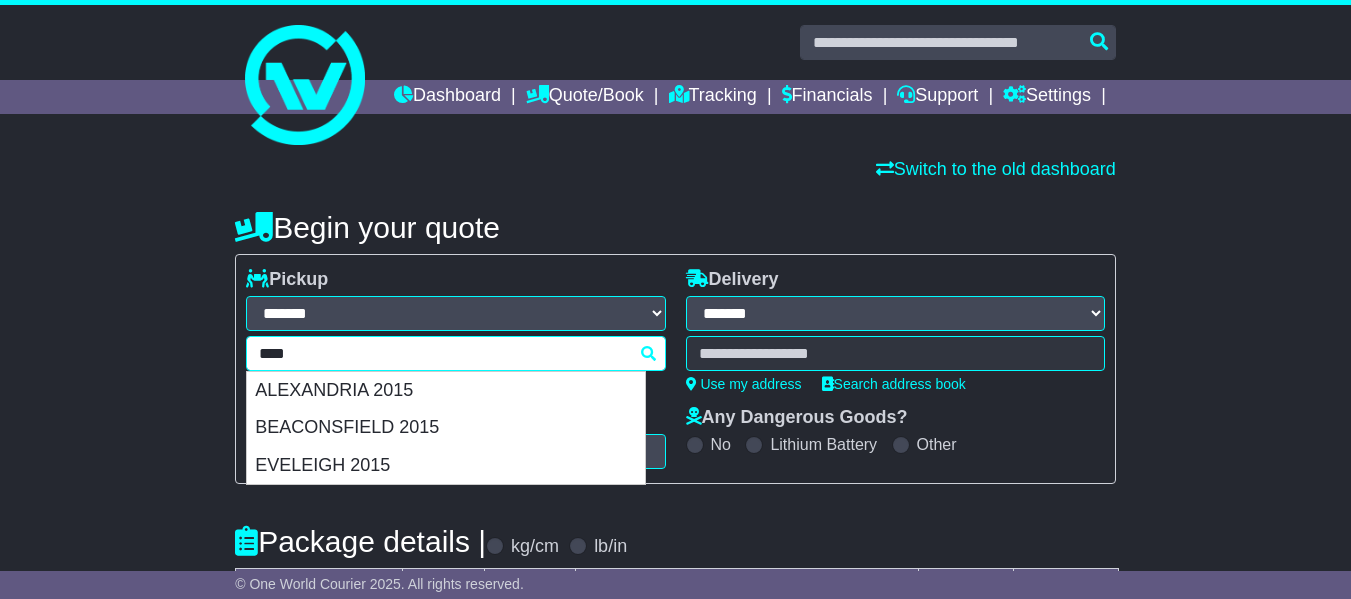 click on "ALEXANDRIA 2015" at bounding box center [446, 391] 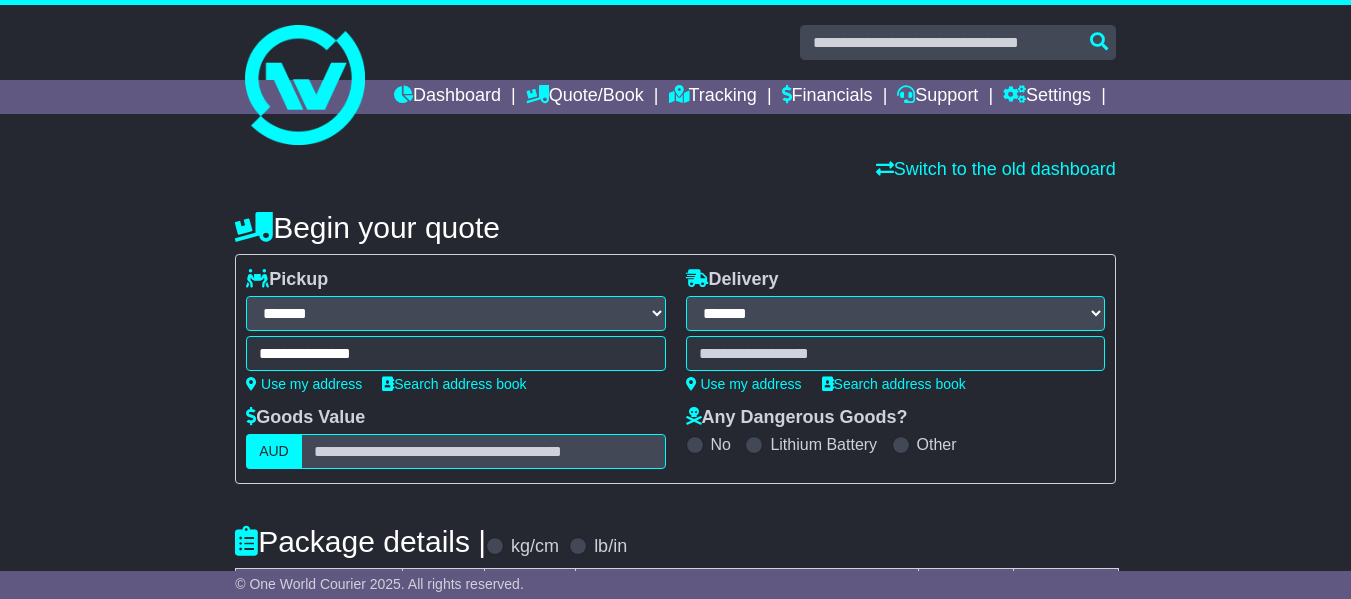 type on "**********" 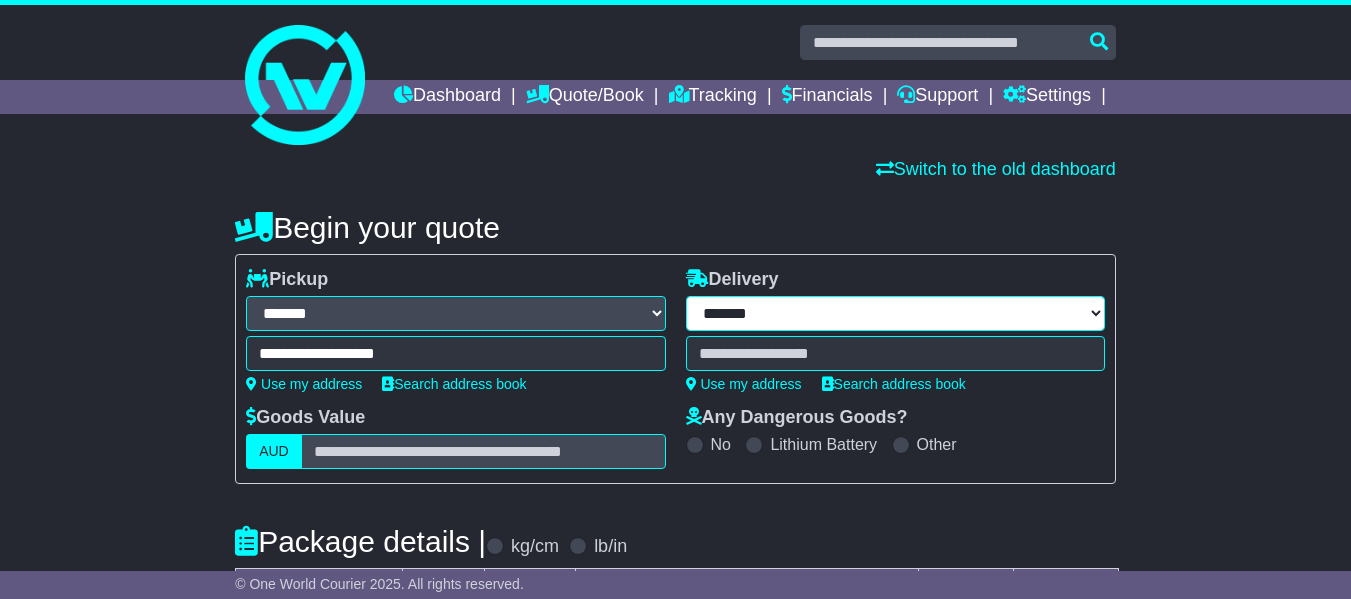 click on "**********" at bounding box center (895, 313) 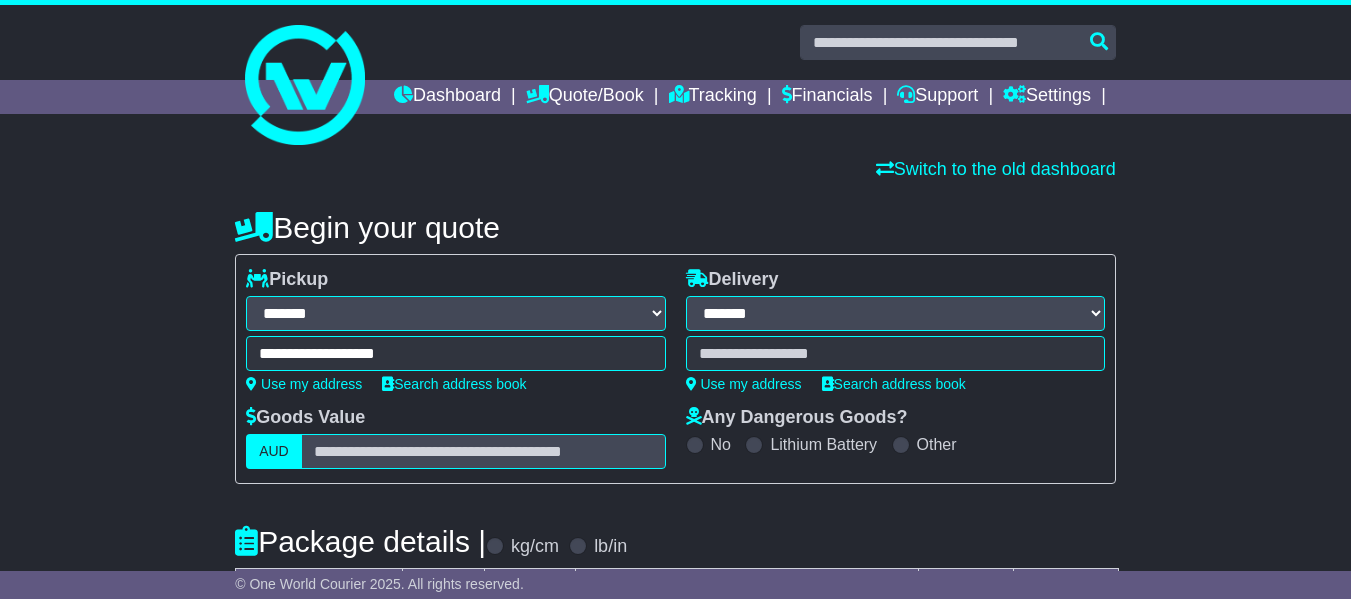 click on "**********" at bounding box center (895, 313) 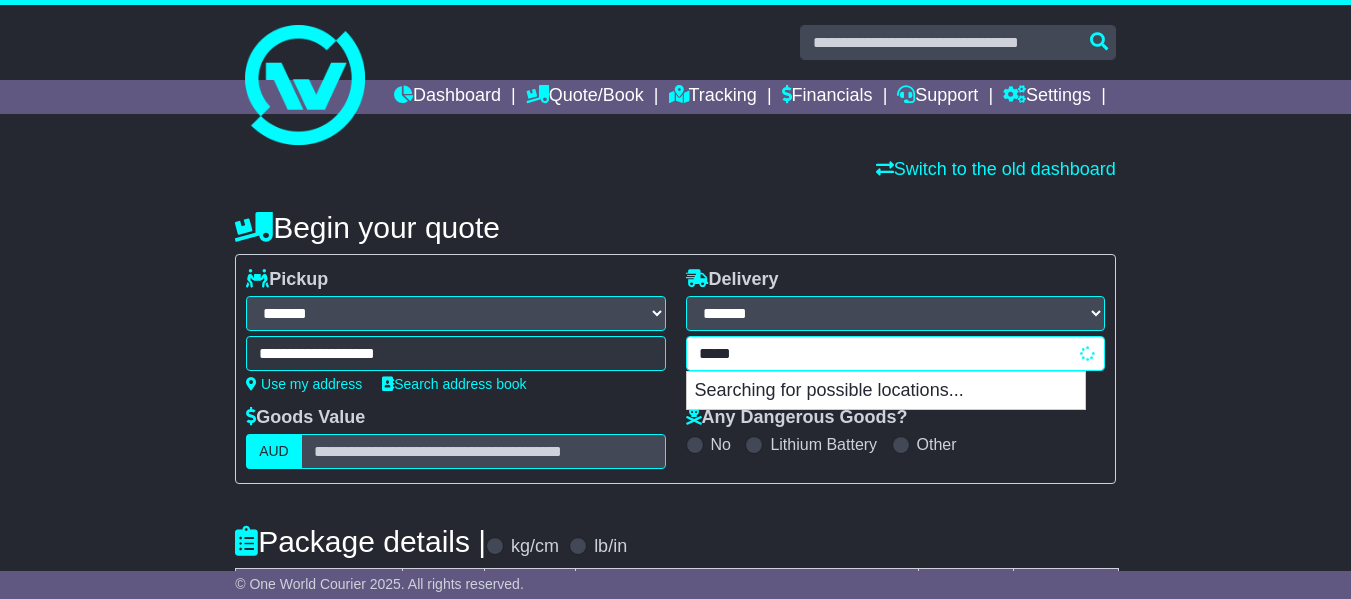 type on "******" 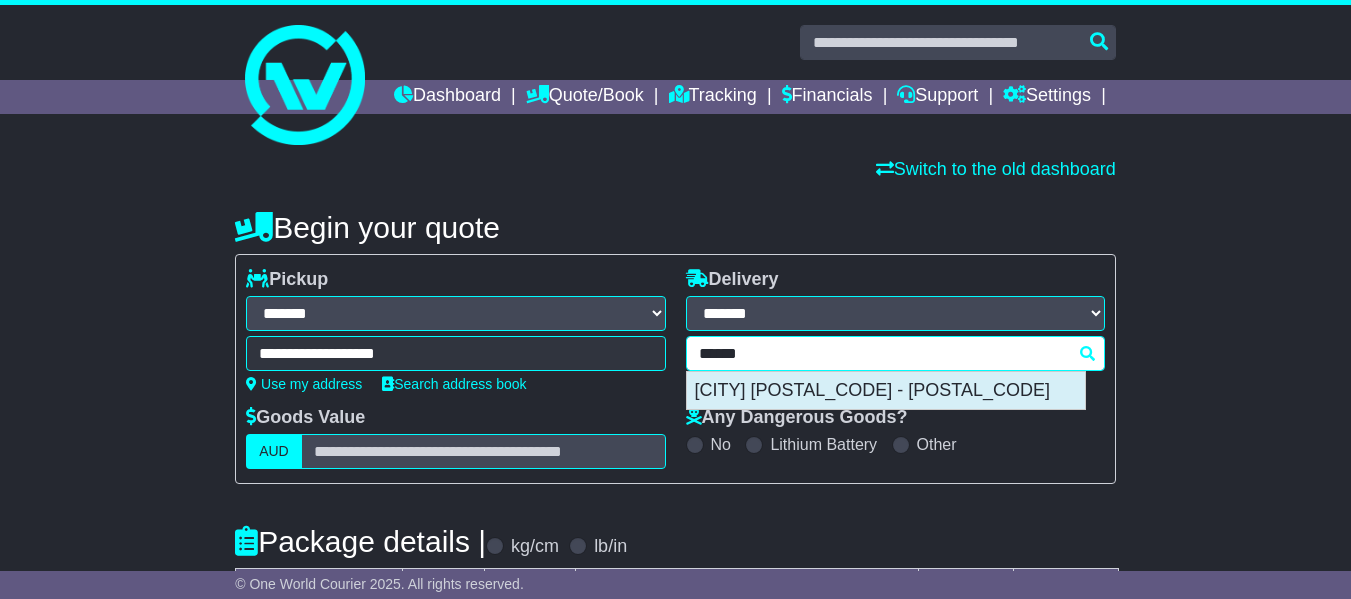 click on "[CITY] [POSTAL_CODE] - [POSTAL_CODE]" at bounding box center (886, 391) 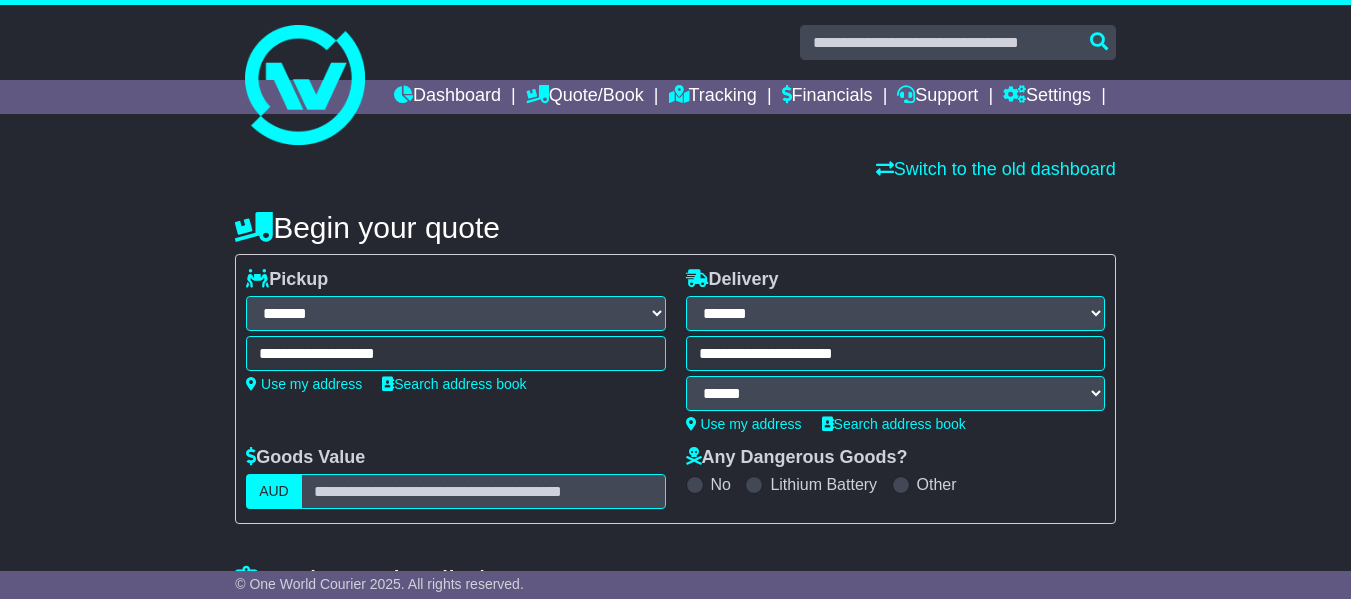 type on "**********" 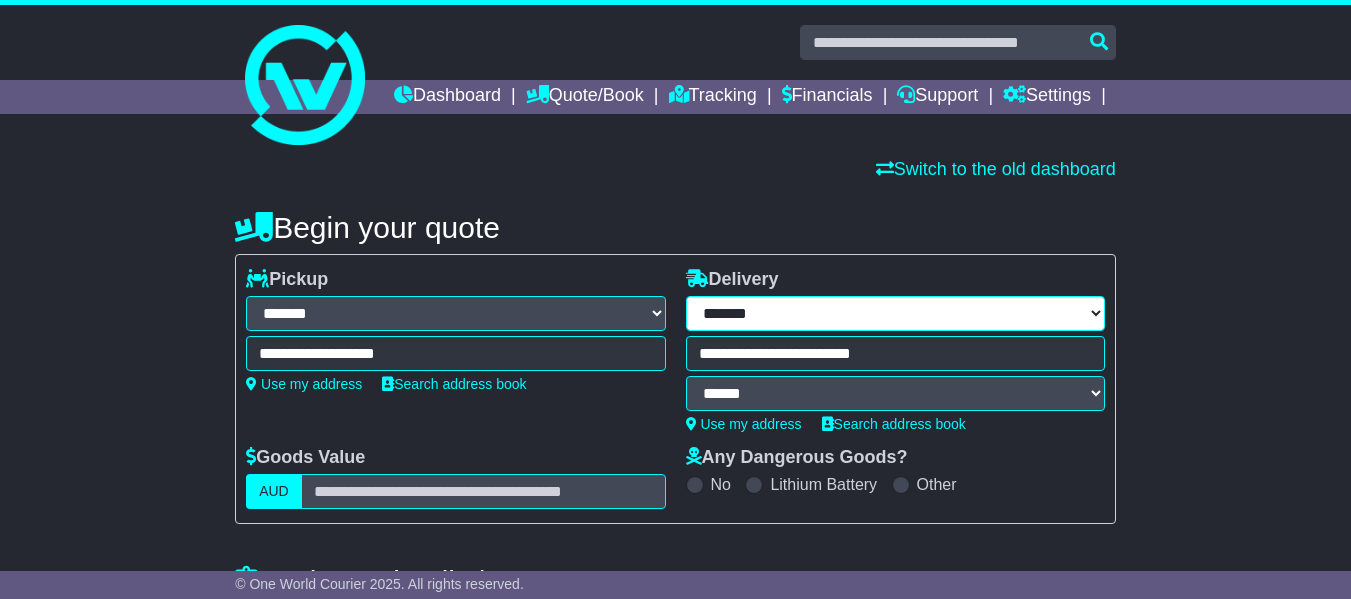 click on "**********" at bounding box center (895, 313) 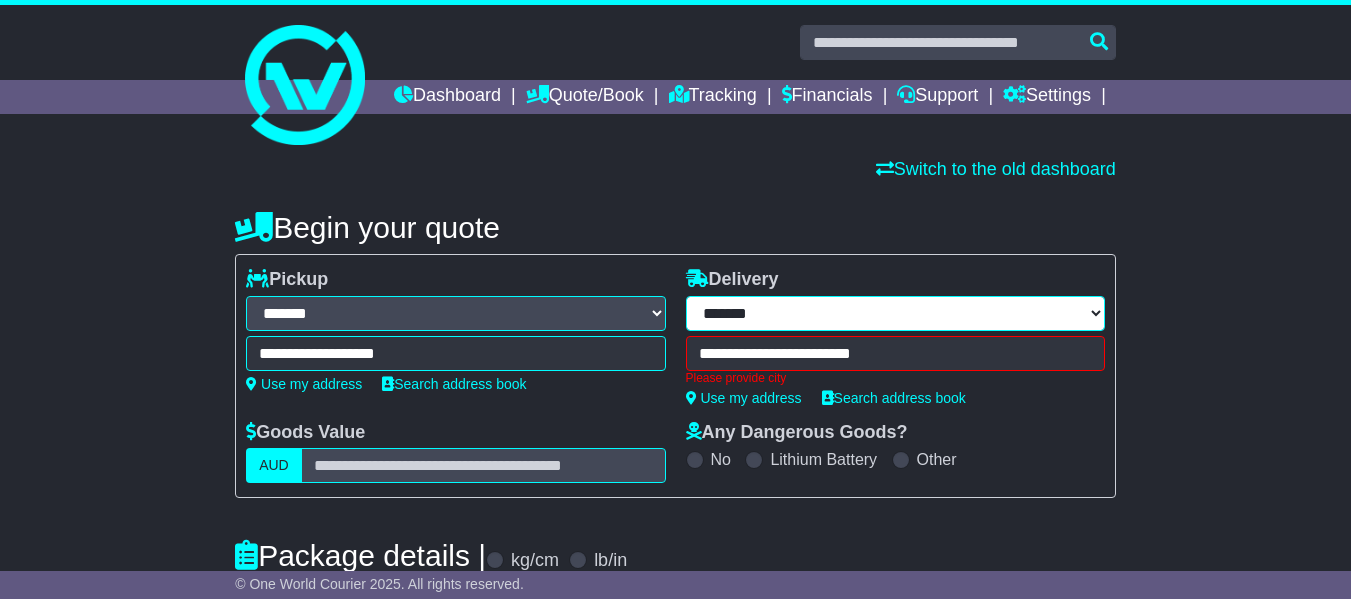type 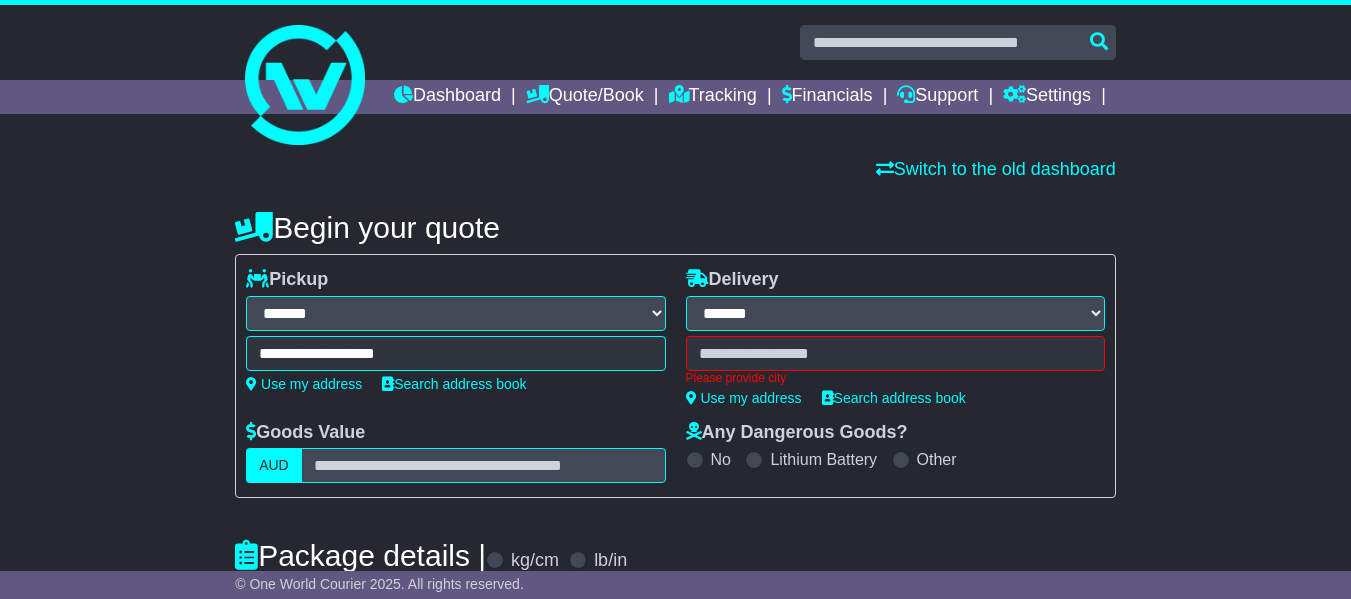 click on "**********" at bounding box center [895, 313] 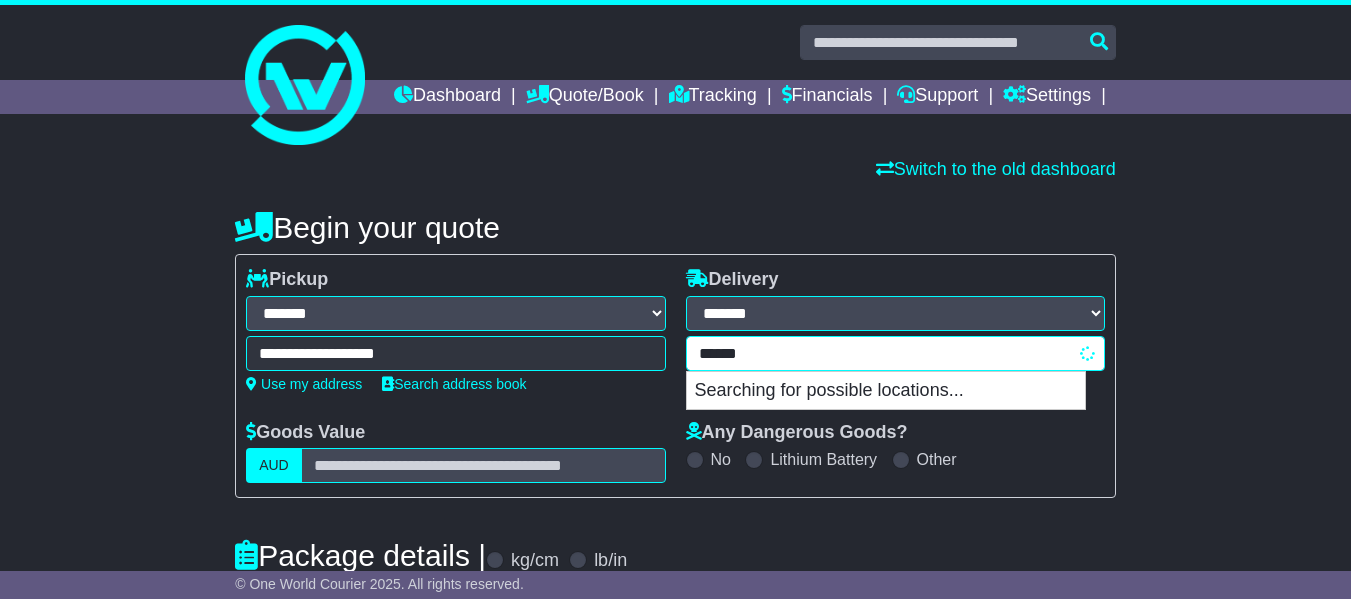 click on "******" at bounding box center (895, 353) 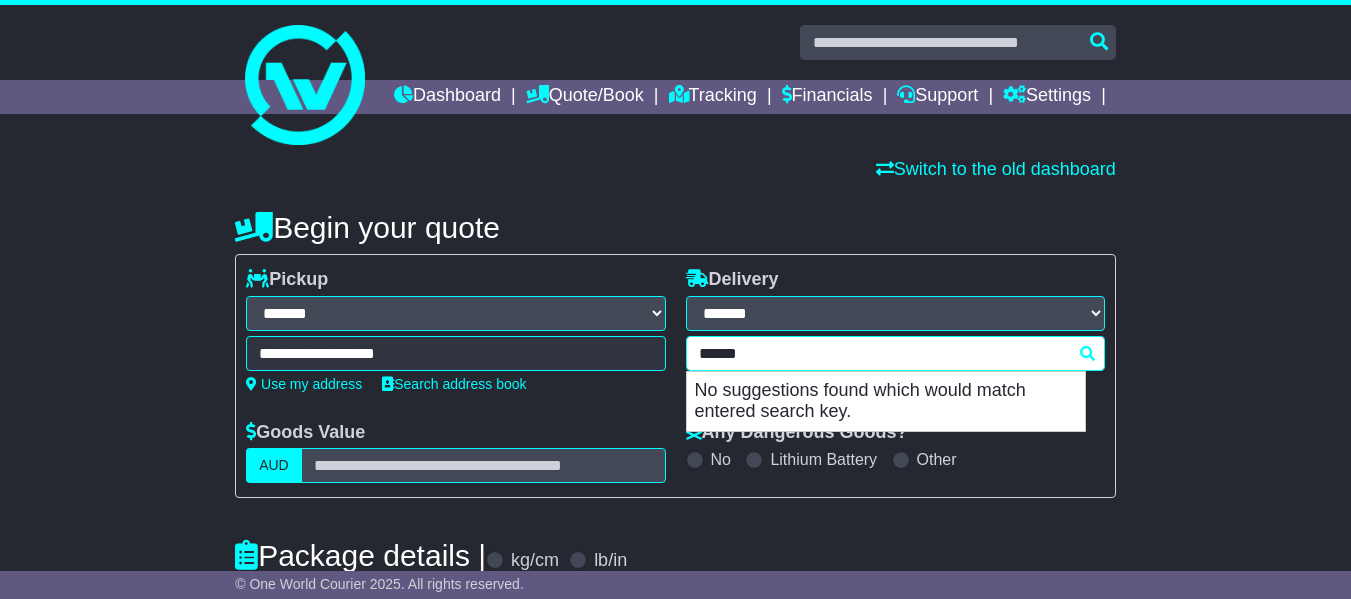 click on "******" at bounding box center (895, 353) 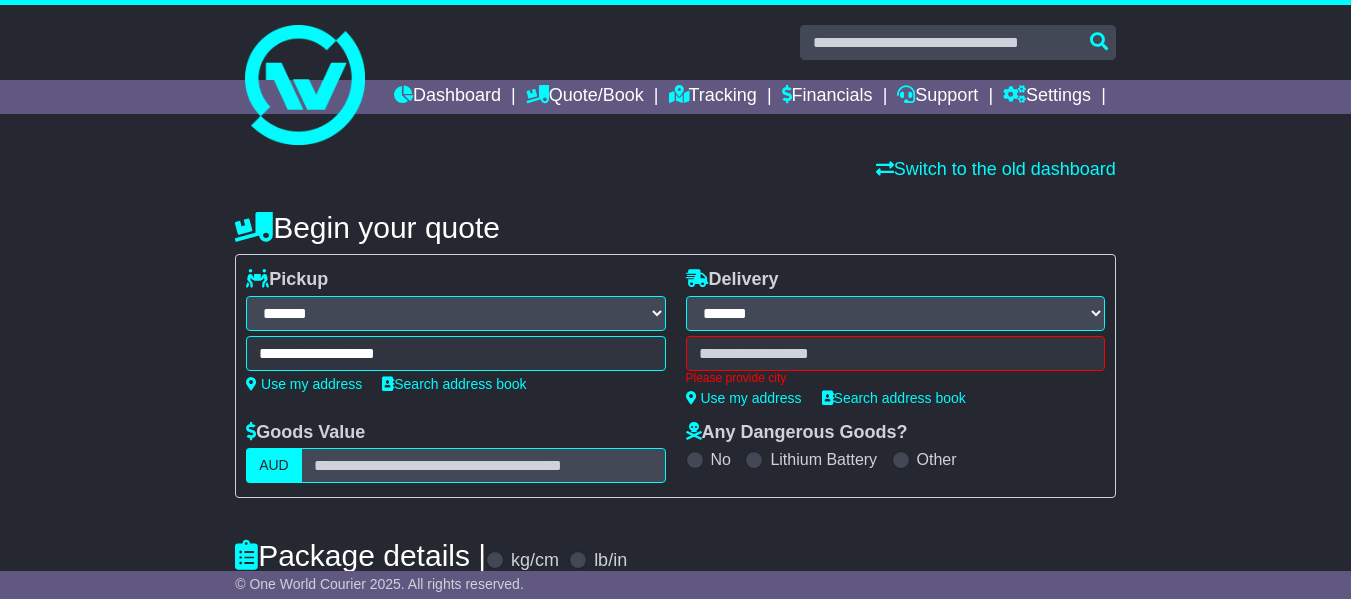 click on "Please provide city" at bounding box center [895, 360] 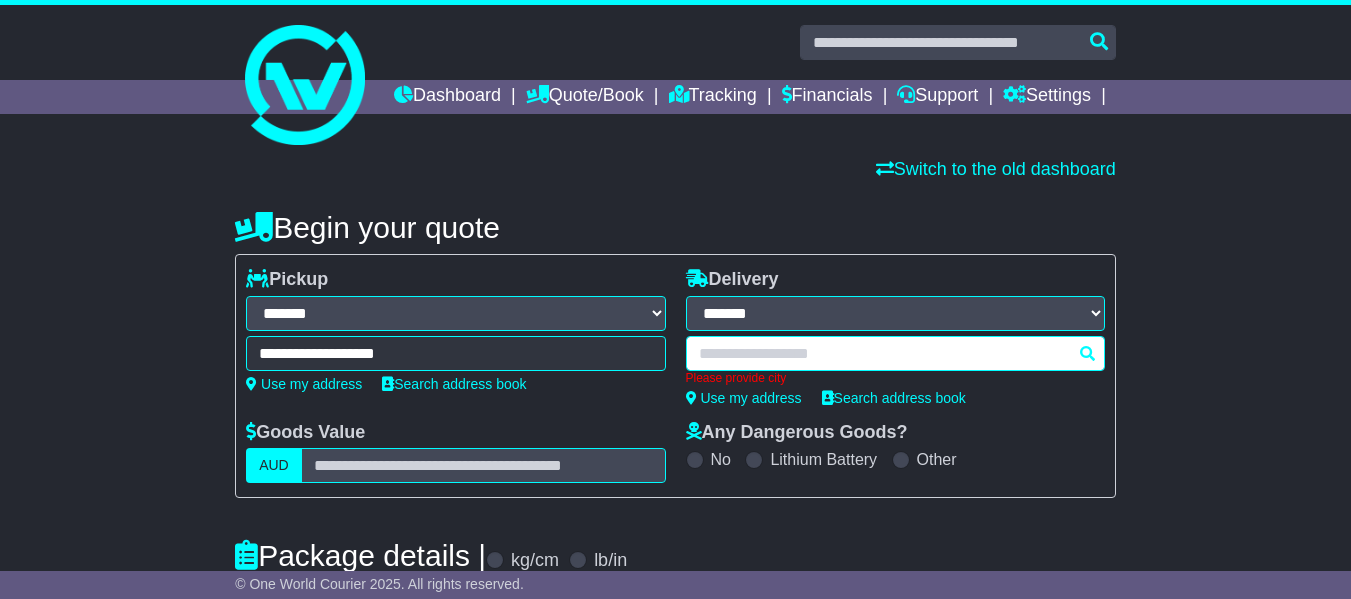 paste on "****" 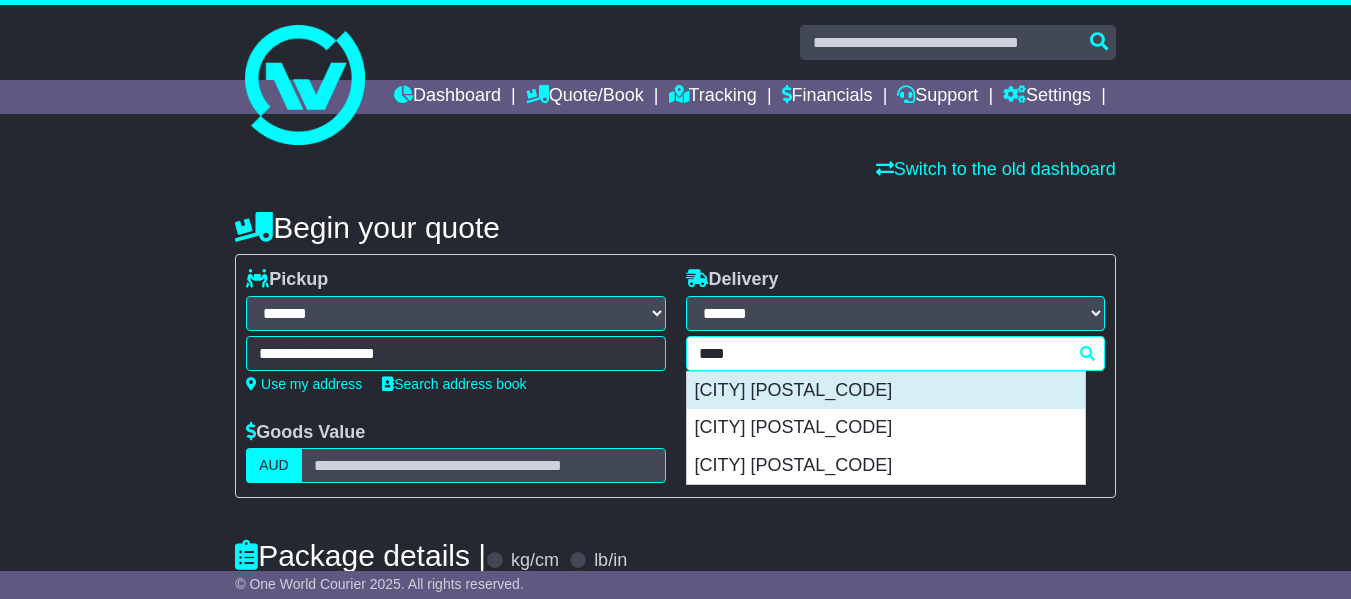 click on "[CITY] [POSTAL_CODE]" at bounding box center (886, 391) 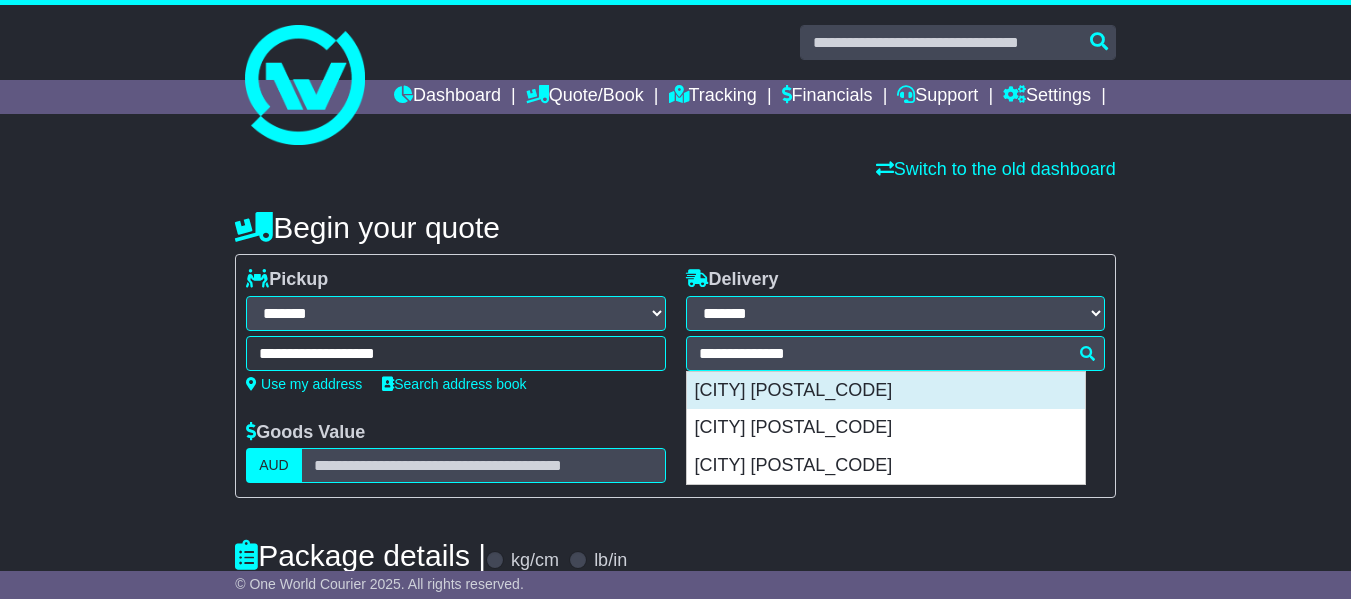 type on "**********" 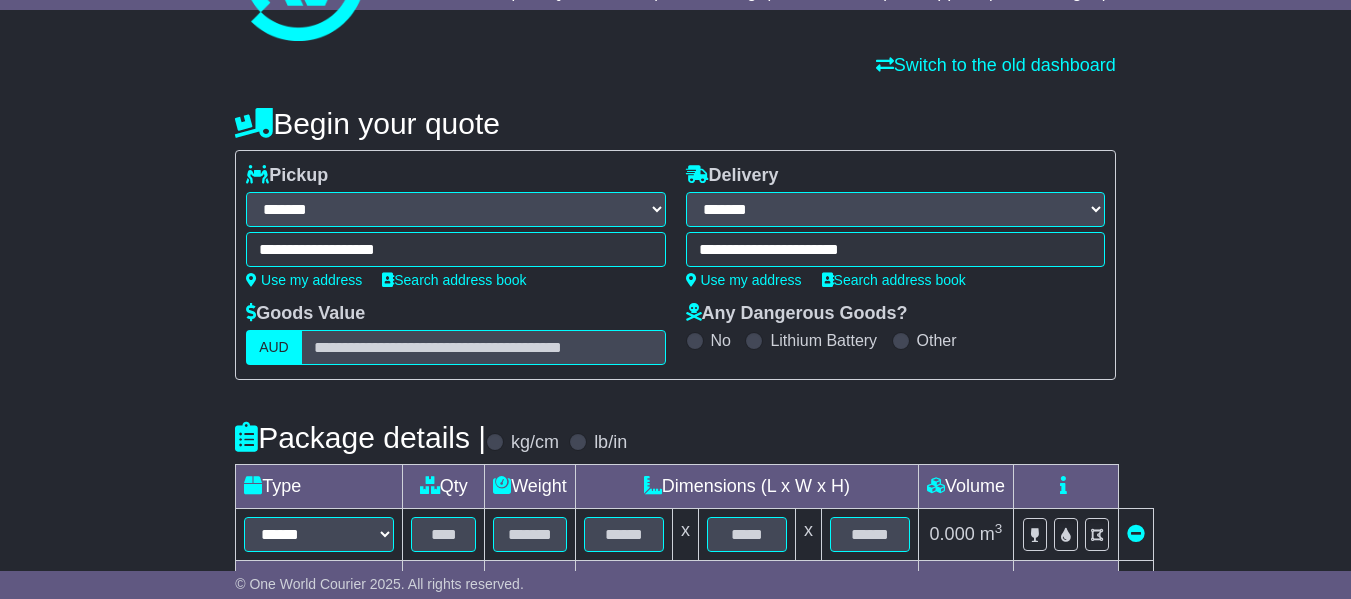 scroll, scrollTop: 200, scrollLeft: 0, axis: vertical 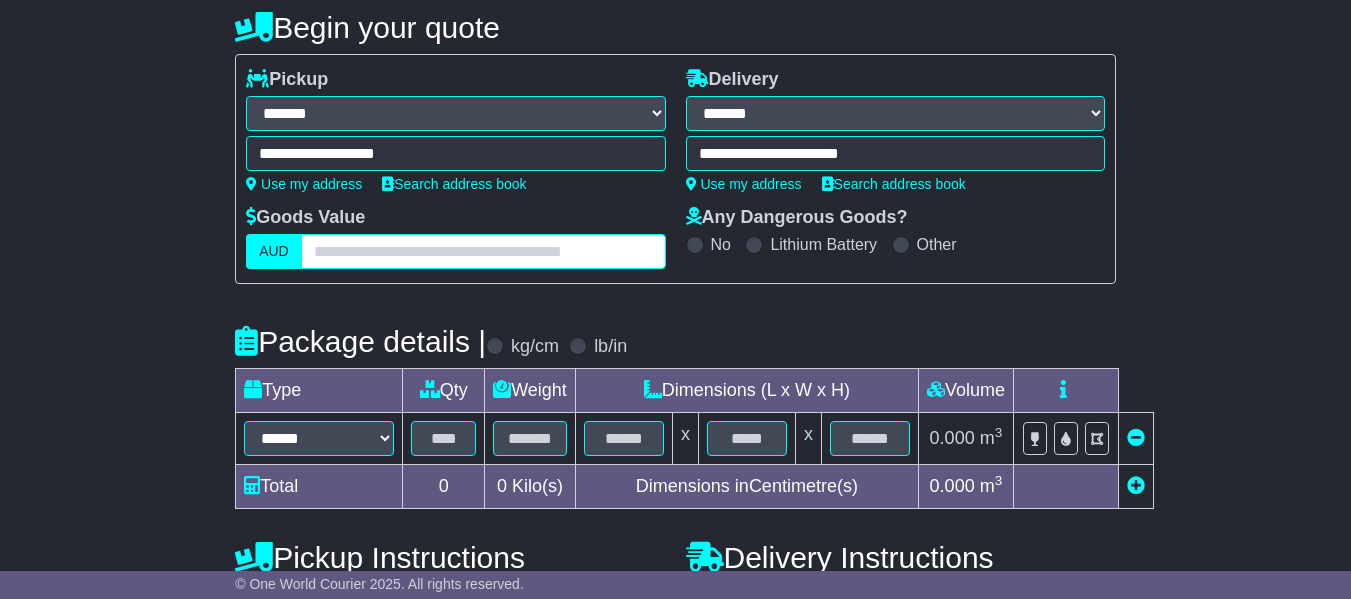 click at bounding box center (483, 251) 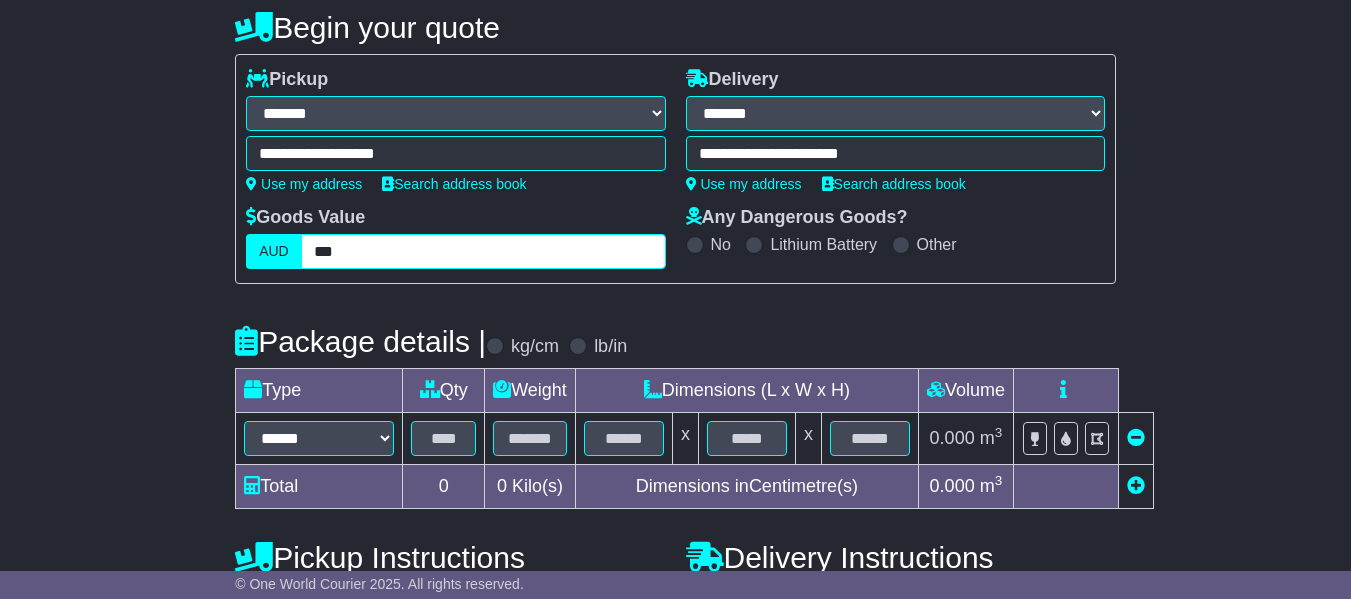 type on "***" 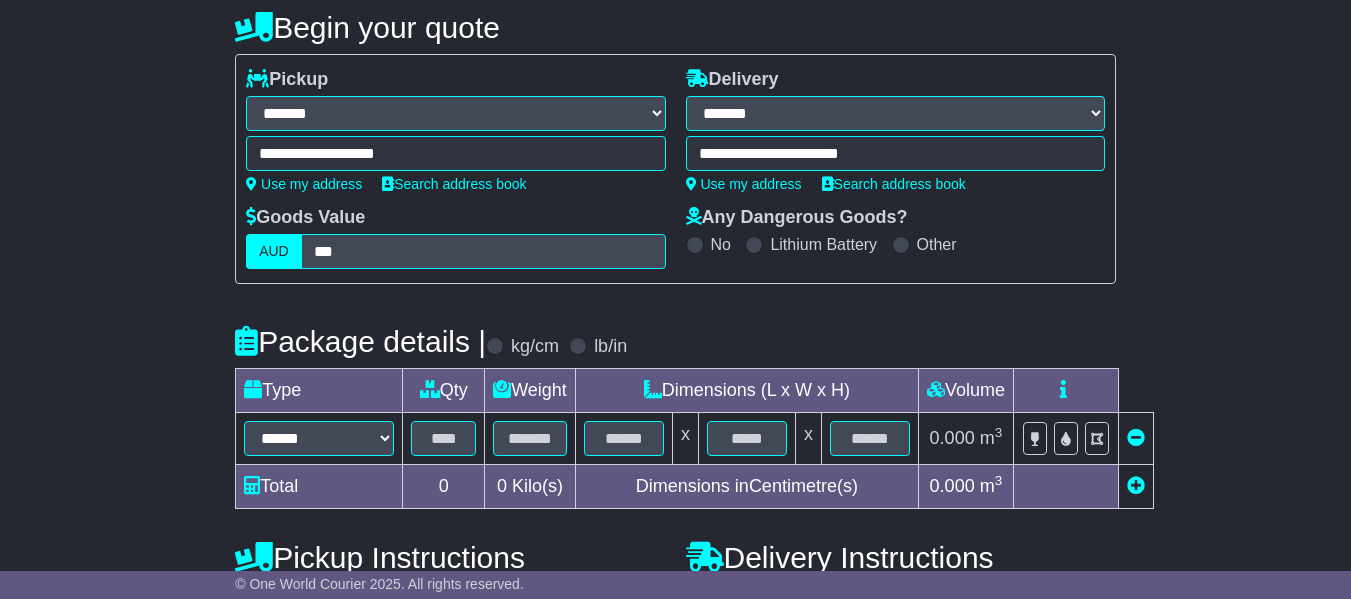click on "****** ****** *** ******** ***** **** **** ****** *** *******" at bounding box center [319, 439] 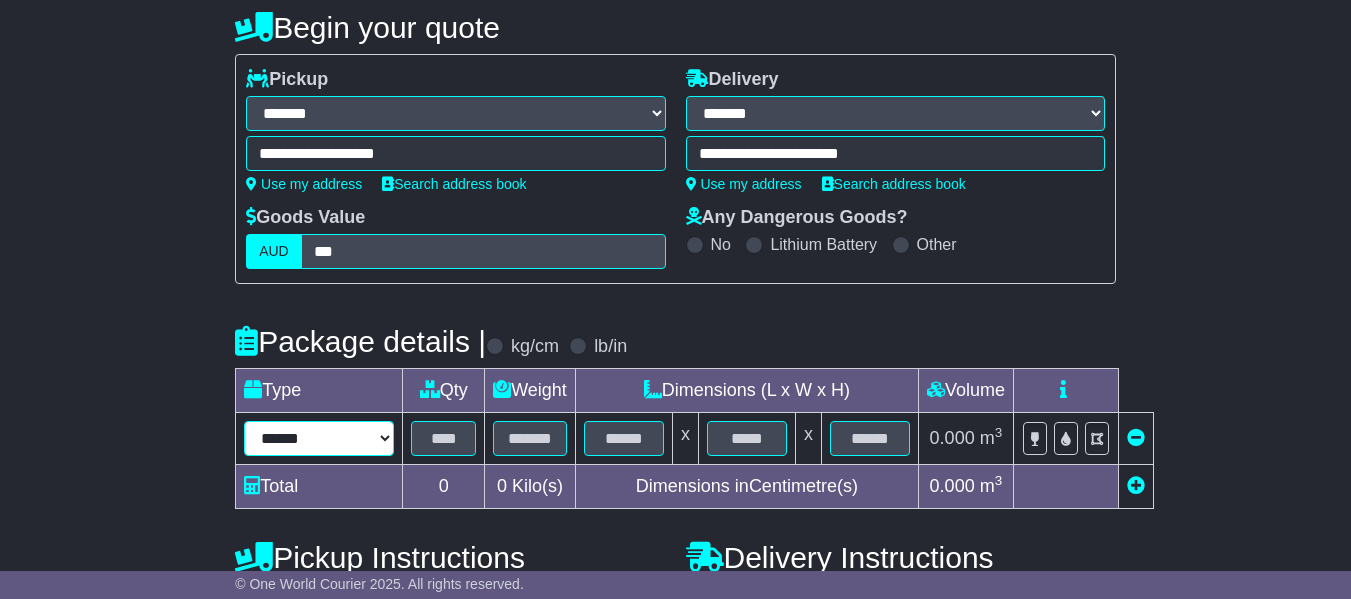 click on "****** ****** *** ******** ***** **** **** ****** *** *******" at bounding box center [319, 438] 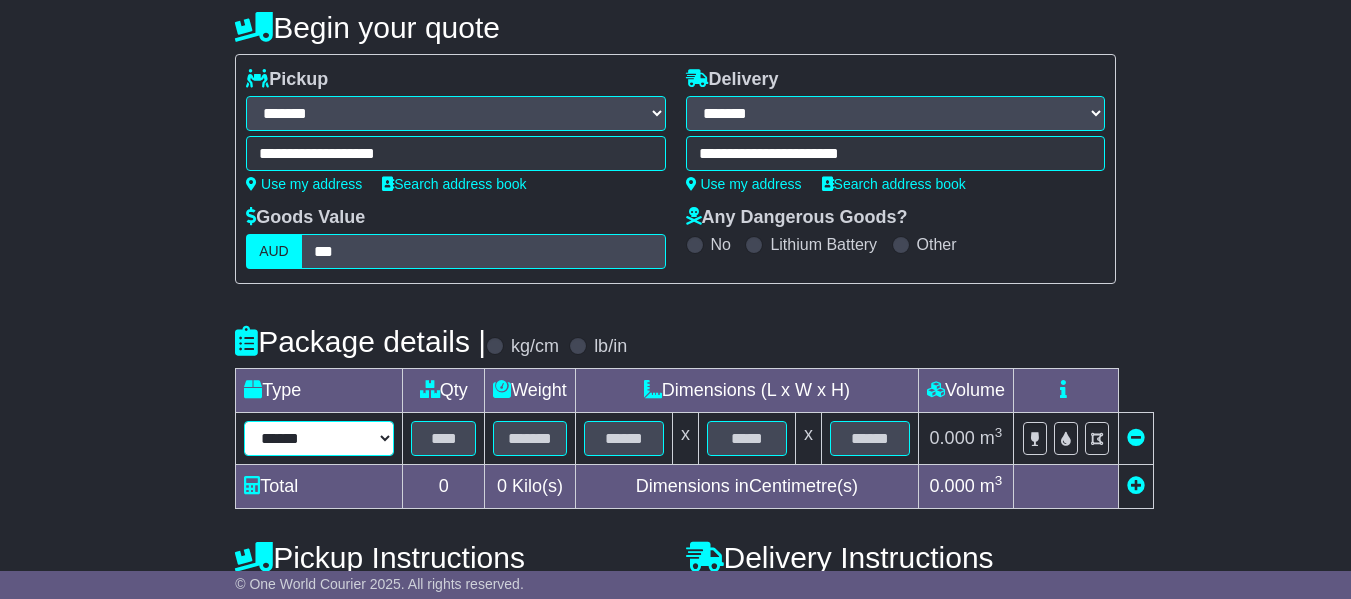 click on "****** ****** *** ******** ***** **** **** ****** *** *******" at bounding box center (319, 438) 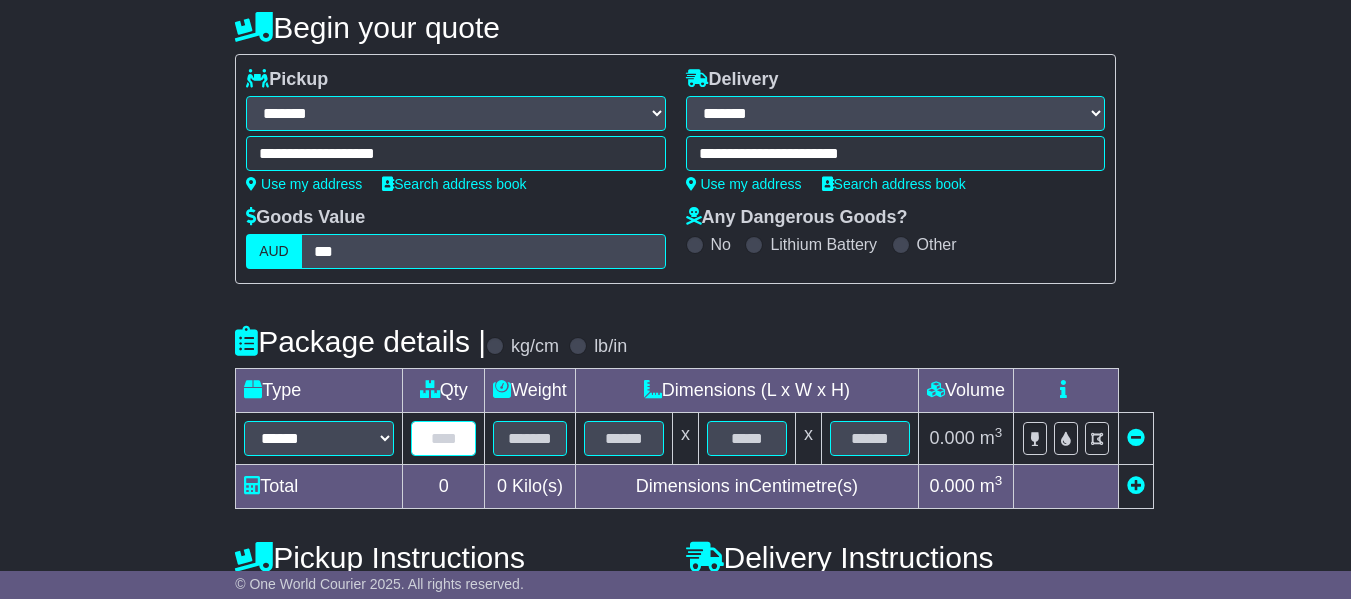 click at bounding box center [443, 438] 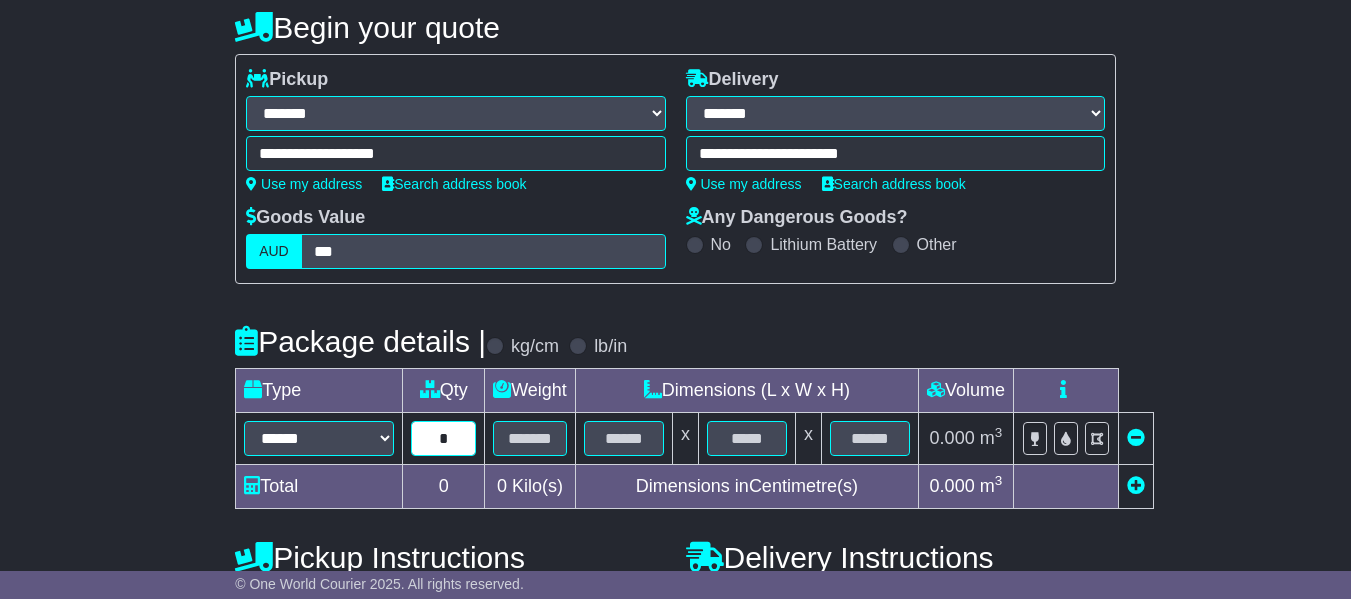 type on "*" 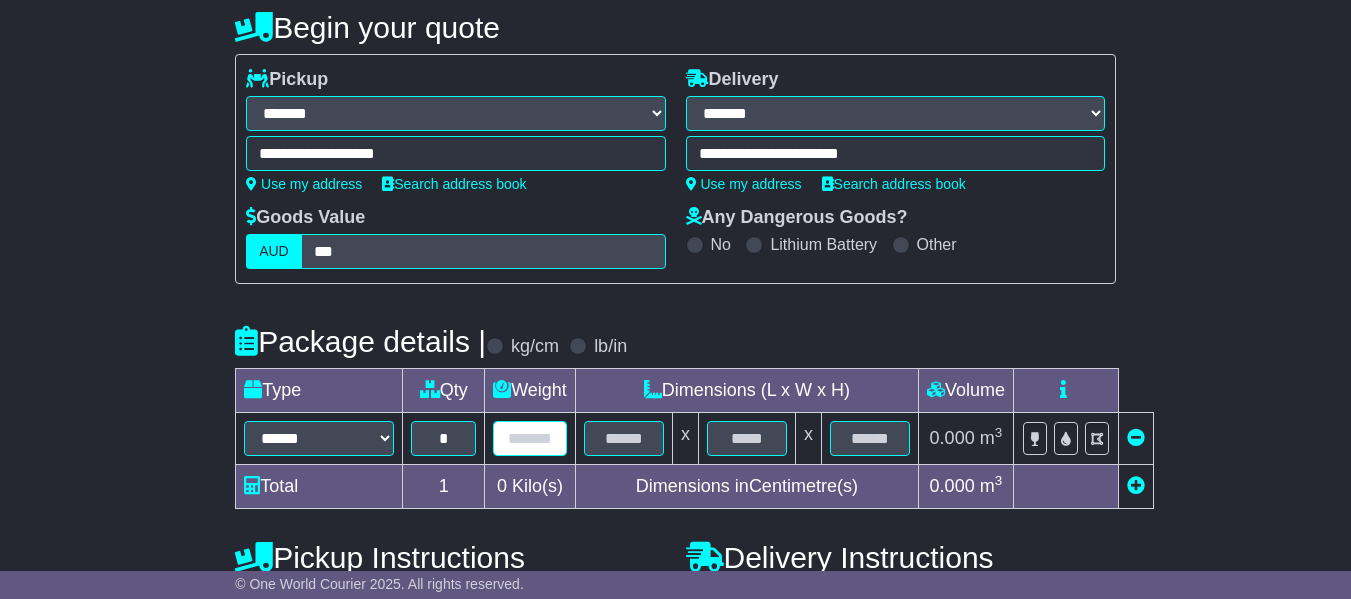 click at bounding box center [530, 438] 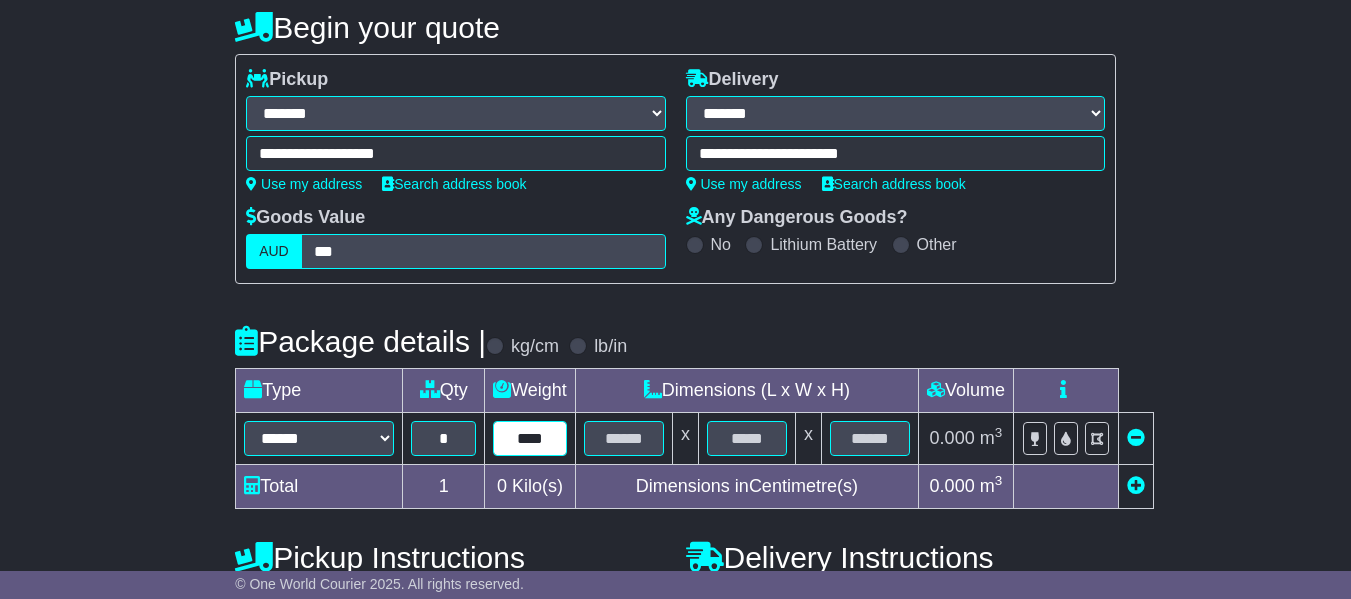 type on "****" 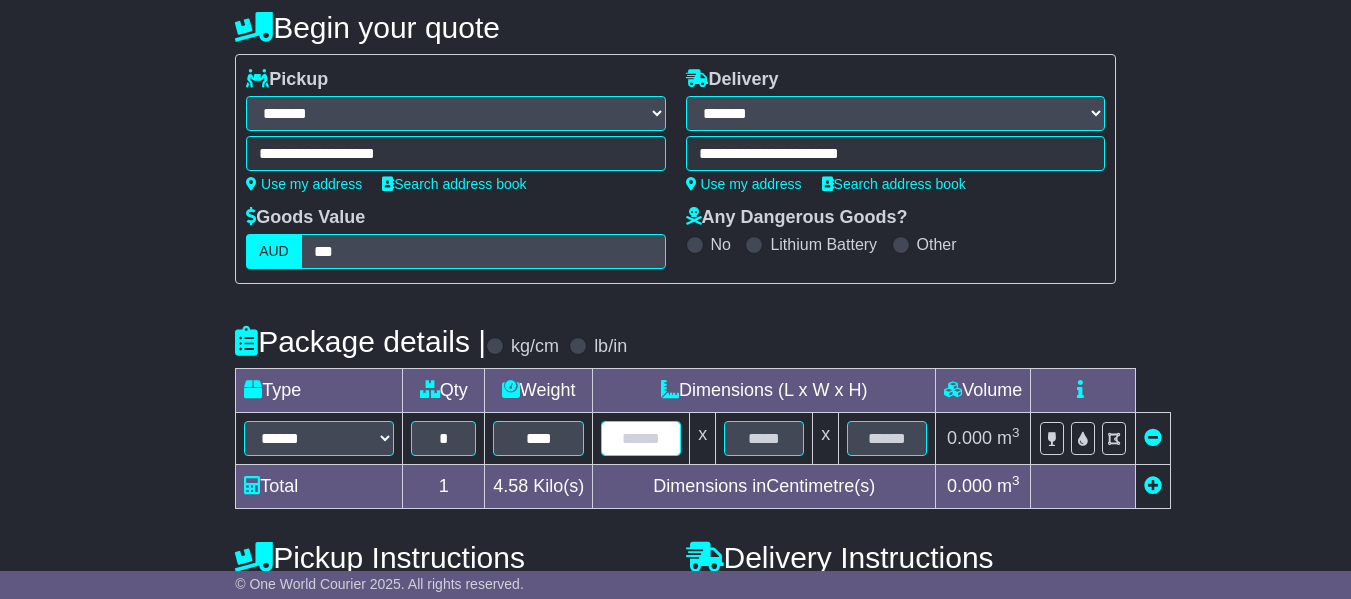 click at bounding box center [641, 438] 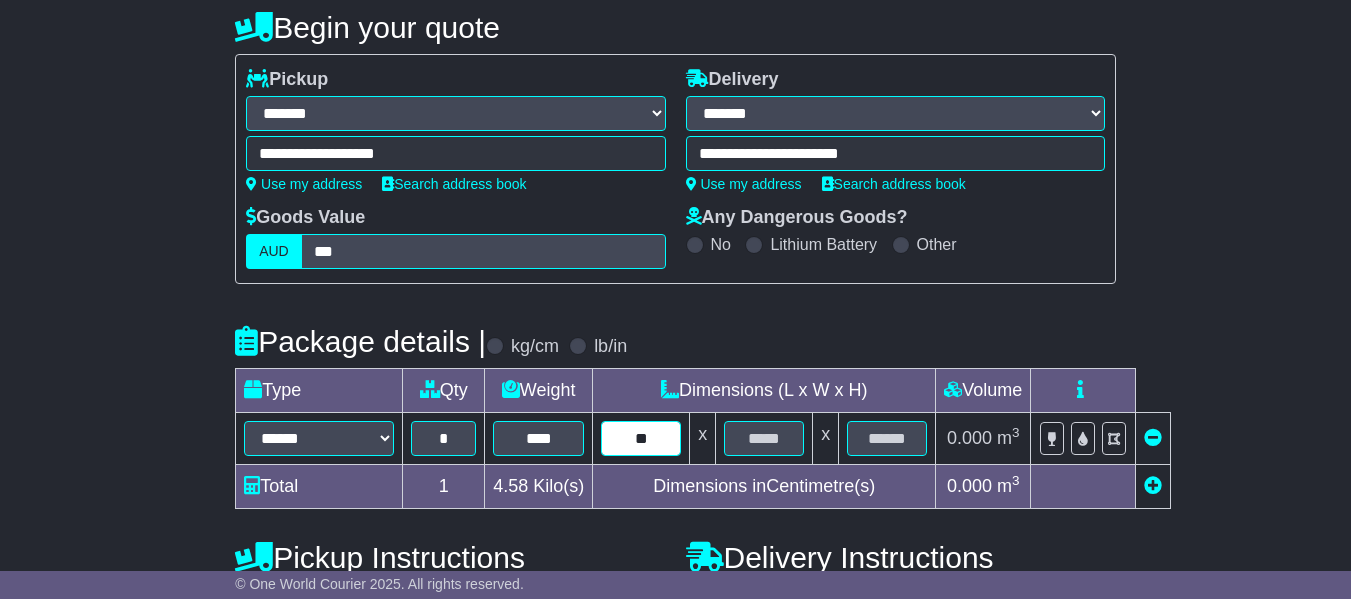 type on "**" 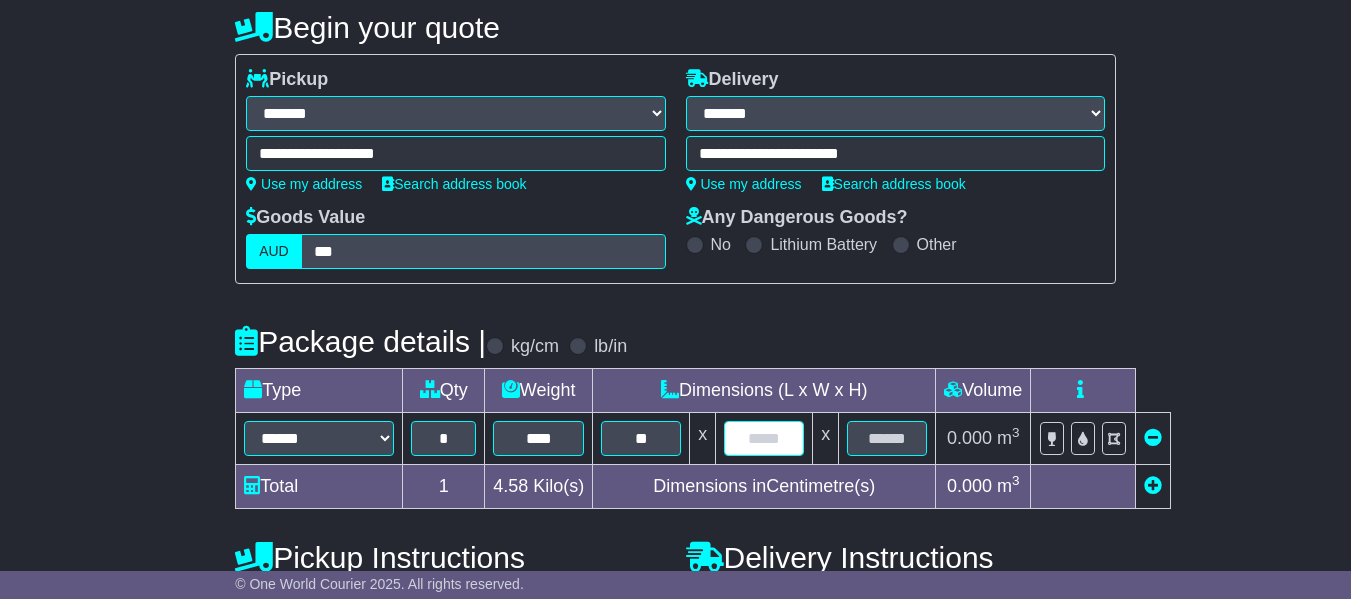 click at bounding box center [764, 438] 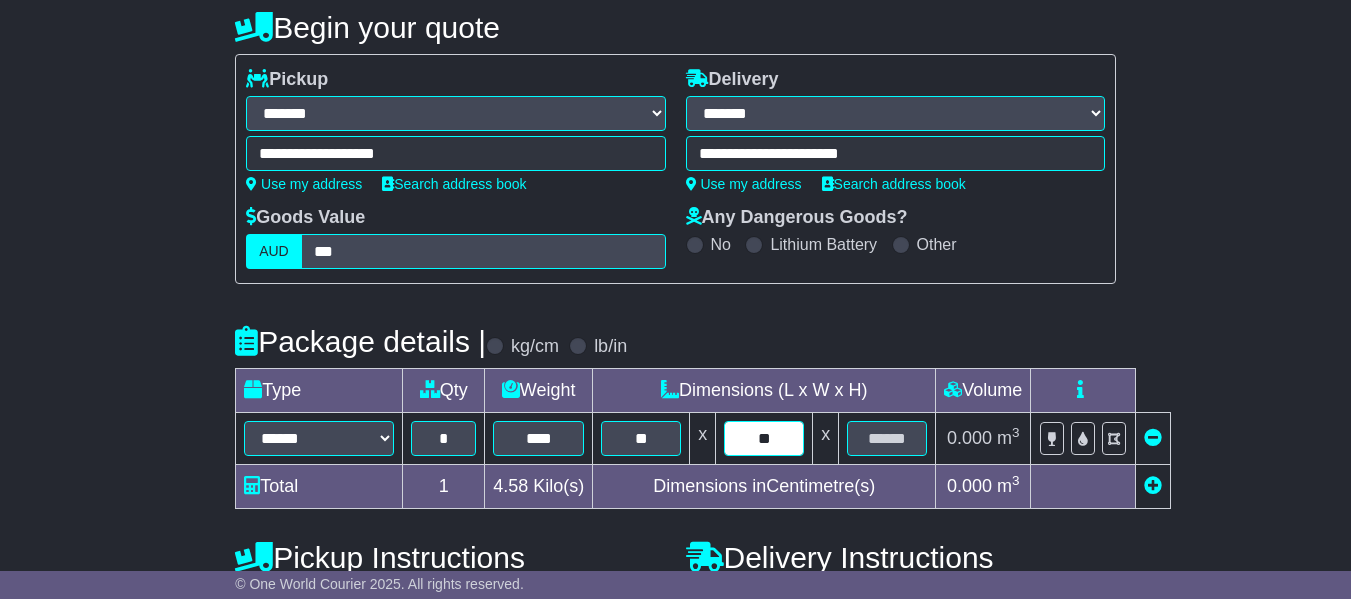 type on "**" 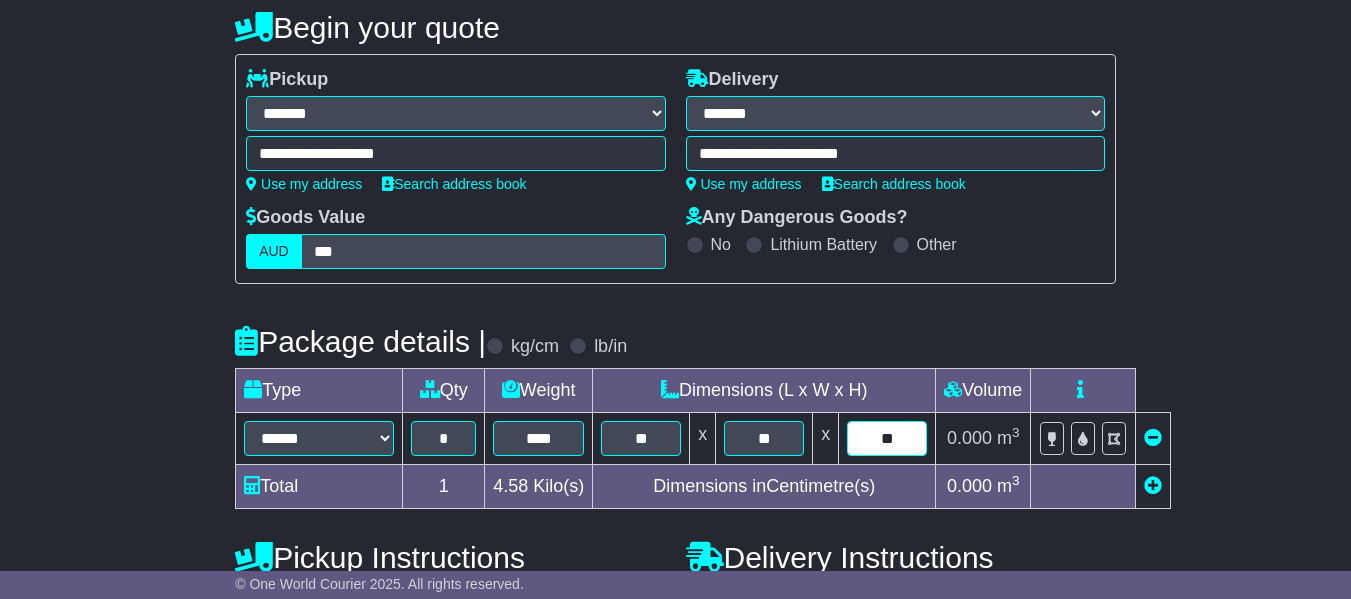type on "**" 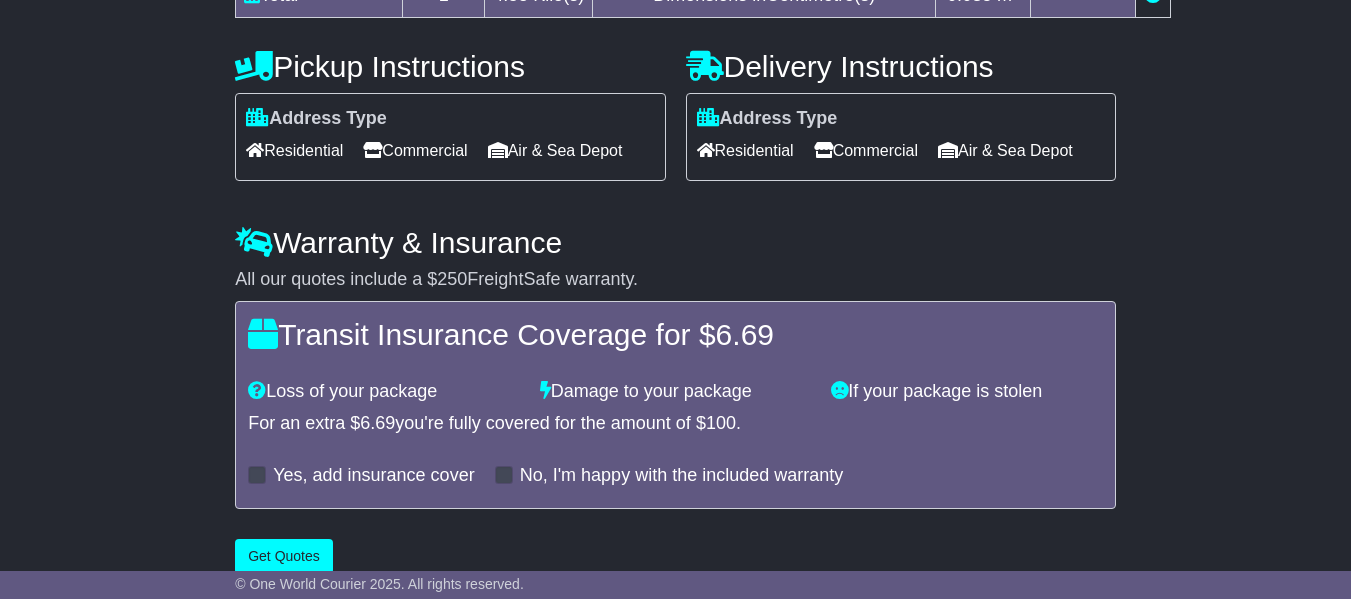 scroll, scrollTop: 700, scrollLeft: 0, axis: vertical 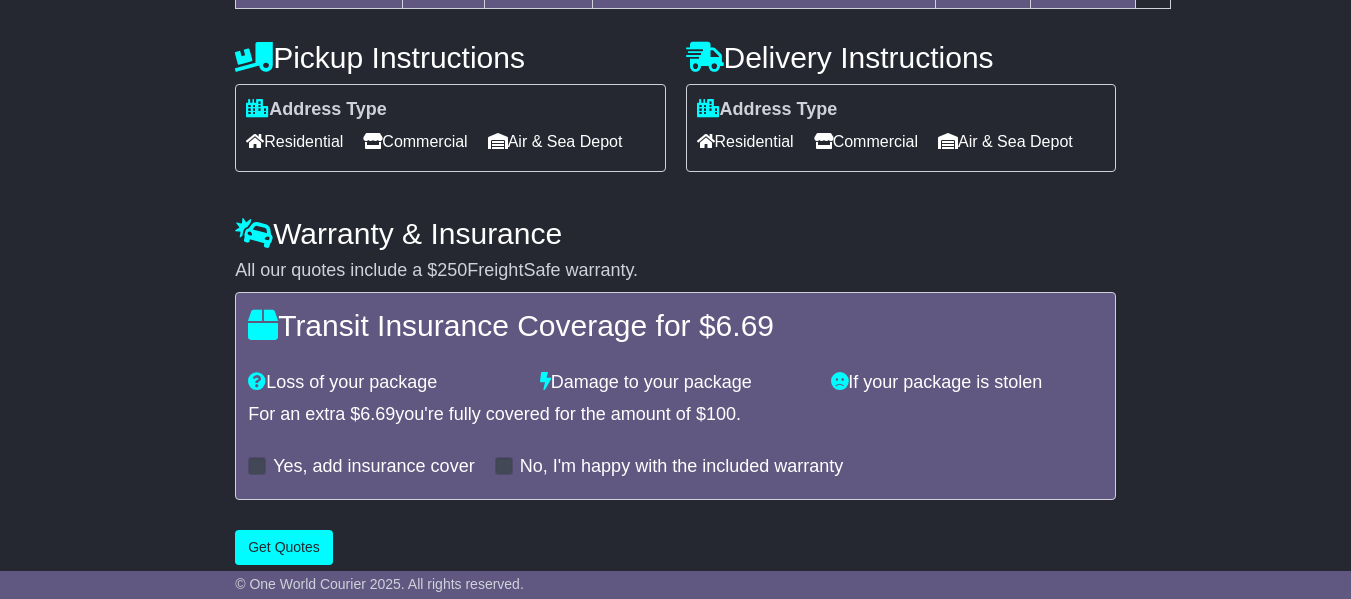 click on "Commercial" at bounding box center (415, 141) 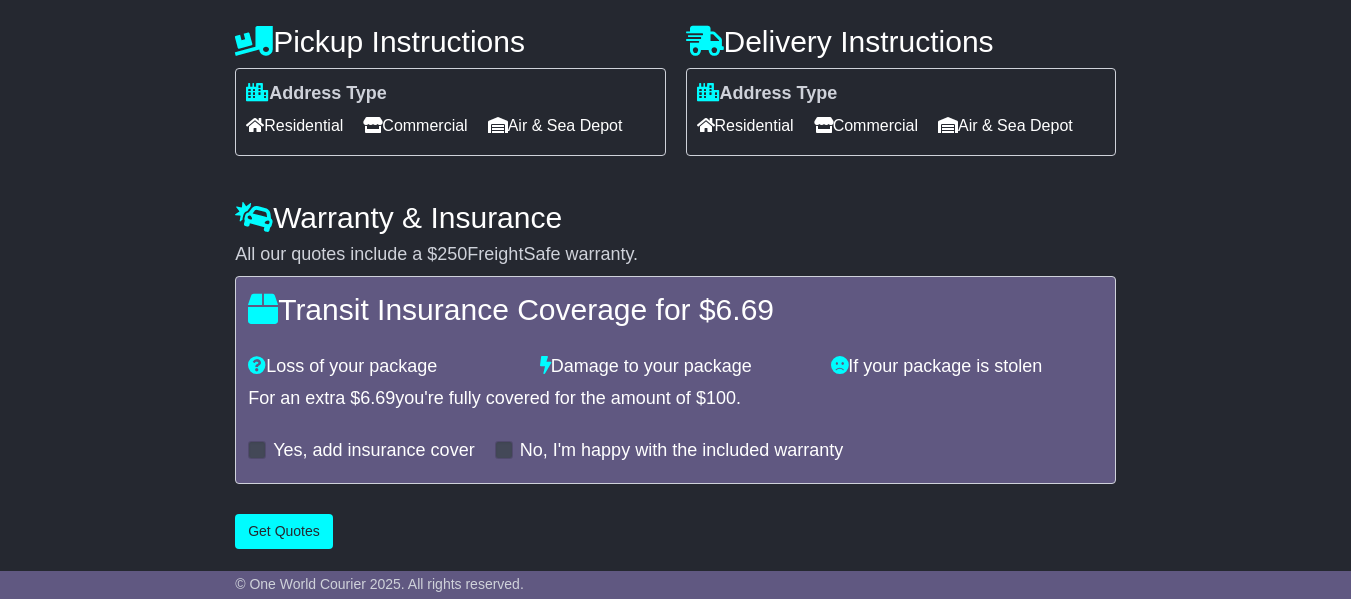 scroll, scrollTop: 783, scrollLeft: 0, axis: vertical 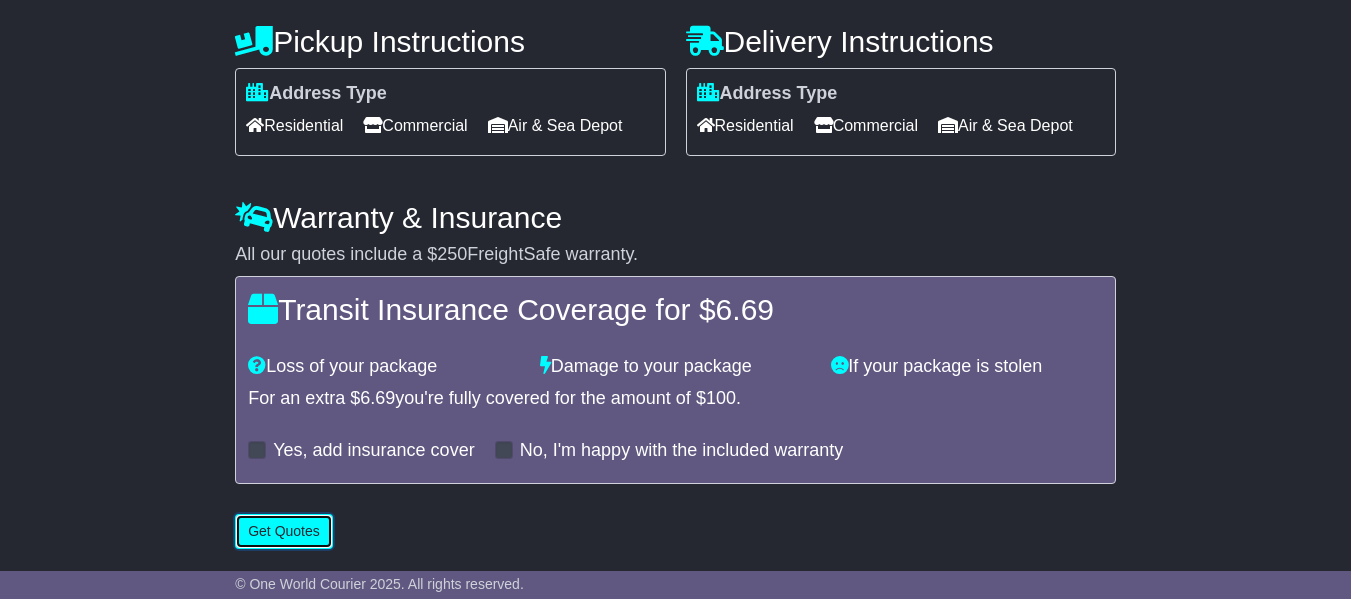 click on "Get Quotes" at bounding box center [284, 531] 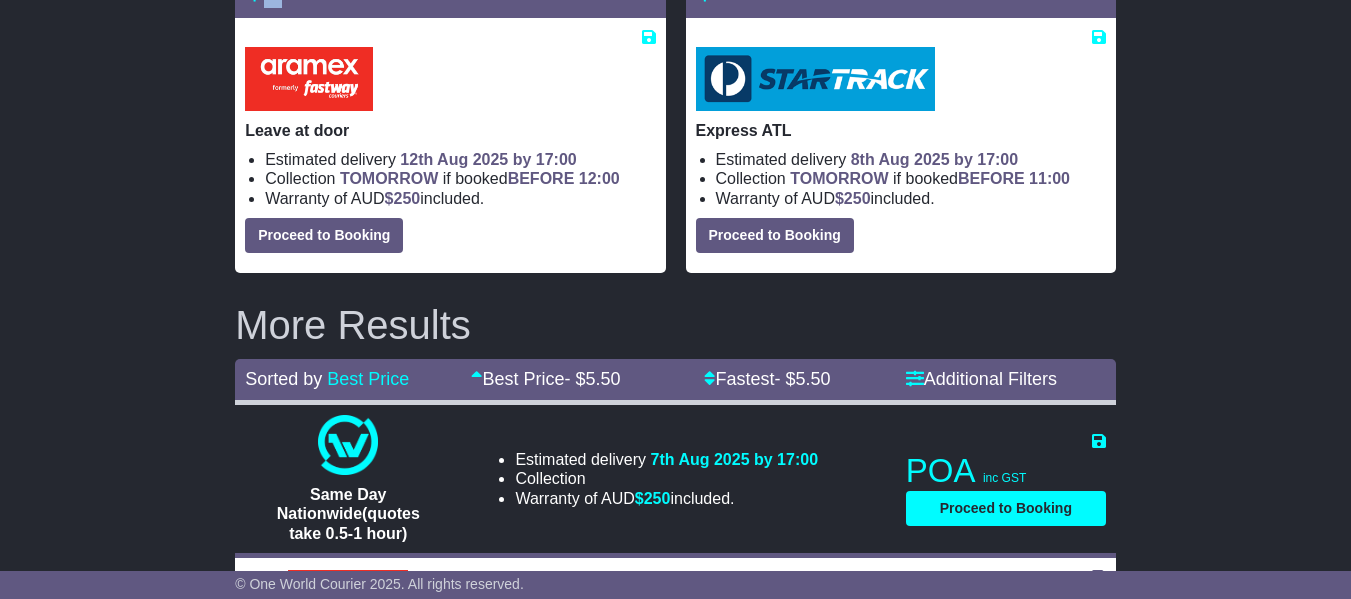 scroll, scrollTop: 395, scrollLeft: 0, axis: vertical 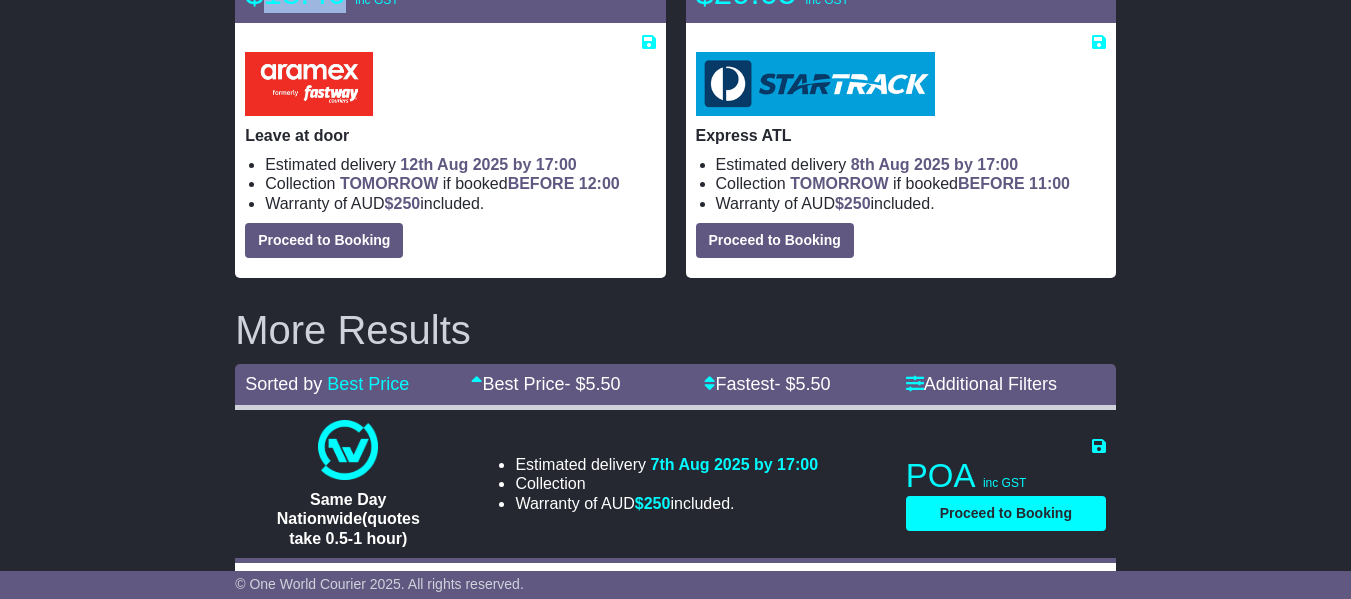 drag, startPoint x: 263, startPoint y: 16, endPoint x: 340, endPoint y: 29, distance: 78.08969 